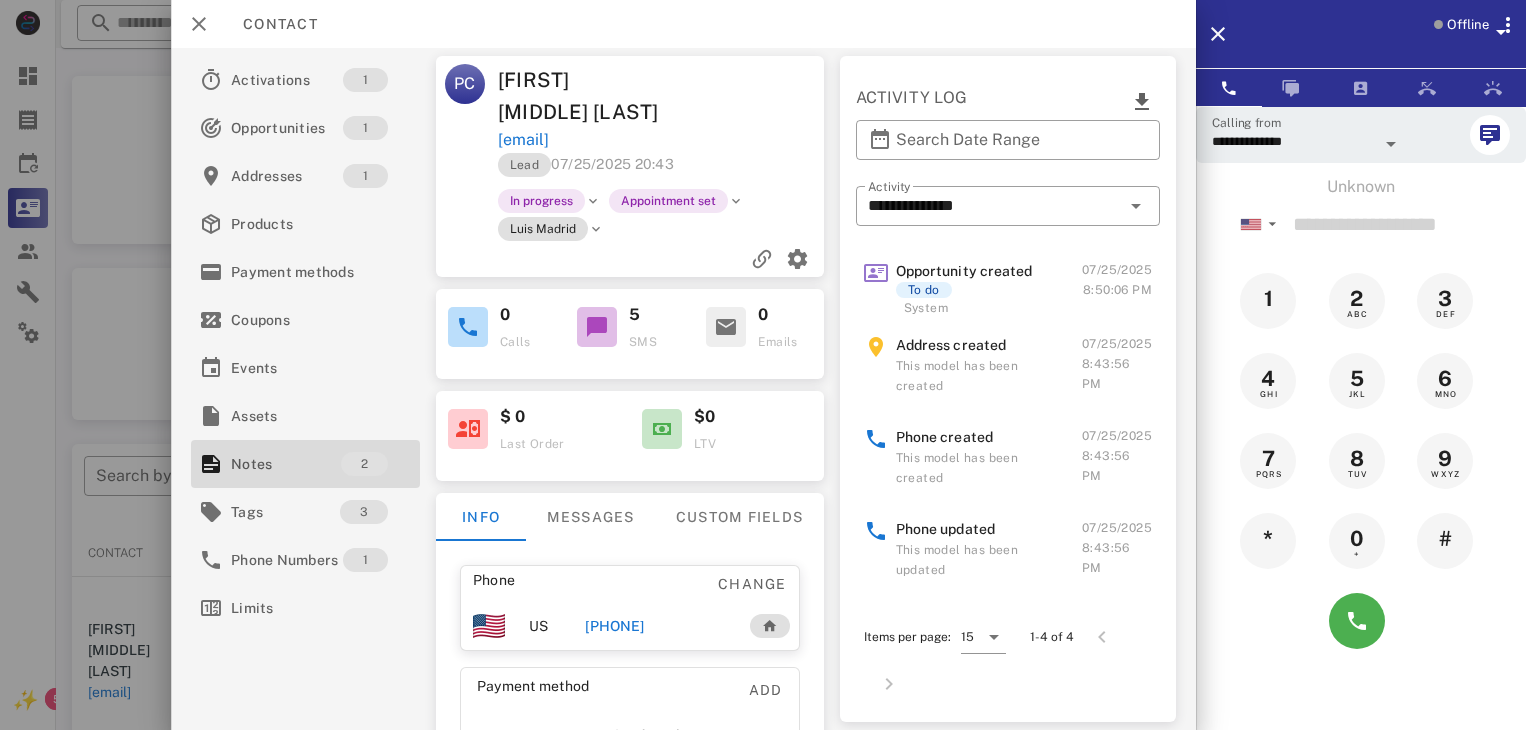 scroll, scrollTop: 380, scrollLeft: 0, axis: vertical 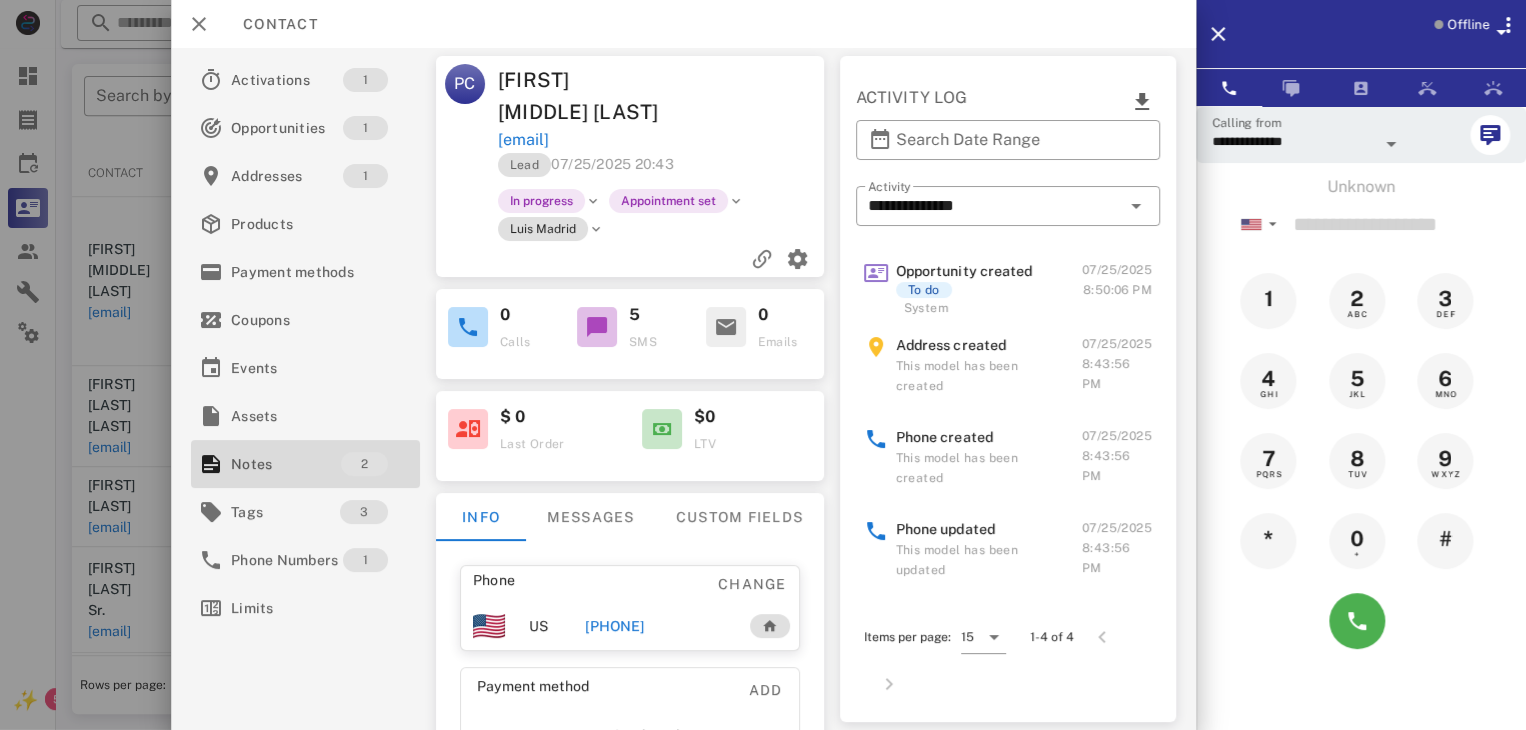click at bounding box center (763, 365) 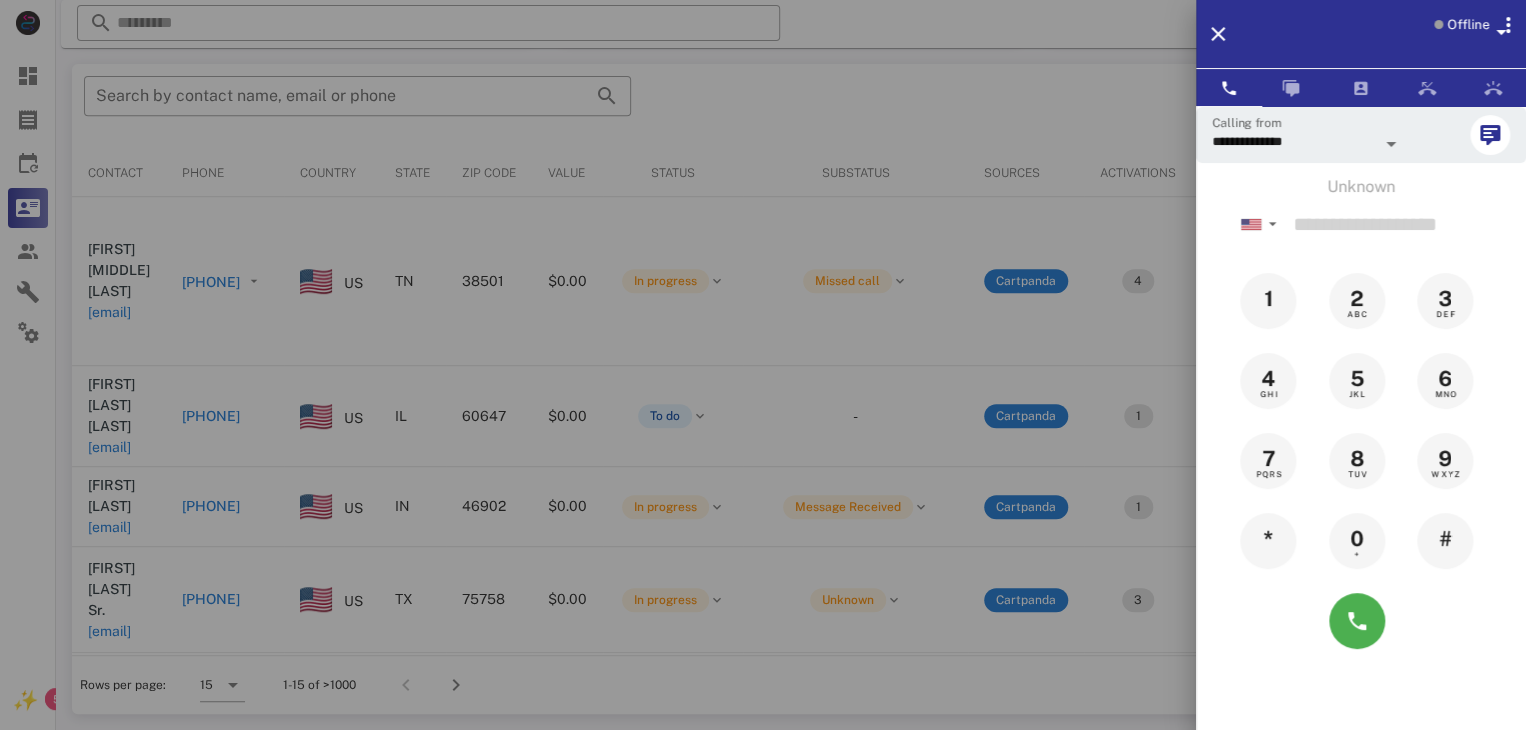 click at bounding box center (763, 365) 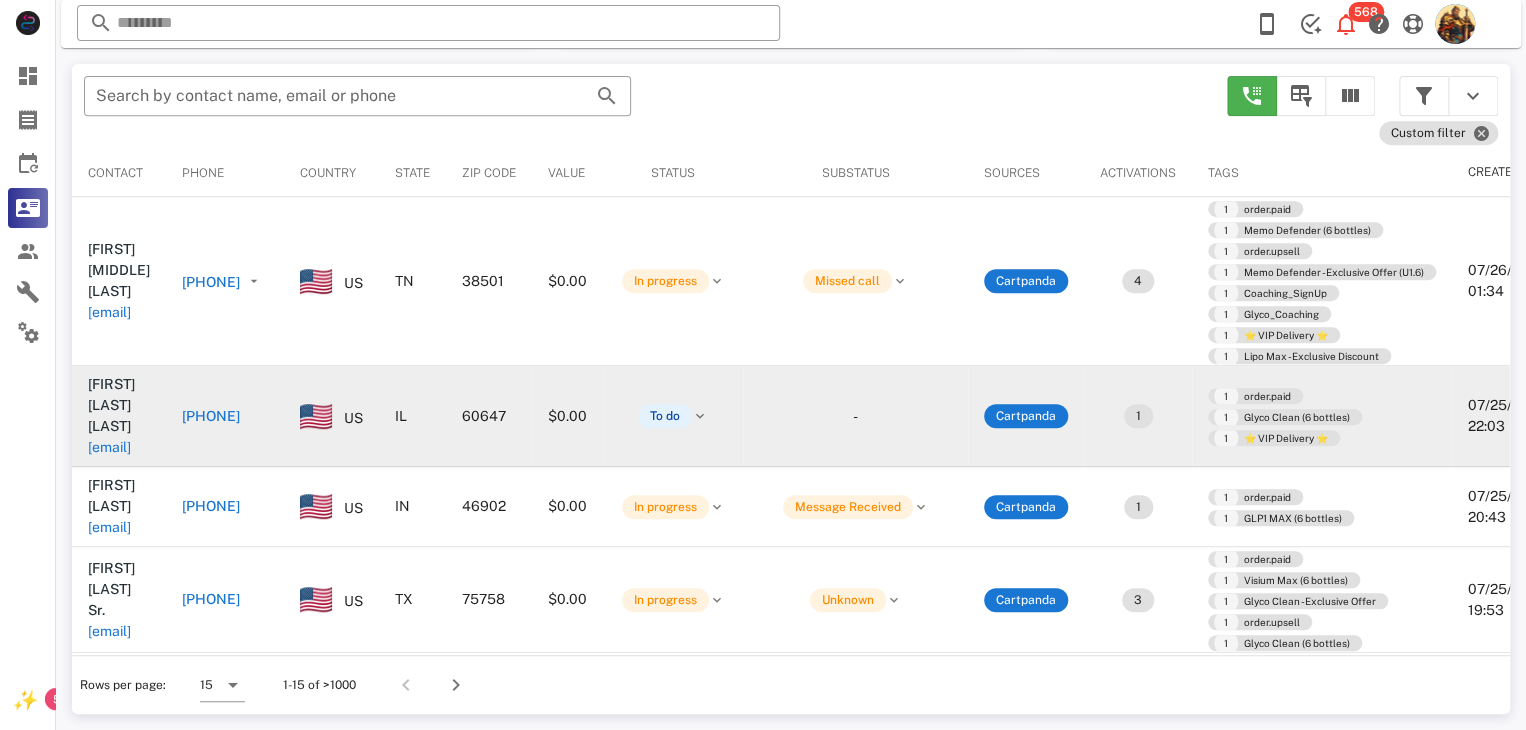 click on "esterferraz2720@gmail.com" at bounding box center (109, 447) 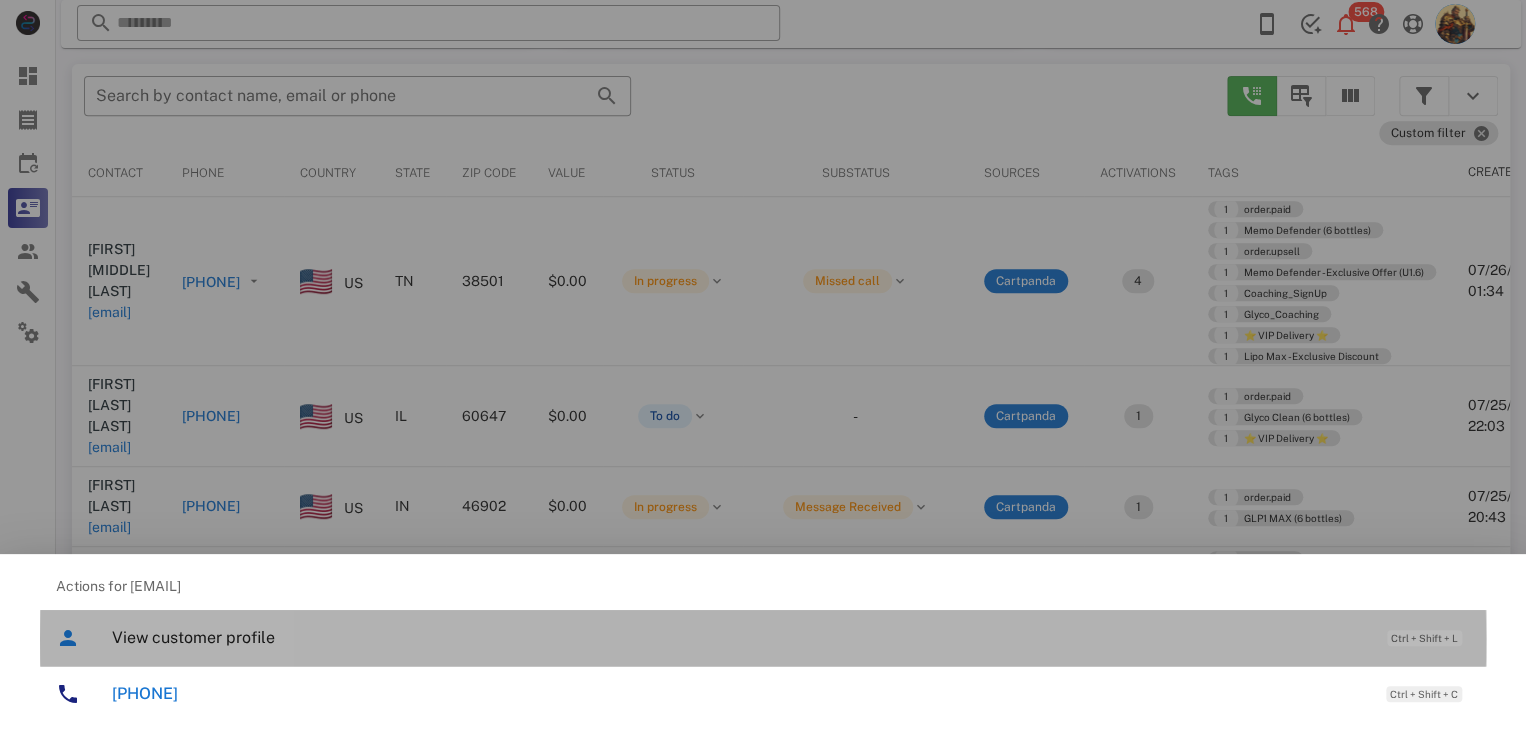 click on "View customer profile Ctrl + Shift + L" at bounding box center [791, 637] 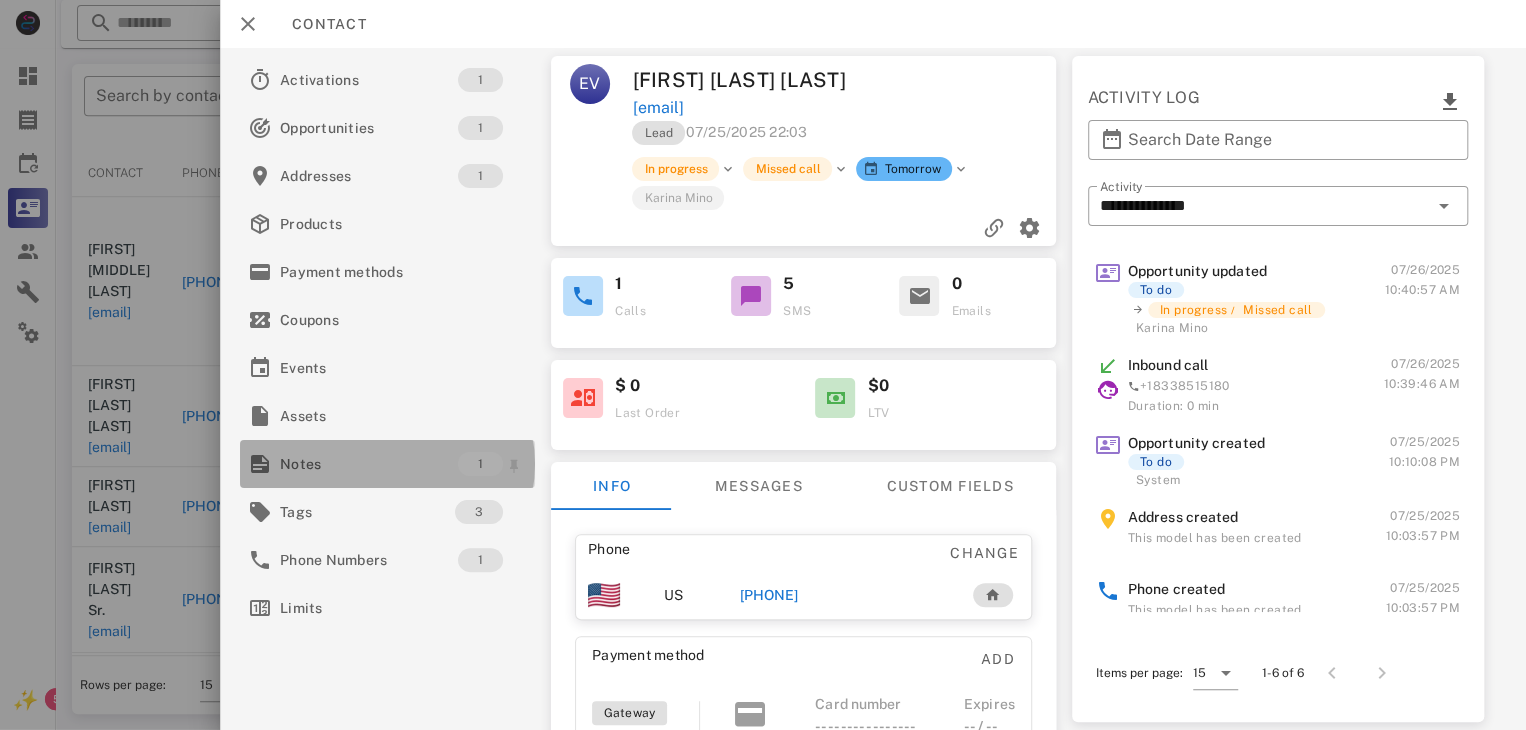 click on "Notes" at bounding box center [369, 464] 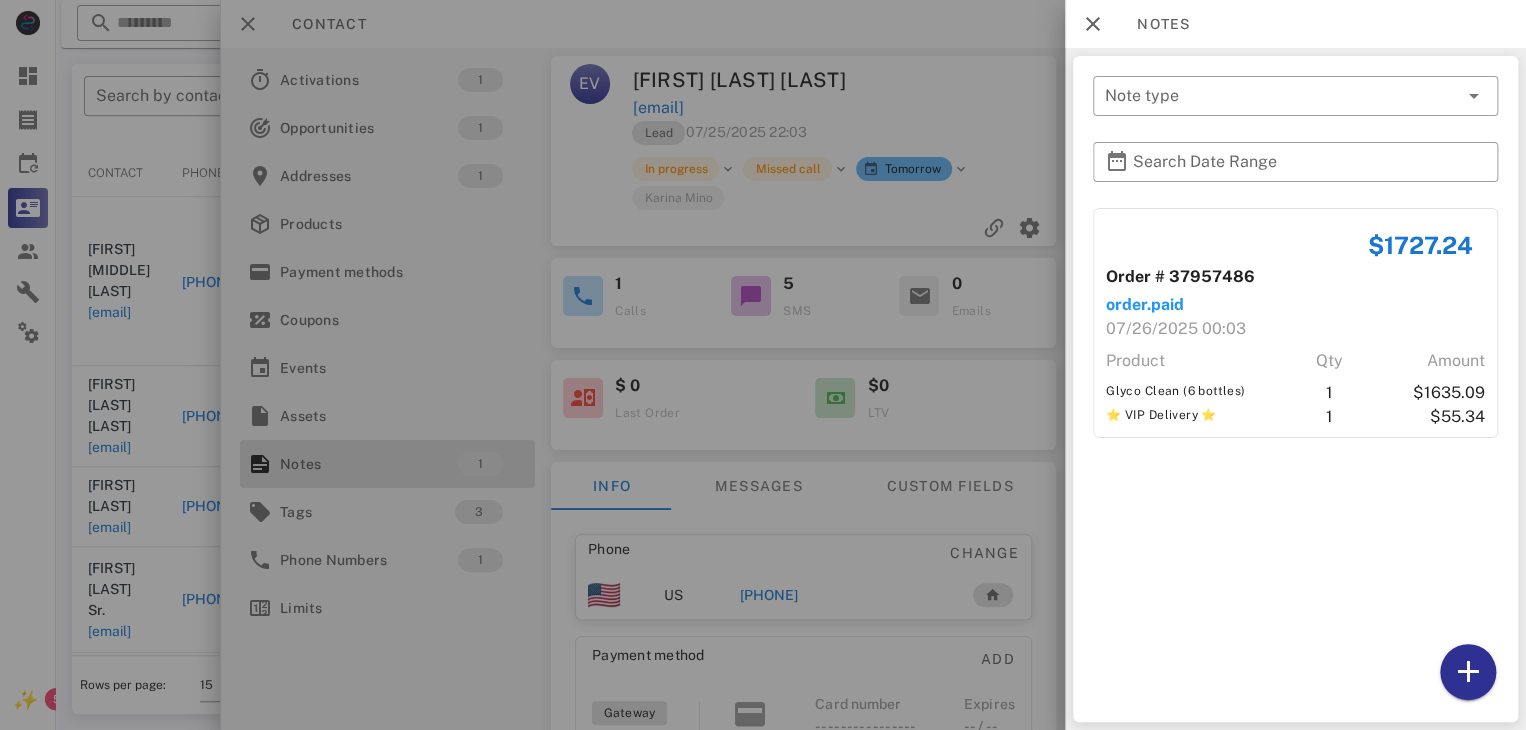 click at bounding box center [763, 365] 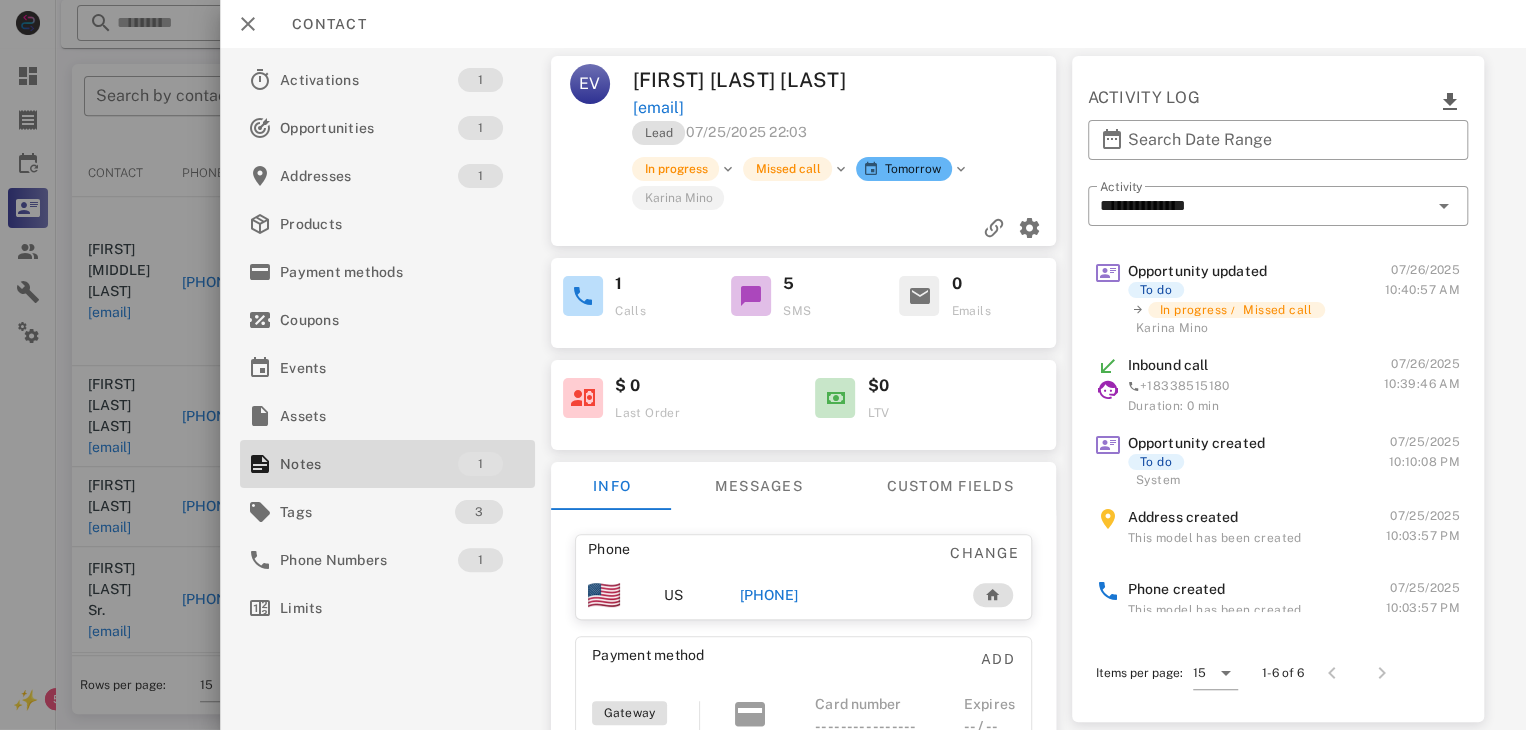 click on "+17734377005" at bounding box center [769, 595] 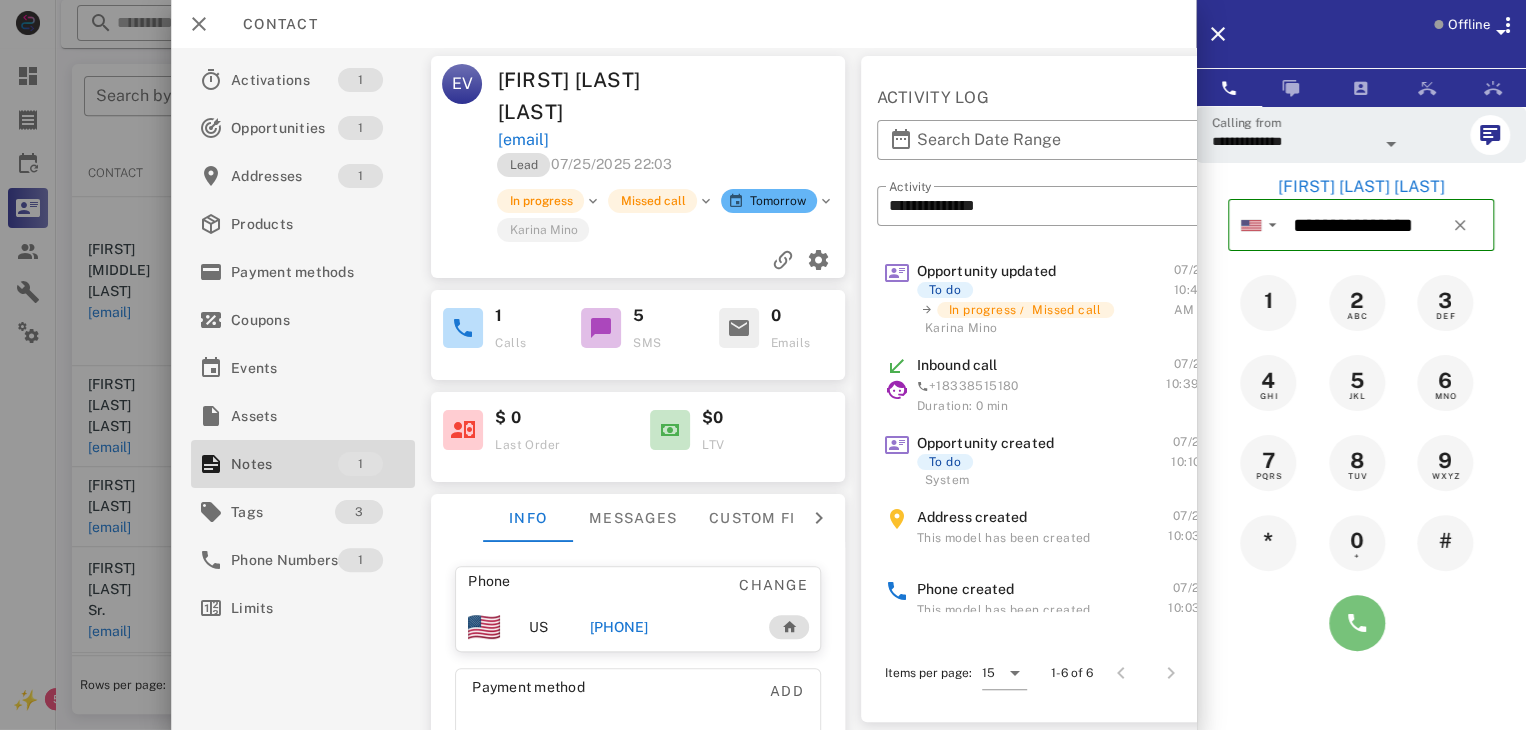 click at bounding box center (1357, 623) 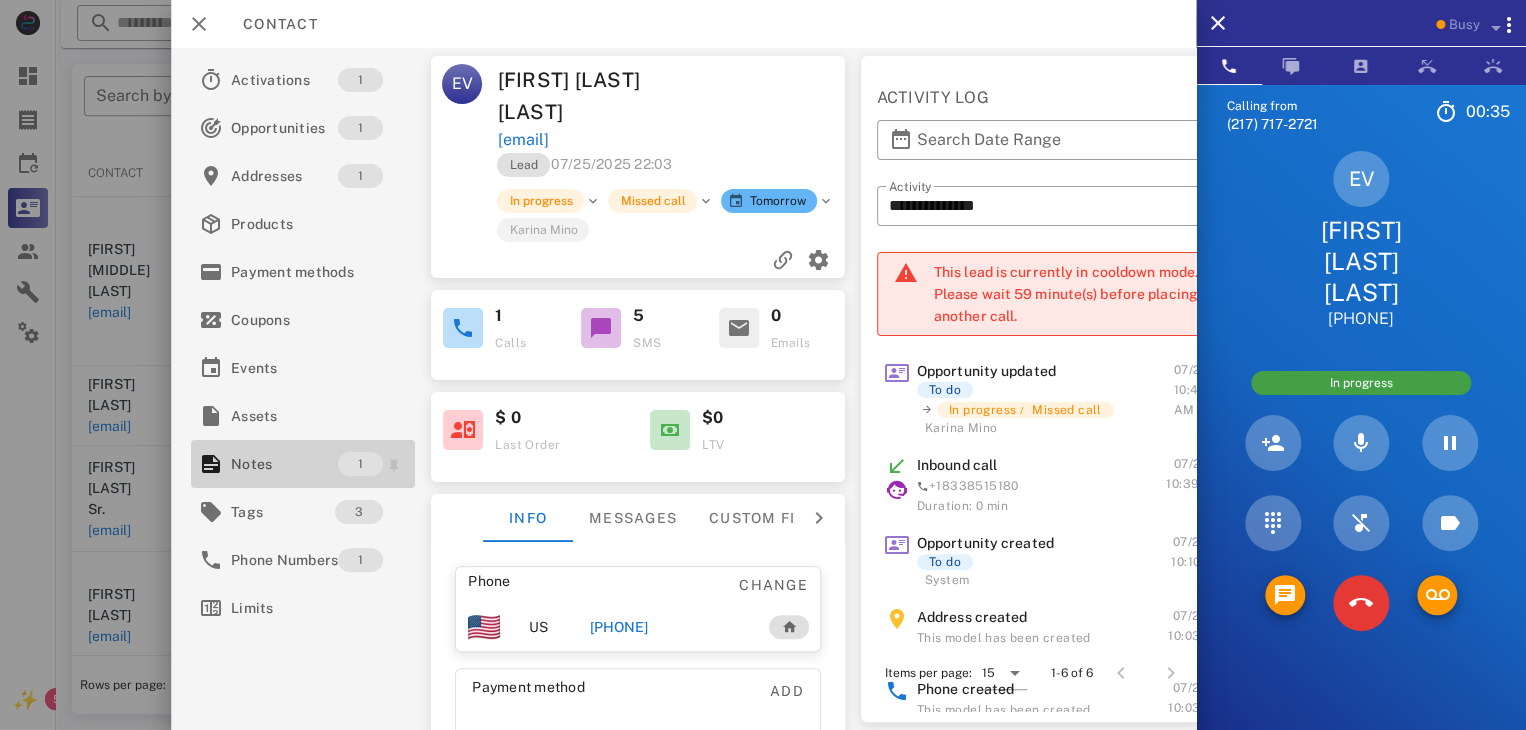 click on "Notes  1" at bounding box center (303, 464) 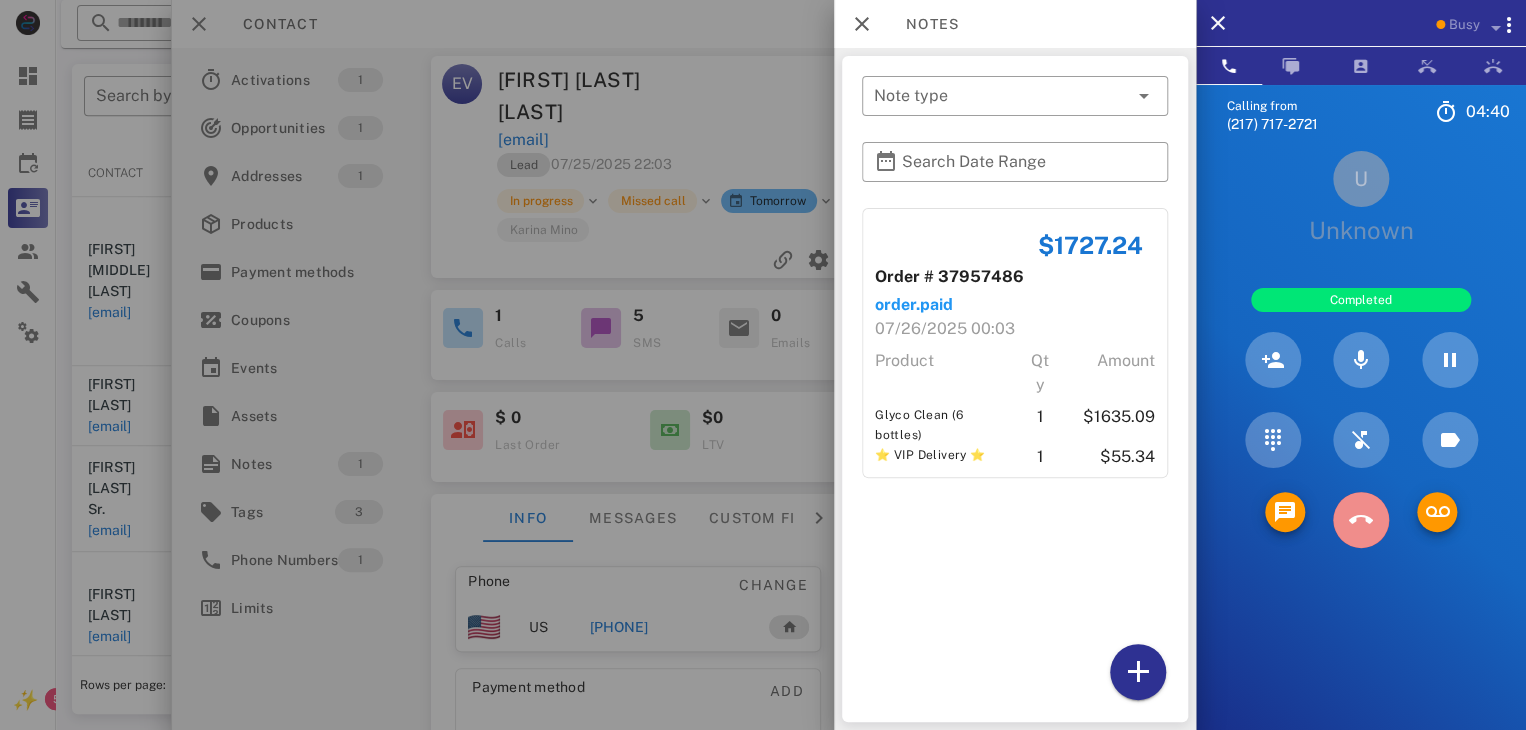 click at bounding box center [1361, 520] 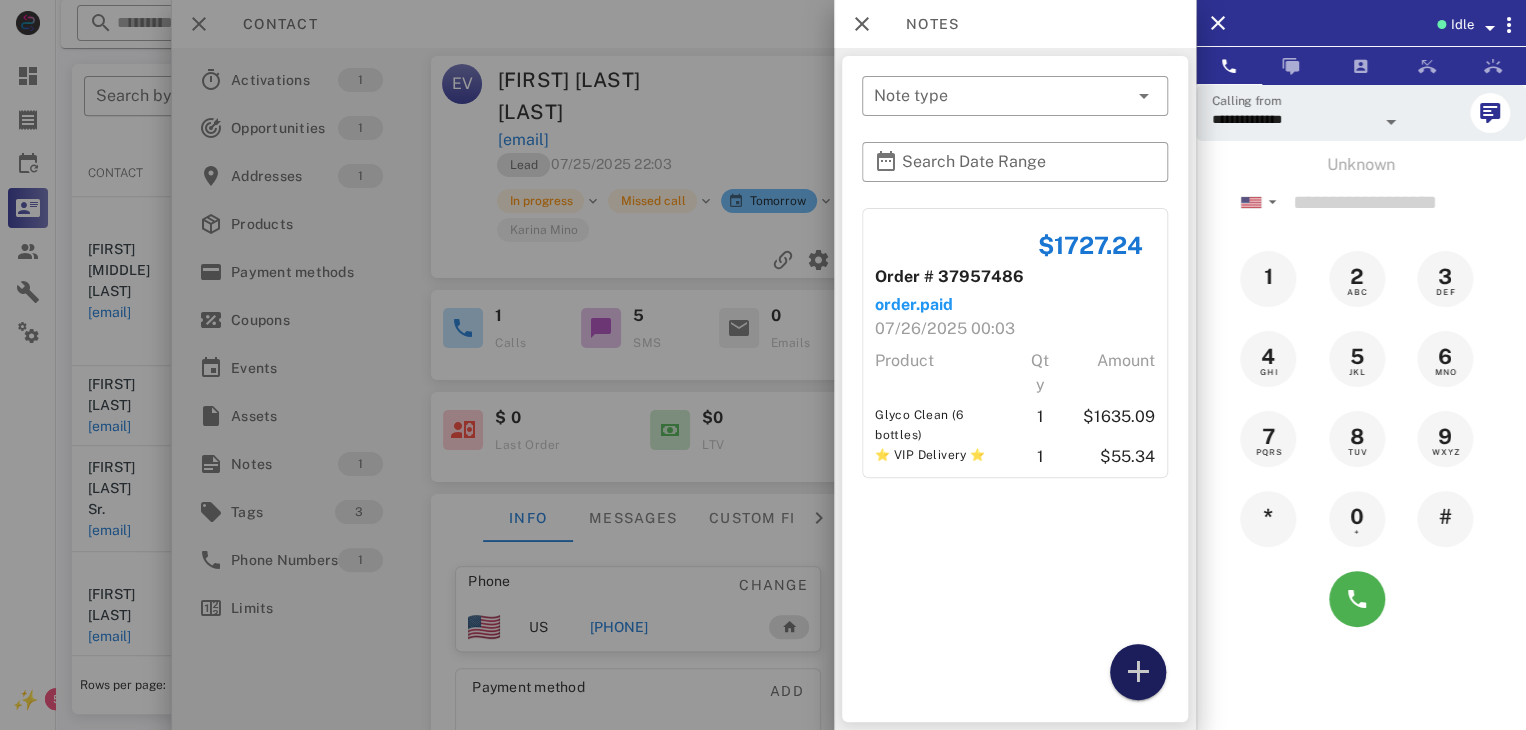 click at bounding box center (1138, 672) 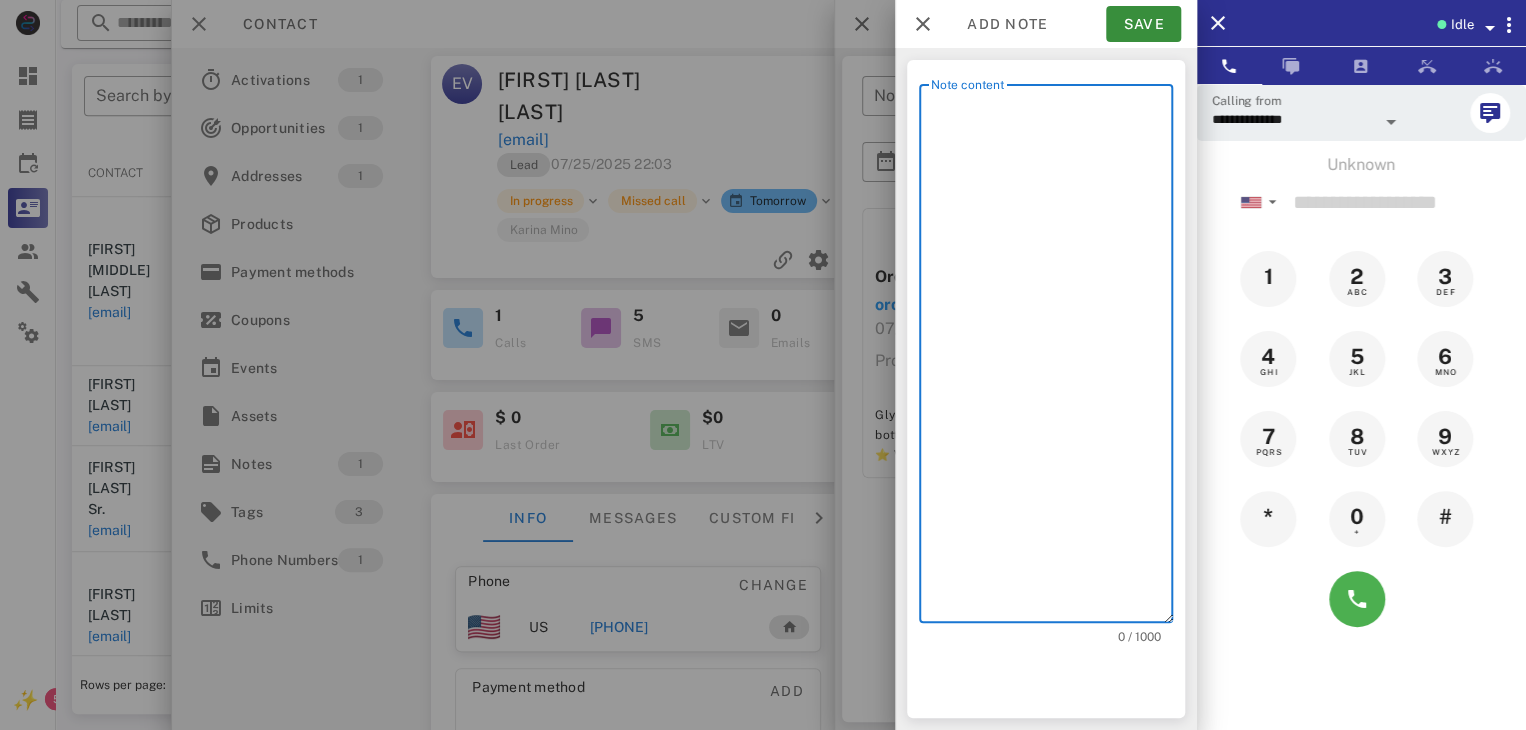 click on "Note content" at bounding box center [1052, 358] 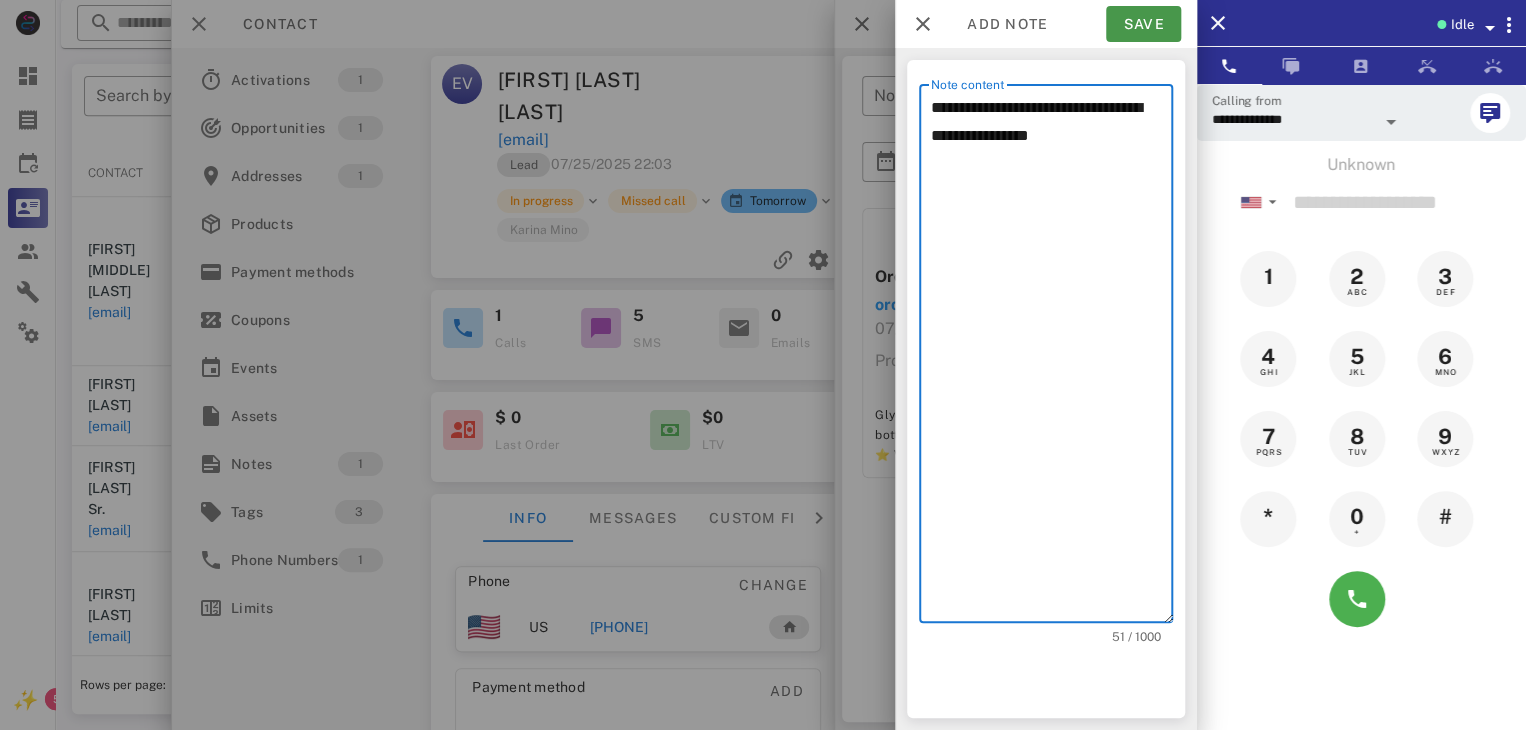 type on "**********" 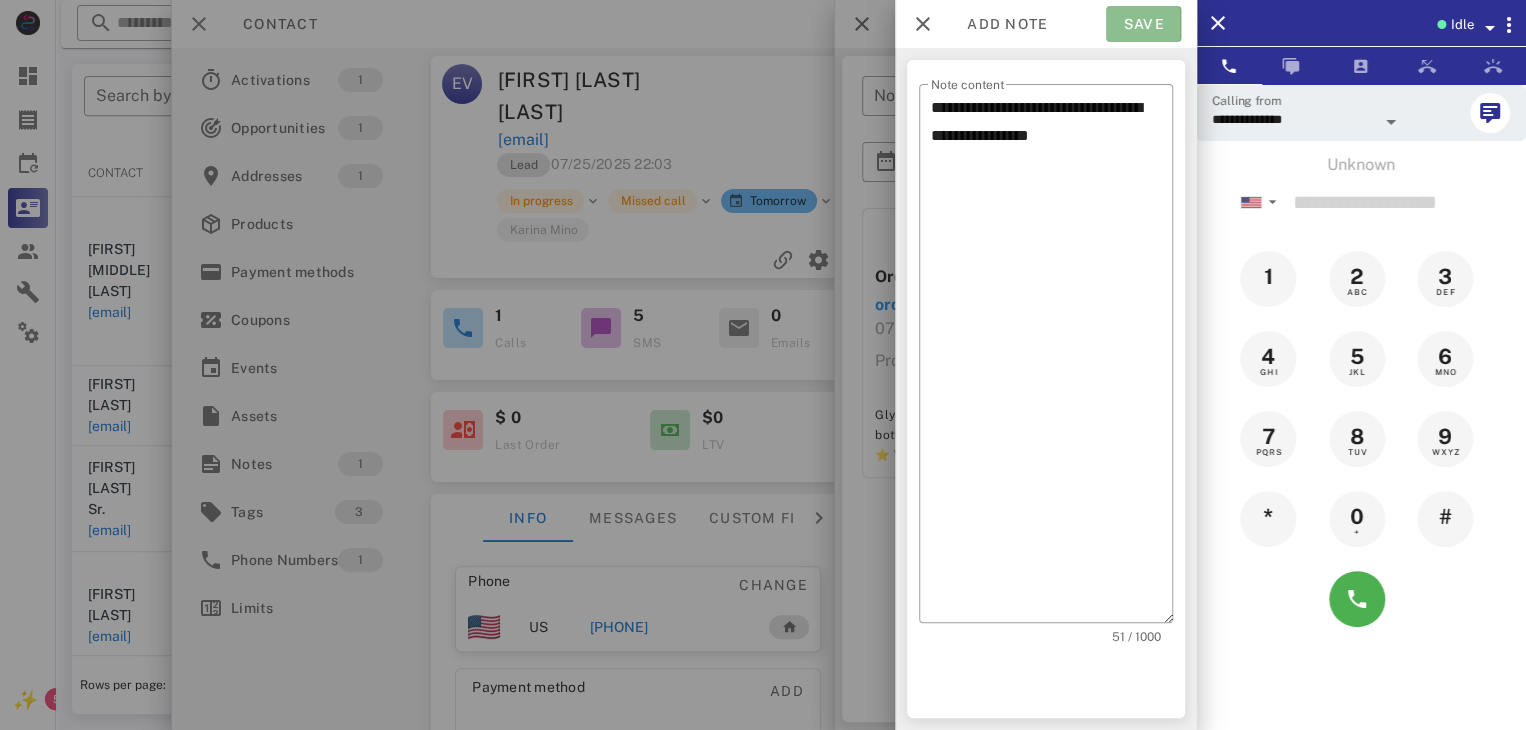 click on "Save" at bounding box center (1143, 24) 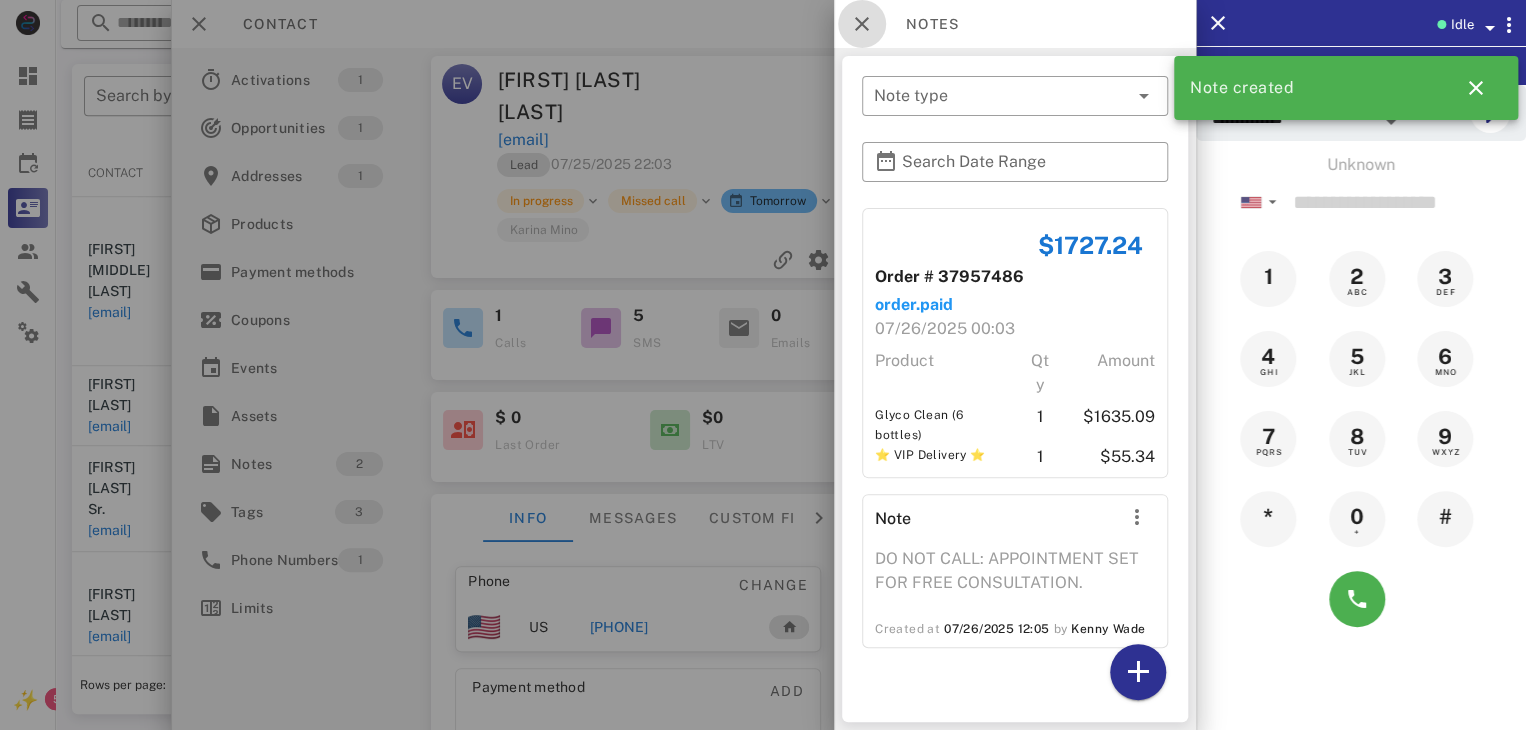 click at bounding box center [862, 24] 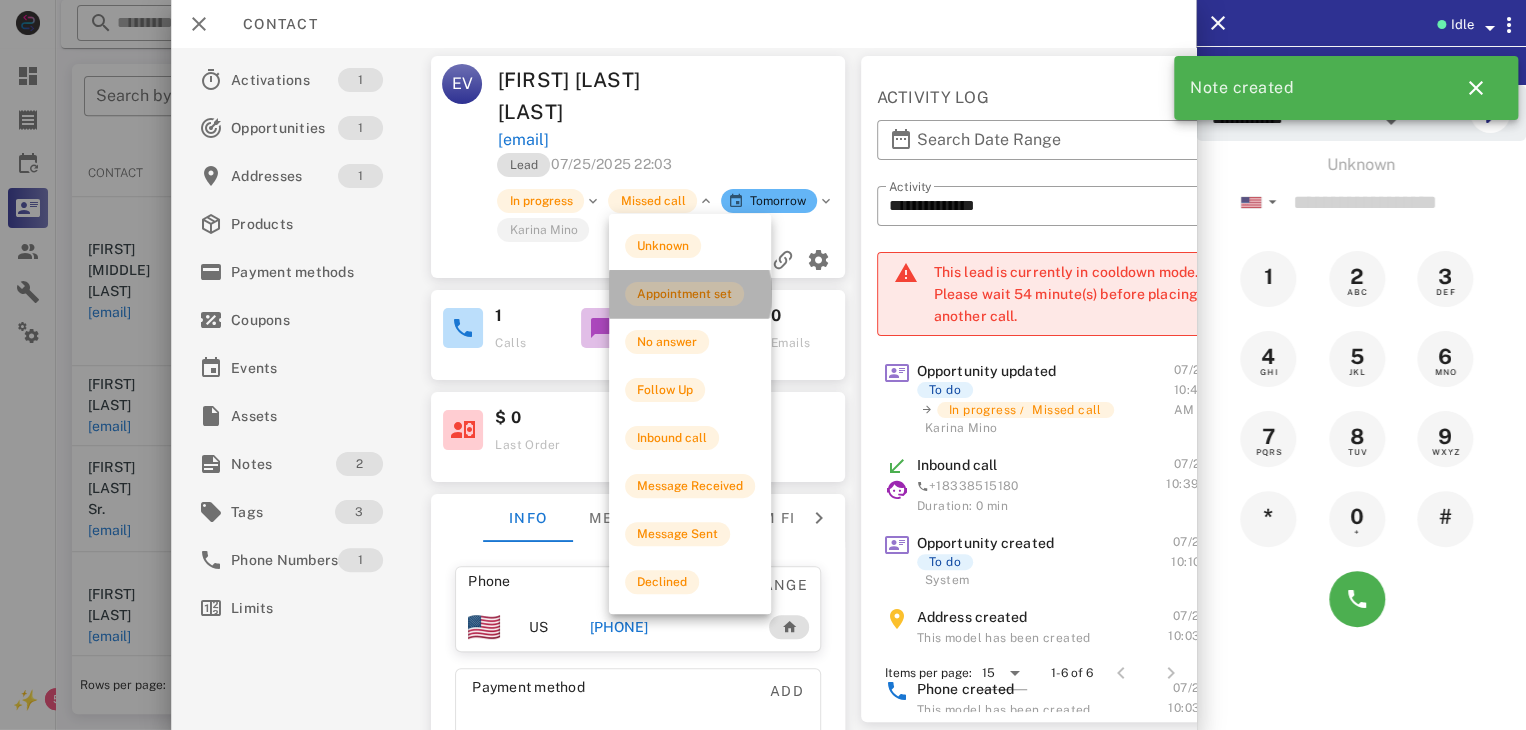 click on "Appointment set" at bounding box center [684, 294] 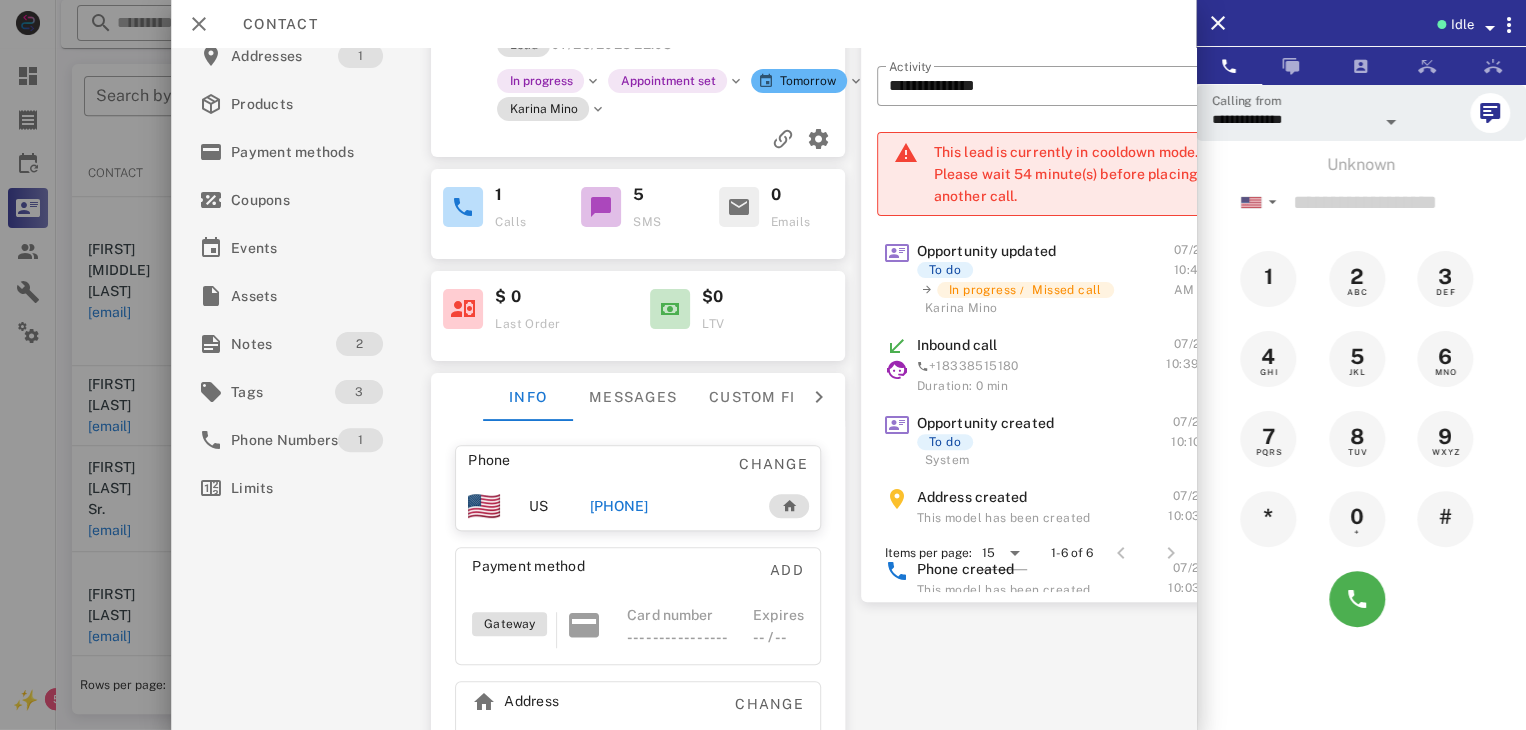 scroll, scrollTop: 255, scrollLeft: 0, axis: vertical 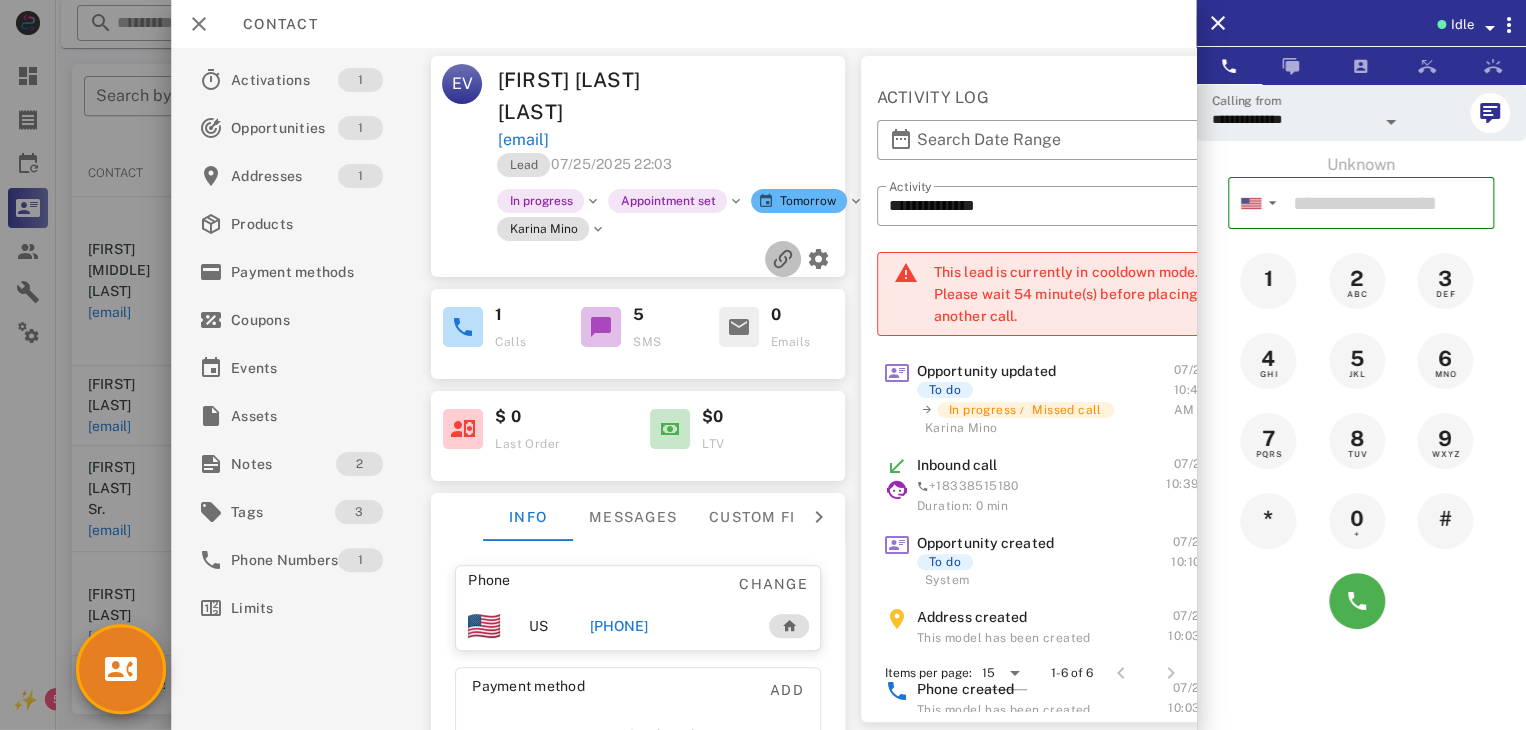 click at bounding box center [783, 259] 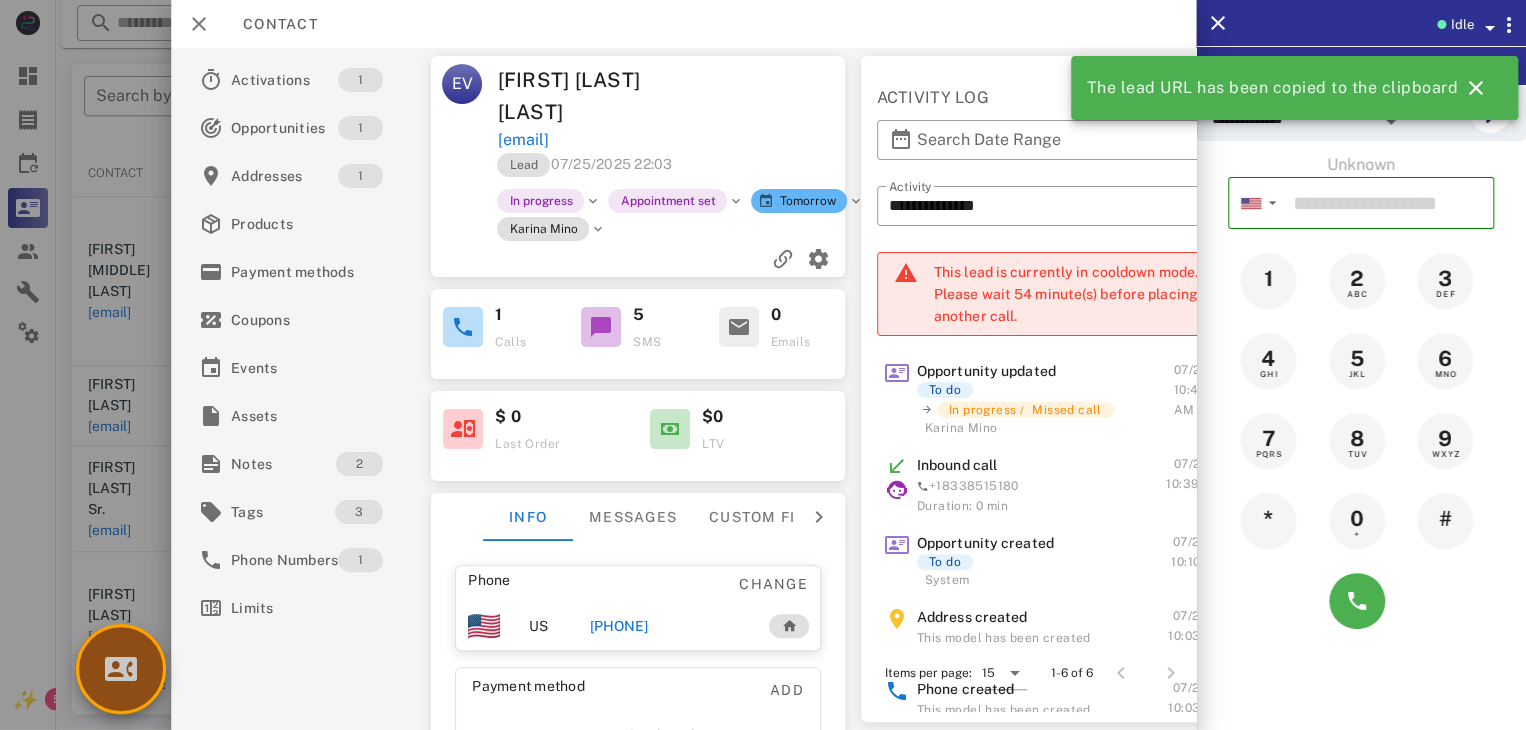 click at bounding box center [121, 669] 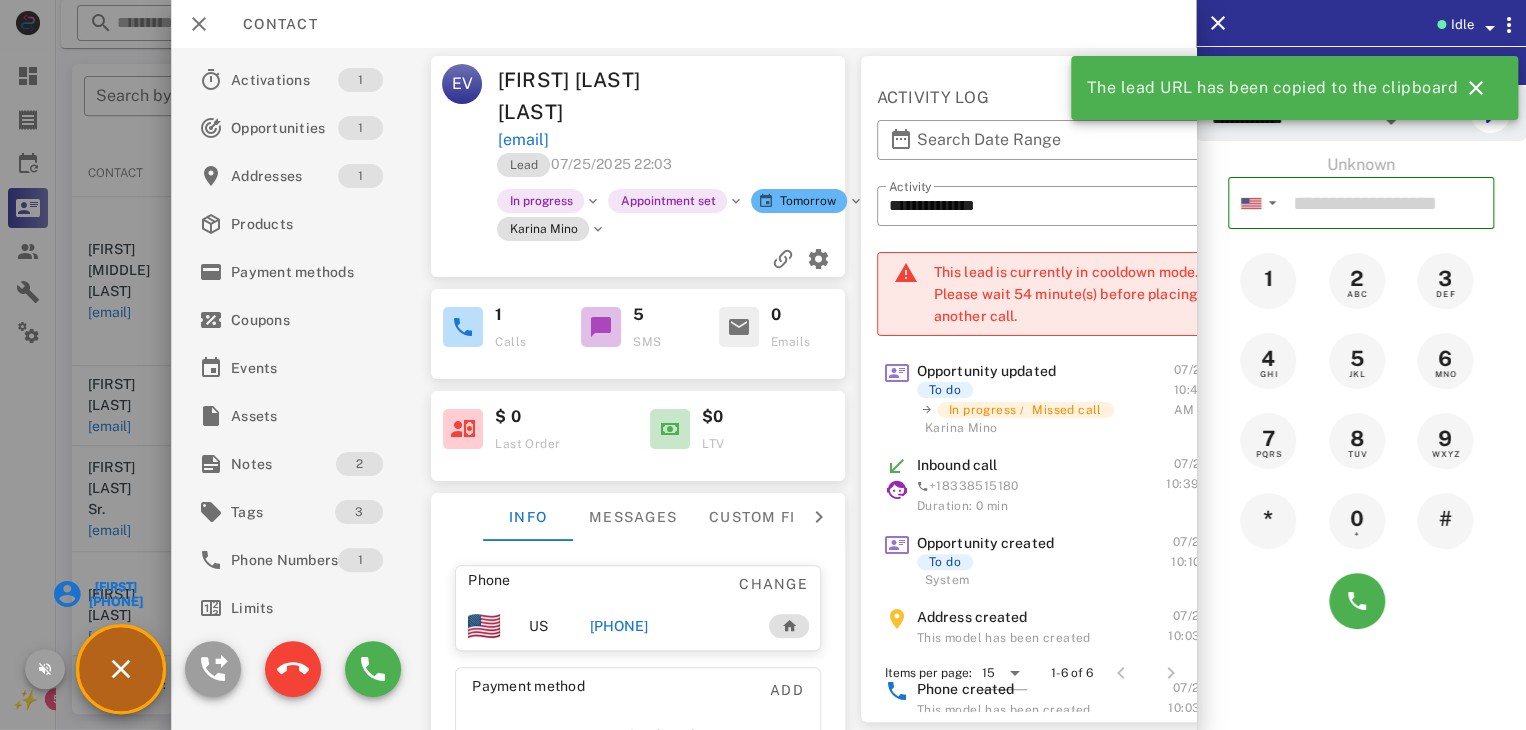click on "Sondra +19496976677" at bounding box center [98, 594] 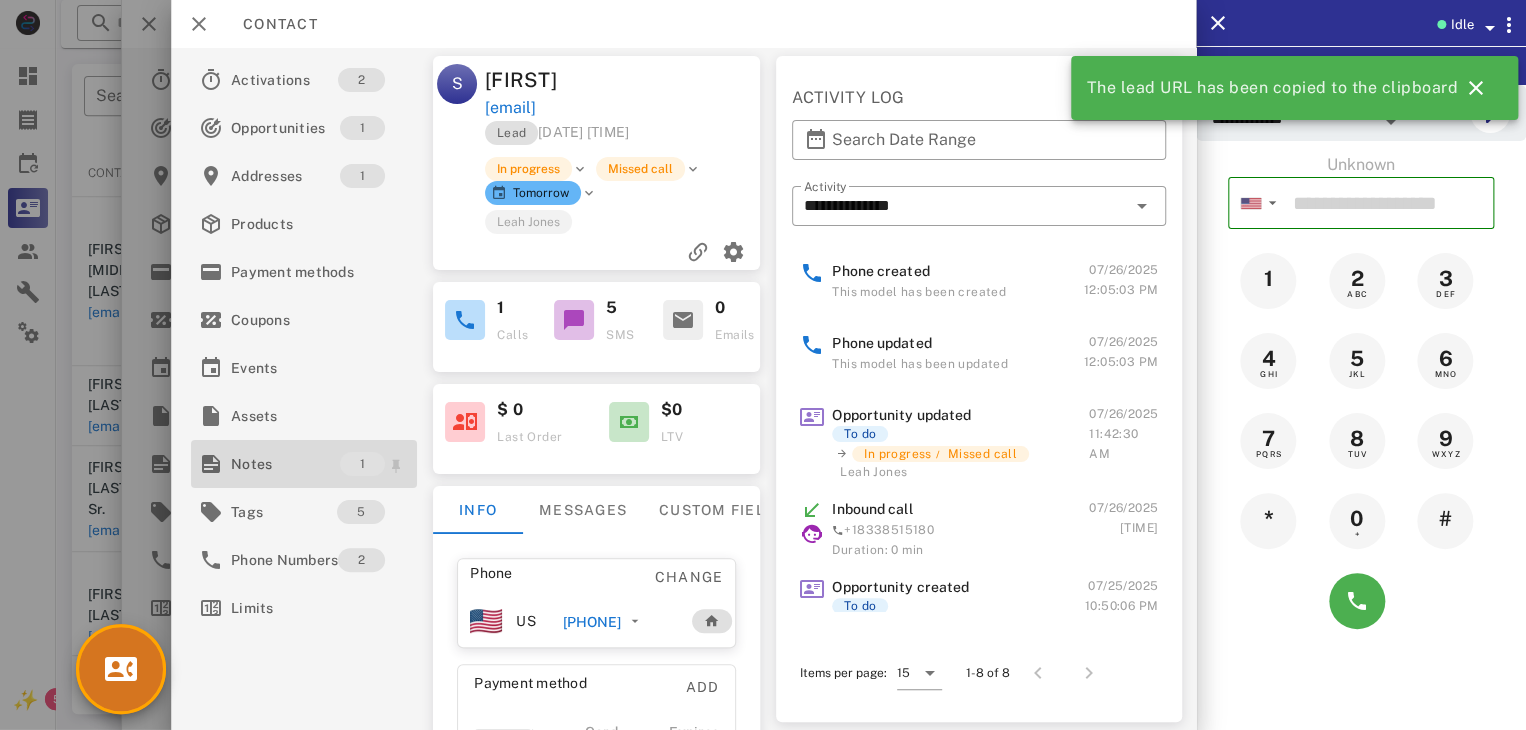 click on "Notes" at bounding box center (285, 464) 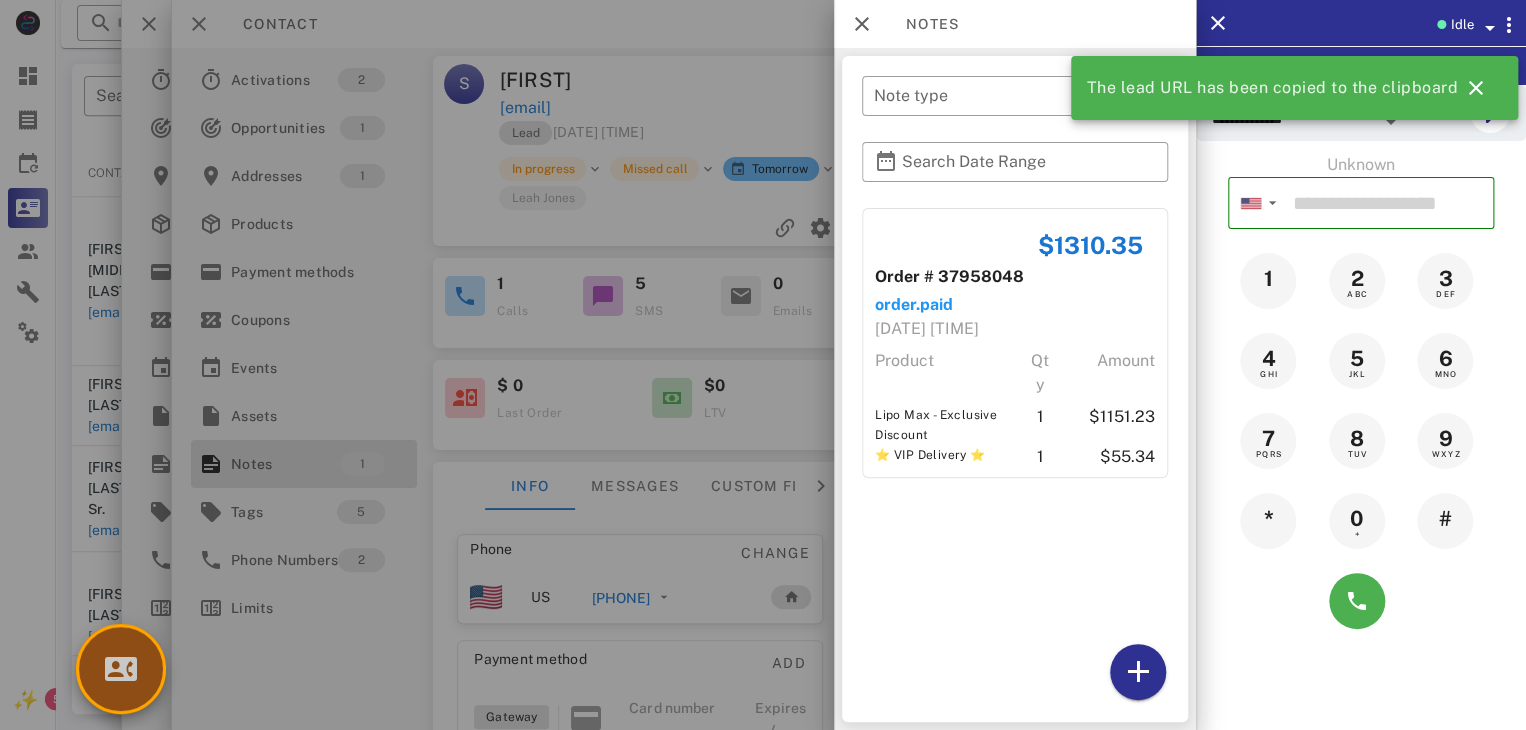 click at bounding box center [121, 669] 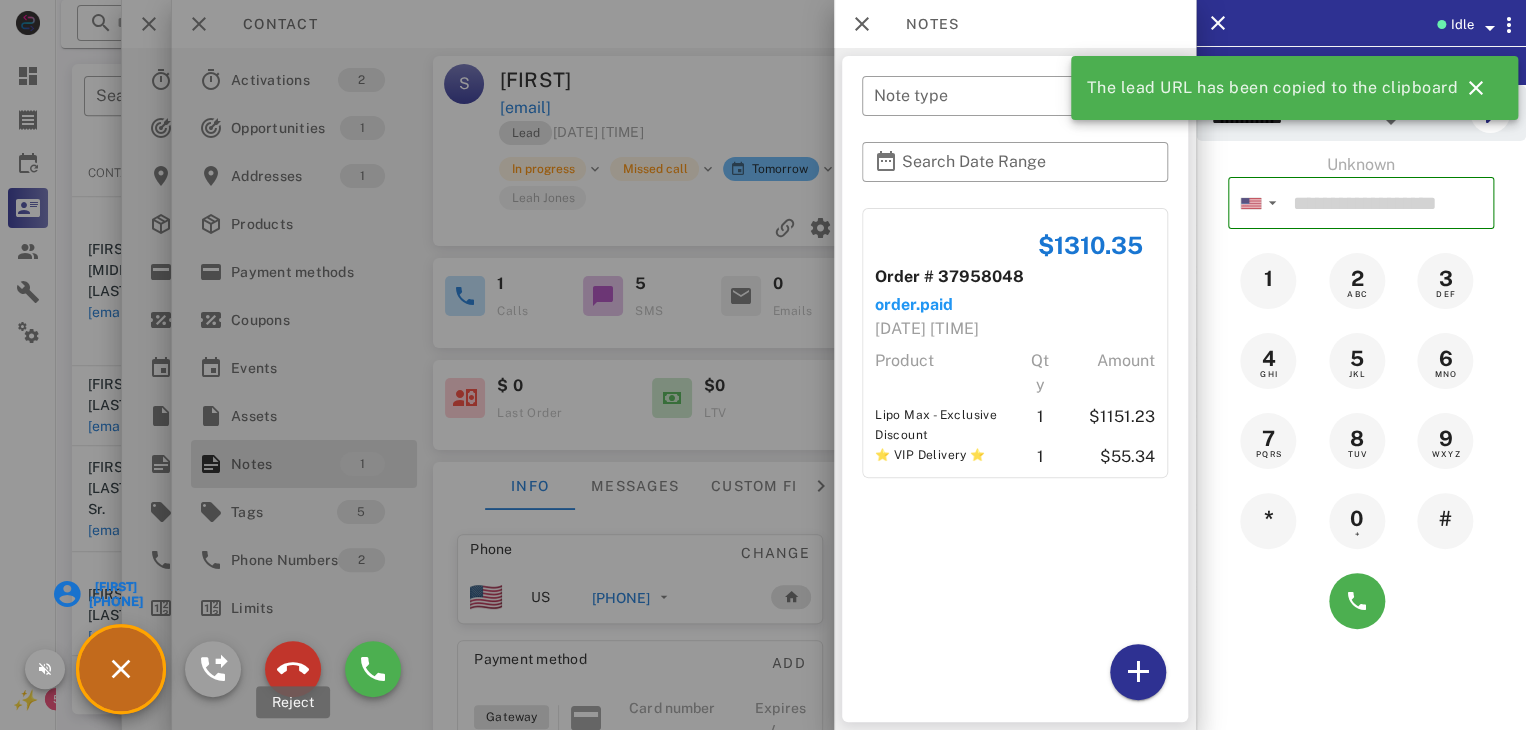 click at bounding box center (293, 669) 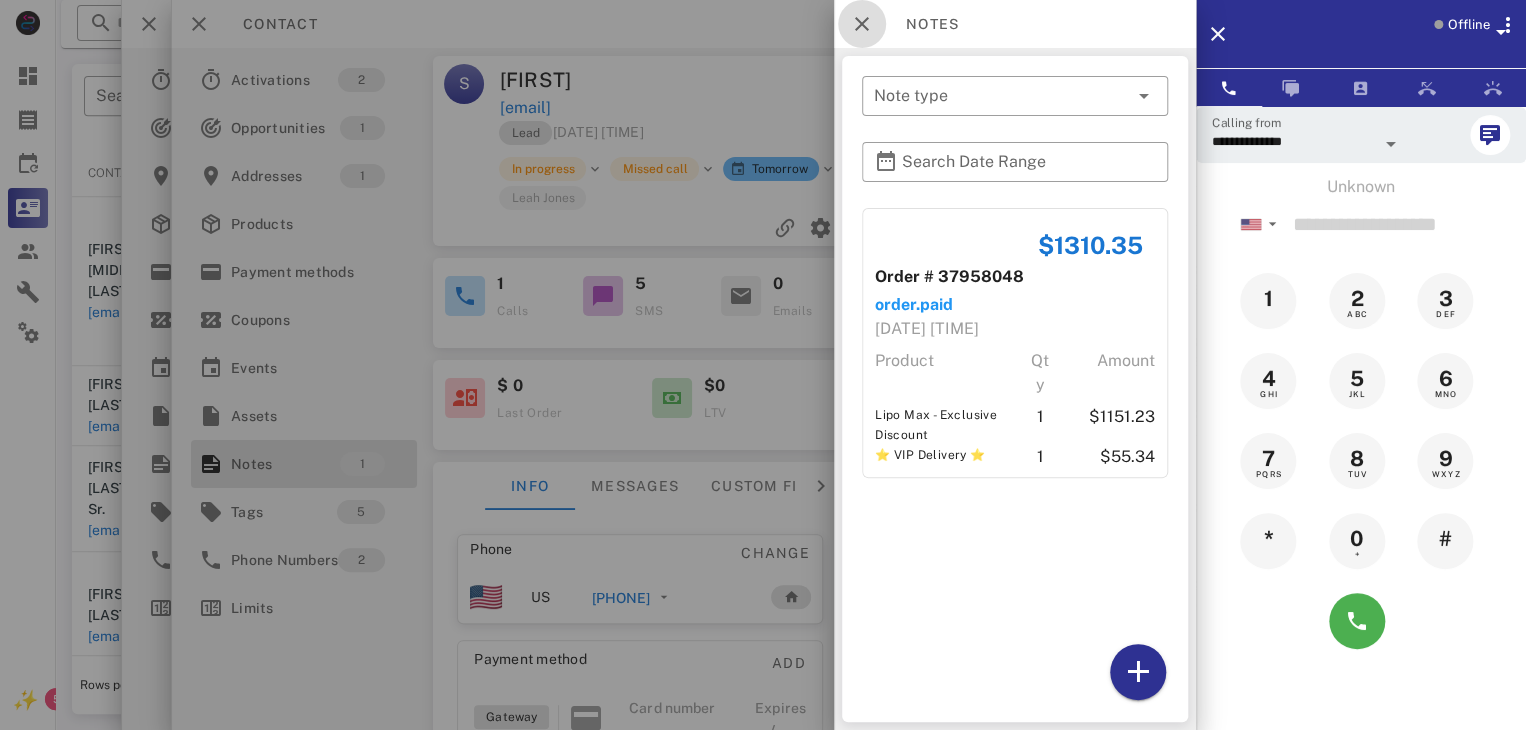 click at bounding box center (862, 24) 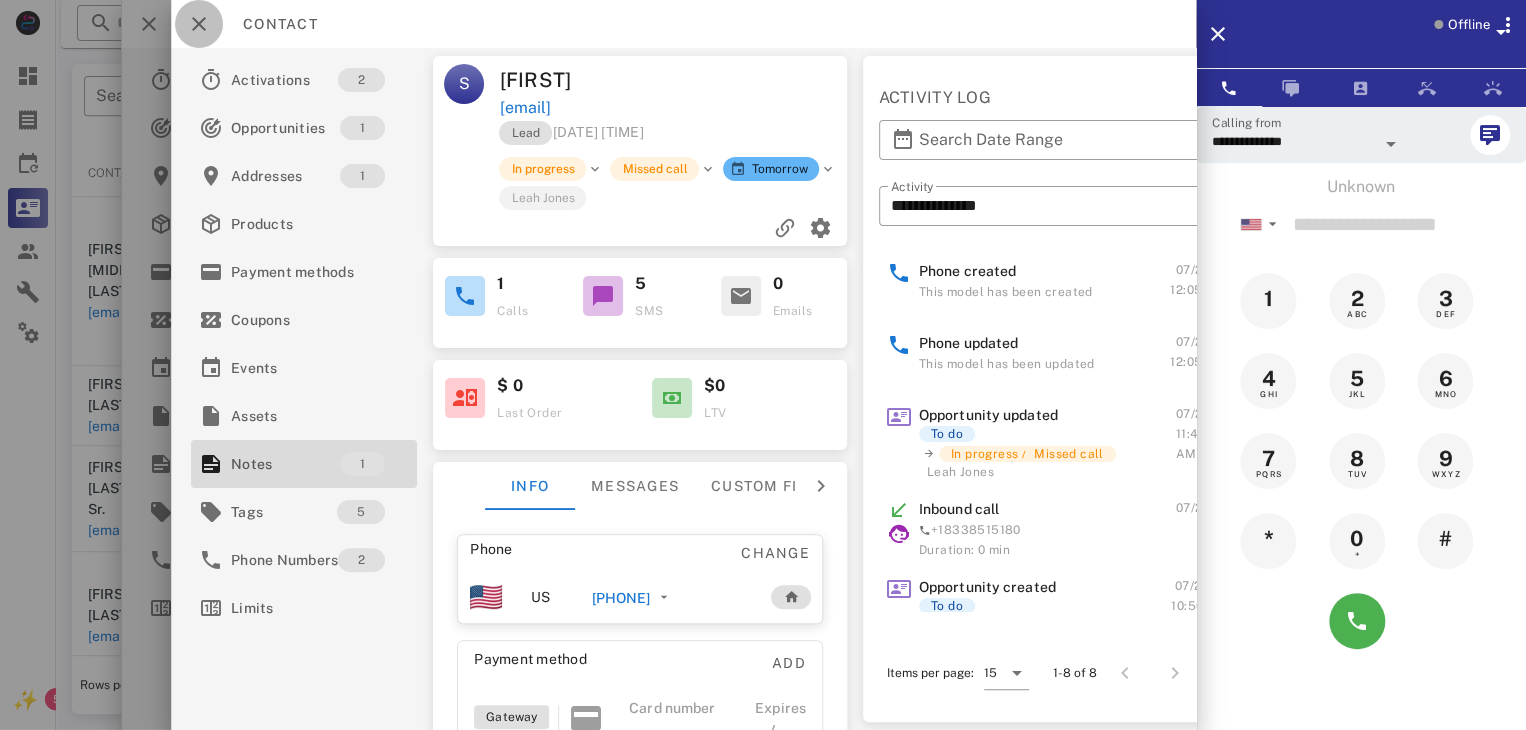 click at bounding box center (199, 24) 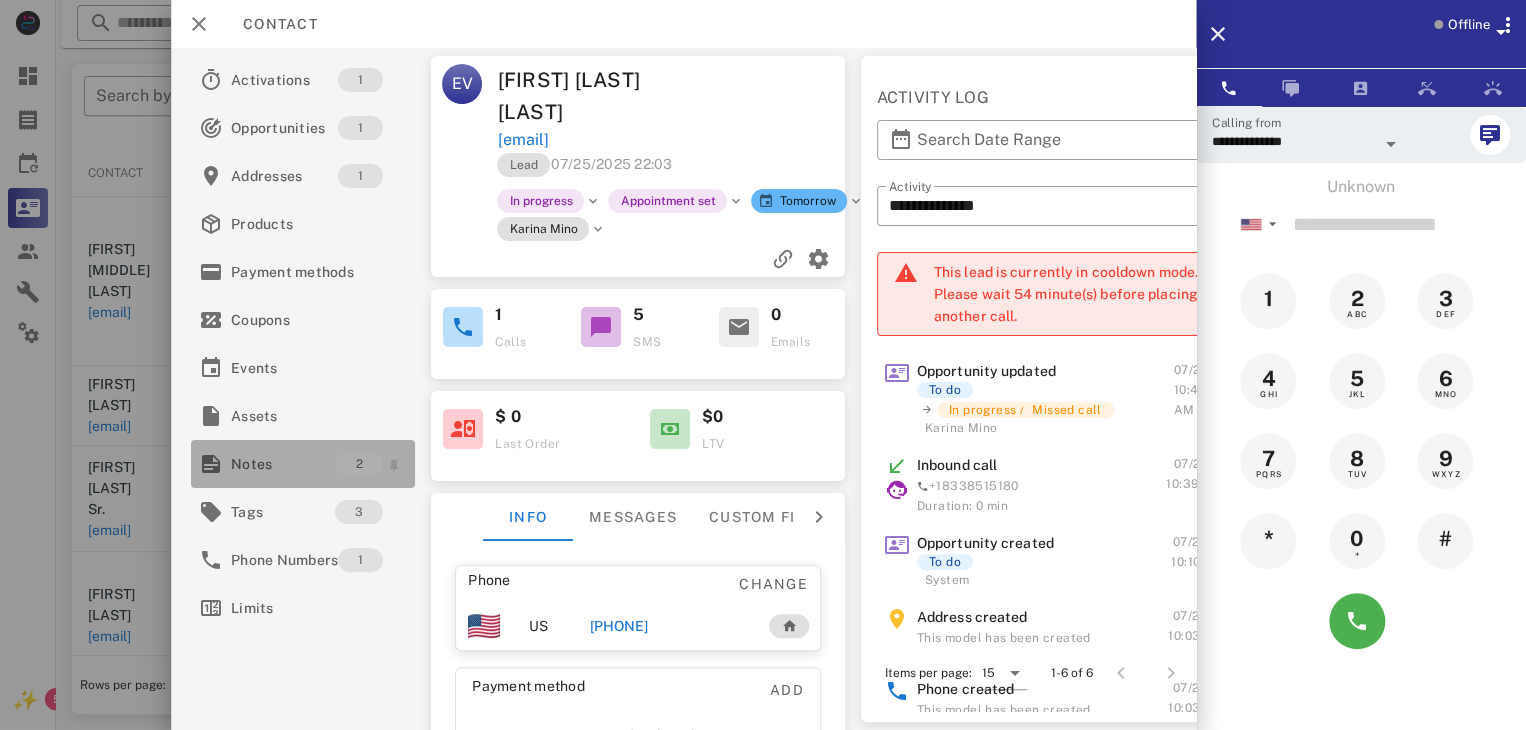 click on "Notes" at bounding box center [283, 464] 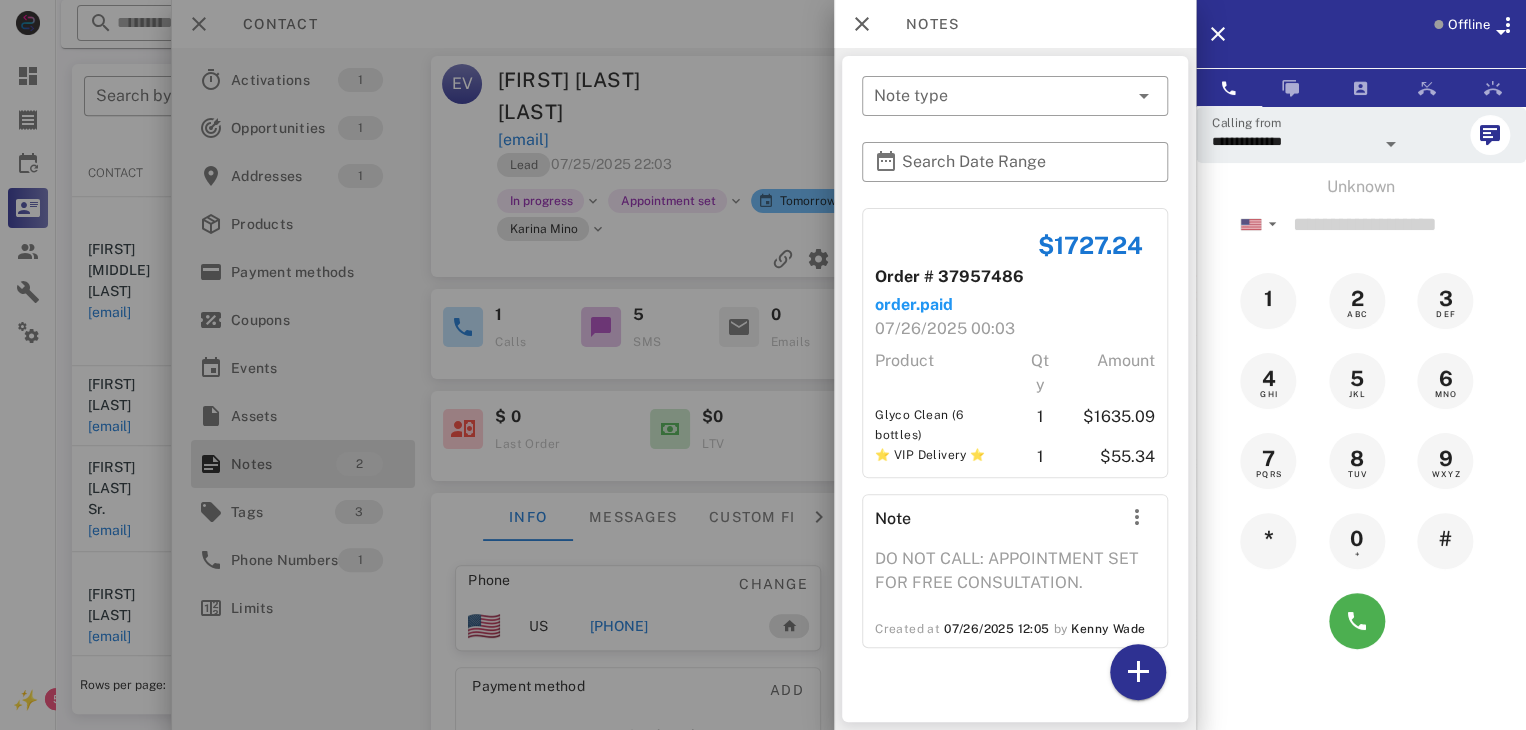 click at bounding box center (763, 365) 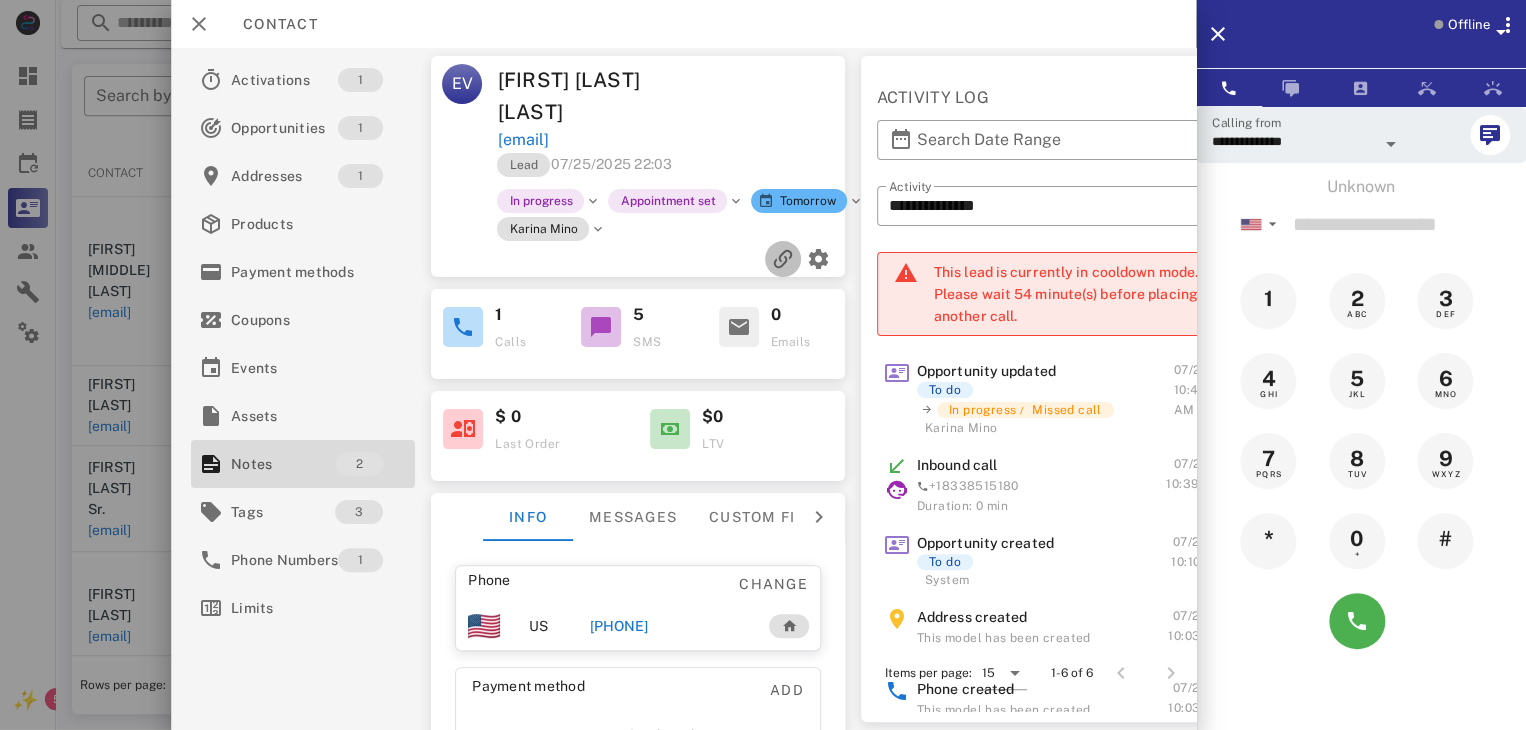 click at bounding box center (783, 259) 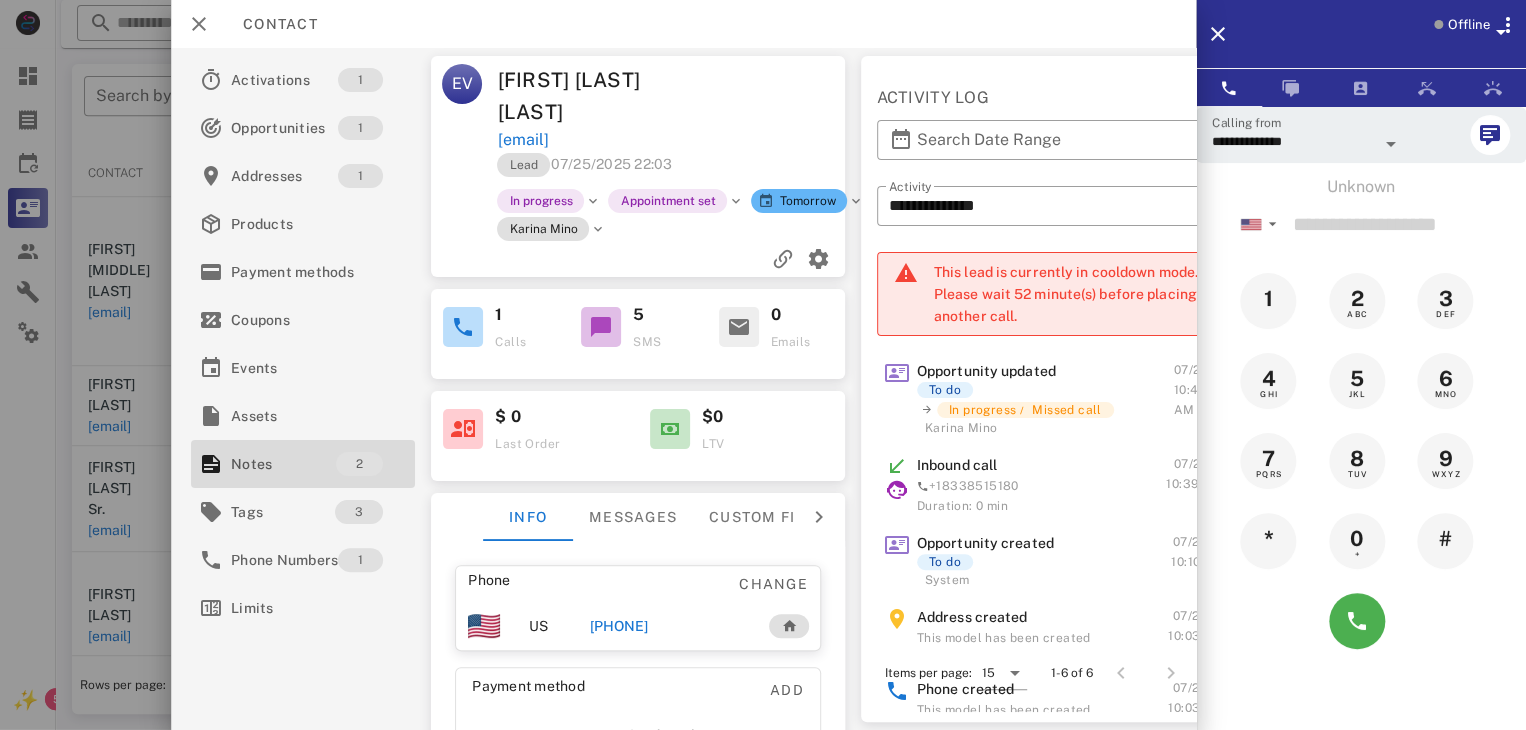 click at bounding box center [763, 365] 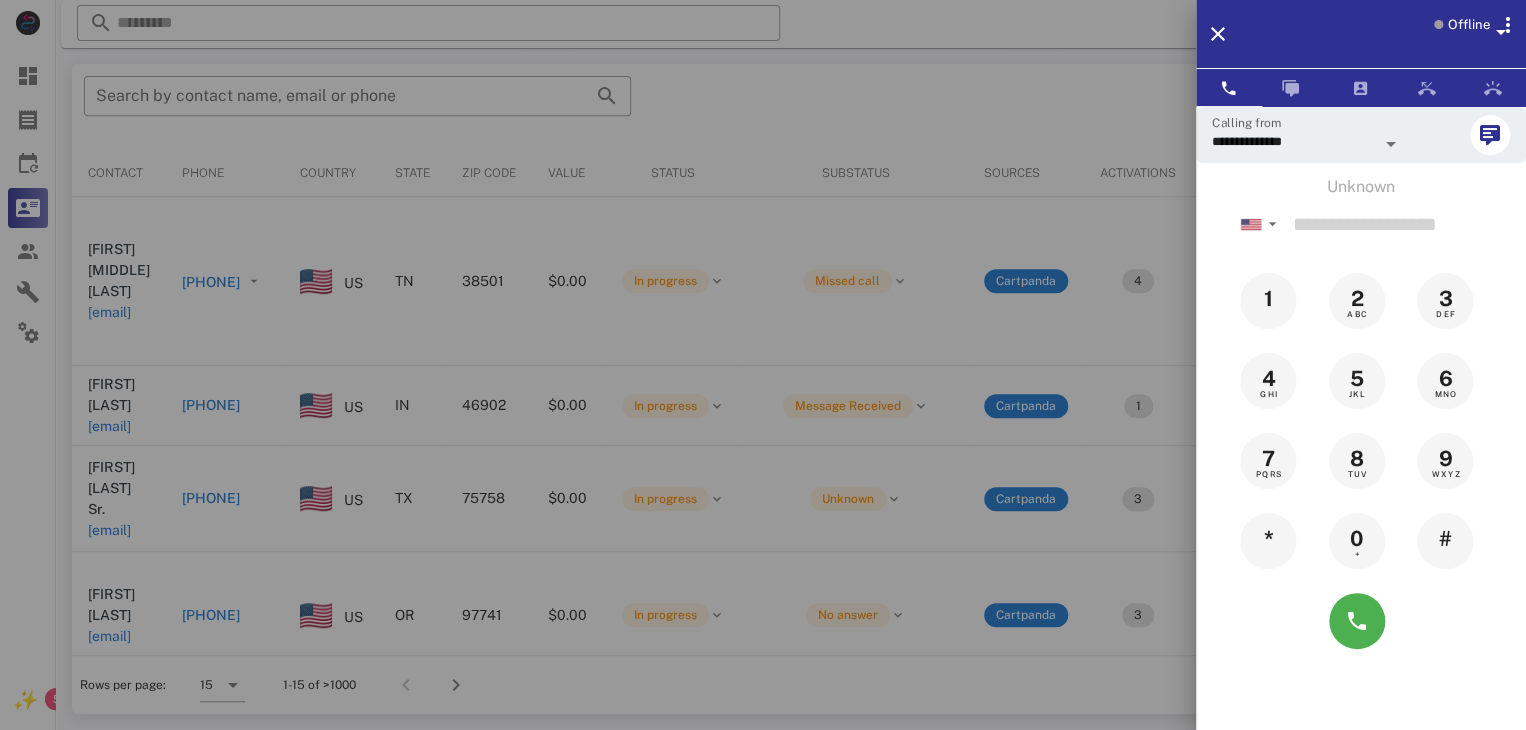 drag, startPoint x: 144, startPoint y: 489, endPoint x: 139, endPoint y: 529, distance: 40.311287 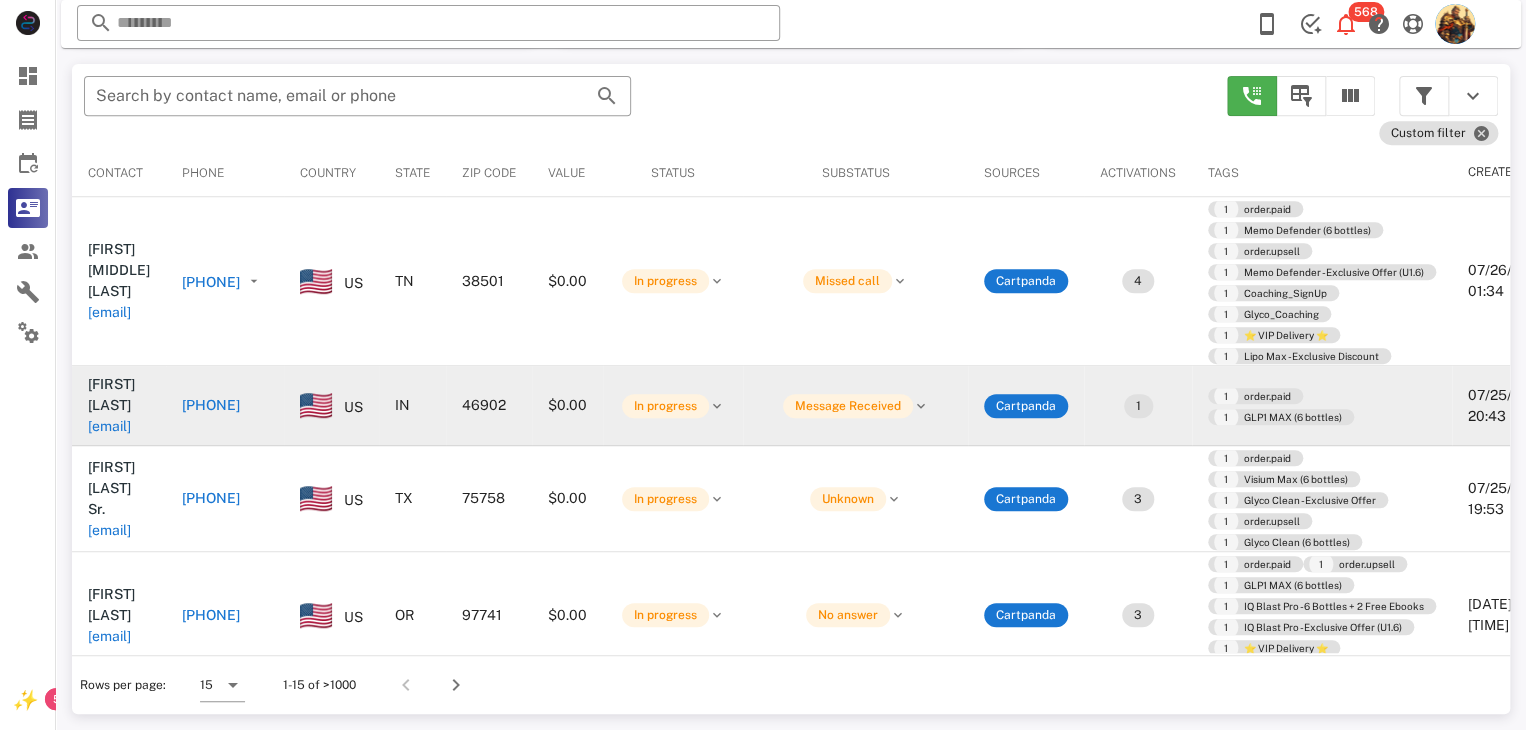 click on "blazerfarms4@yahoo.com" at bounding box center [109, 426] 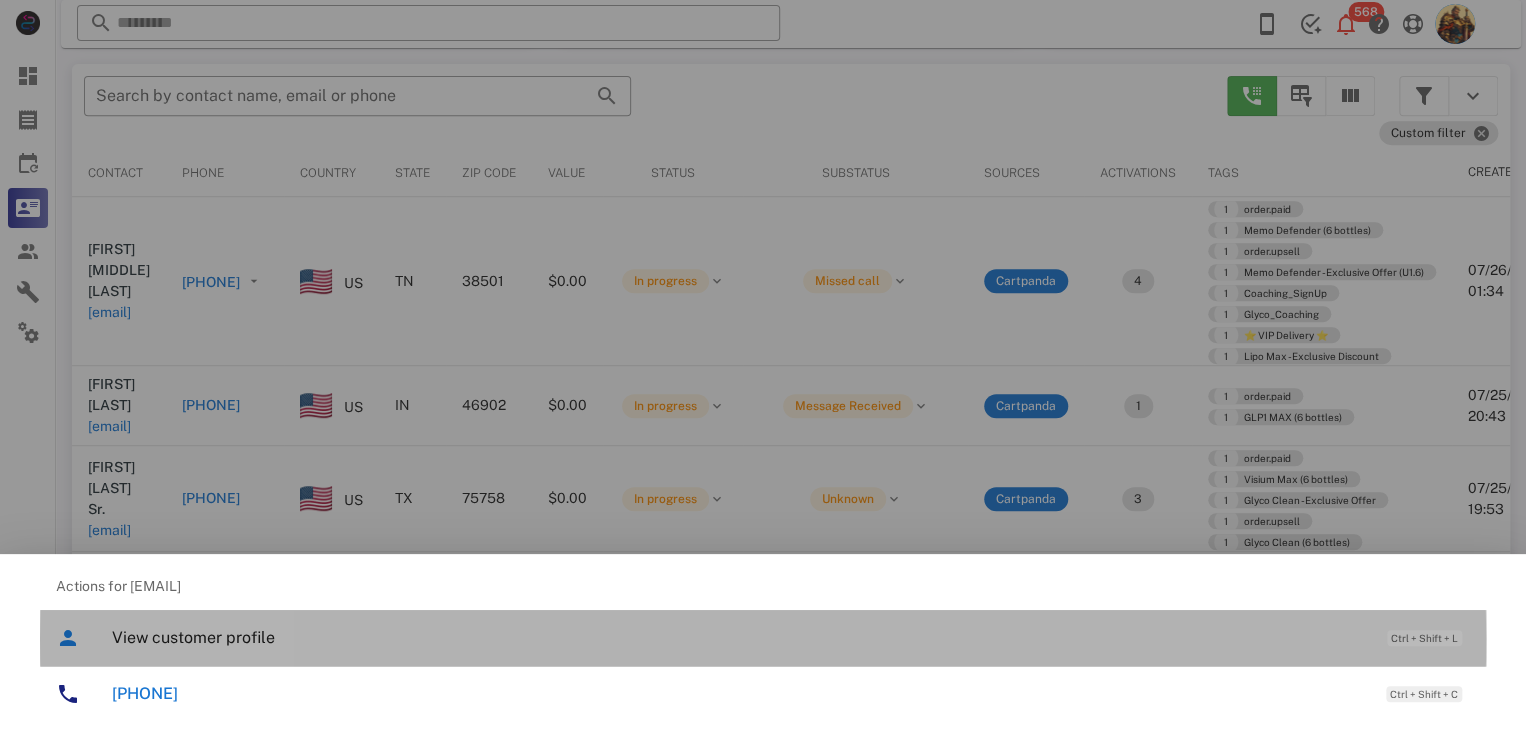 click on "View customer profile Ctrl + Shift + L" at bounding box center (791, 637) 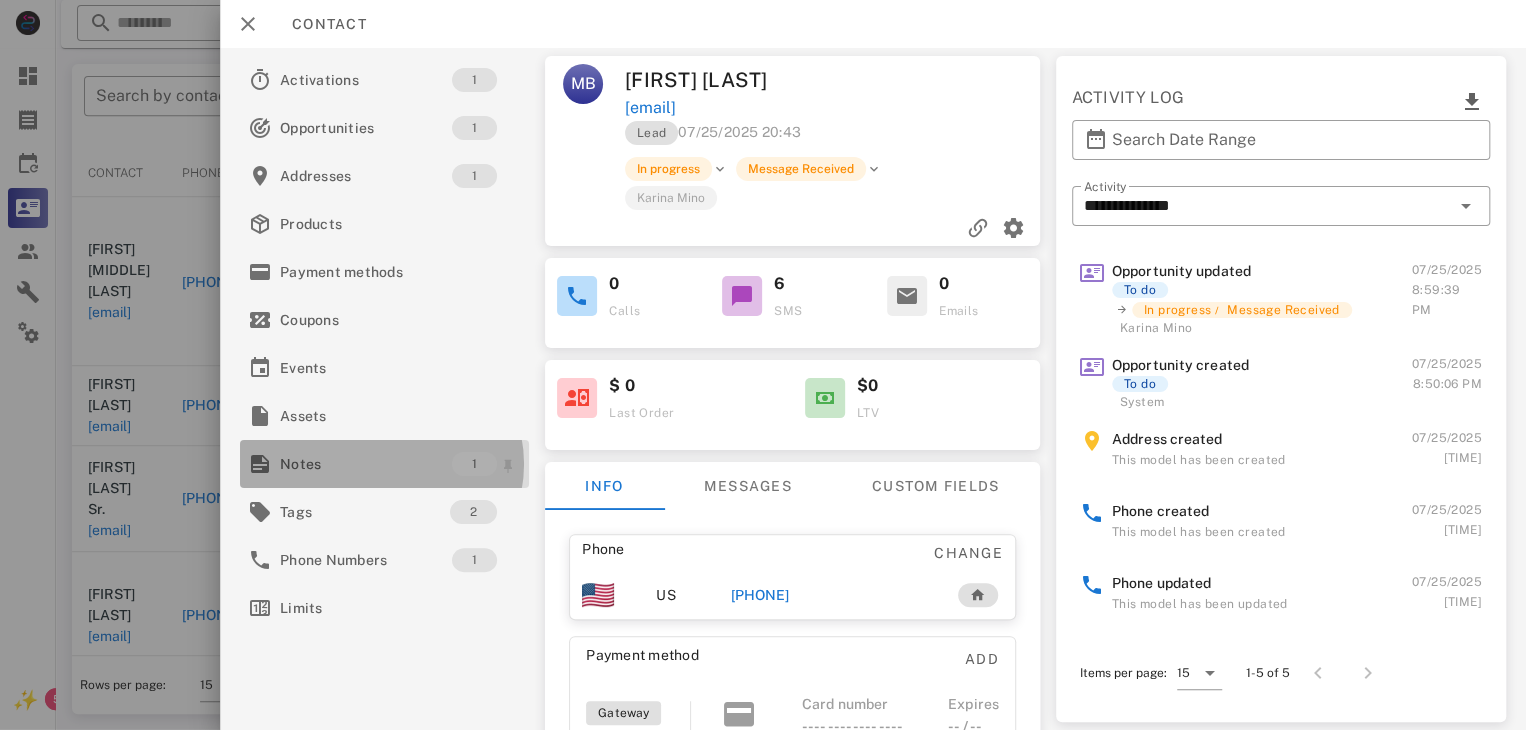 click on "Notes" at bounding box center [366, 464] 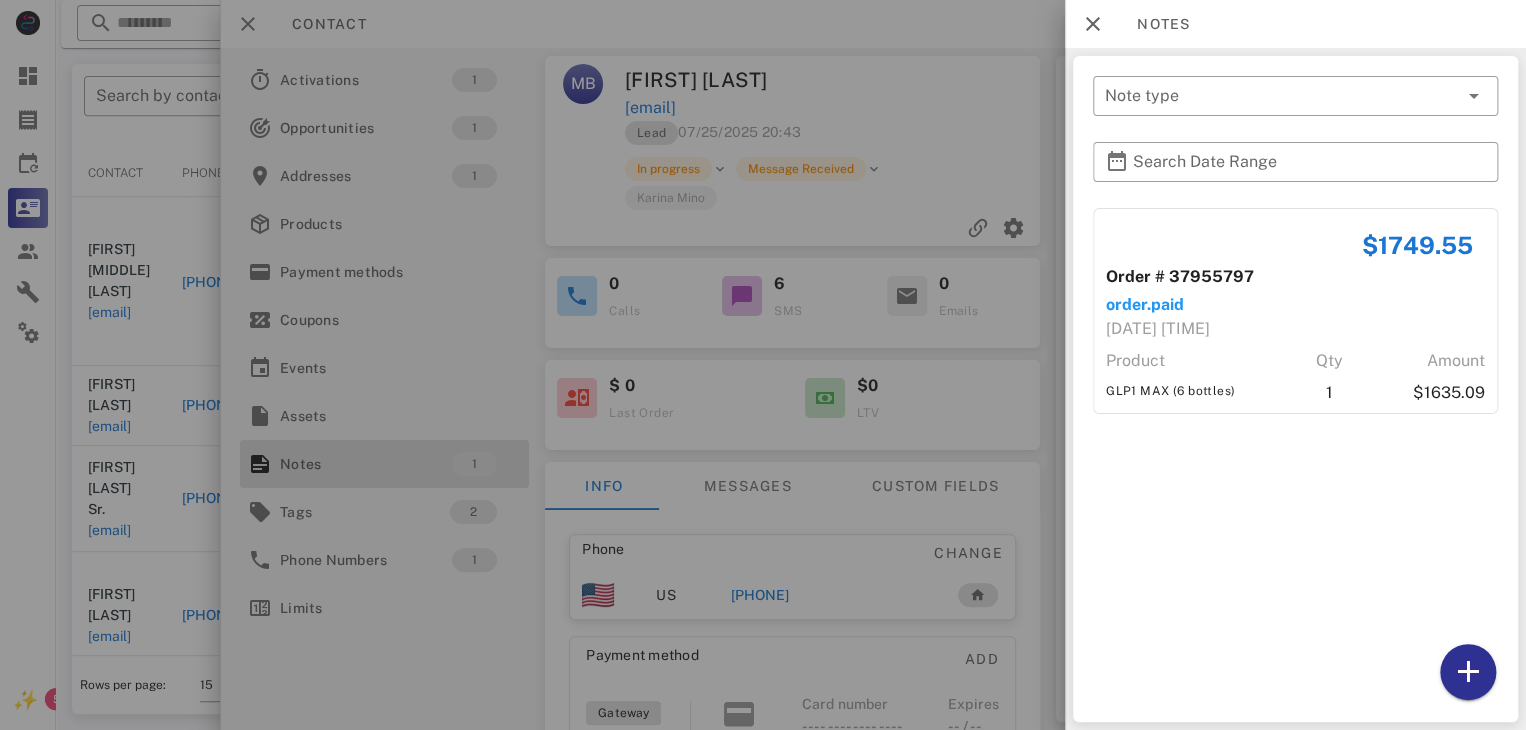 click at bounding box center (763, 365) 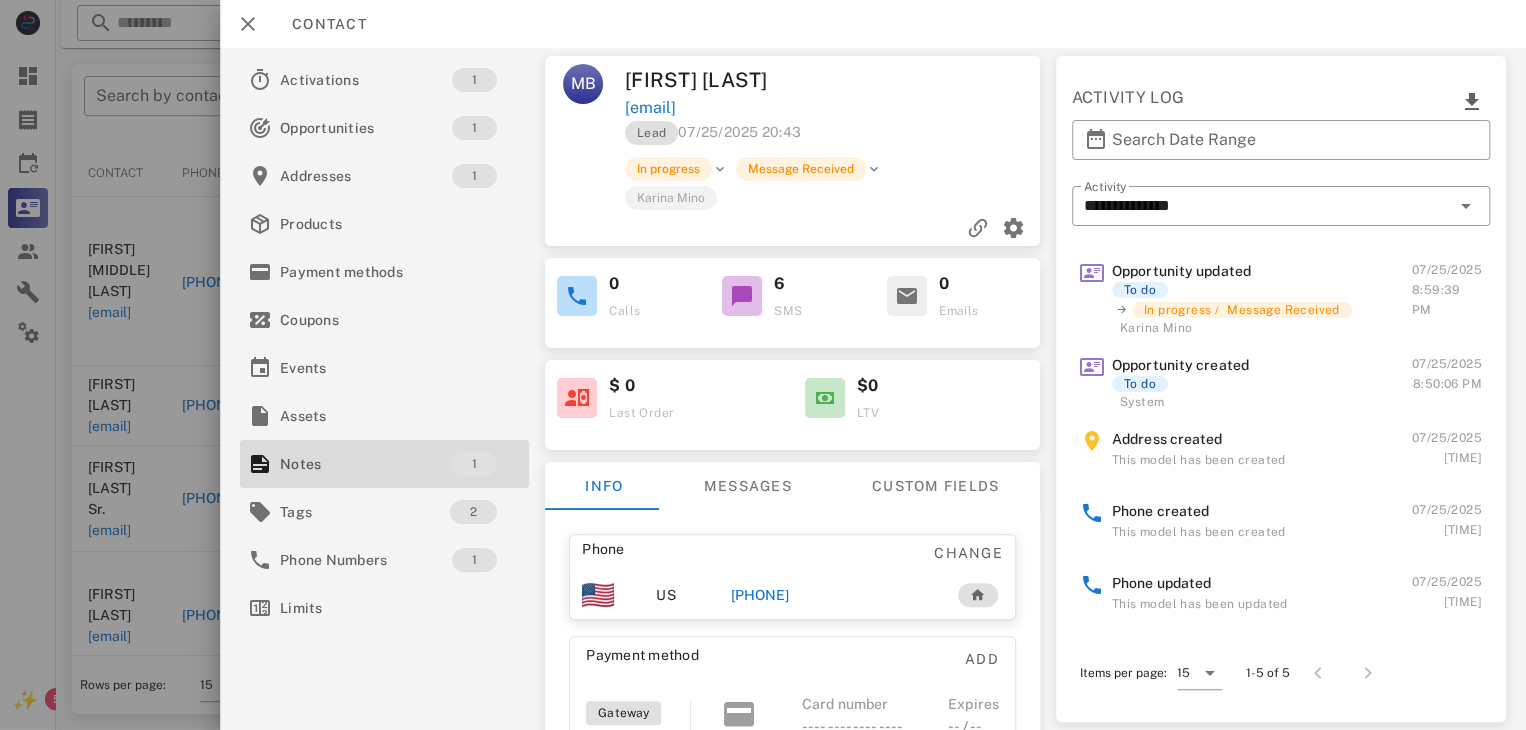 click on "+17654611261" at bounding box center (760, 595) 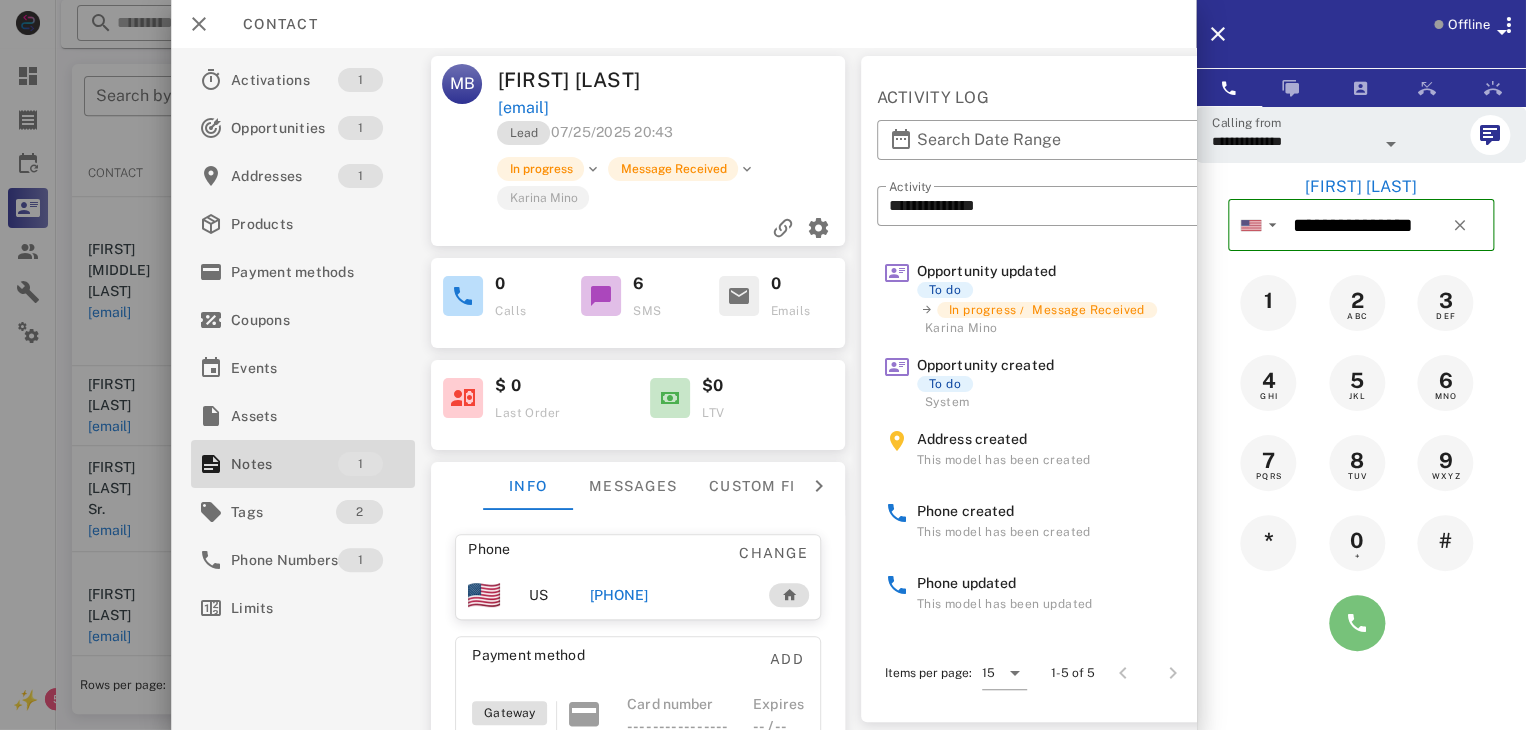 click at bounding box center (1357, 623) 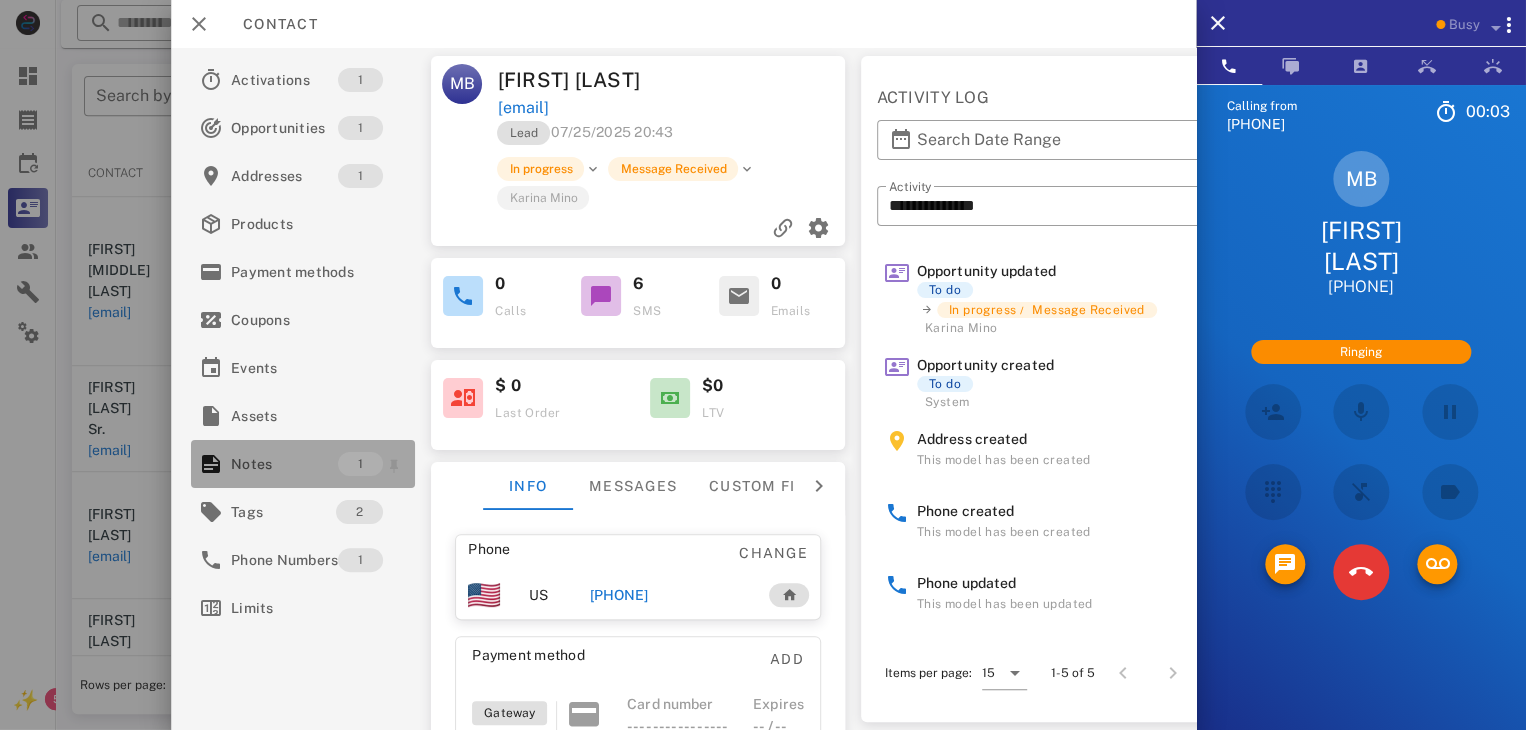 click on "Notes" at bounding box center (284, 464) 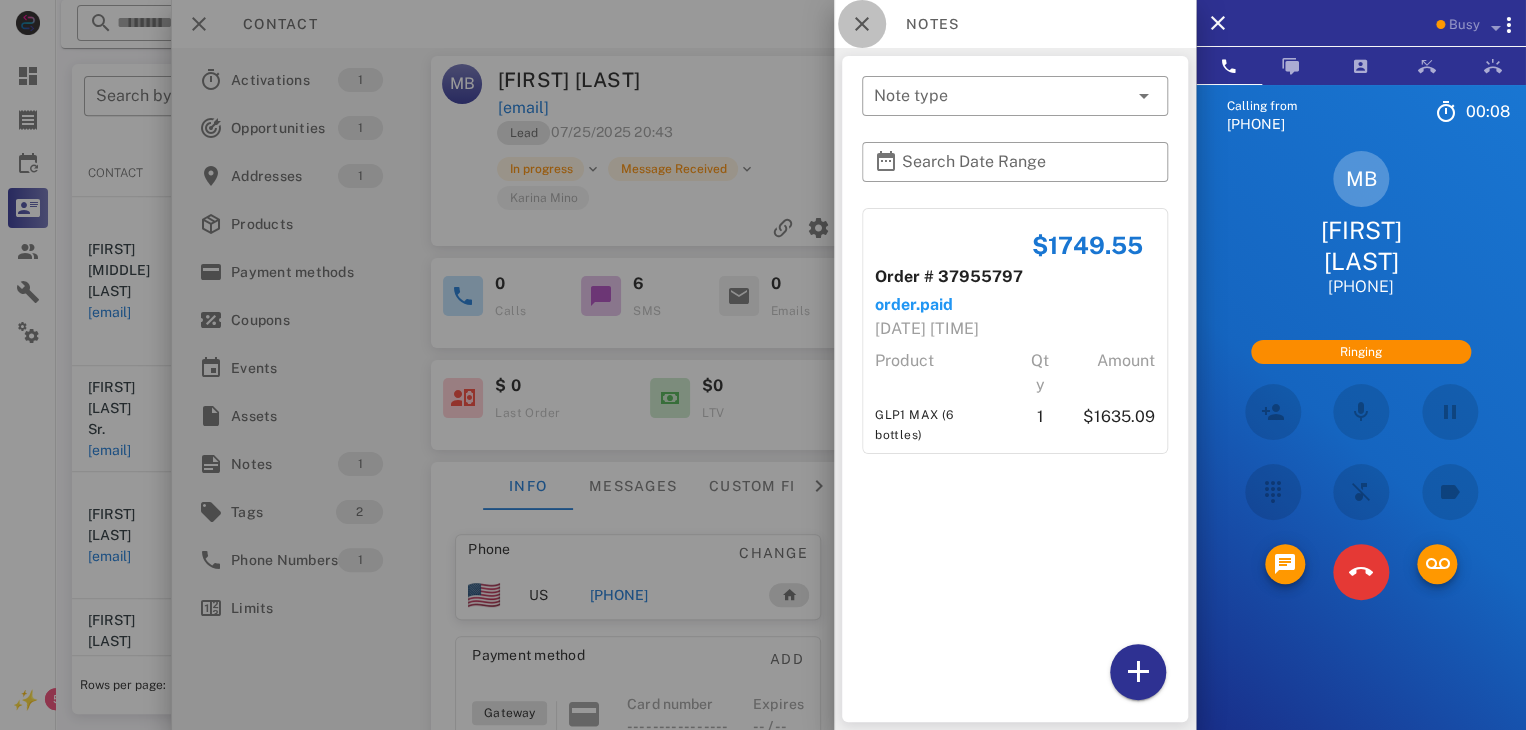 click at bounding box center (862, 24) 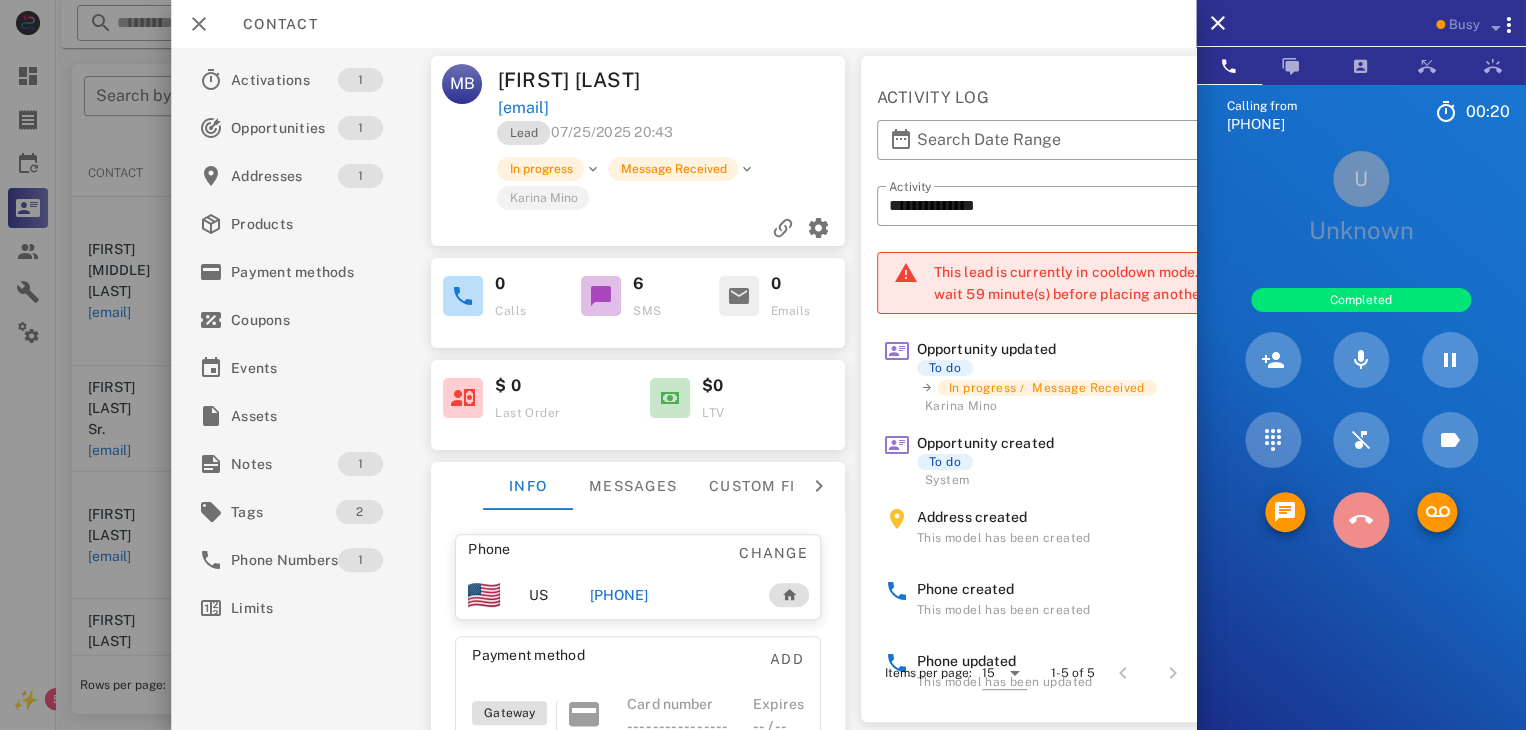 click at bounding box center [1361, 520] 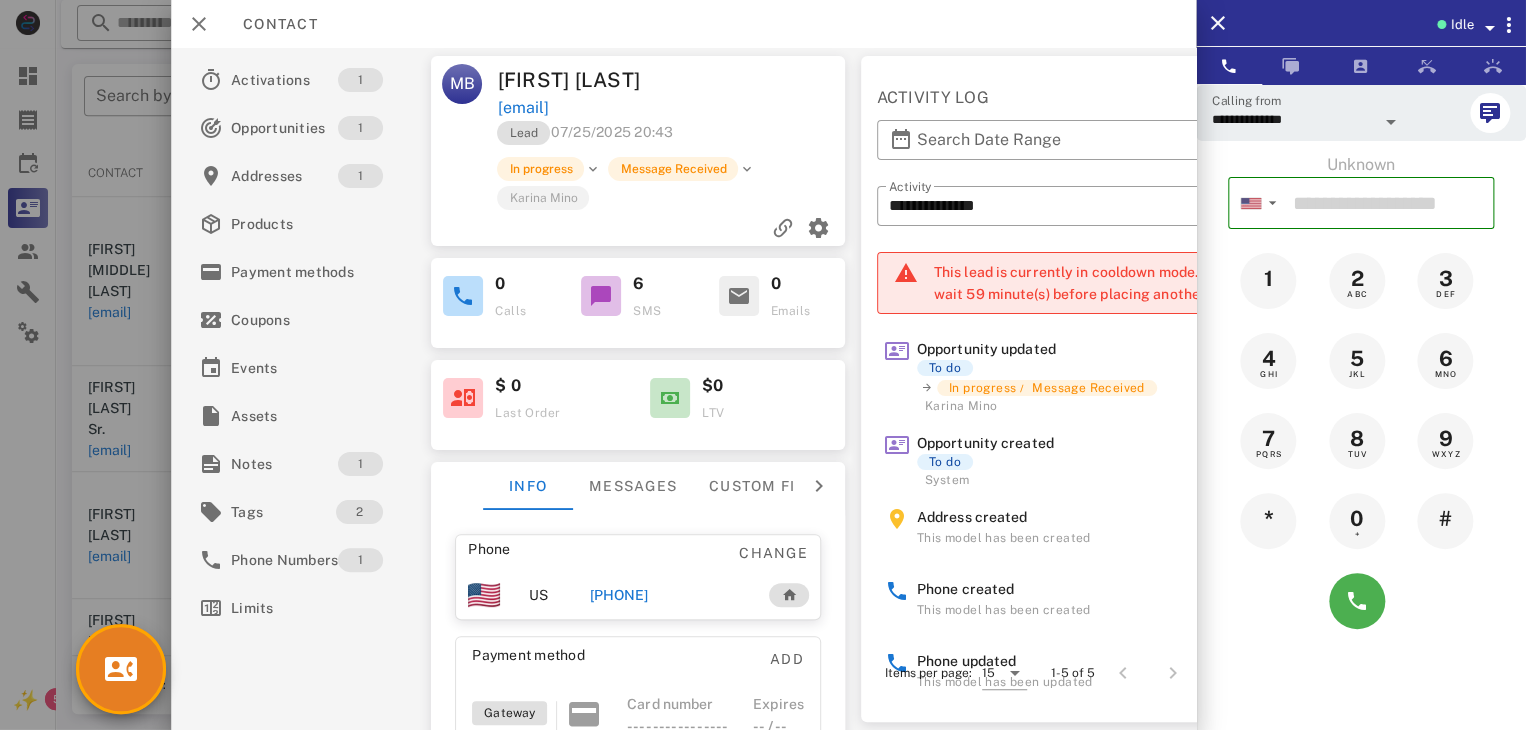 click on "+17654611261" at bounding box center [618, 595] 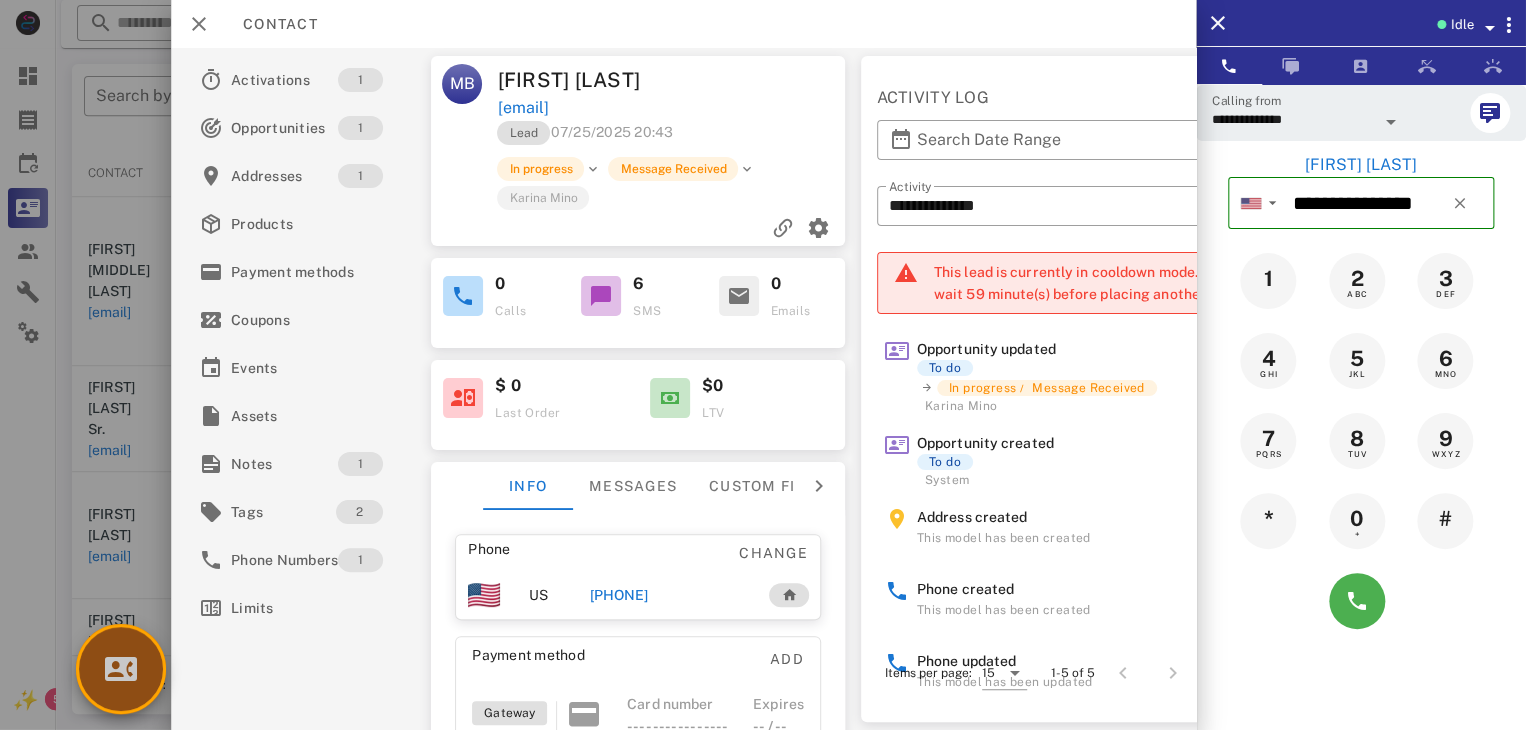click at bounding box center [121, 669] 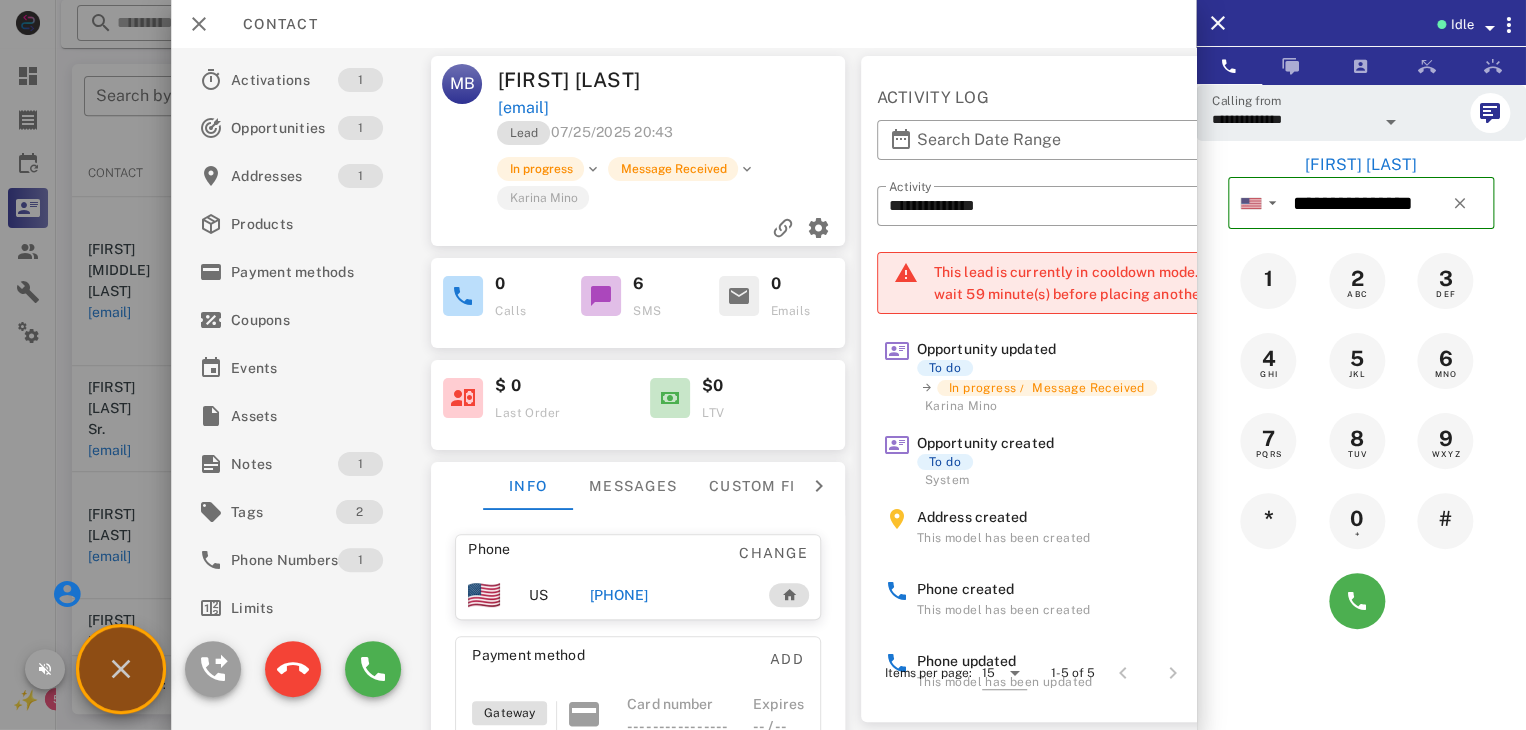 click at bounding box center [67, 594] 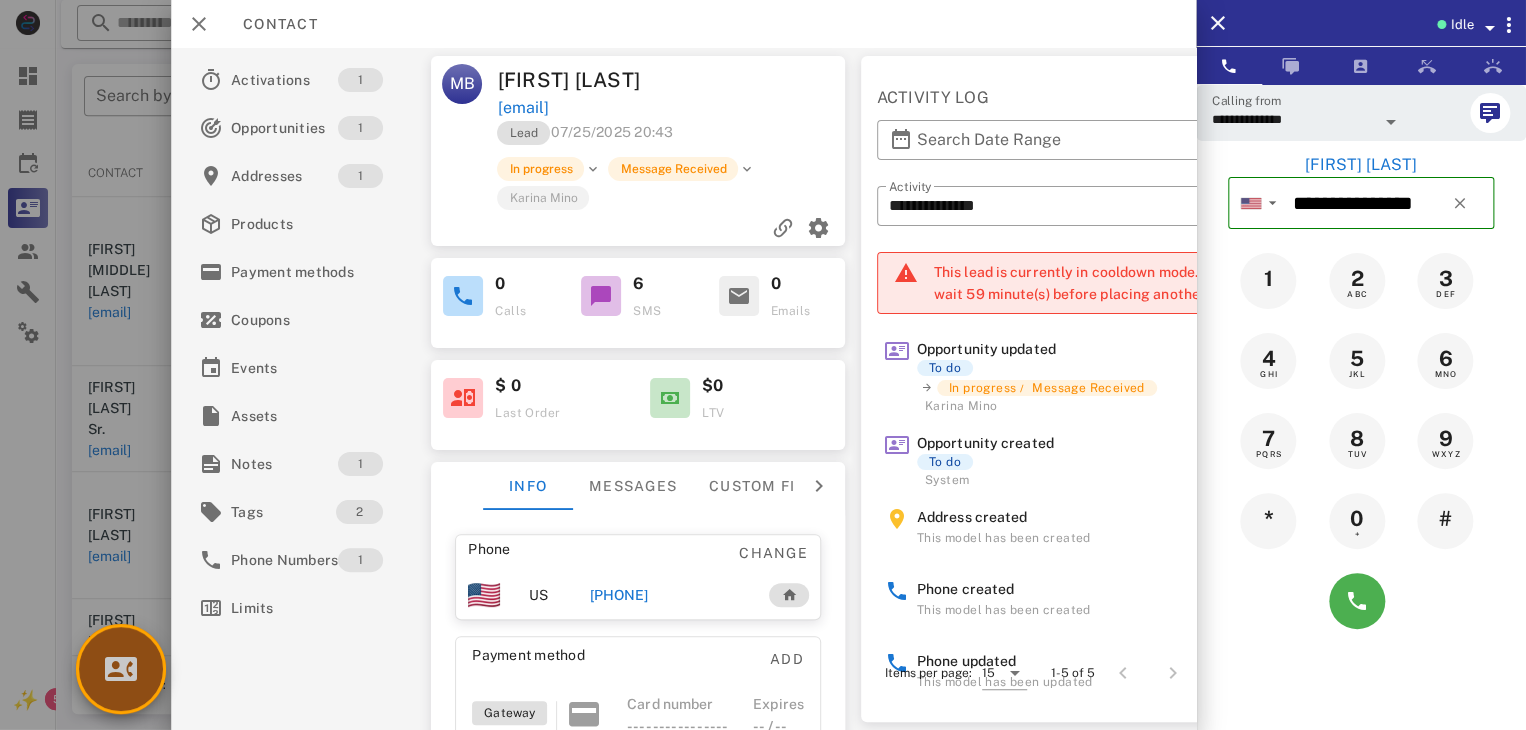 click at bounding box center (121, 669) 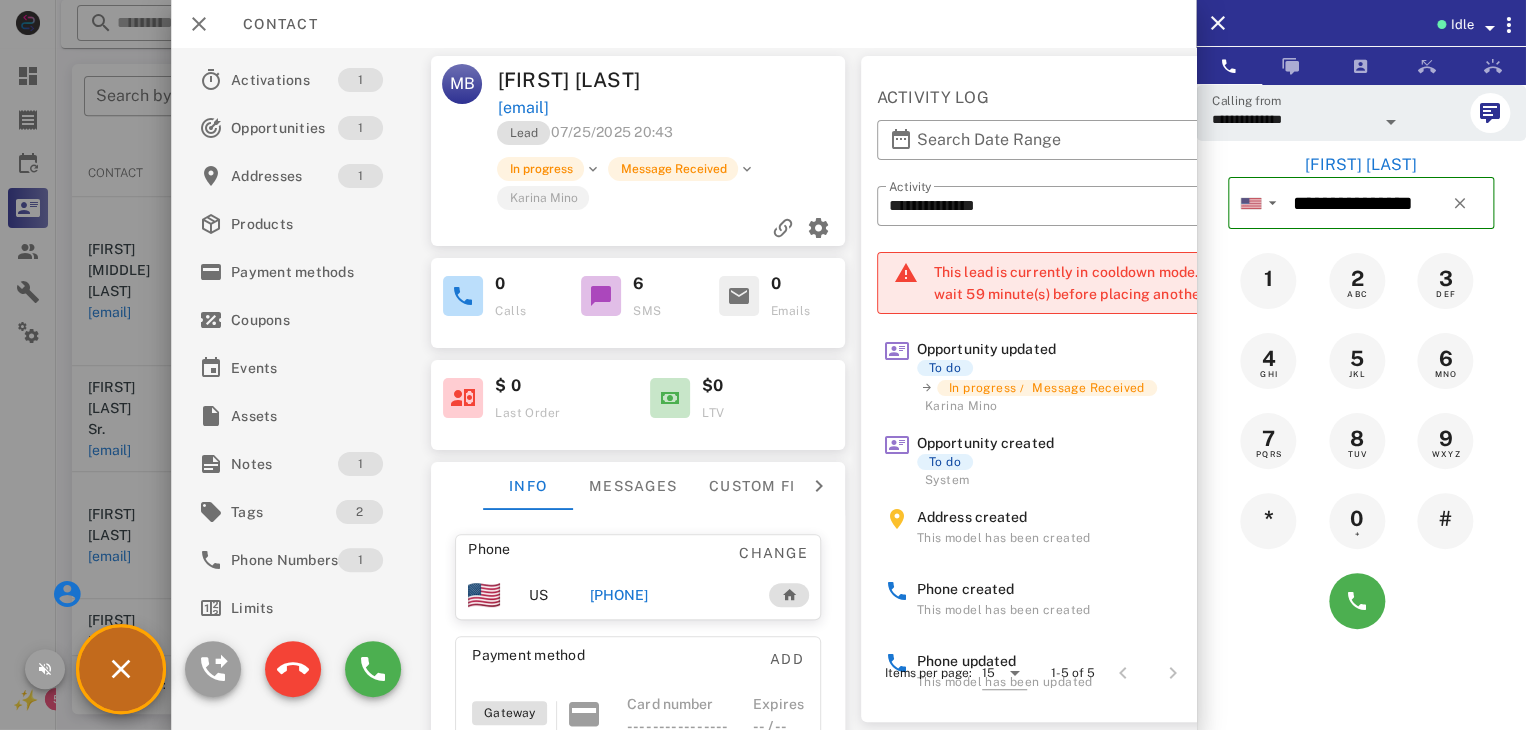 click on "Activations  1  Opportunities  1  Addresses  1  Products Payment methods Coupons Events Assets Notes  1  Tags  2  Phone Numbers  1  Limits" at bounding box center [303, 389] 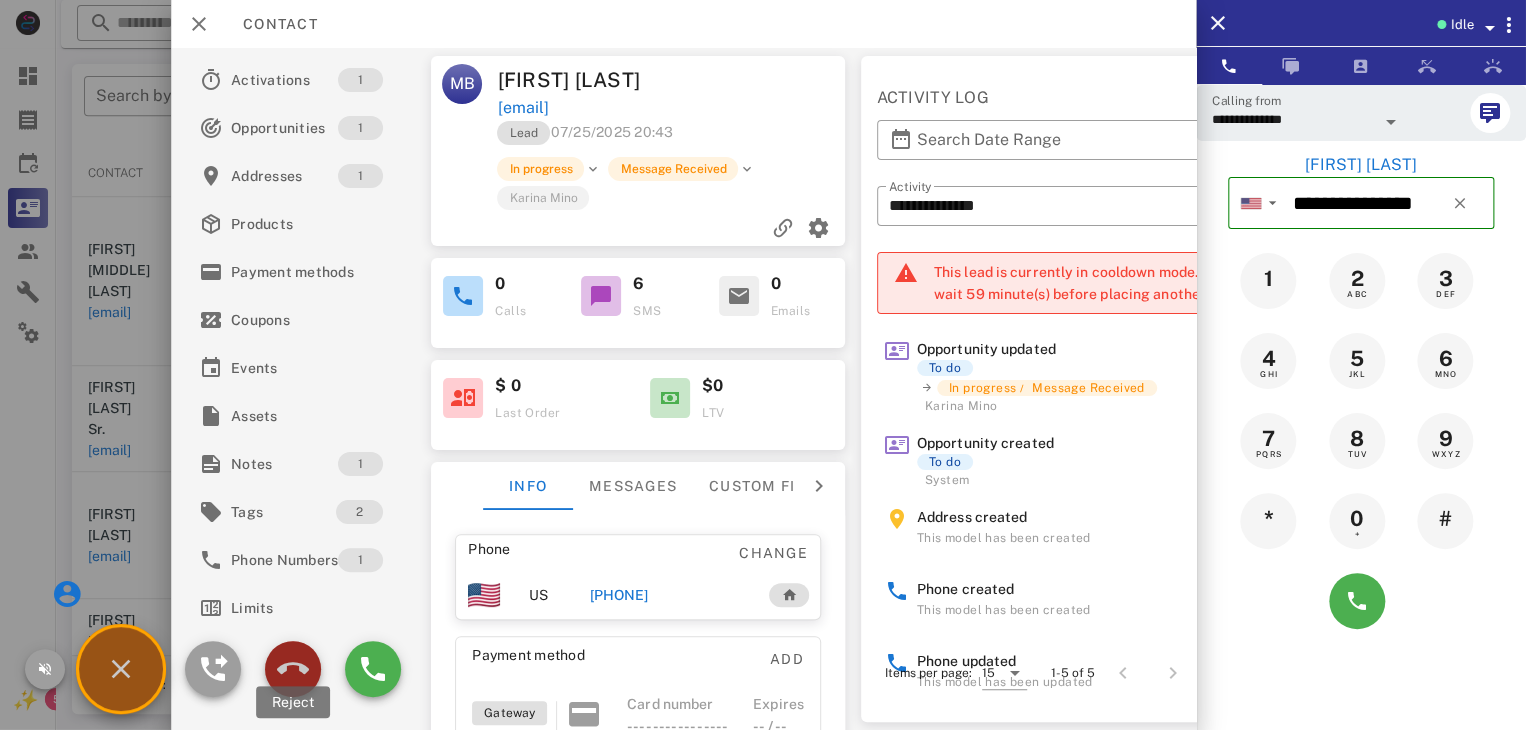 click at bounding box center [293, 669] 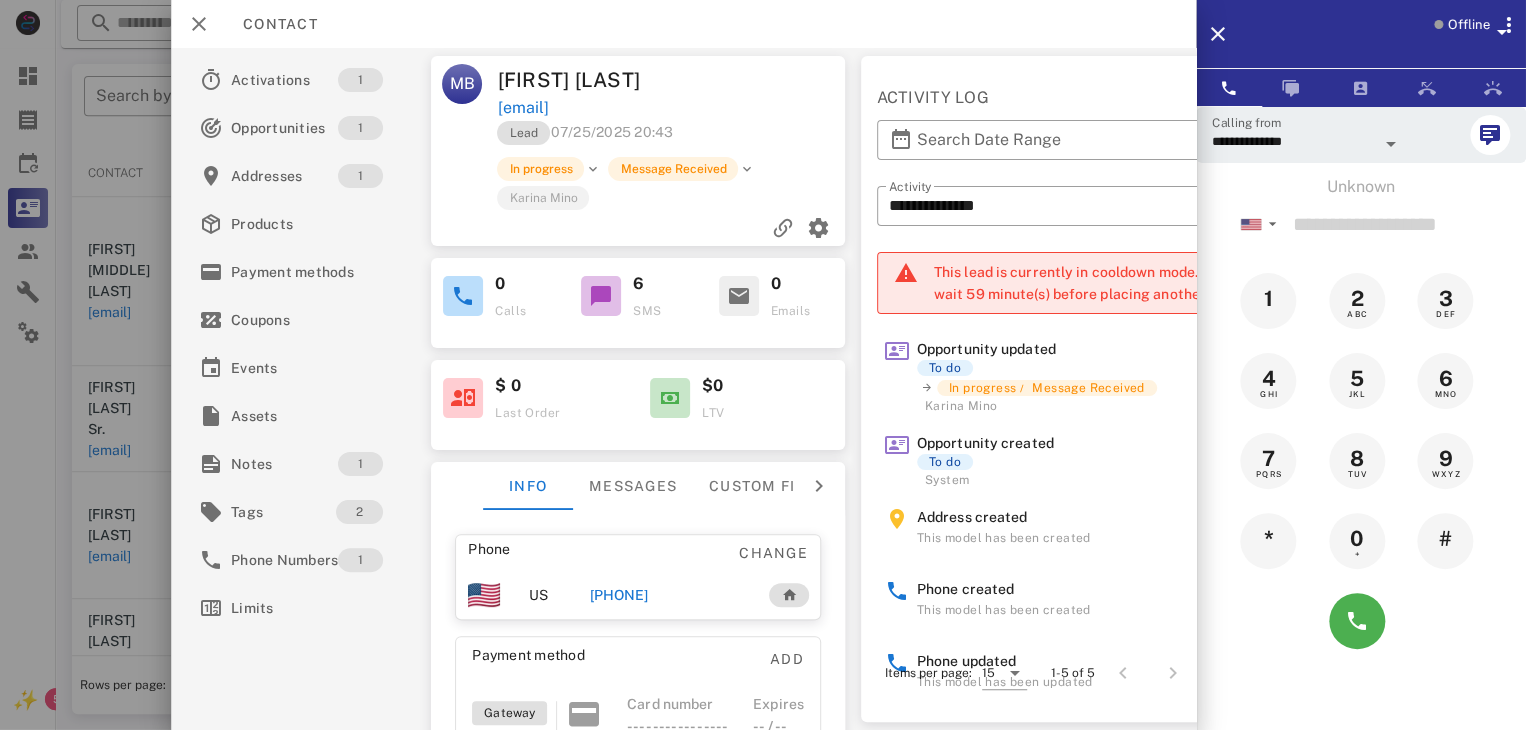 click on "+17654611261" at bounding box center (618, 595) 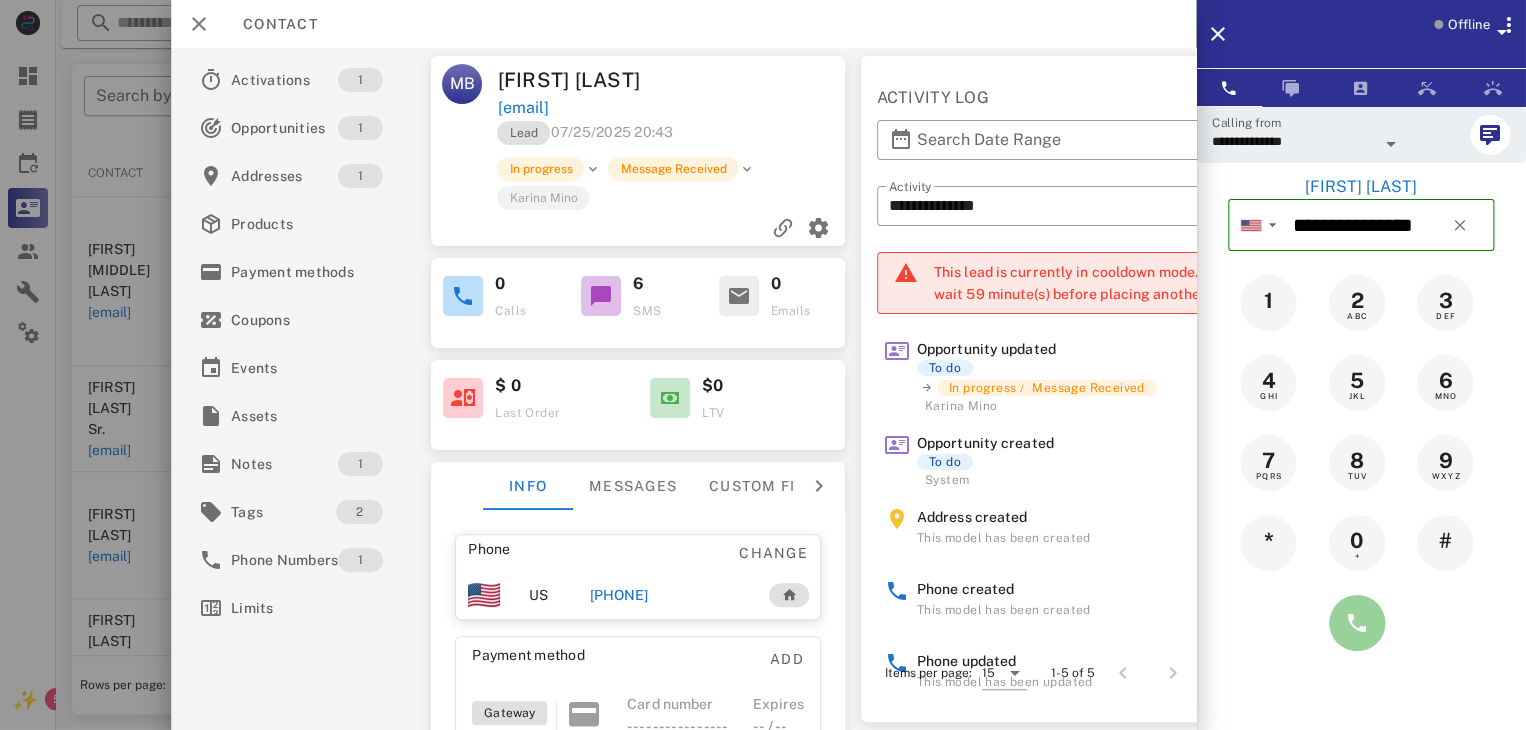 click at bounding box center (1357, 623) 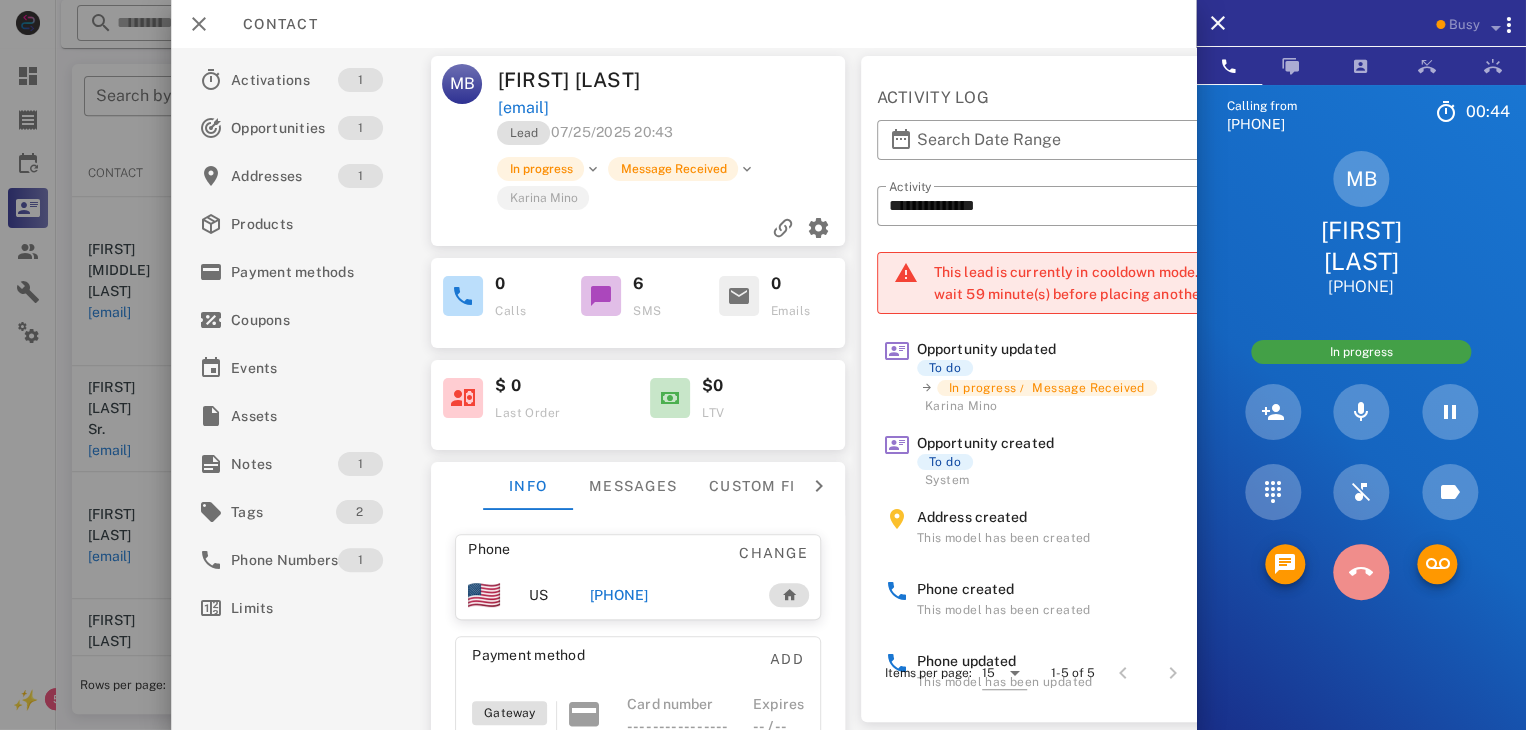 click at bounding box center (1361, 572) 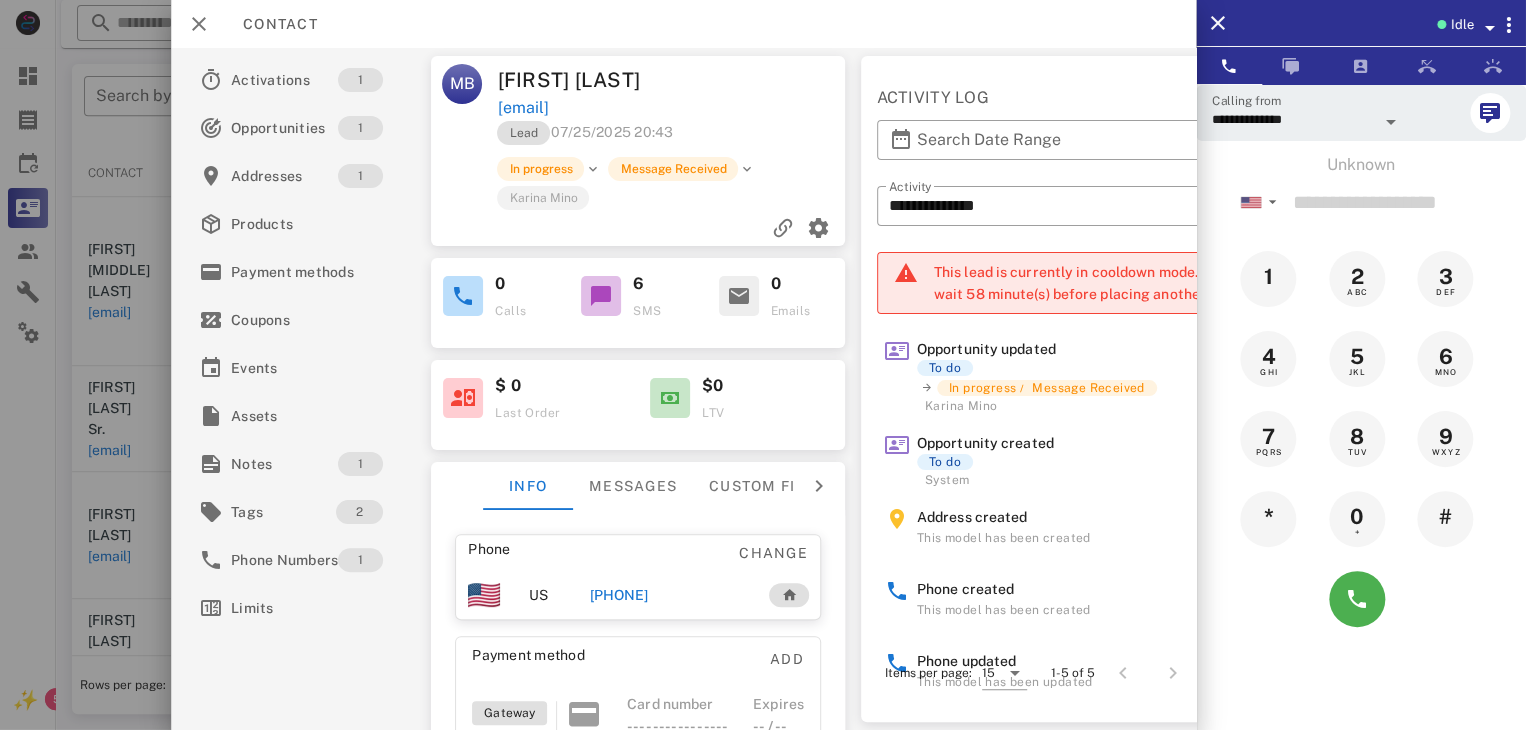 click on "+17654611261" at bounding box center [618, 595] 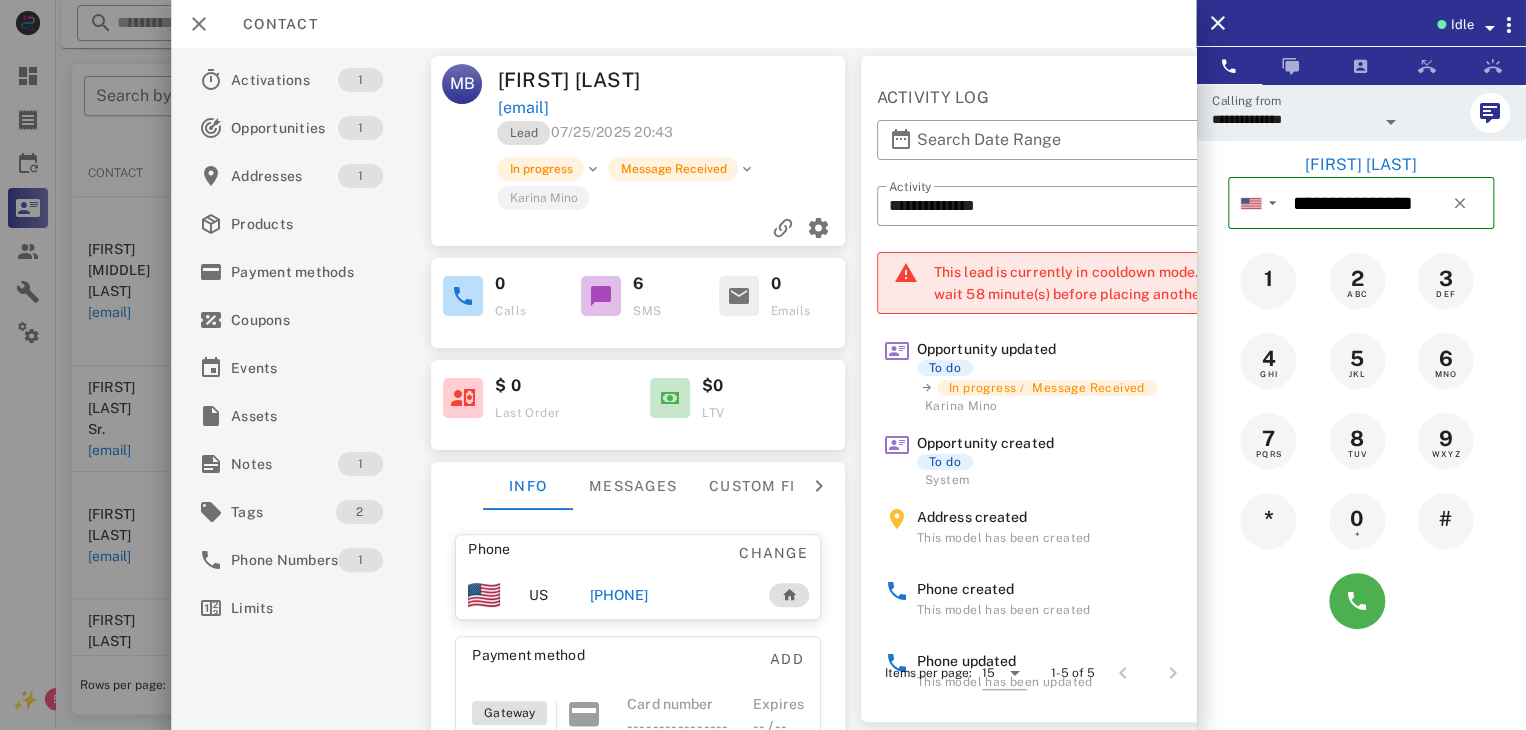 click at bounding box center (1361, 601) 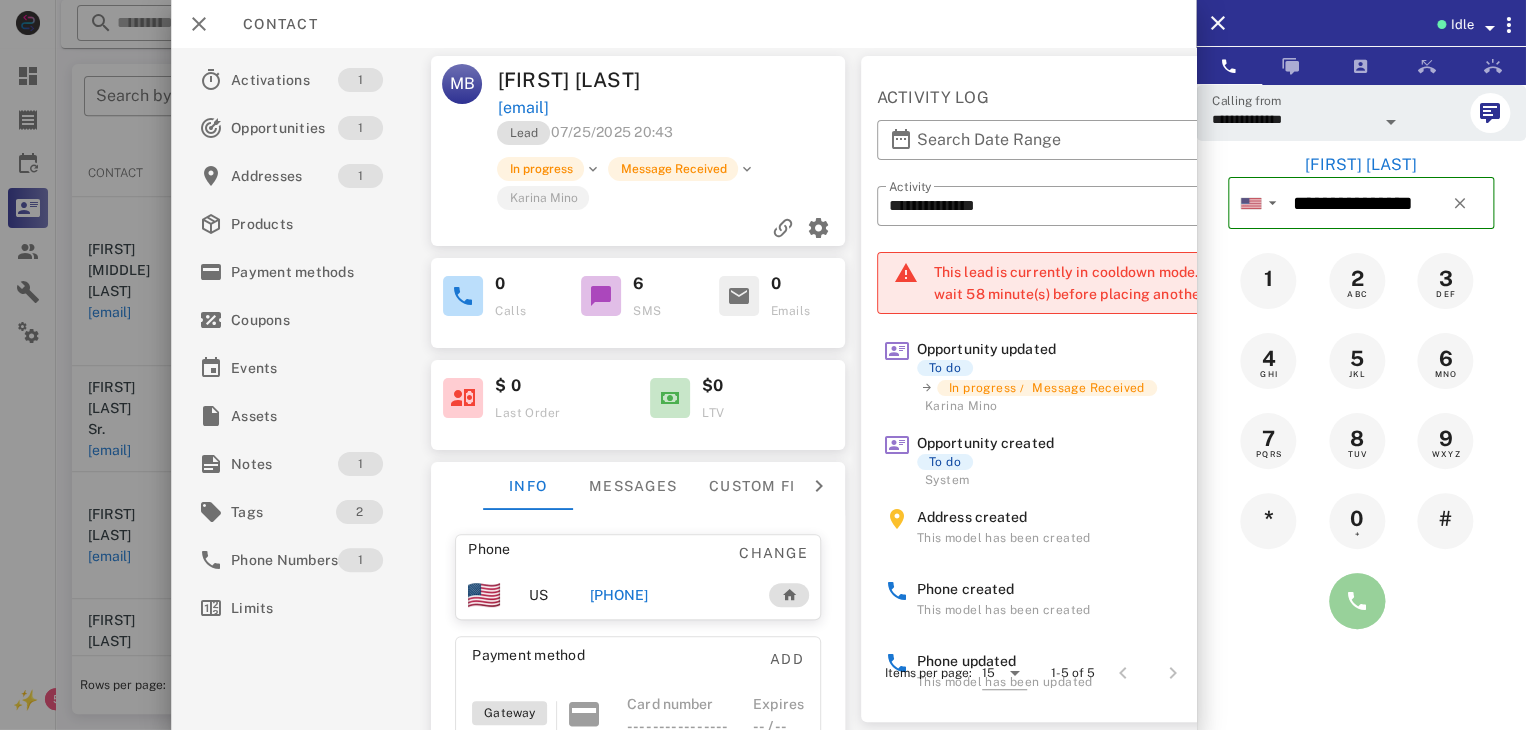 click at bounding box center [1357, 601] 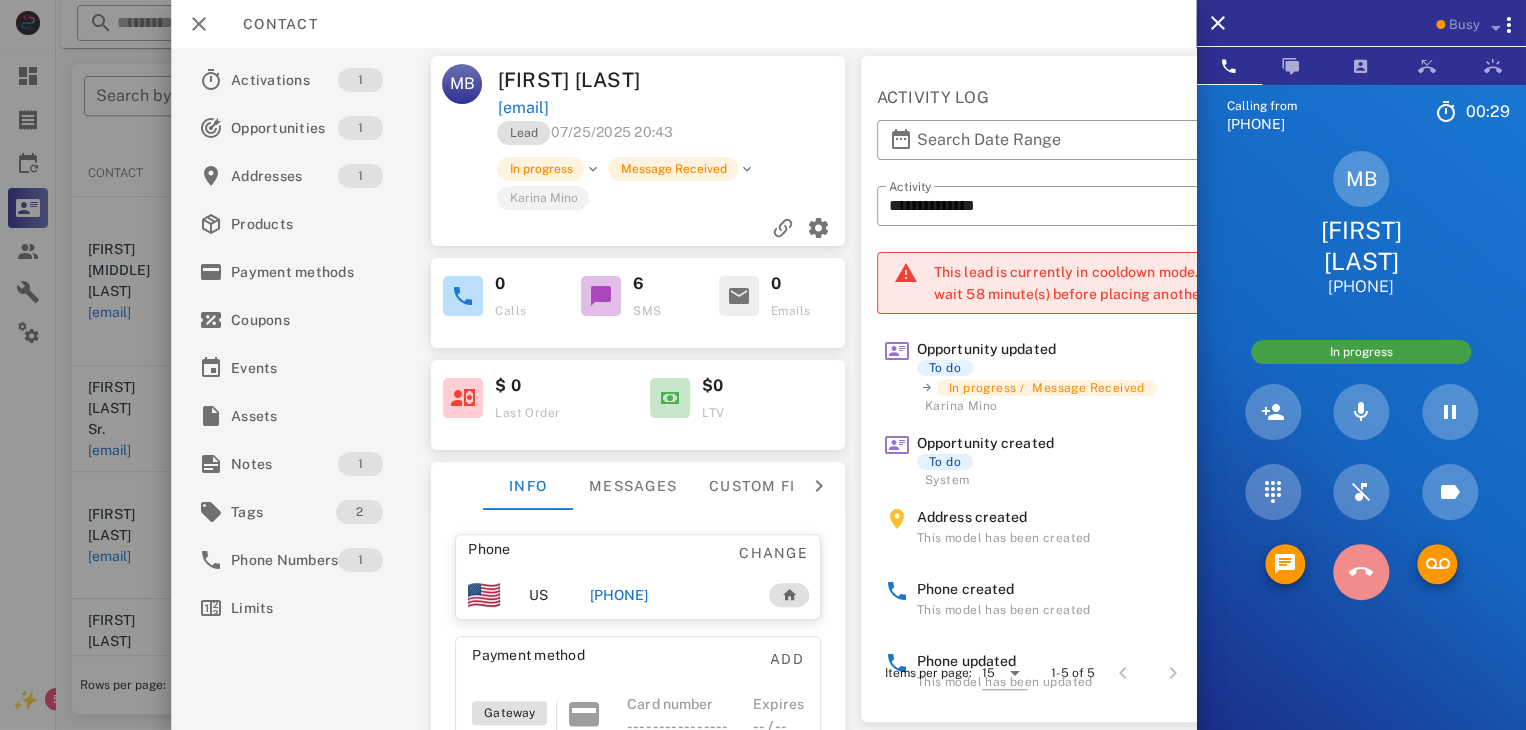 click at bounding box center (1361, 572) 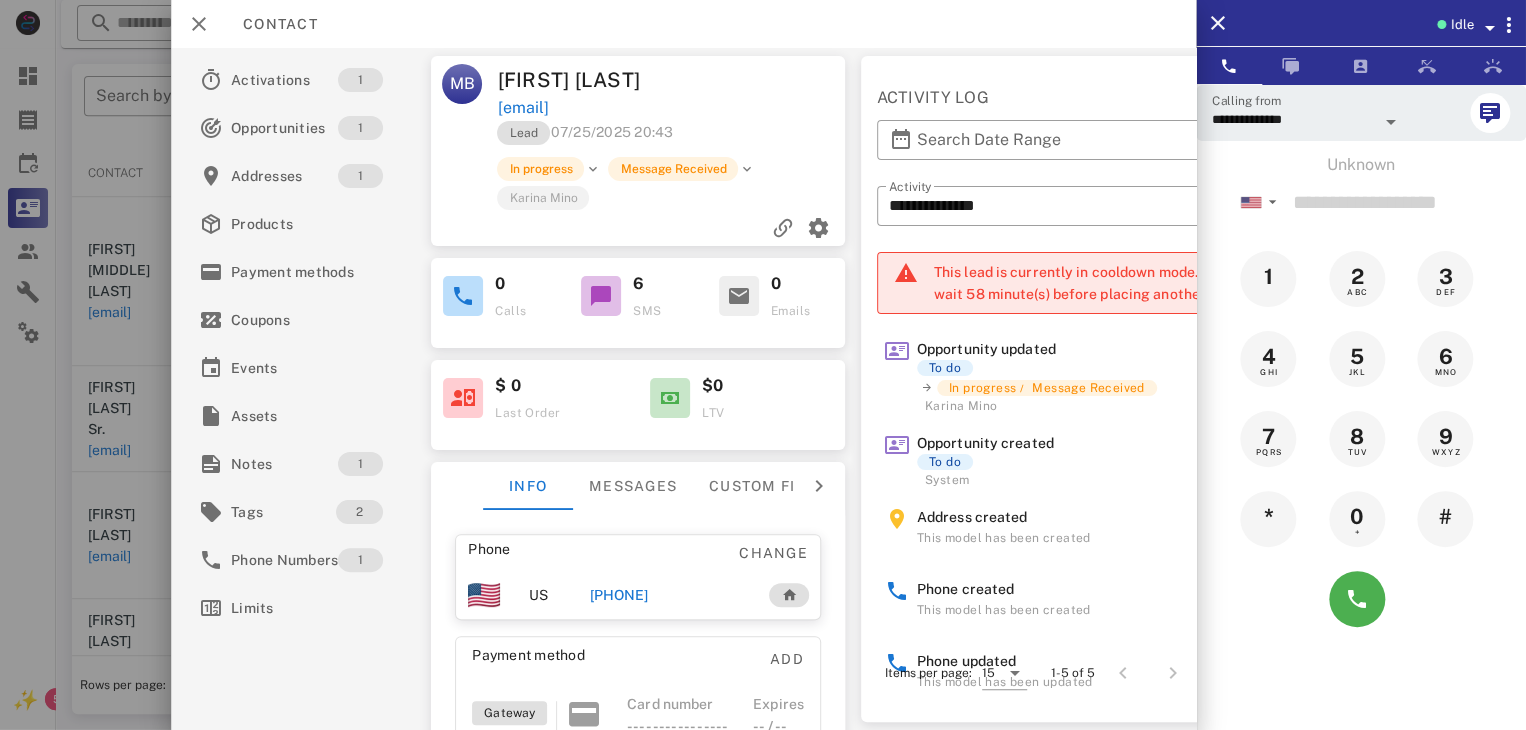 click at bounding box center (763, 365) 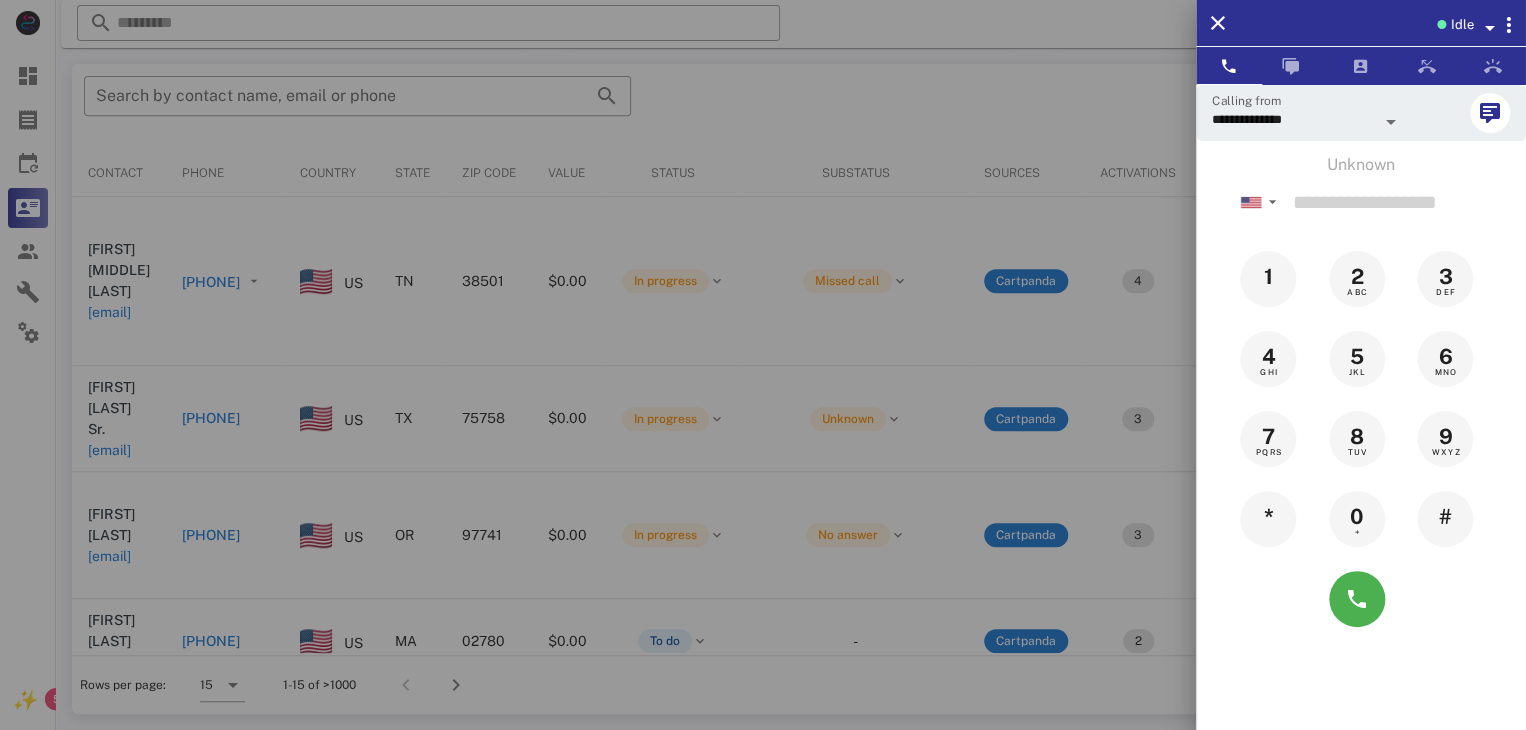 click at bounding box center [763, 365] 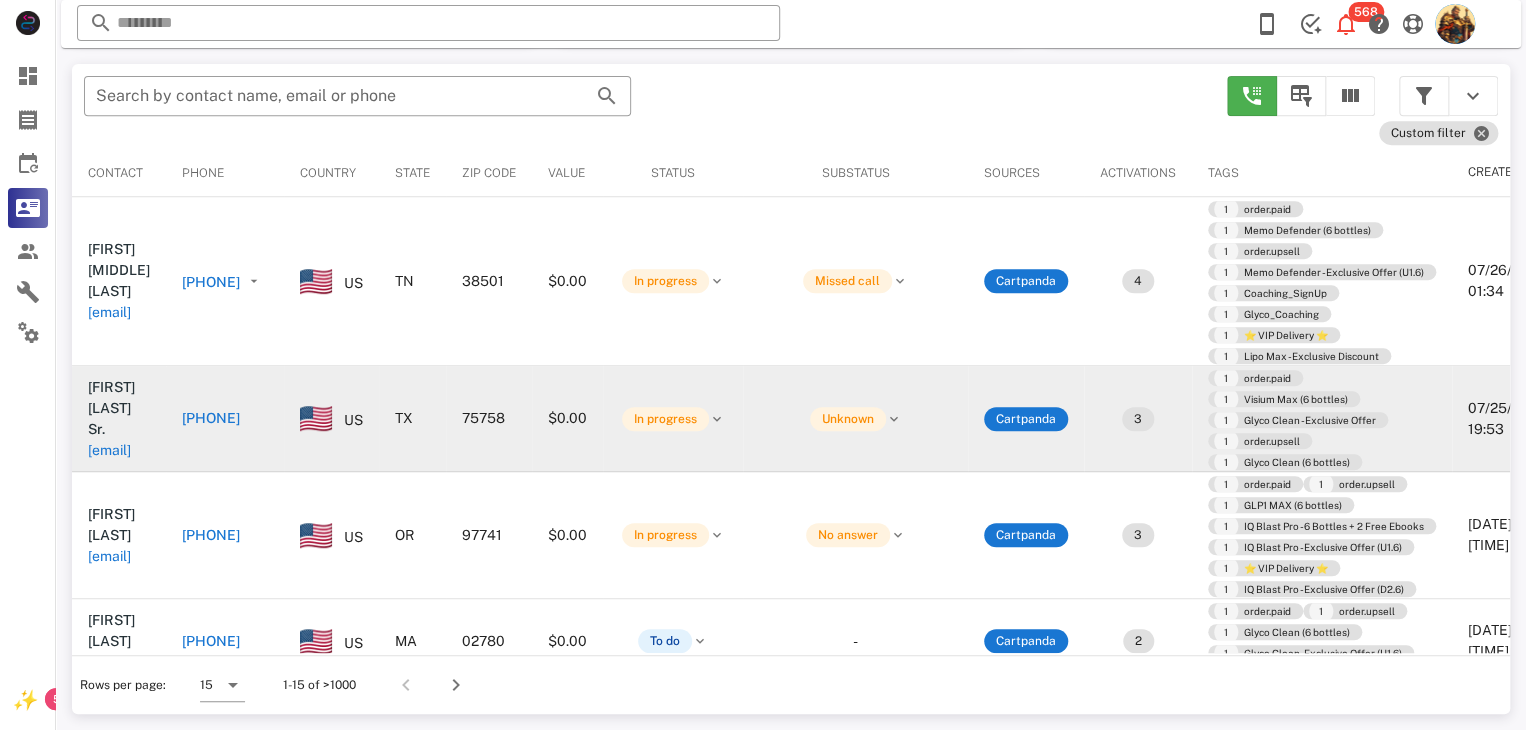 click on "mike.chandler73@yahoo.com" at bounding box center (109, 450) 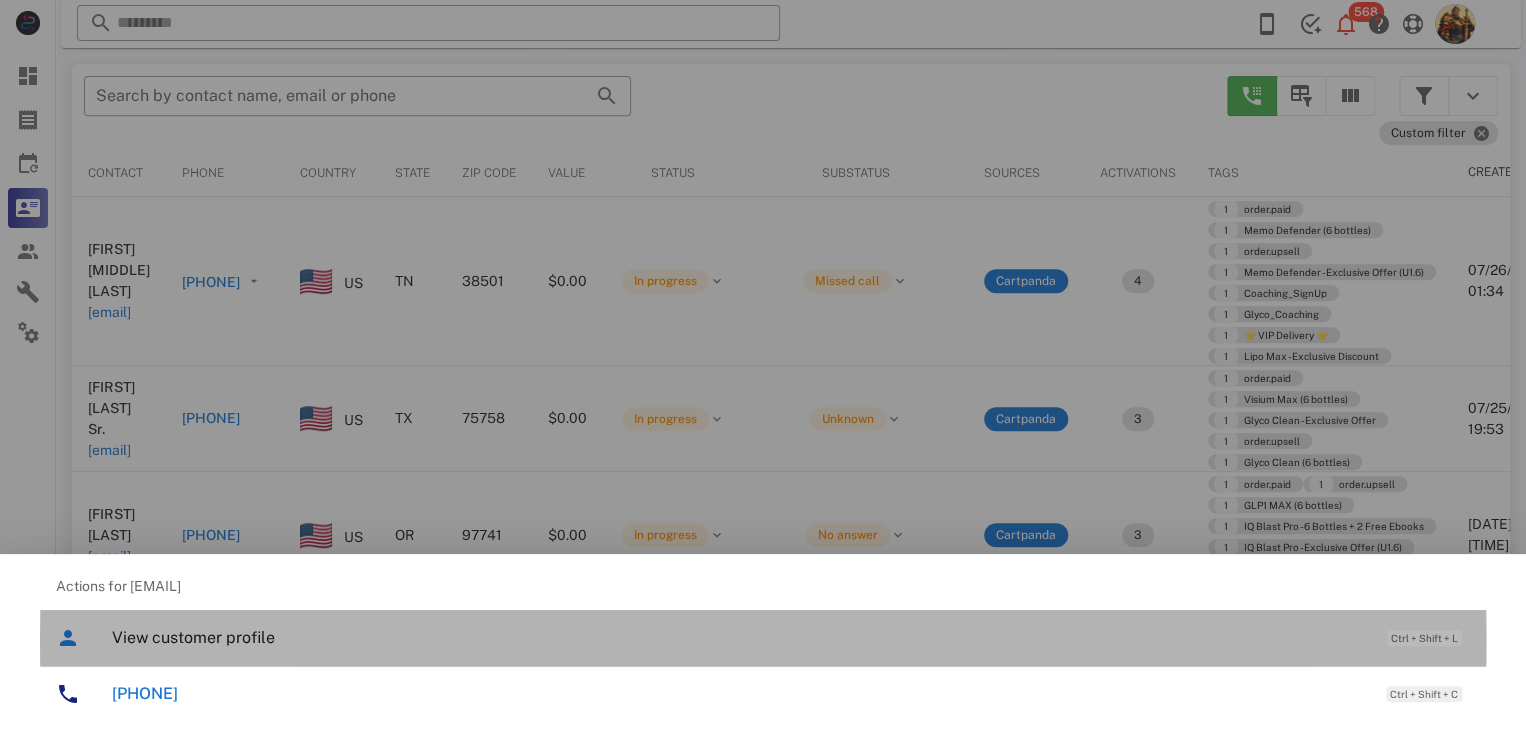 click on "View customer profile" at bounding box center [739, 637] 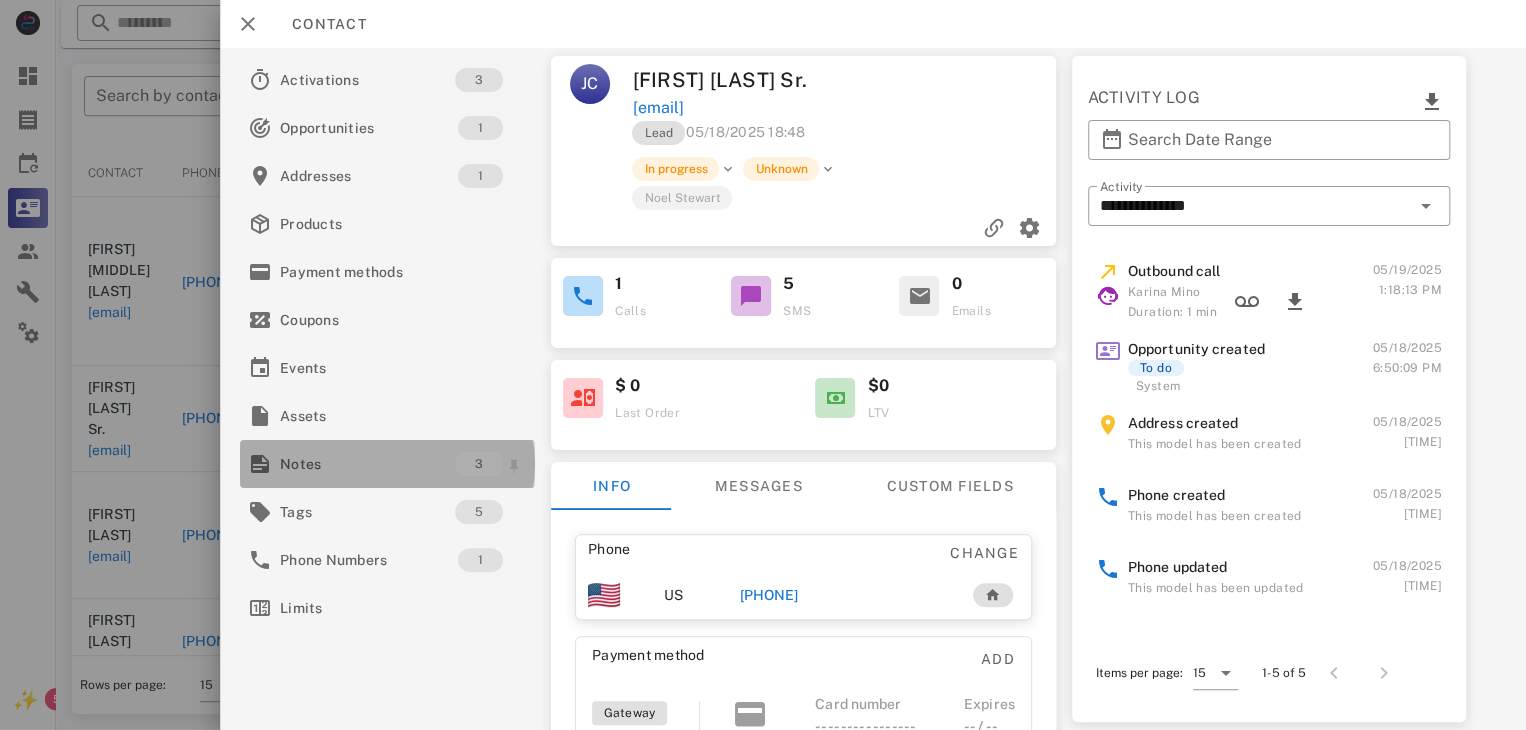 click on "Notes" at bounding box center [367, 464] 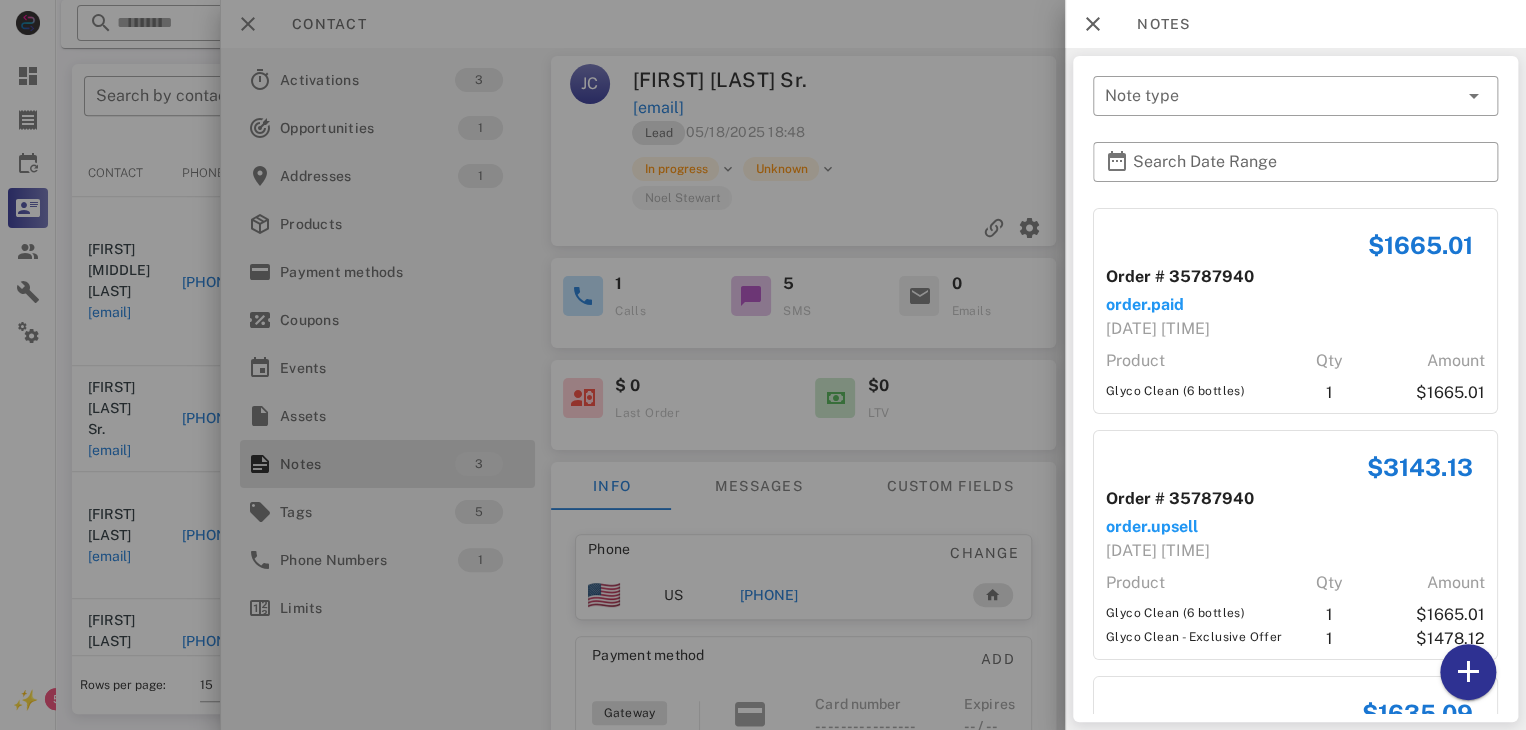 scroll, scrollTop: 196, scrollLeft: 0, axis: vertical 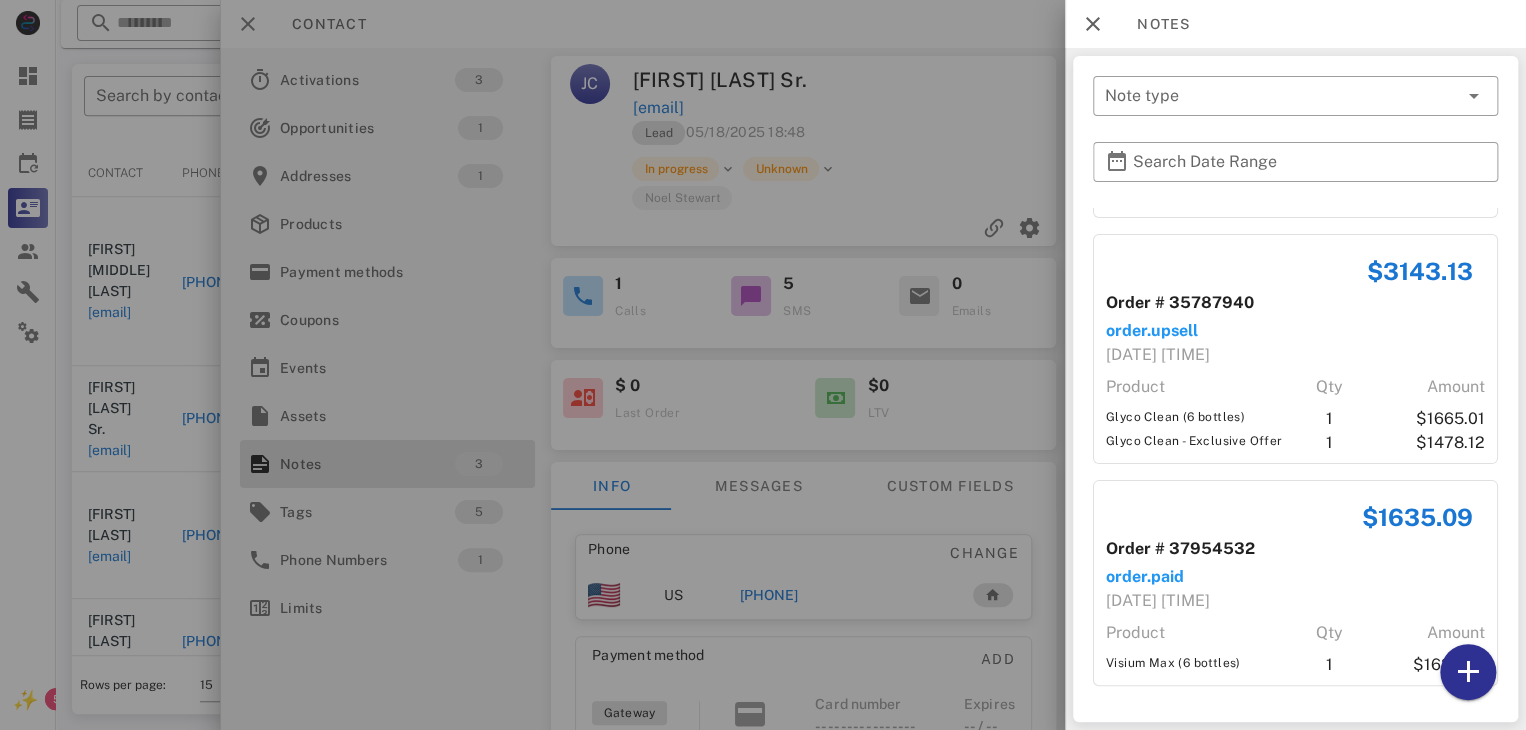 click at bounding box center (763, 365) 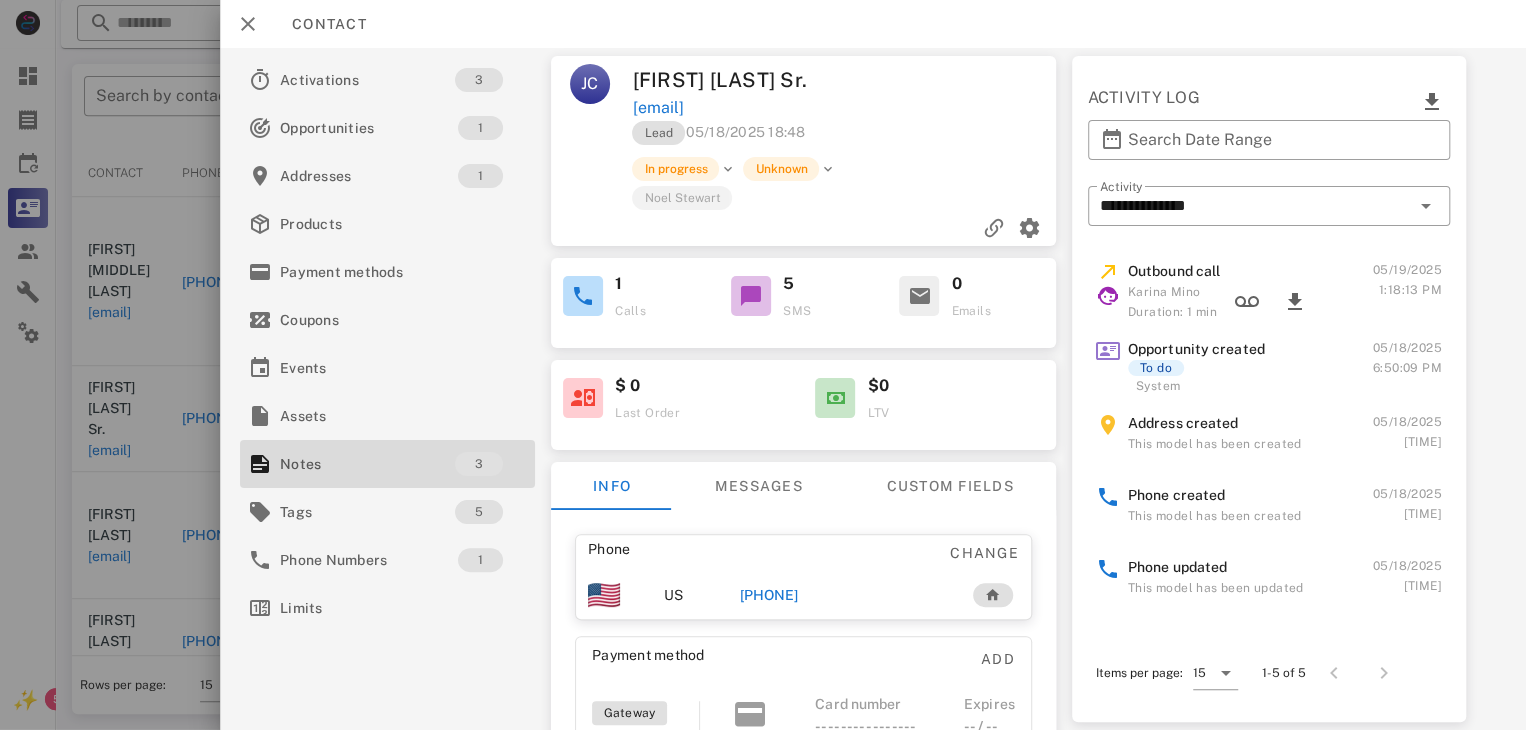 click on "+19033431881" at bounding box center [769, 595] 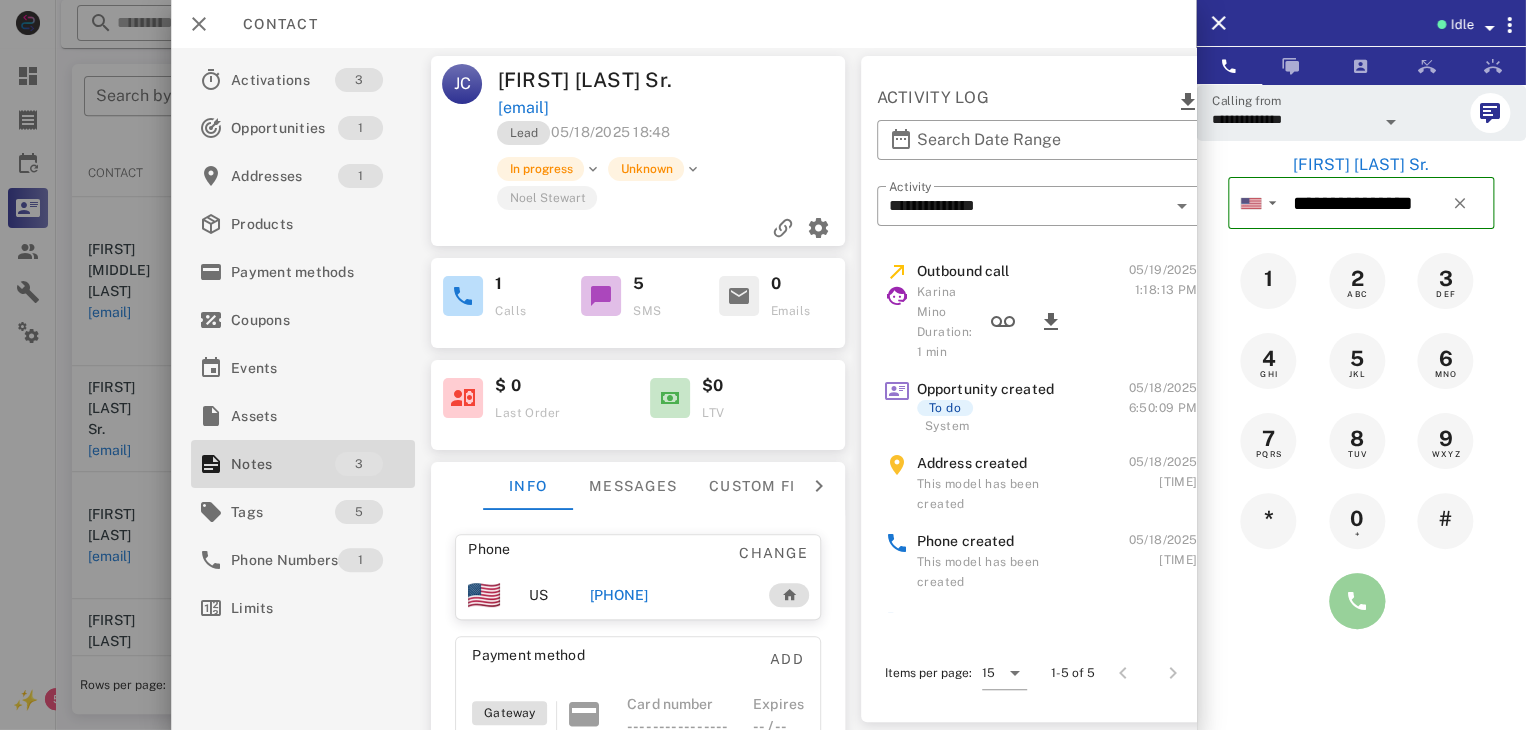 click at bounding box center [1357, 601] 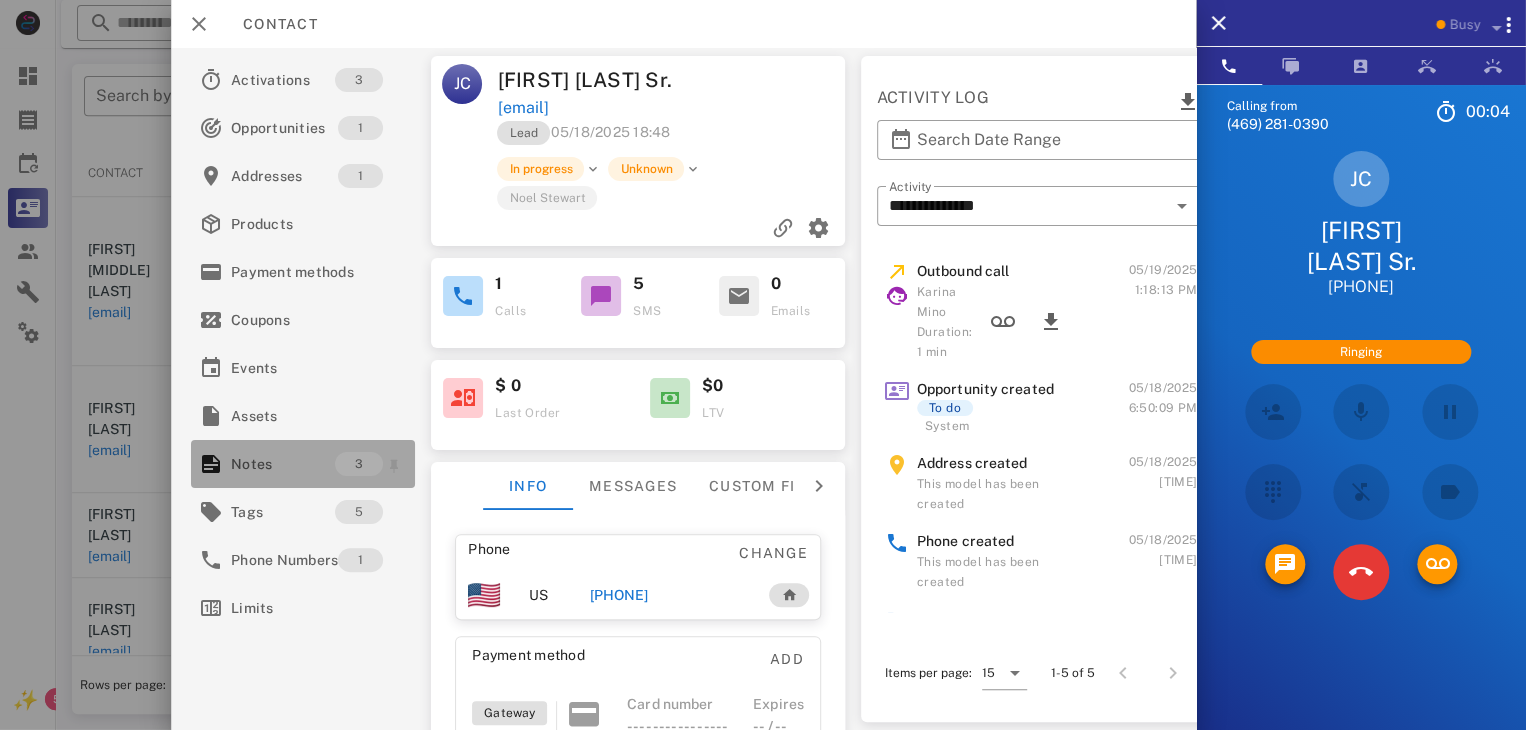 click on "Notes" at bounding box center [283, 464] 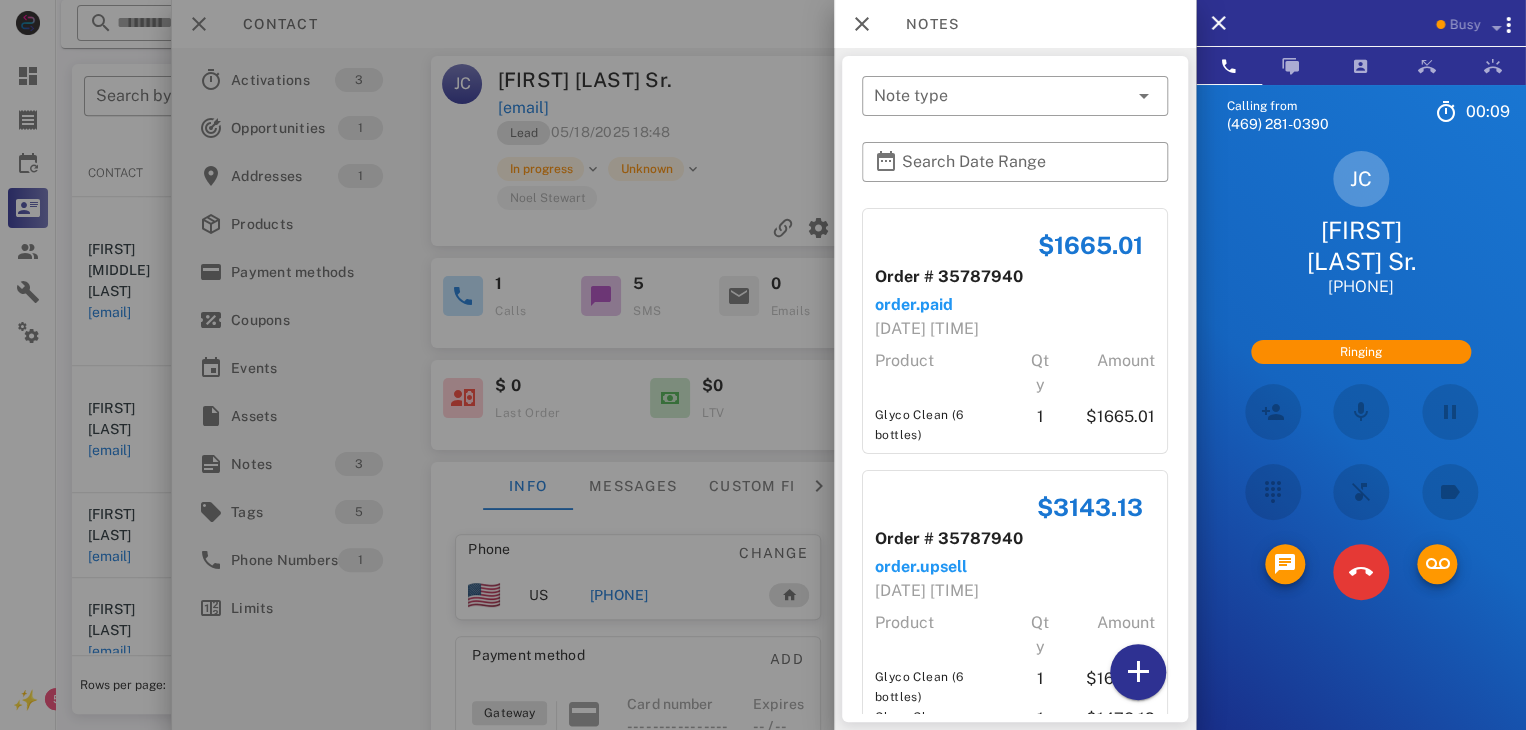 scroll, scrollTop: 332, scrollLeft: 0, axis: vertical 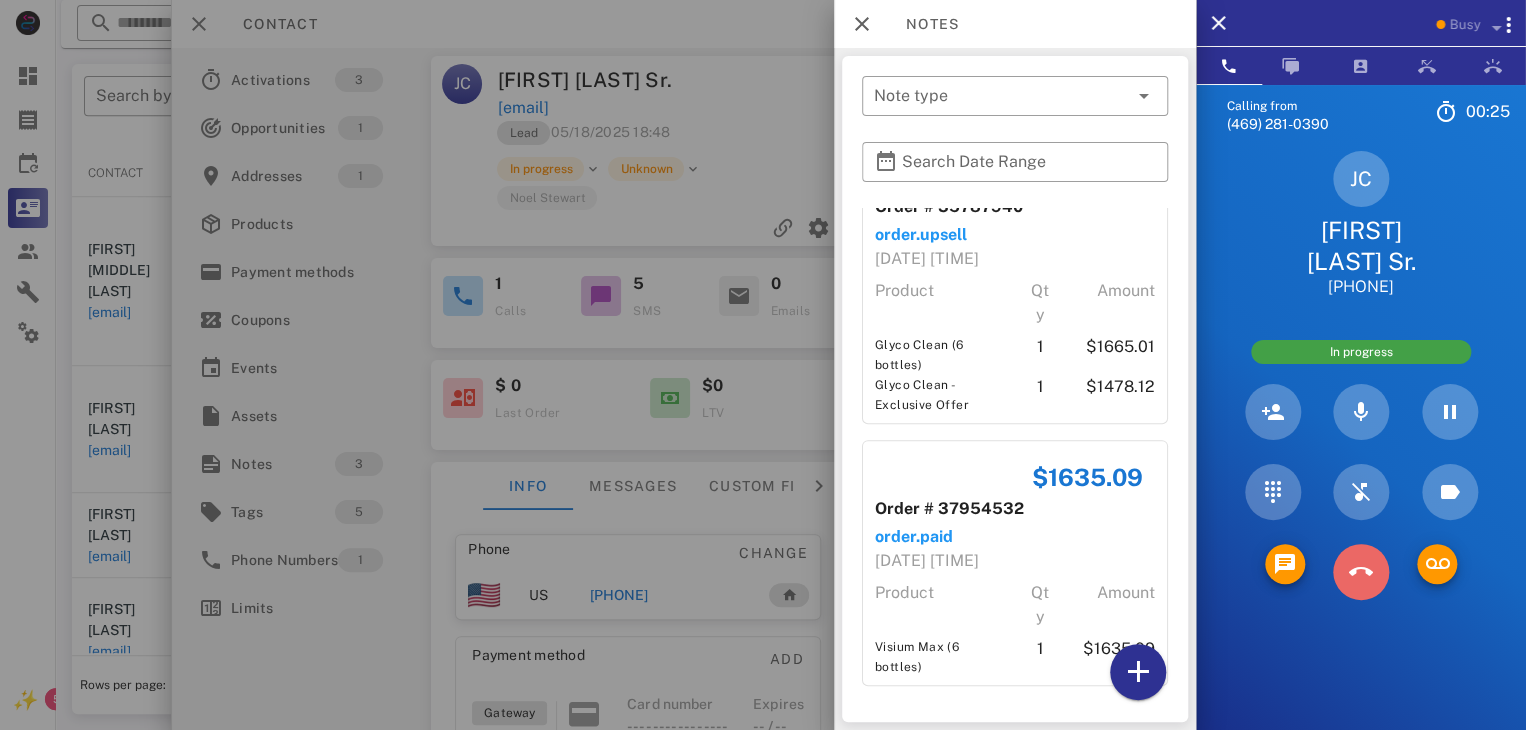 click at bounding box center [1361, 572] 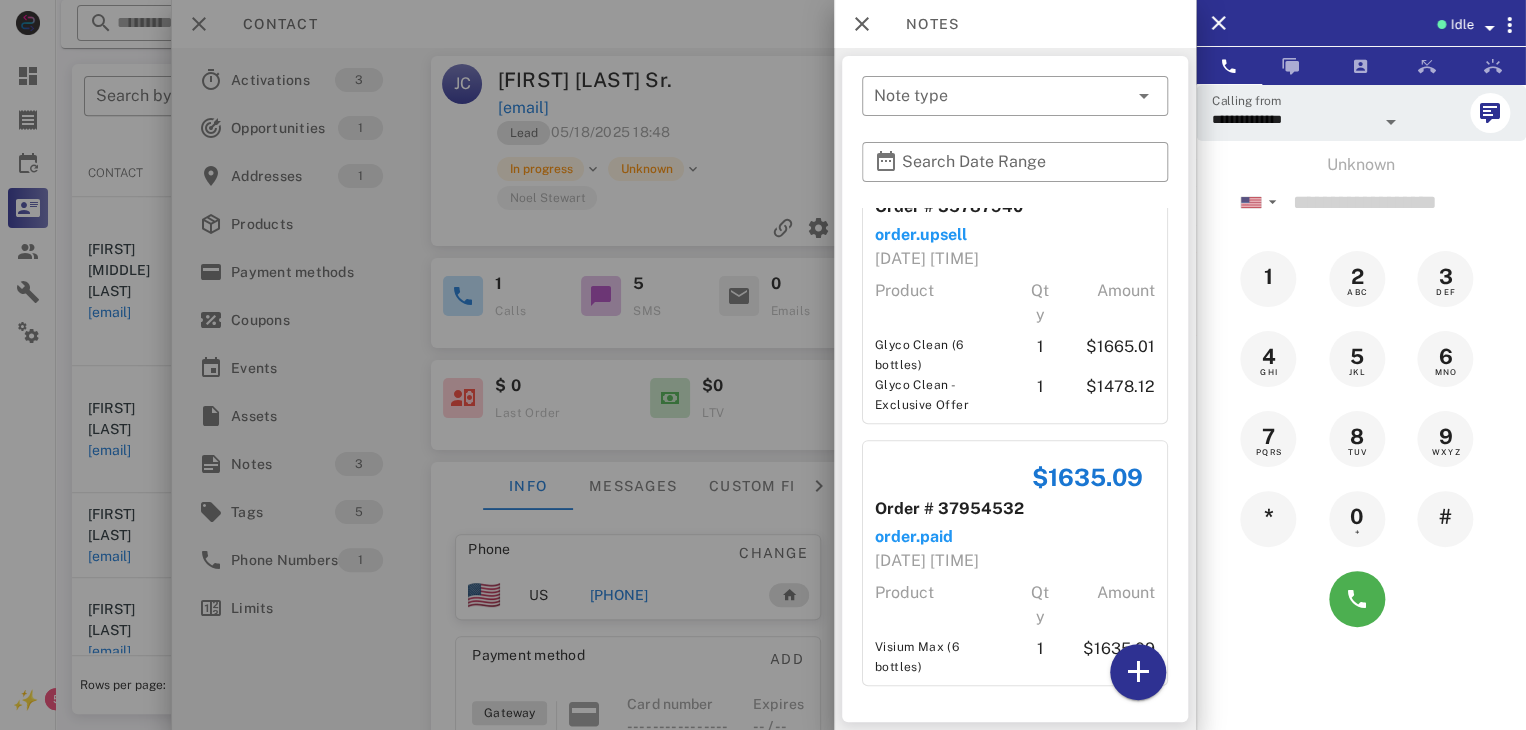 click at bounding box center [763, 365] 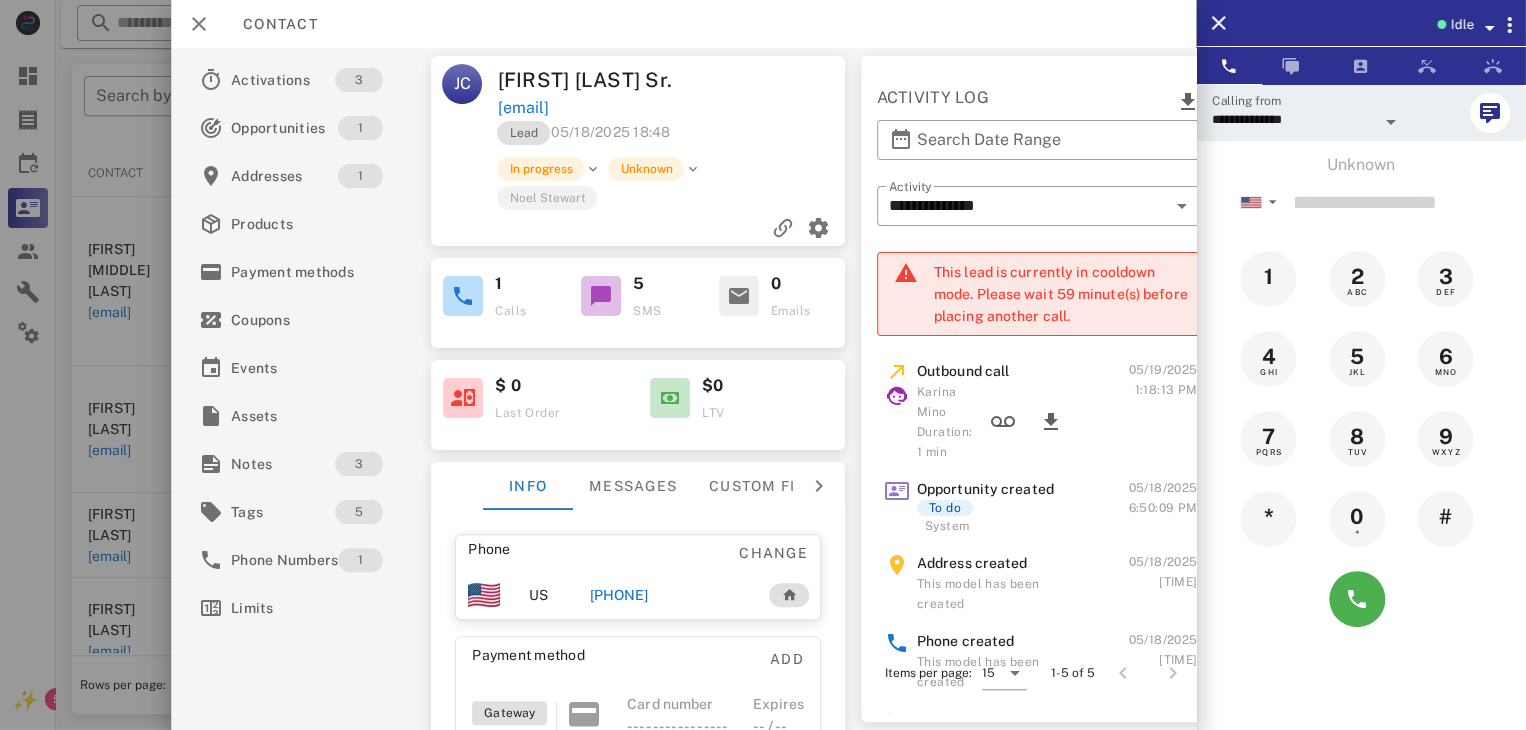 click at bounding box center (763, 365) 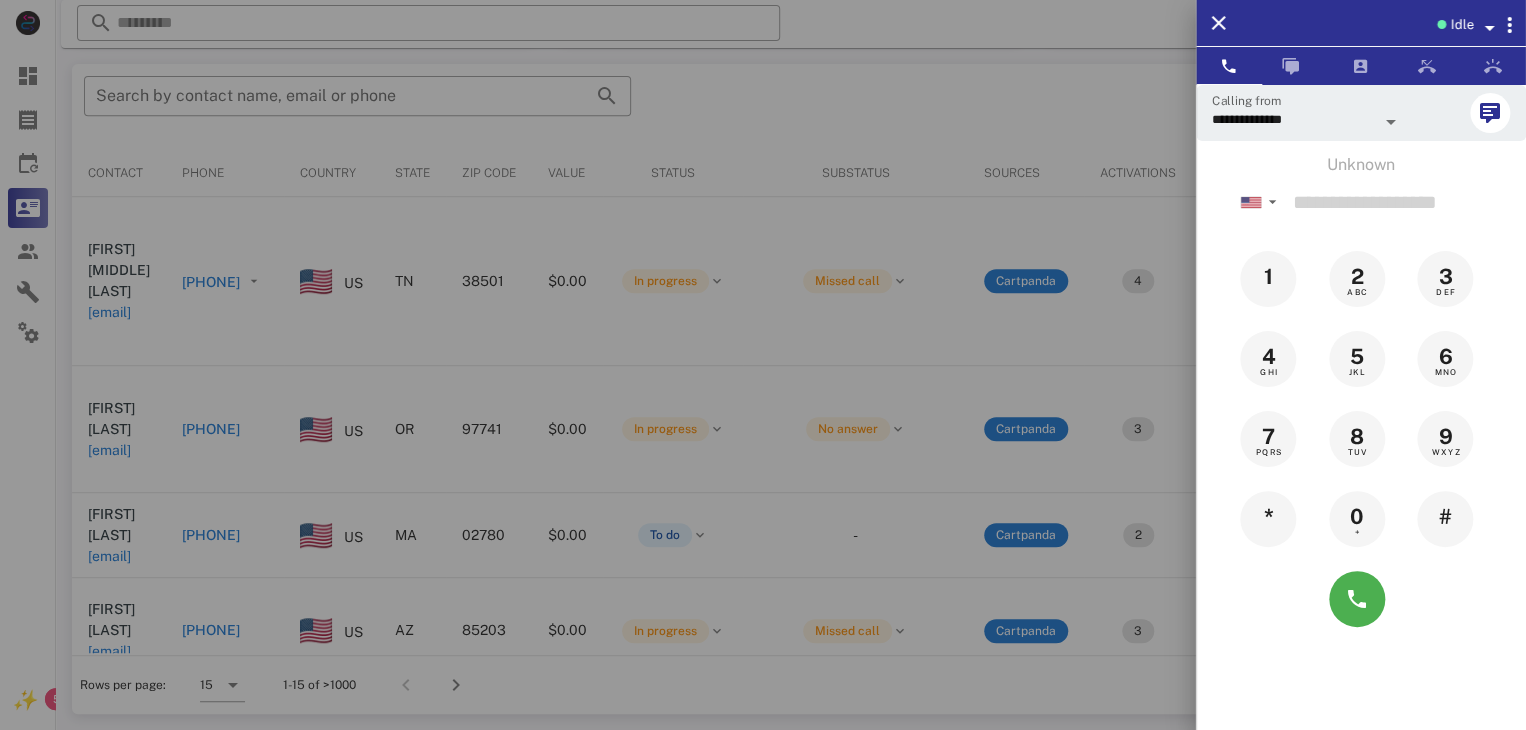 click at bounding box center [763, 365] 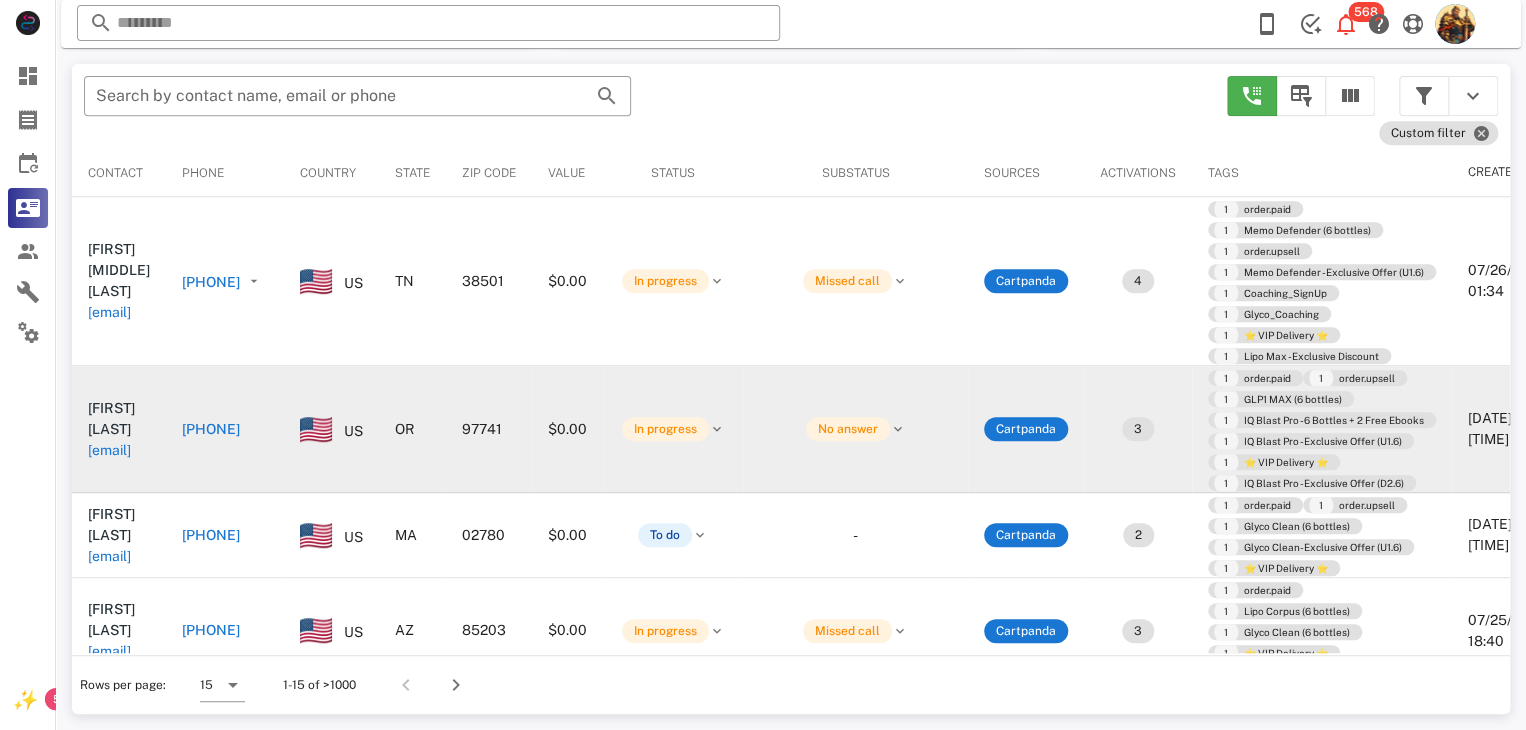 click on "hmcsteve@yahoo.com" at bounding box center (109, 450) 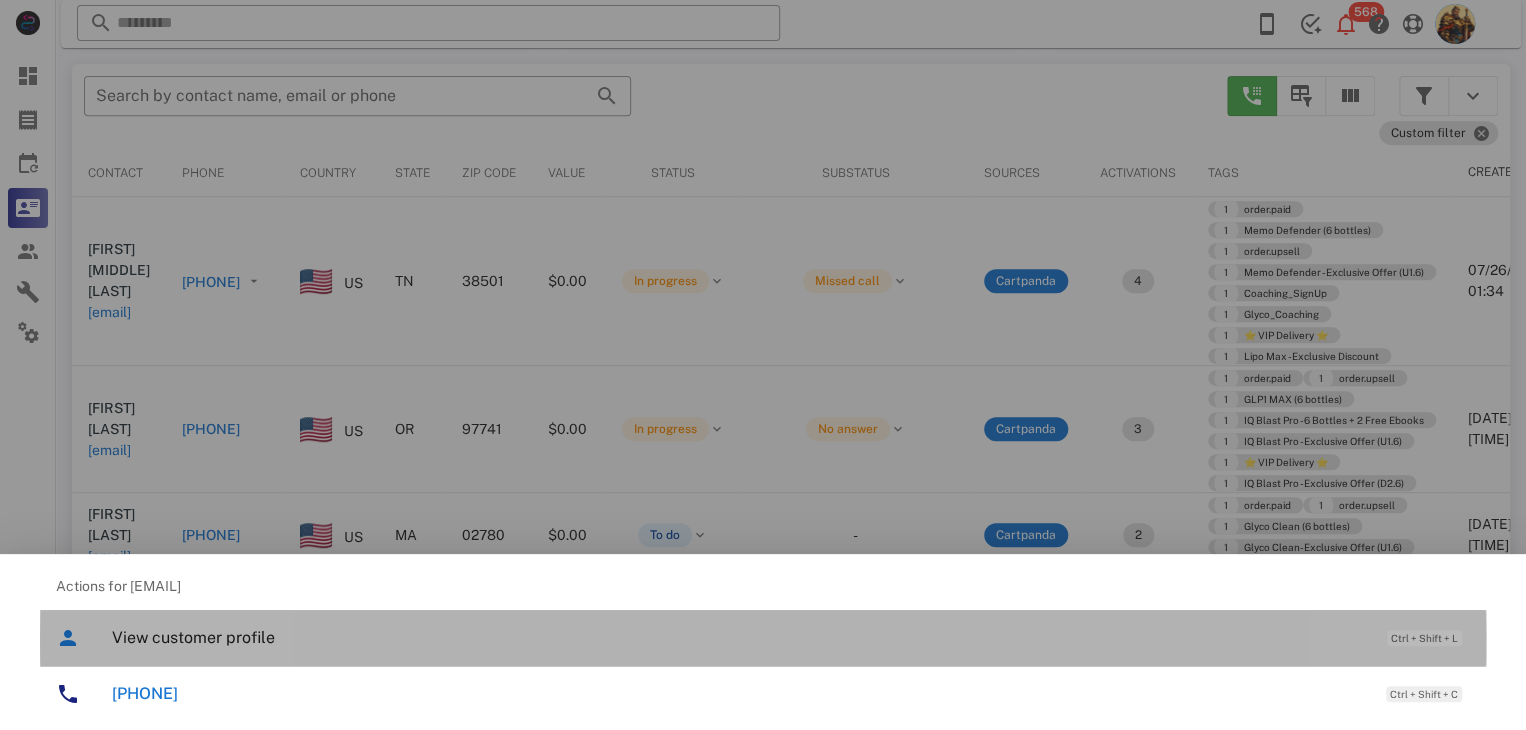 click on "View customer profile" at bounding box center (739, 637) 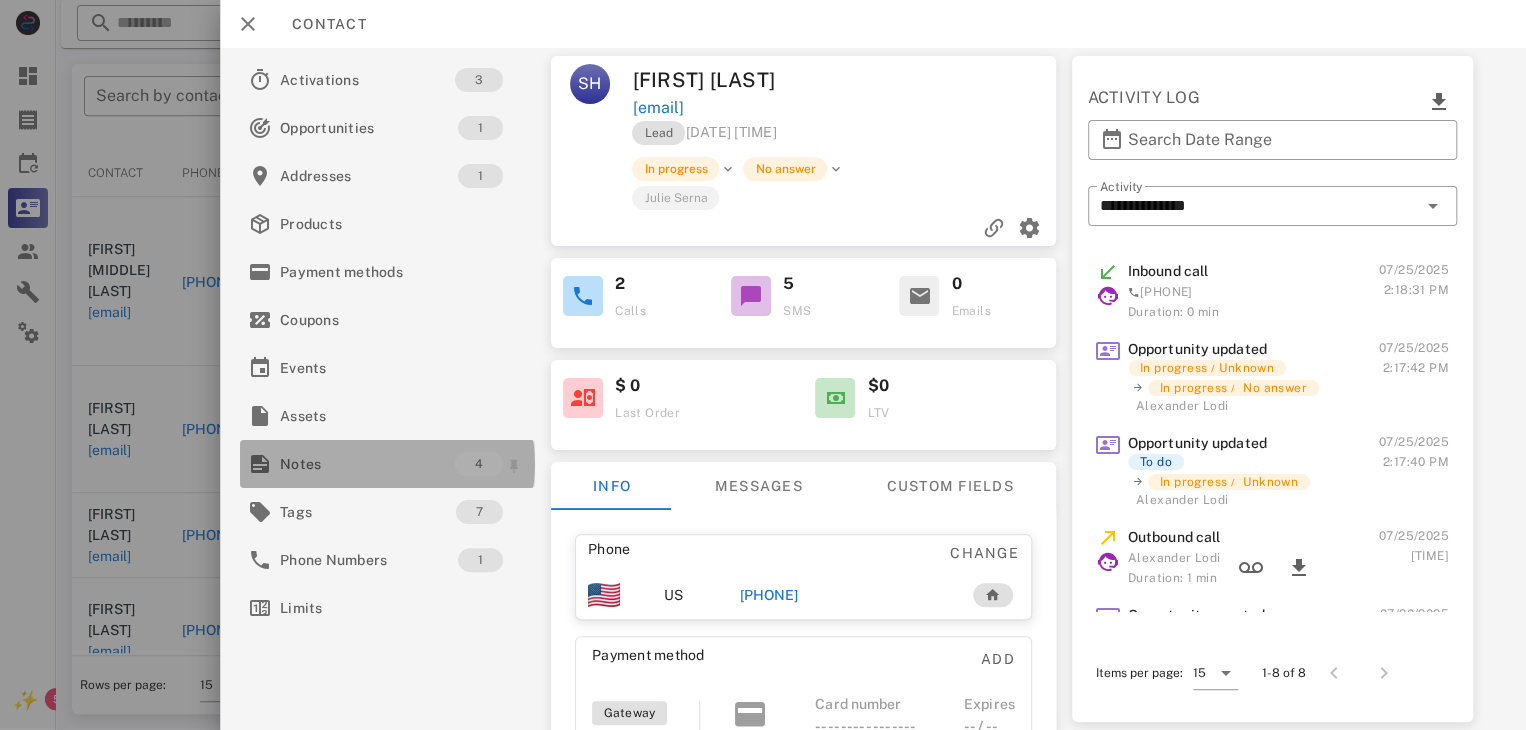 click on "Notes" at bounding box center [367, 464] 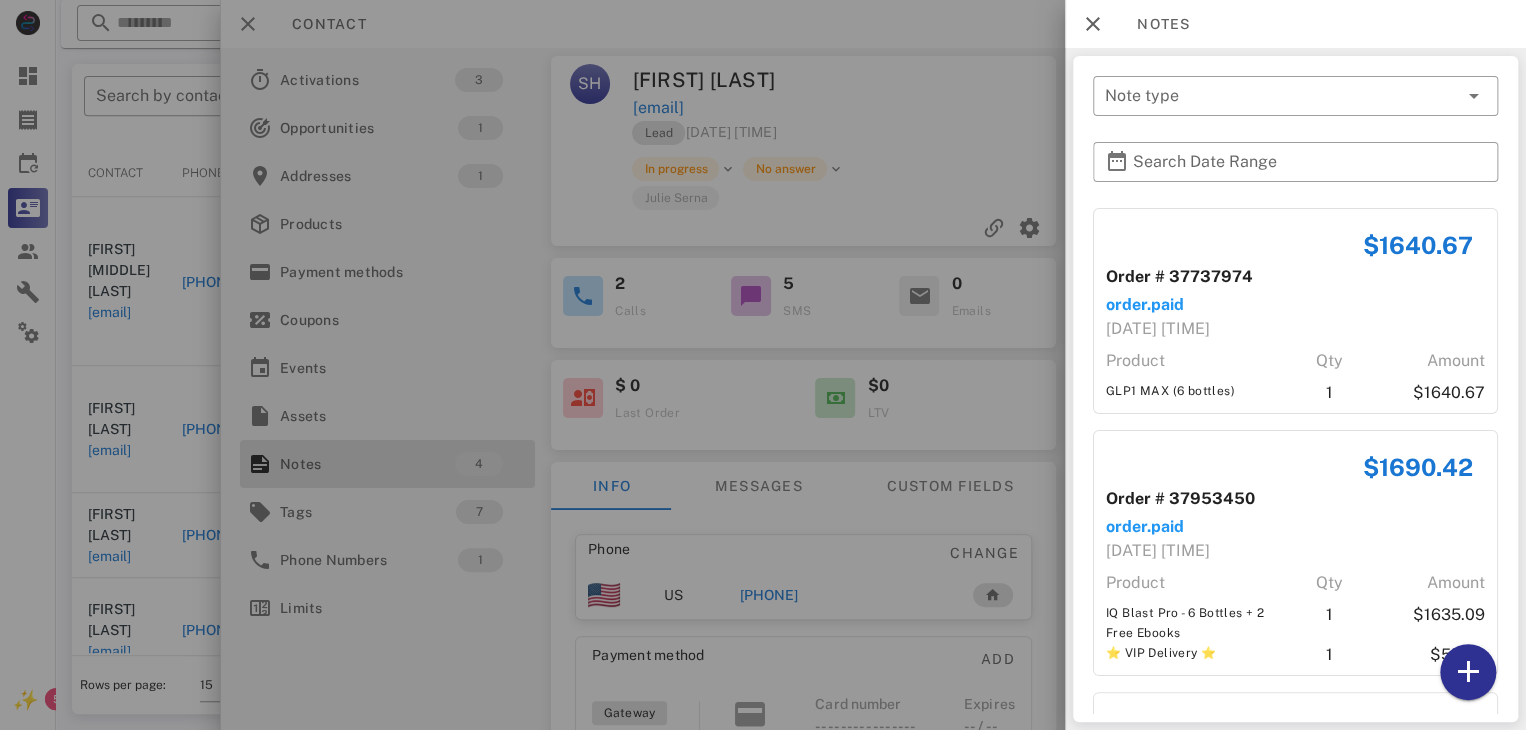 click at bounding box center (763, 365) 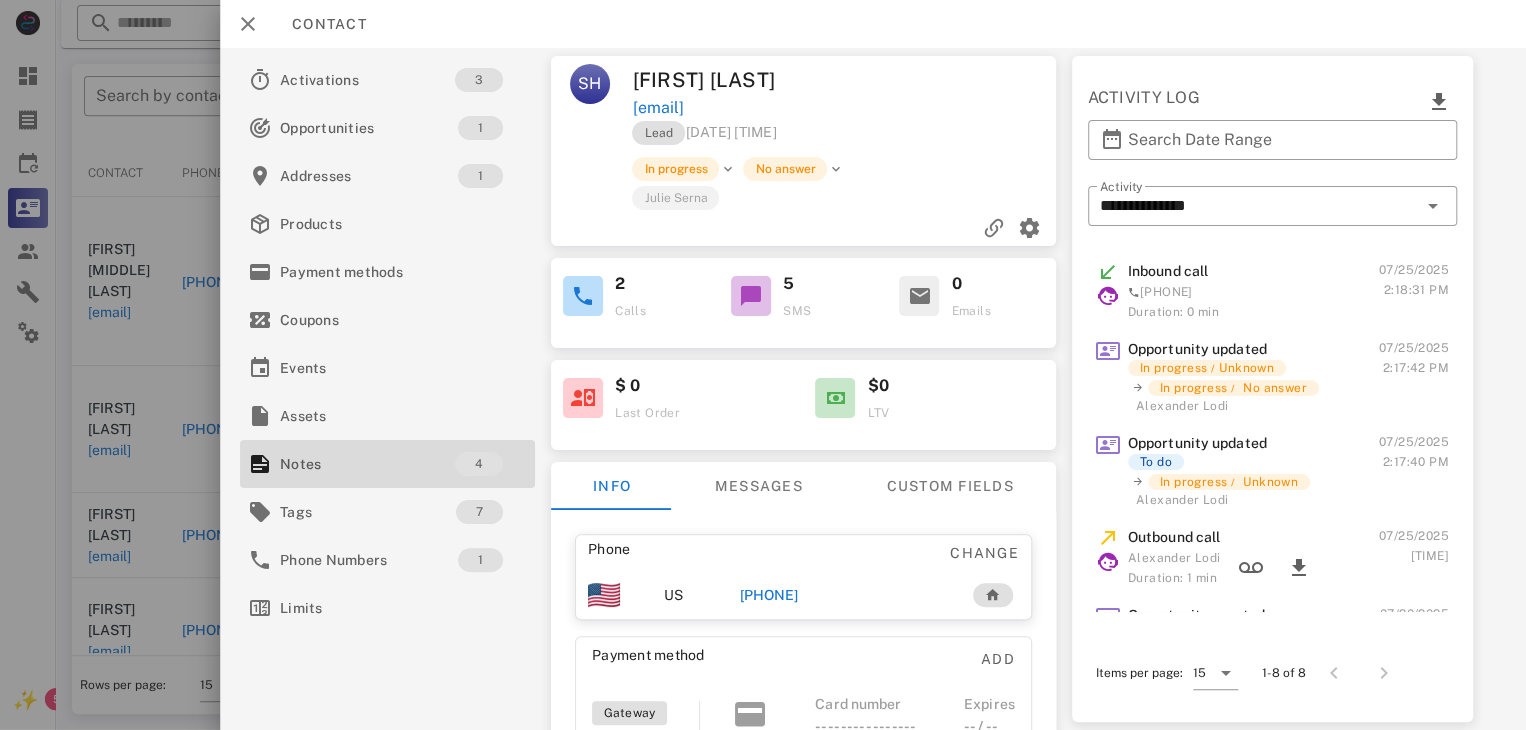 click on "+15414753107" at bounding box center (769, 595) 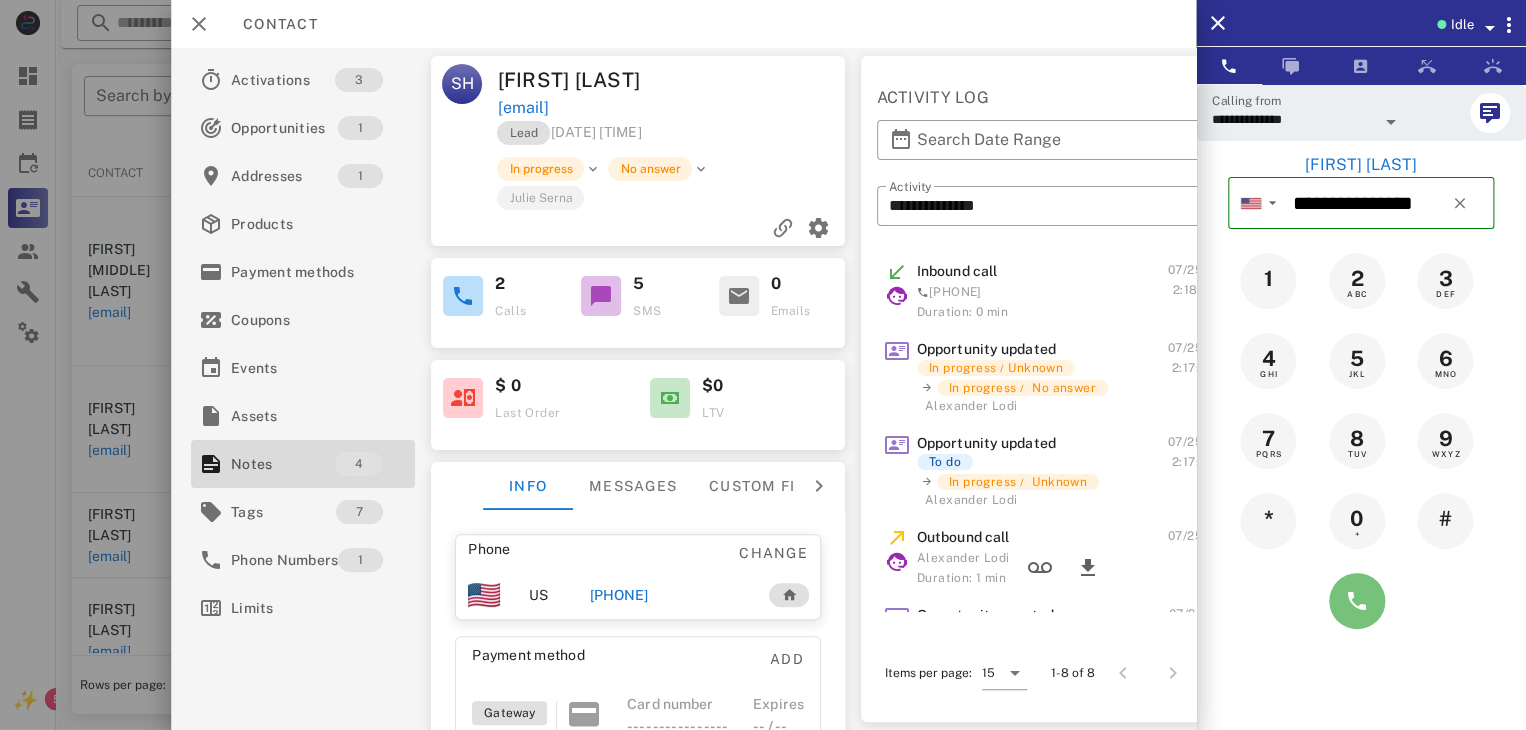 click at bounding box center (1357, 601) 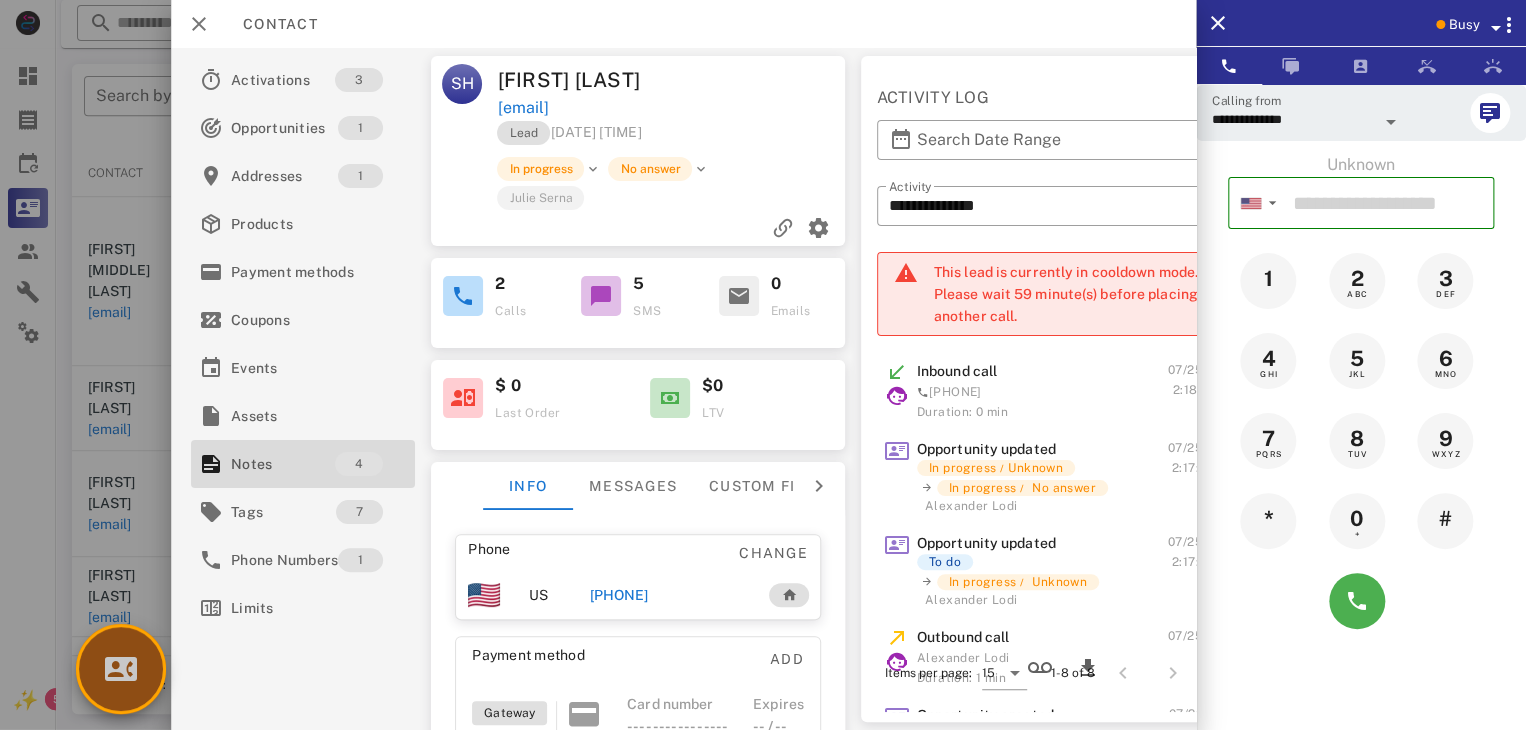 click at bounding box center (121, 669) 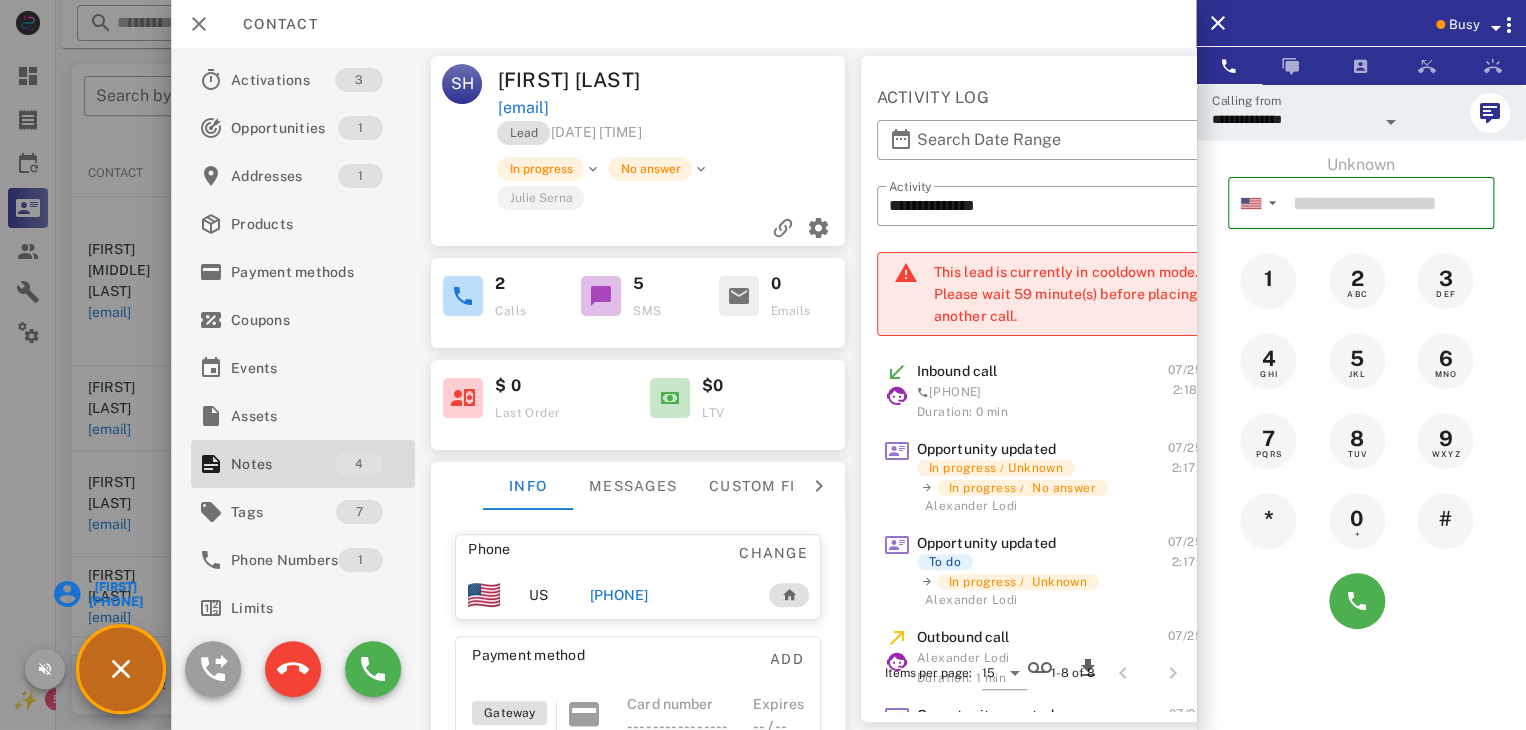 click at bounding box center (763, 365) 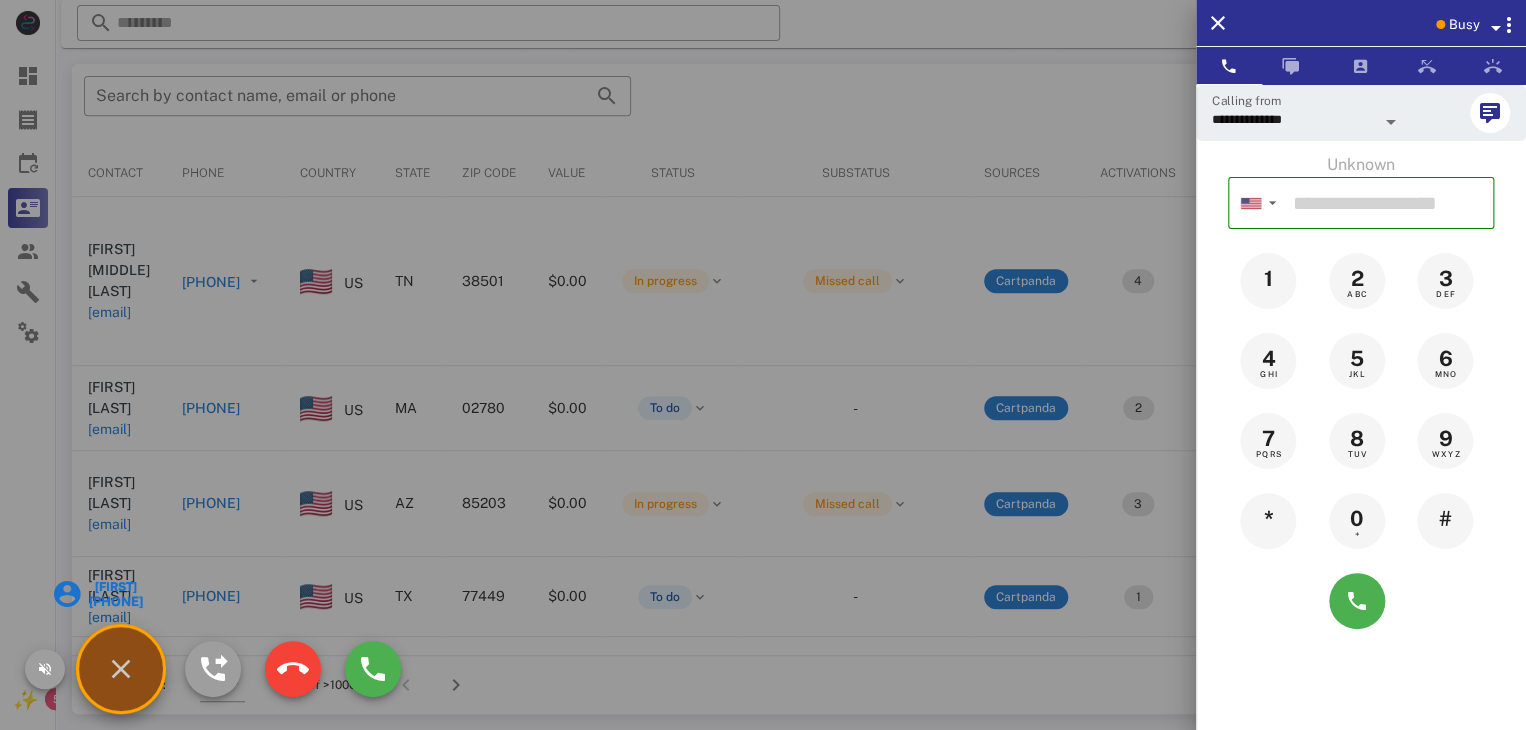 click on "[FIRST]" at bounding box center [114, 587] 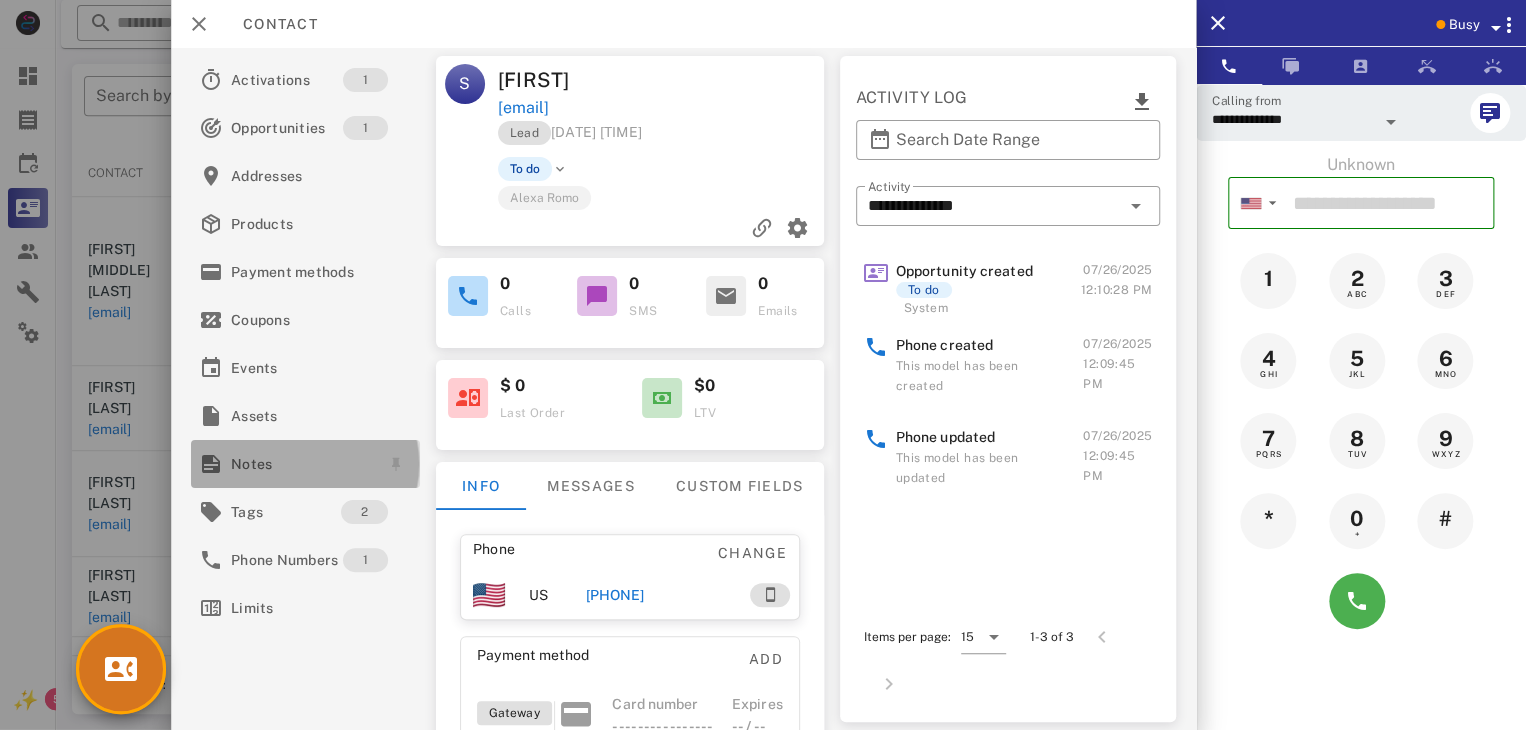 click on "Notes" at bounding box center [301, 464] 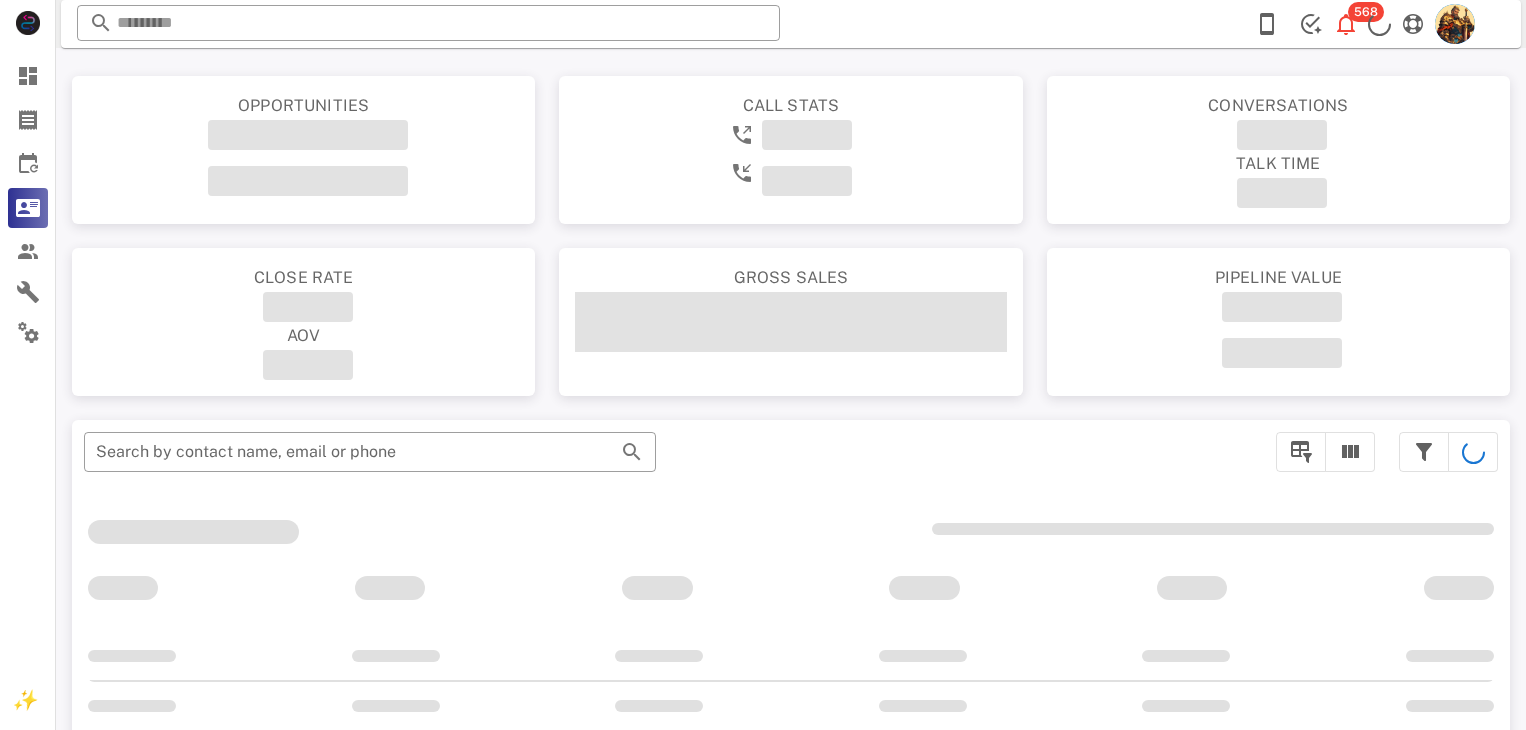 scroll, scrollTop: 356, scrollLeft: 0, axis: vertical 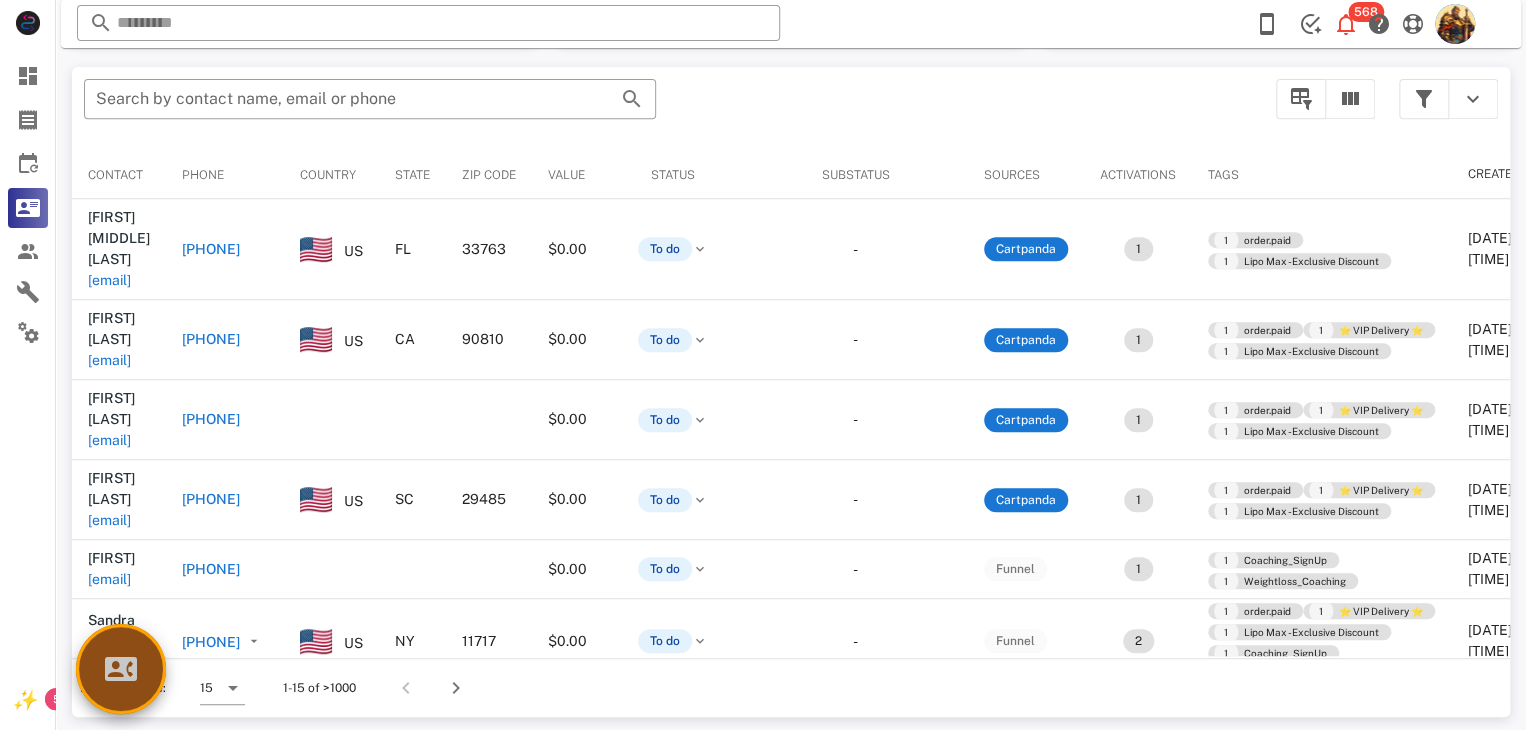click at bounding box center (121, 669) 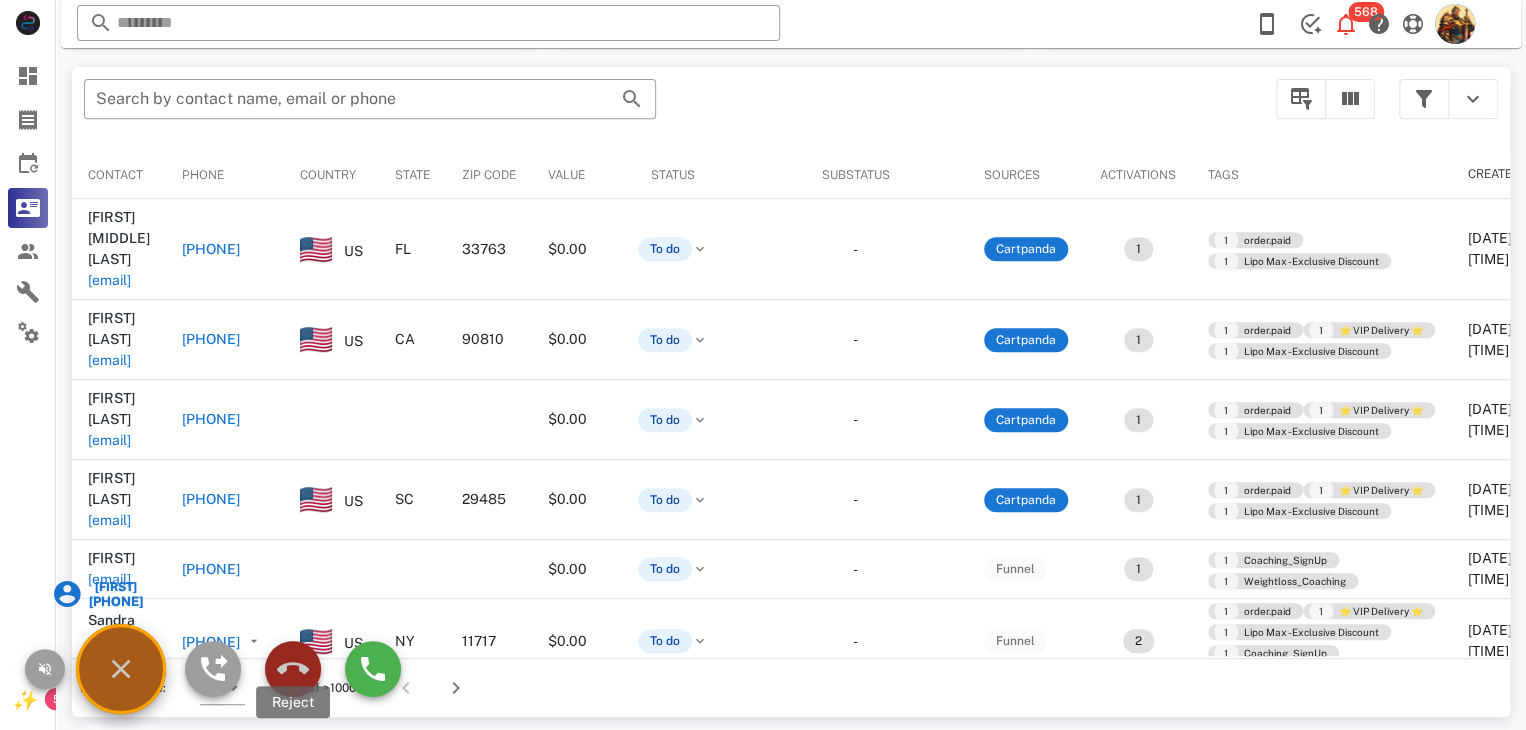 click at bounding box center [293, 669] 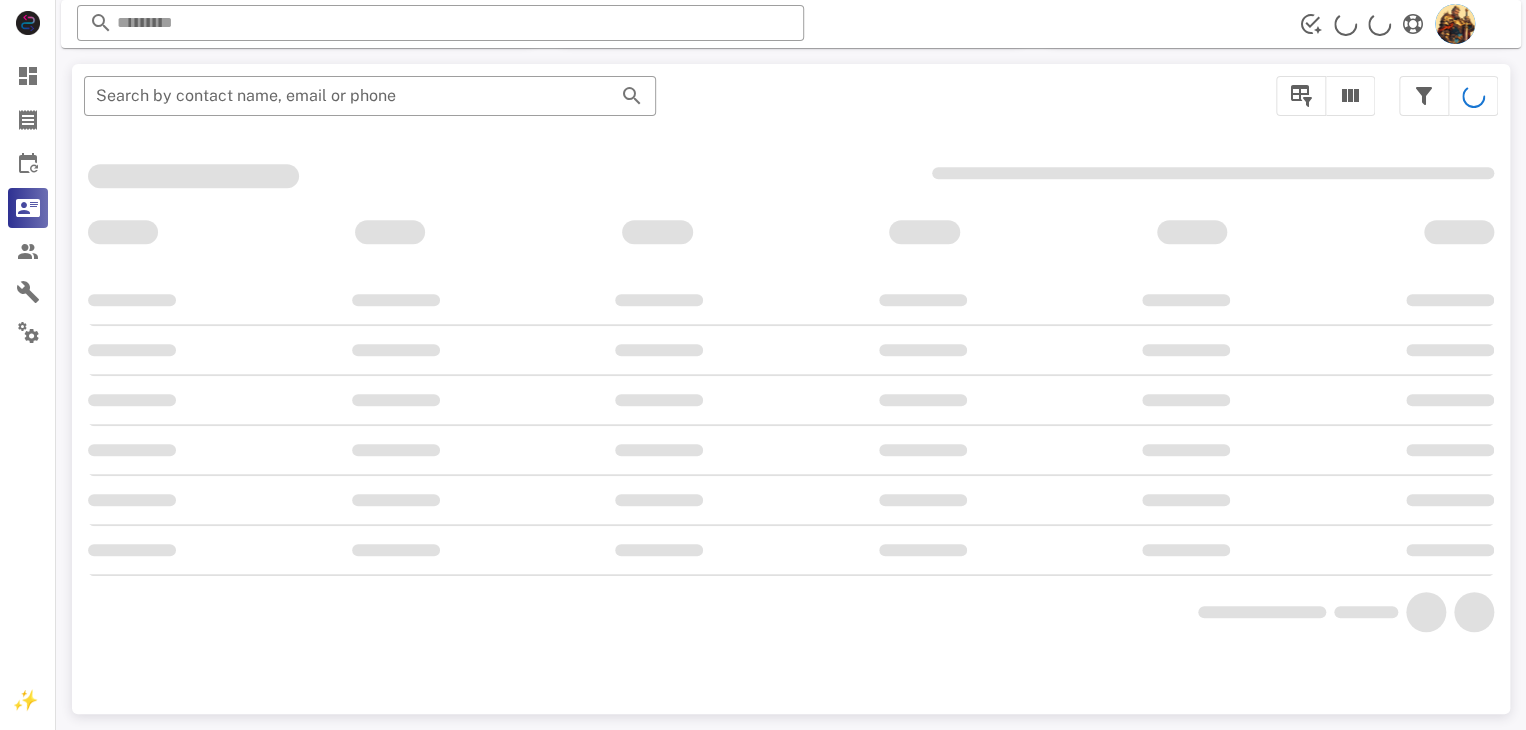 scroll, scrollTop: 356, scrollLeft: 0, axis: vertical 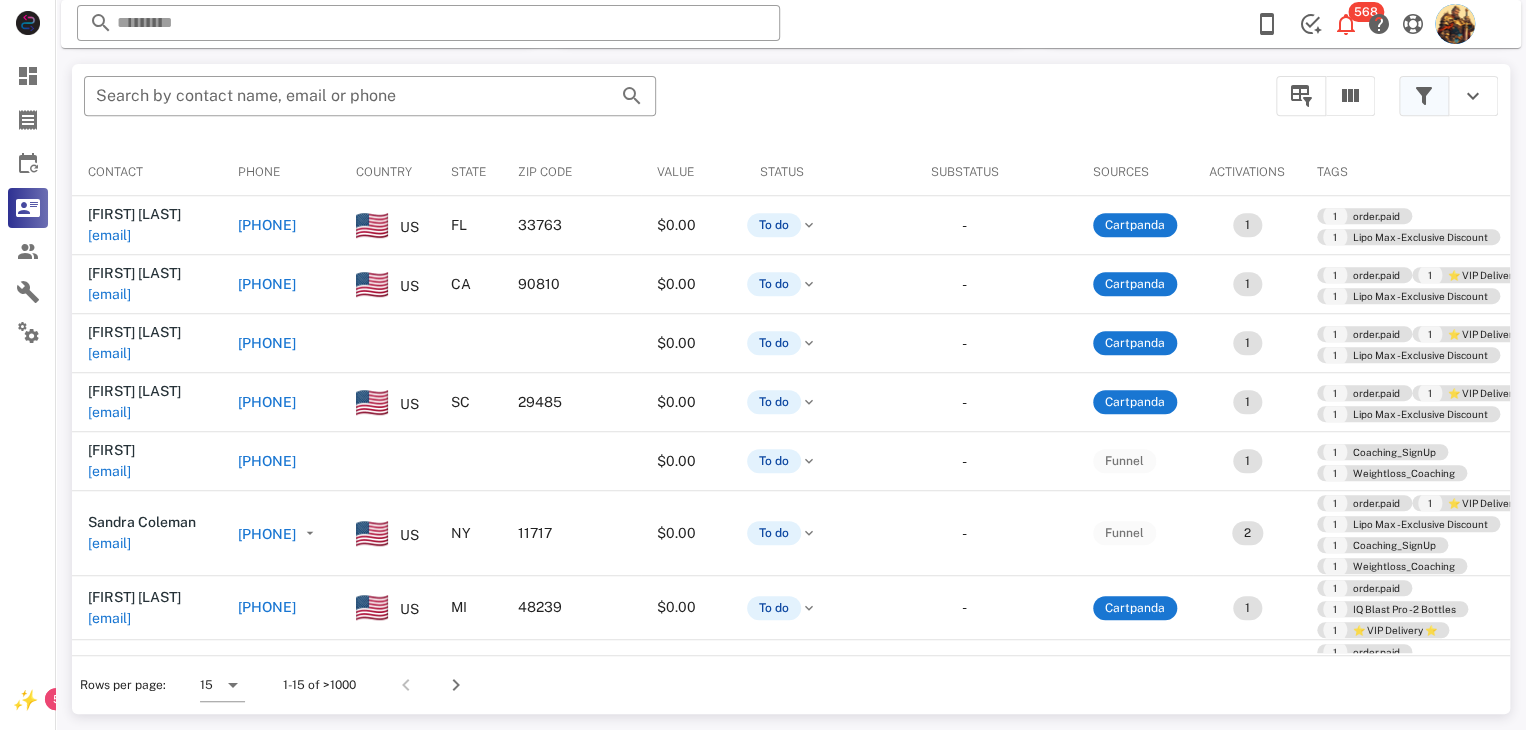 click at bounding box center (1424, 96) 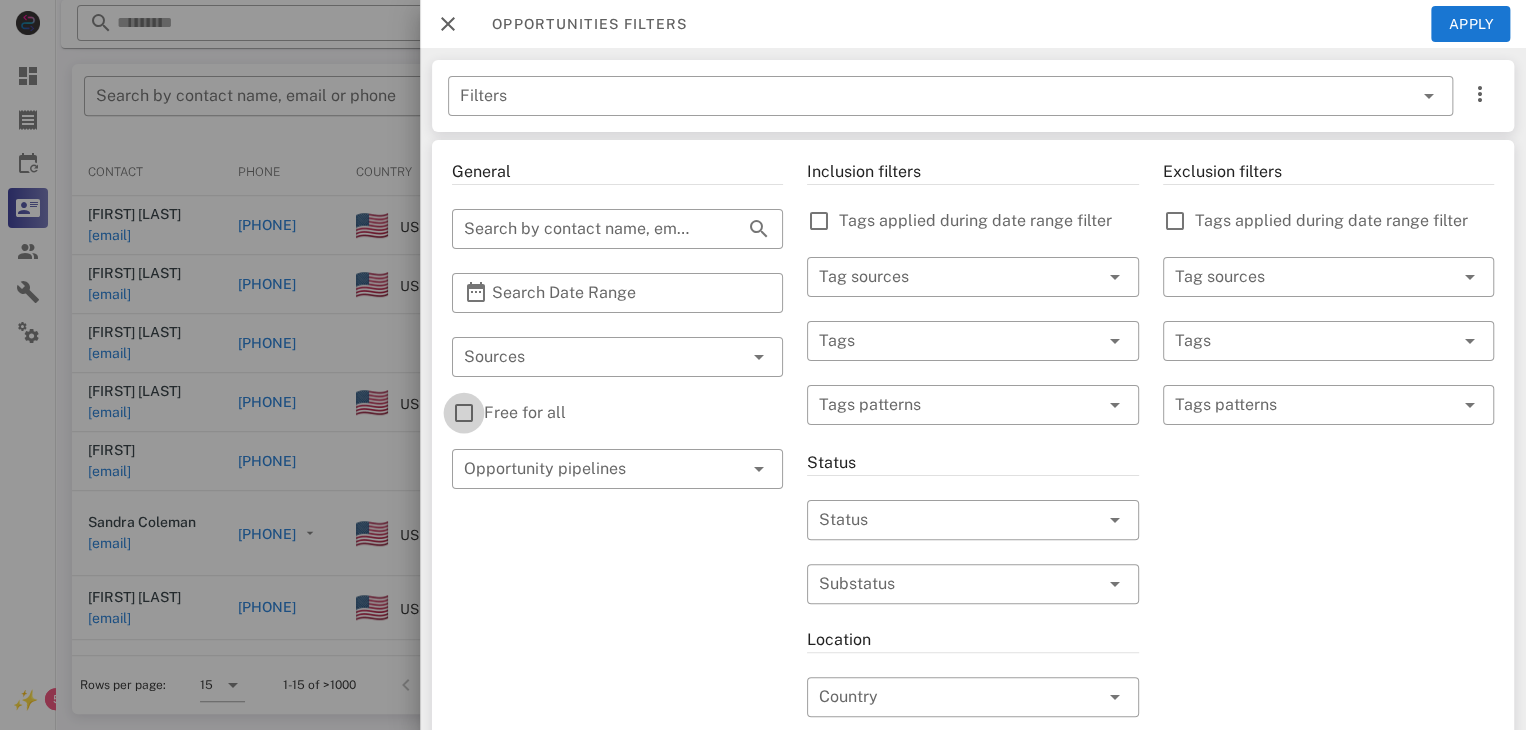 click at bounding box center (464, 413) 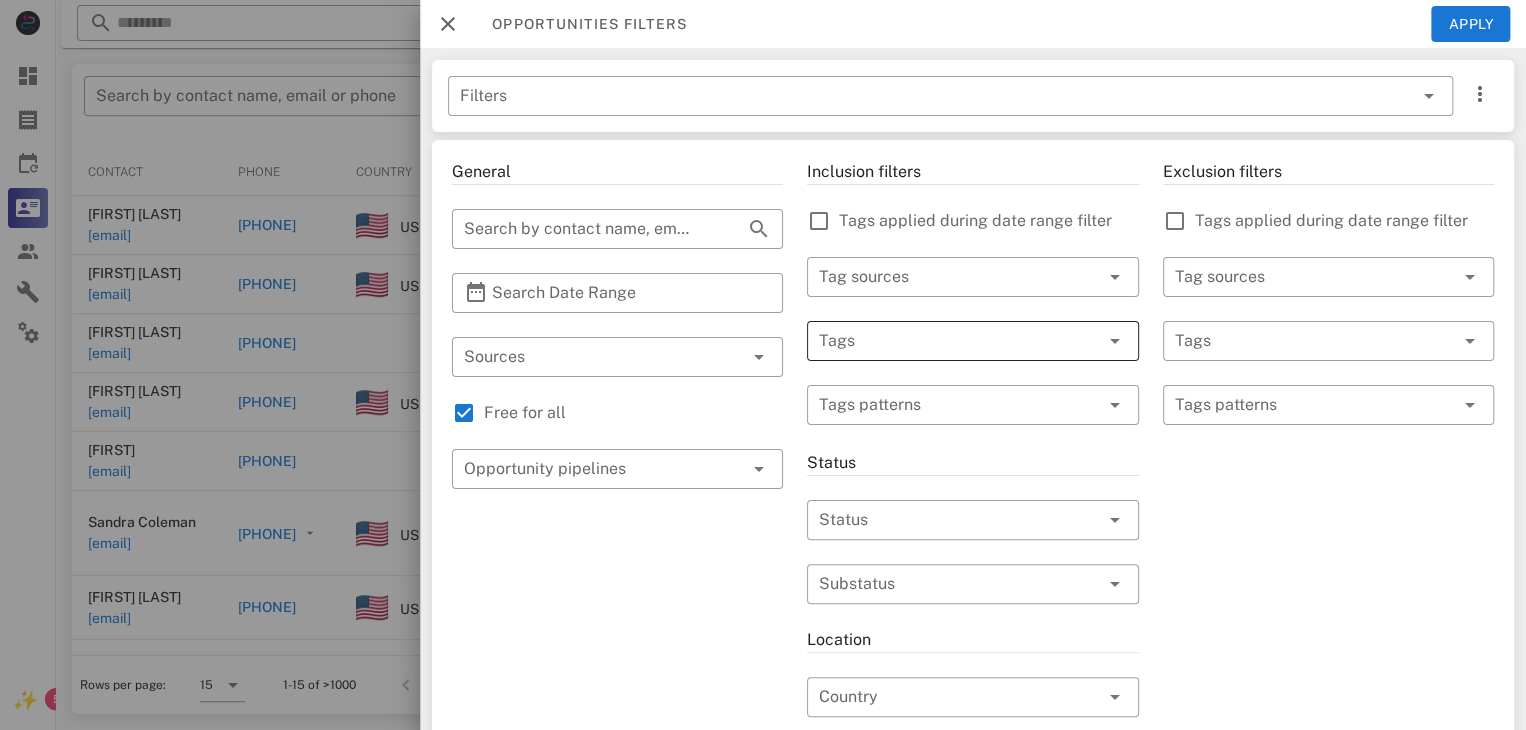 click at bounding box center [944, 341] 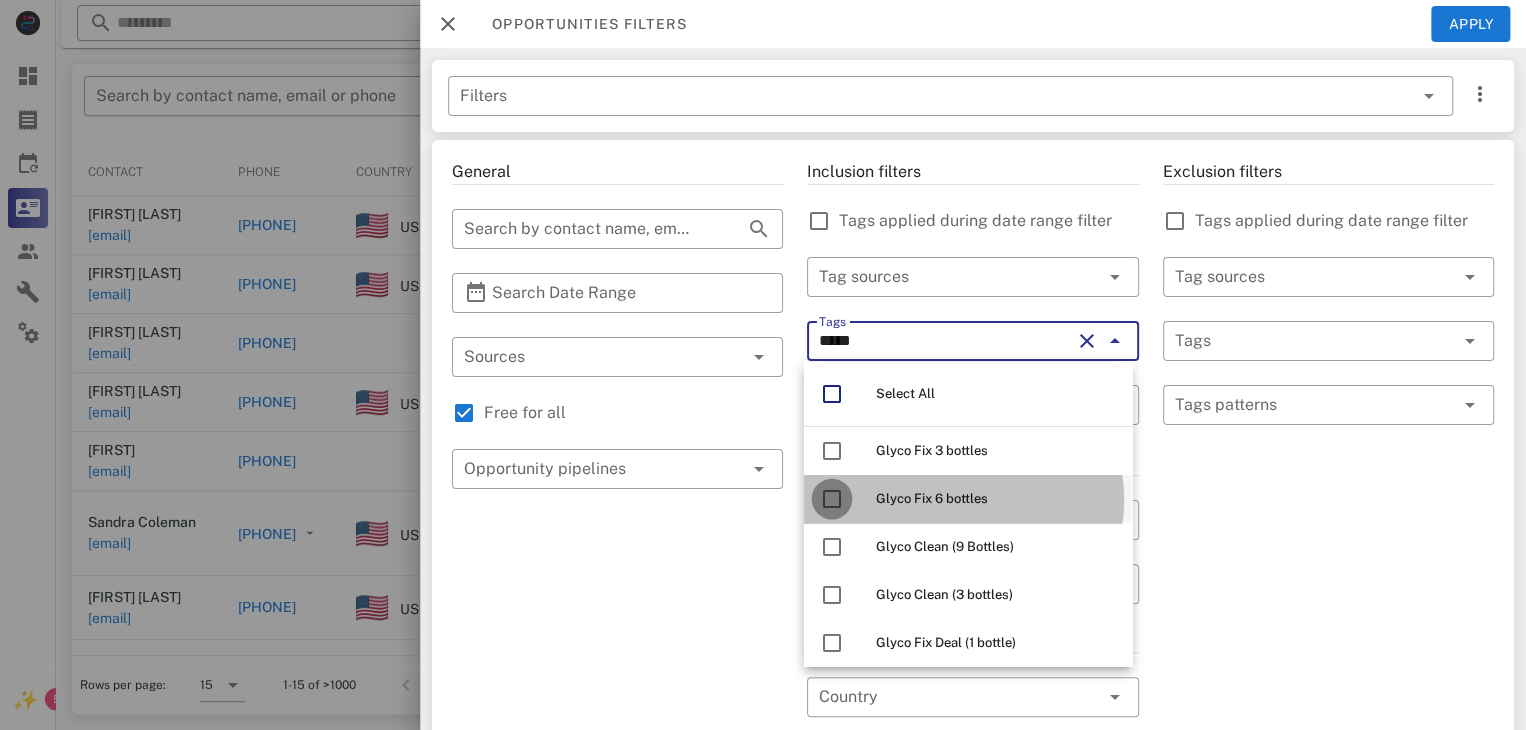 click at bounding box center [832, 499] 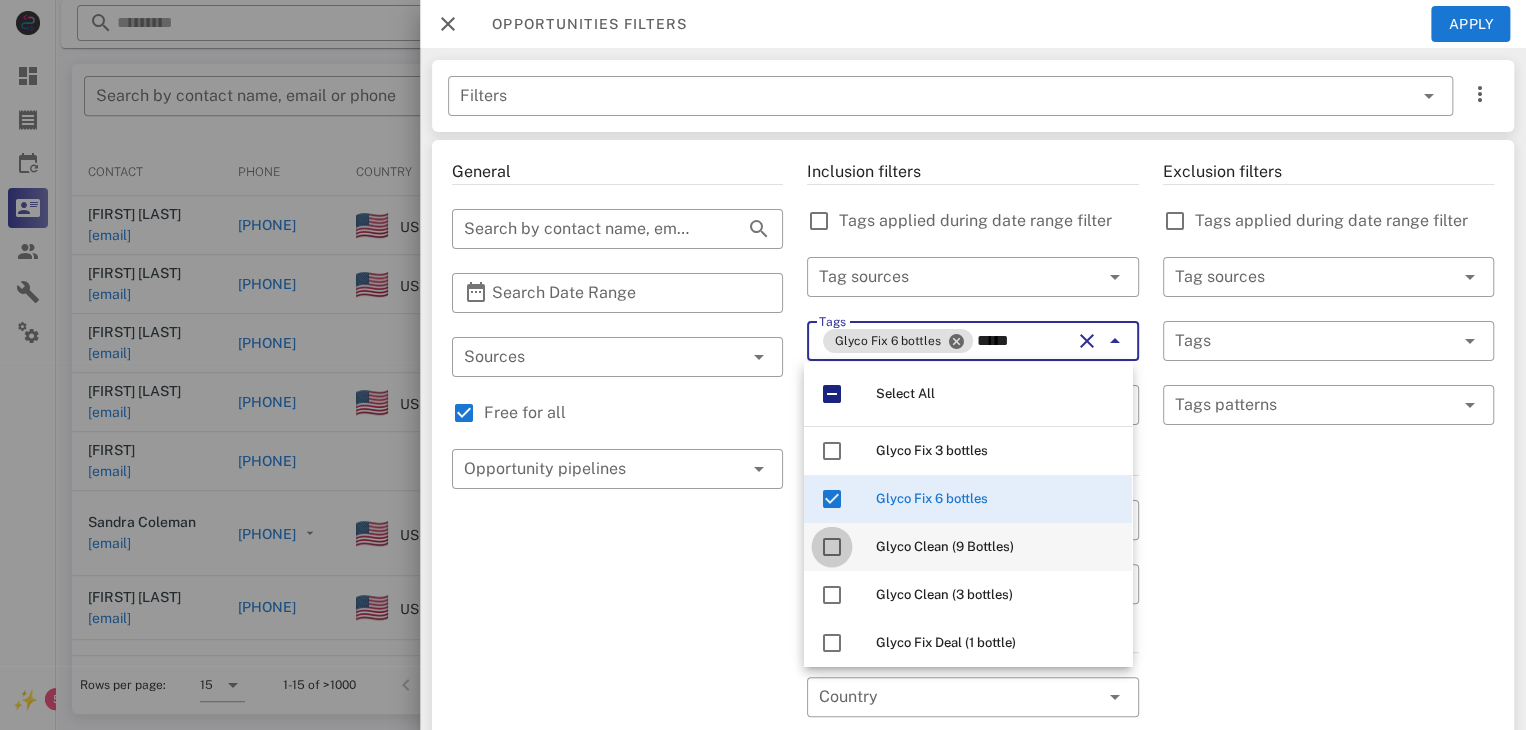 click at bounding box center [832, 547] 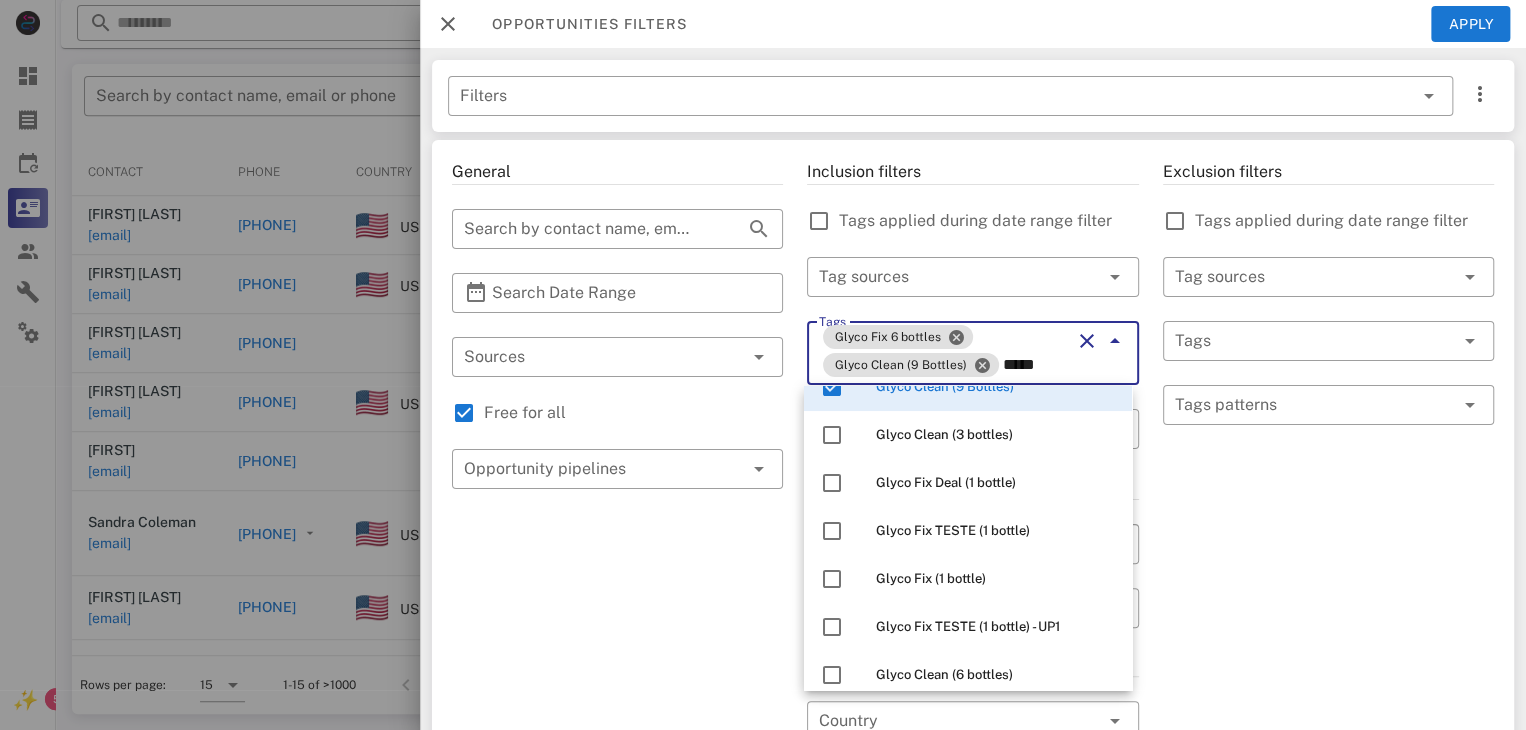 scroll, scrollTop: 205, scrollLeft: 0, axis: vertical 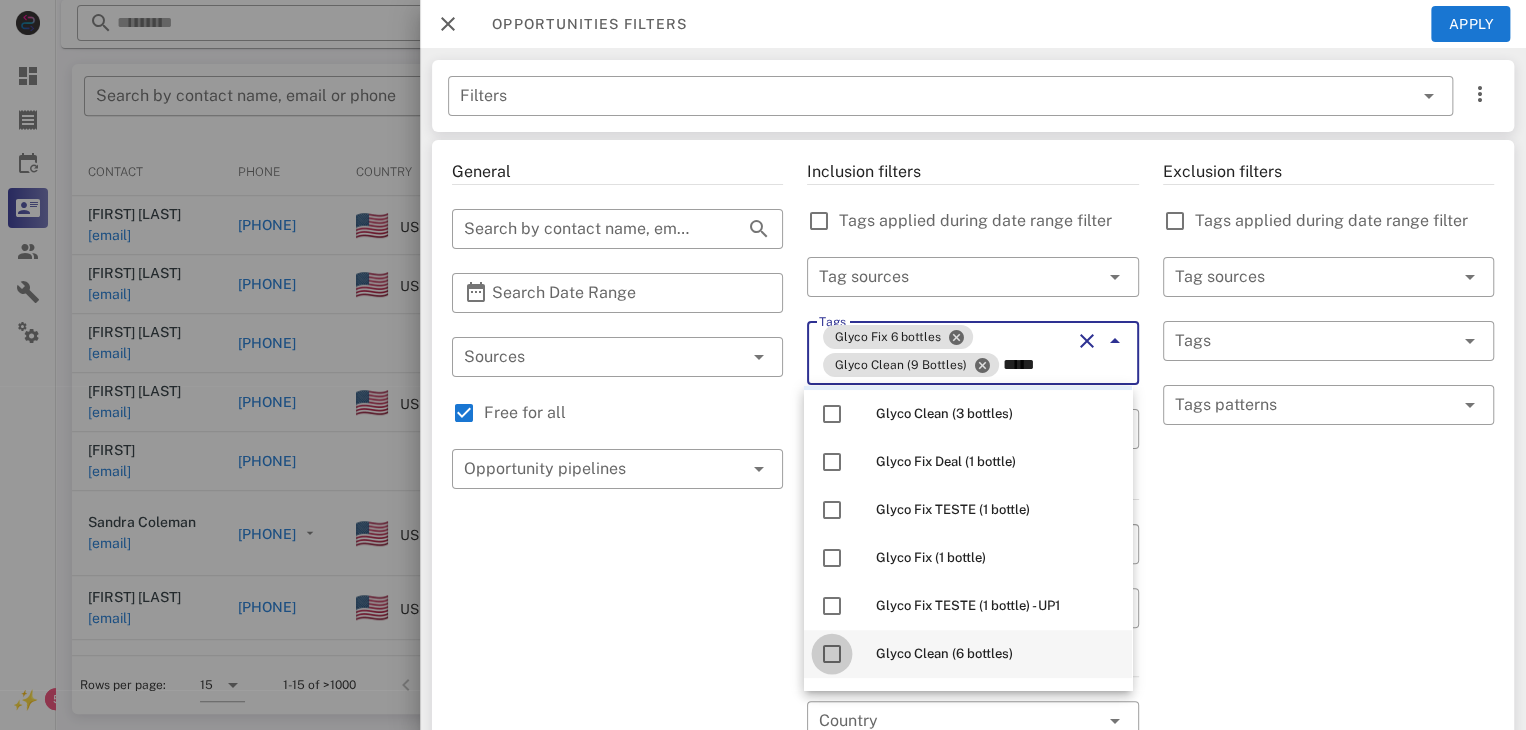 click at bounding box center [832, 654] 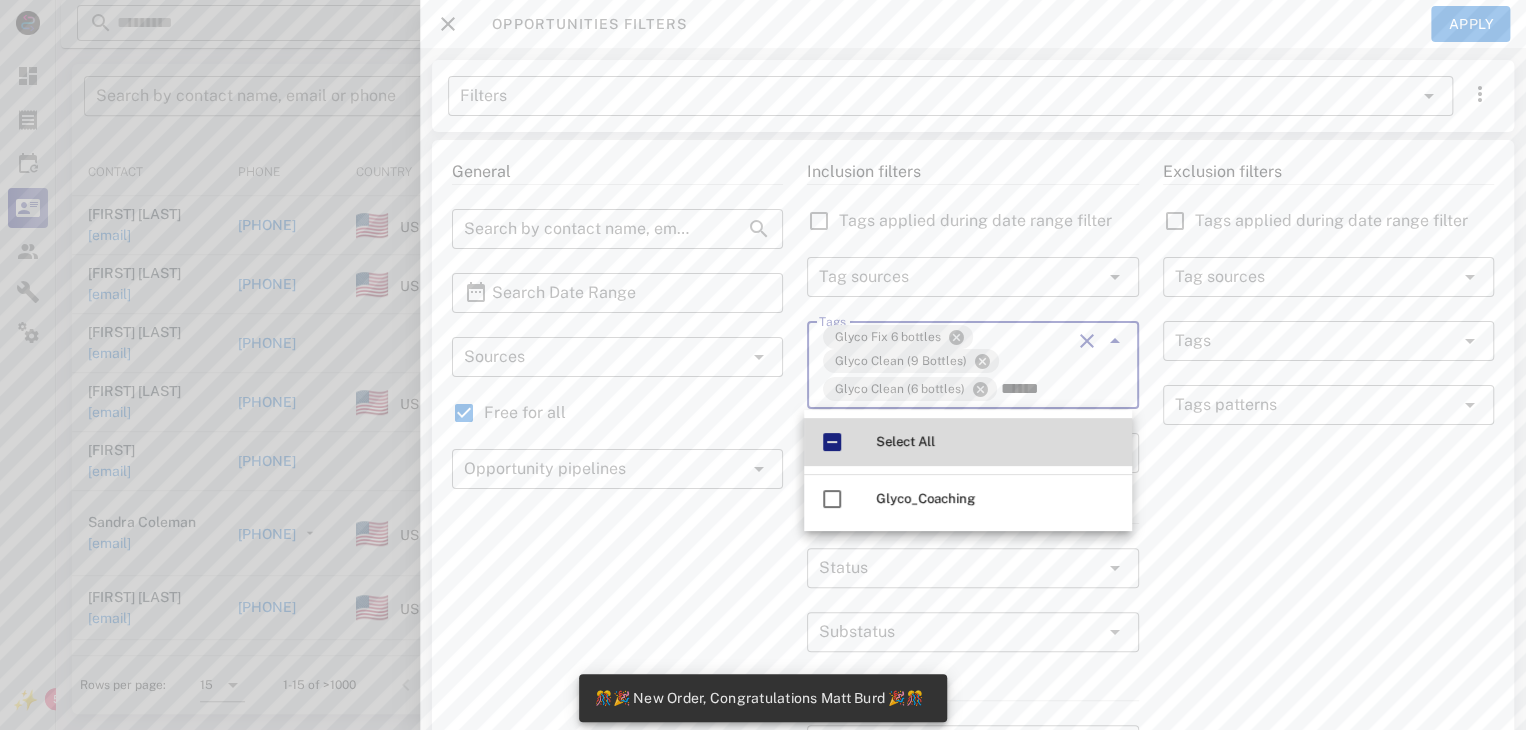 scroll, scrollTop: 0, scrollLeft: 0, axis: both 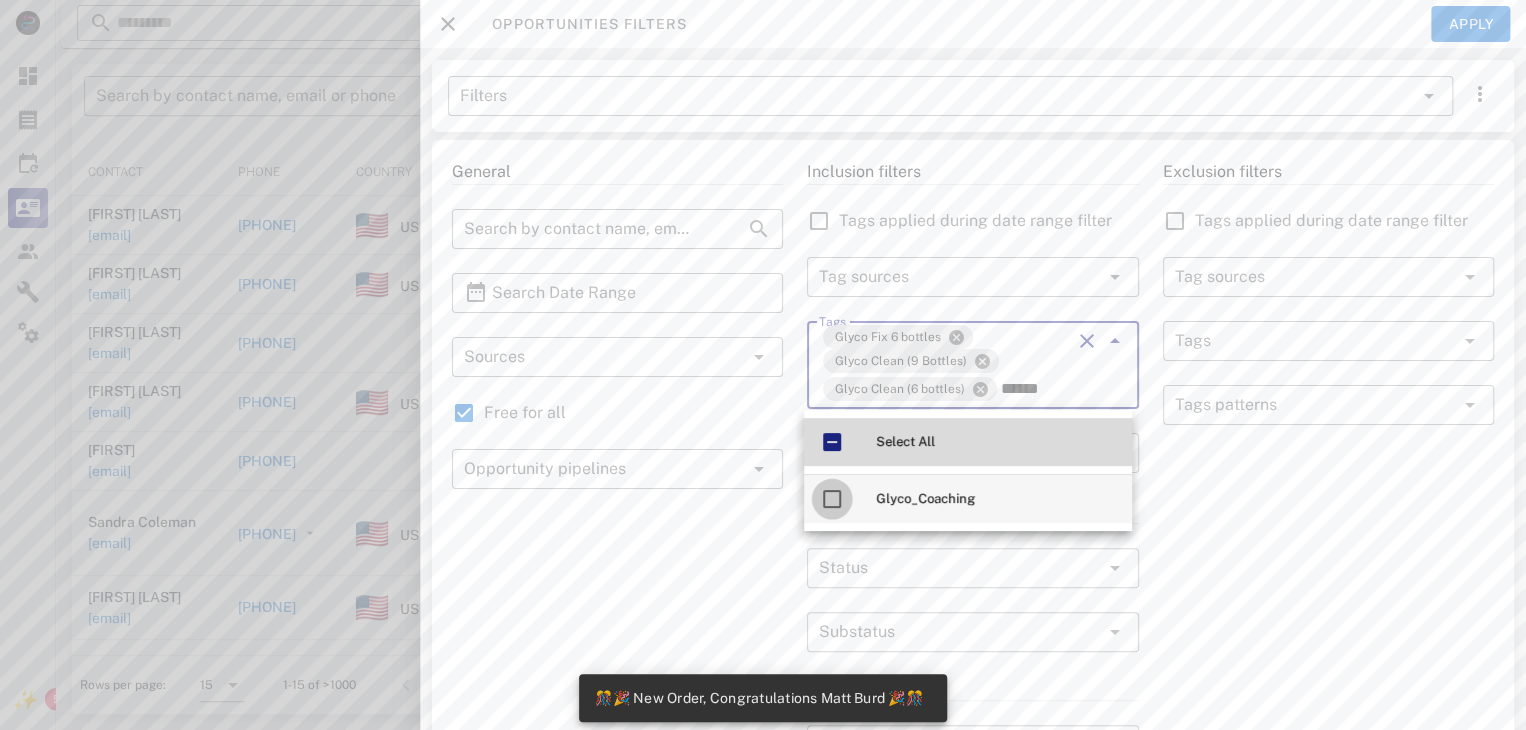 click at bounding box center (832, 499) 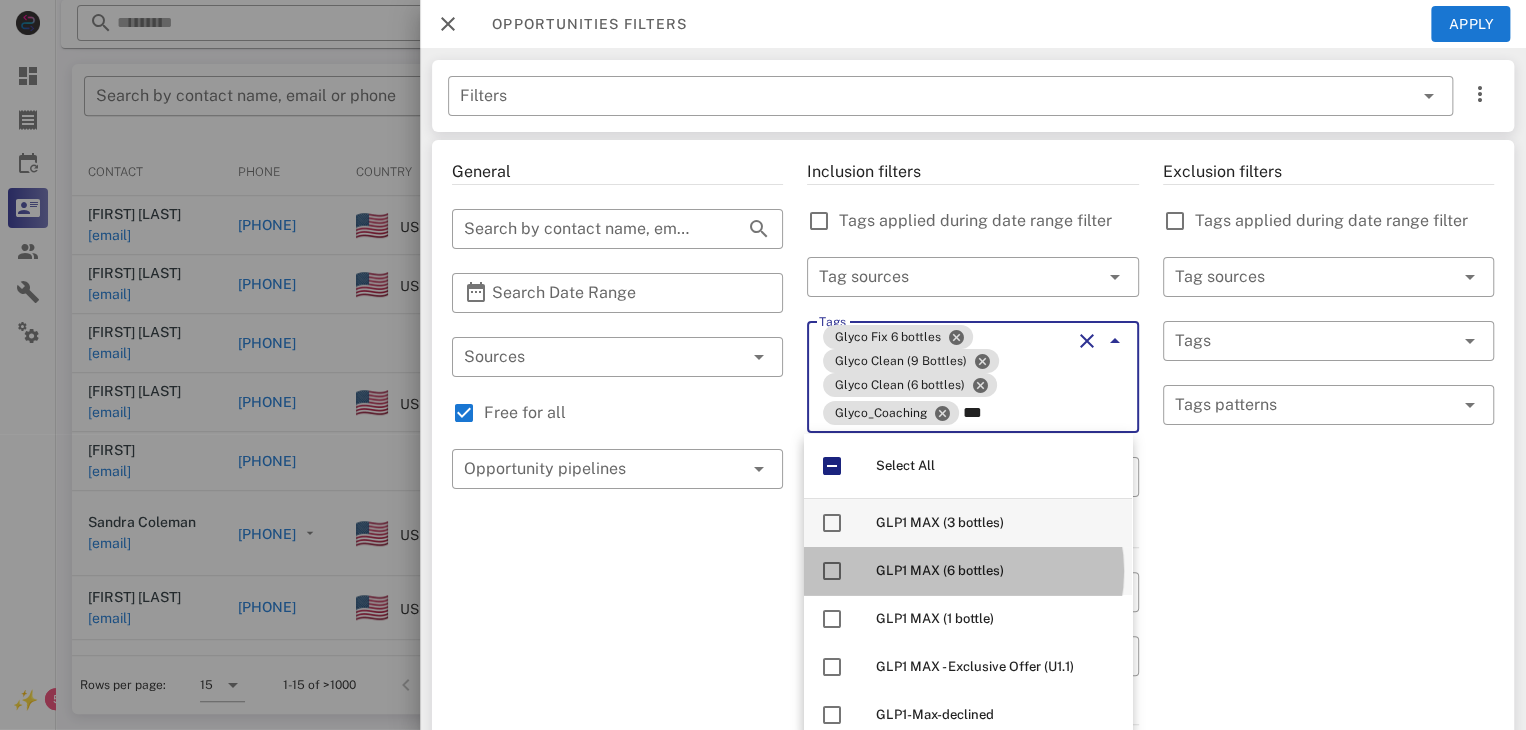 click on "GLP1 MAX (6 bottles)" at bounding box center [968, 571] 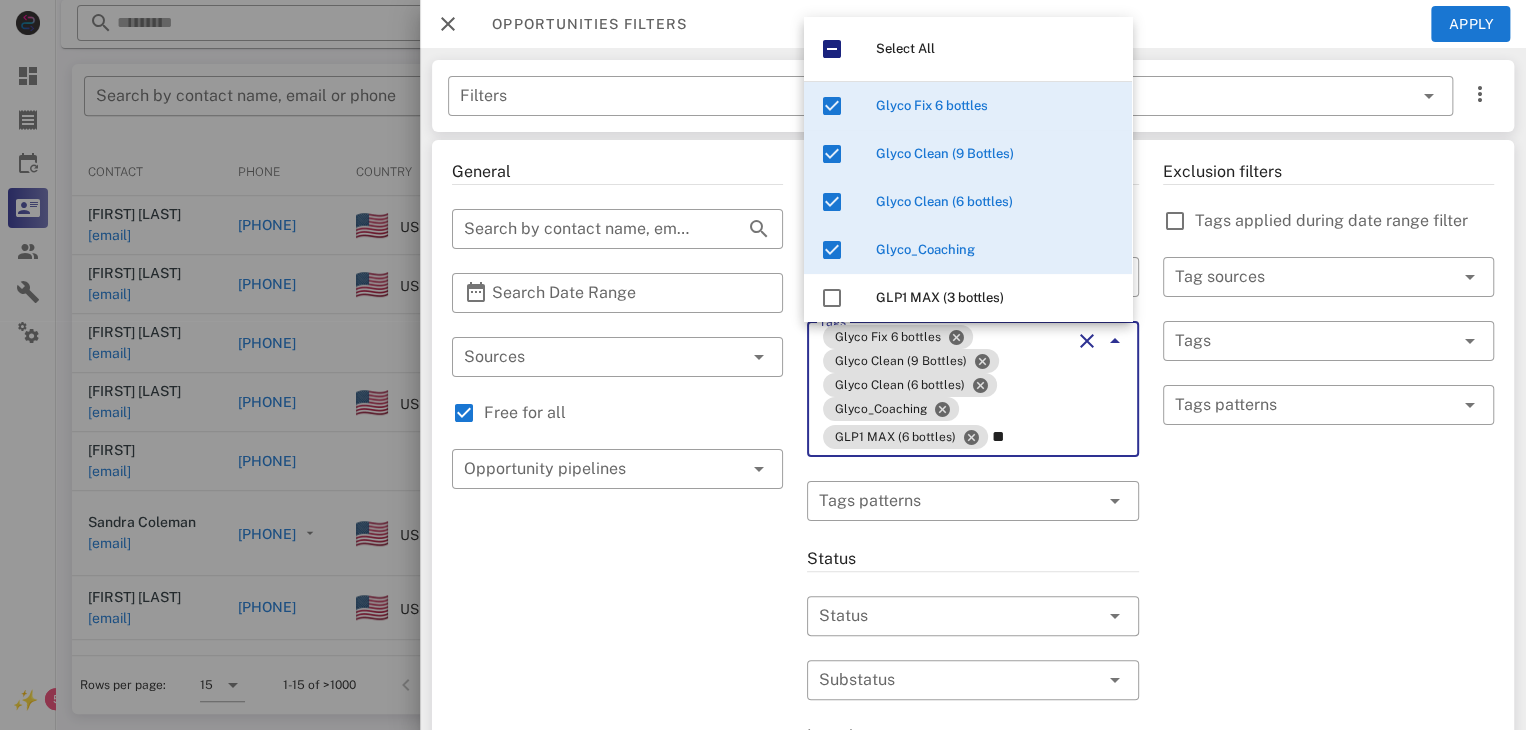 type on "*" 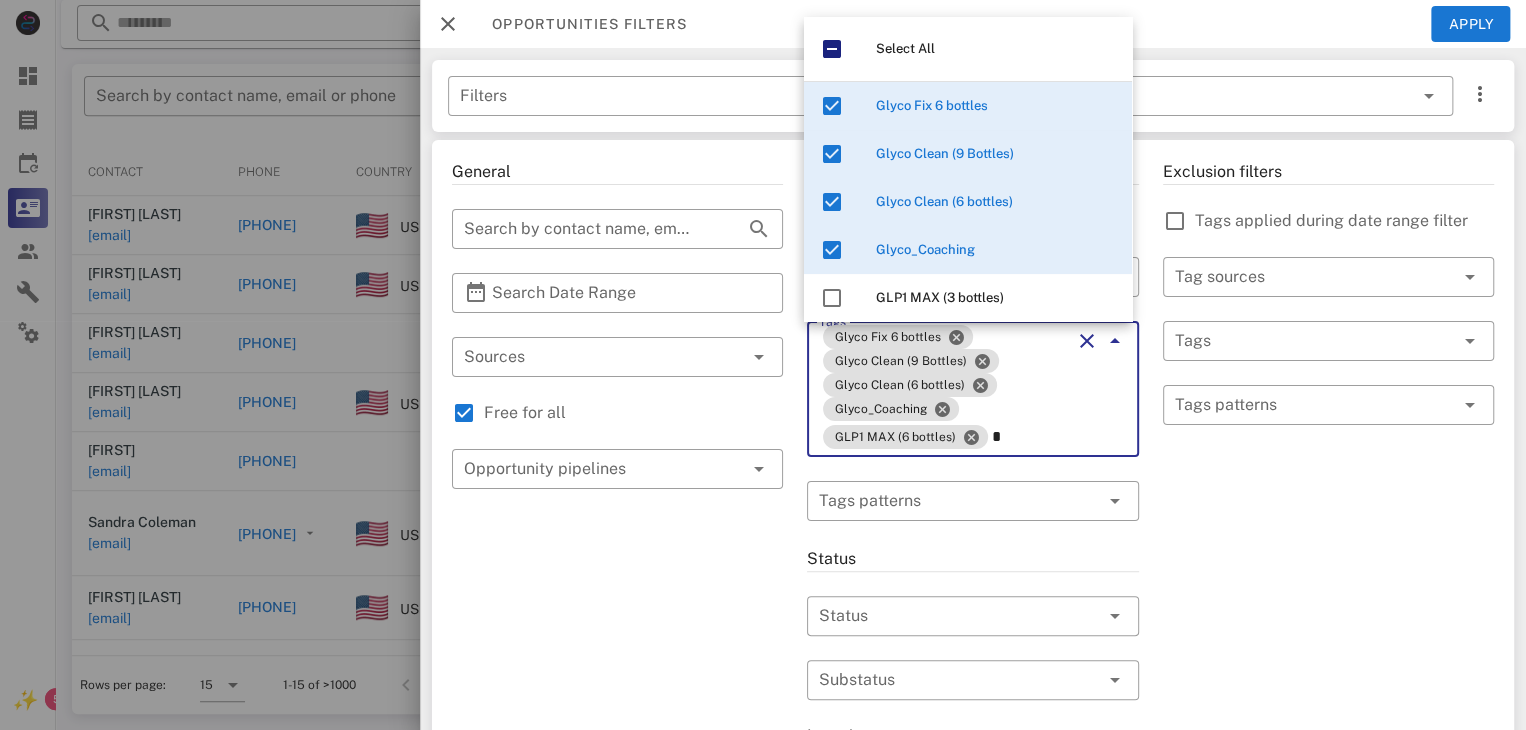 type 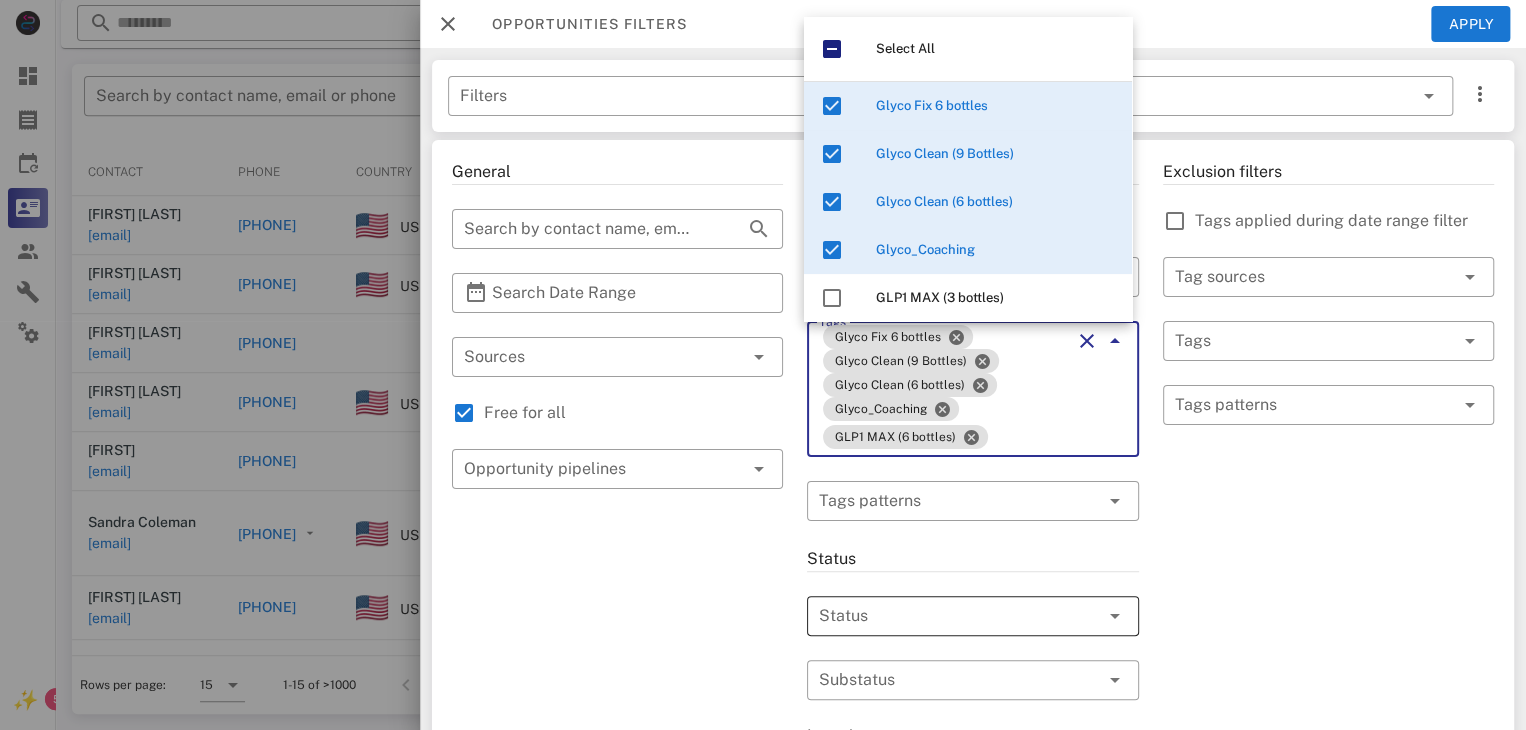 click at bounding box center [944, 616] 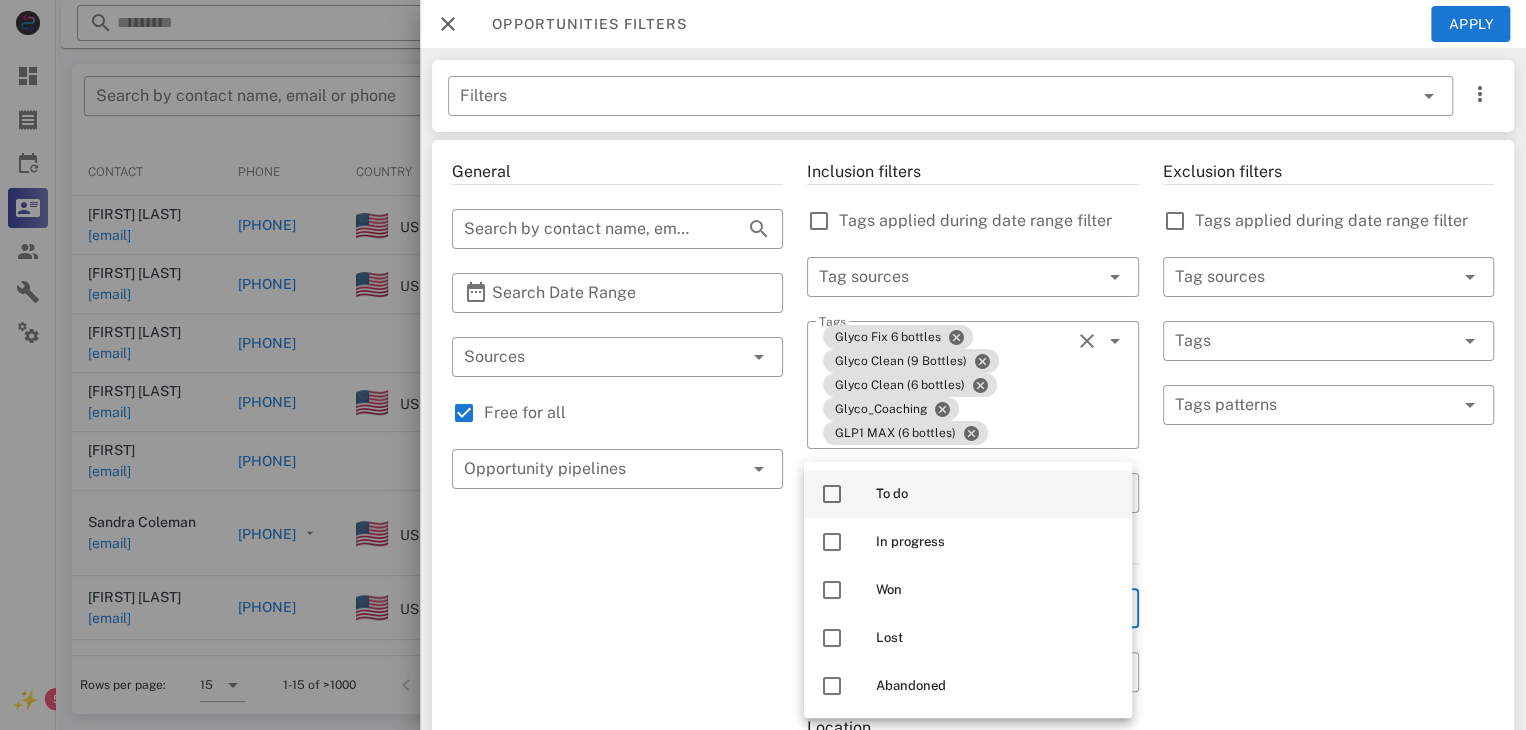 click at bounding box center [832, 494] 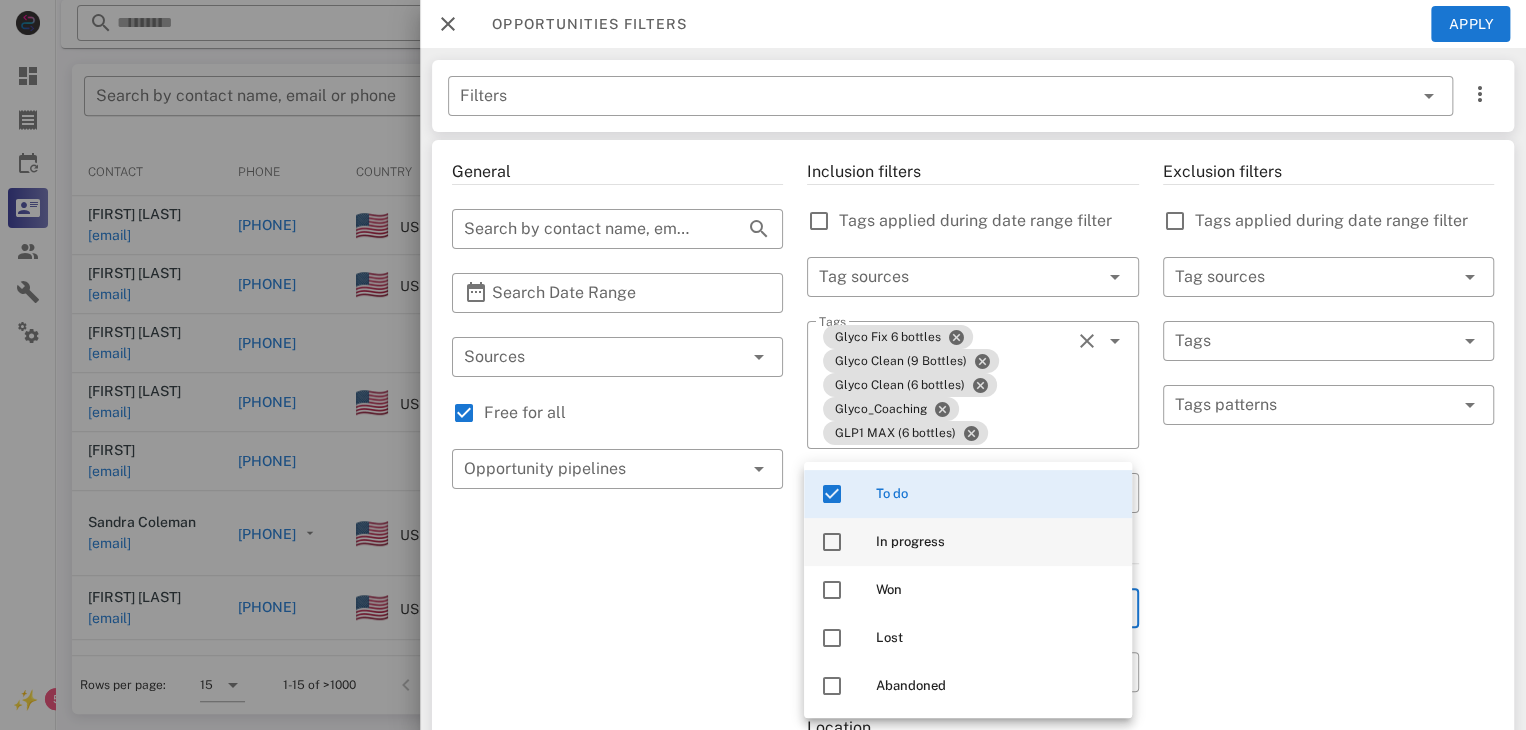 click at bounding box center [832, 542] 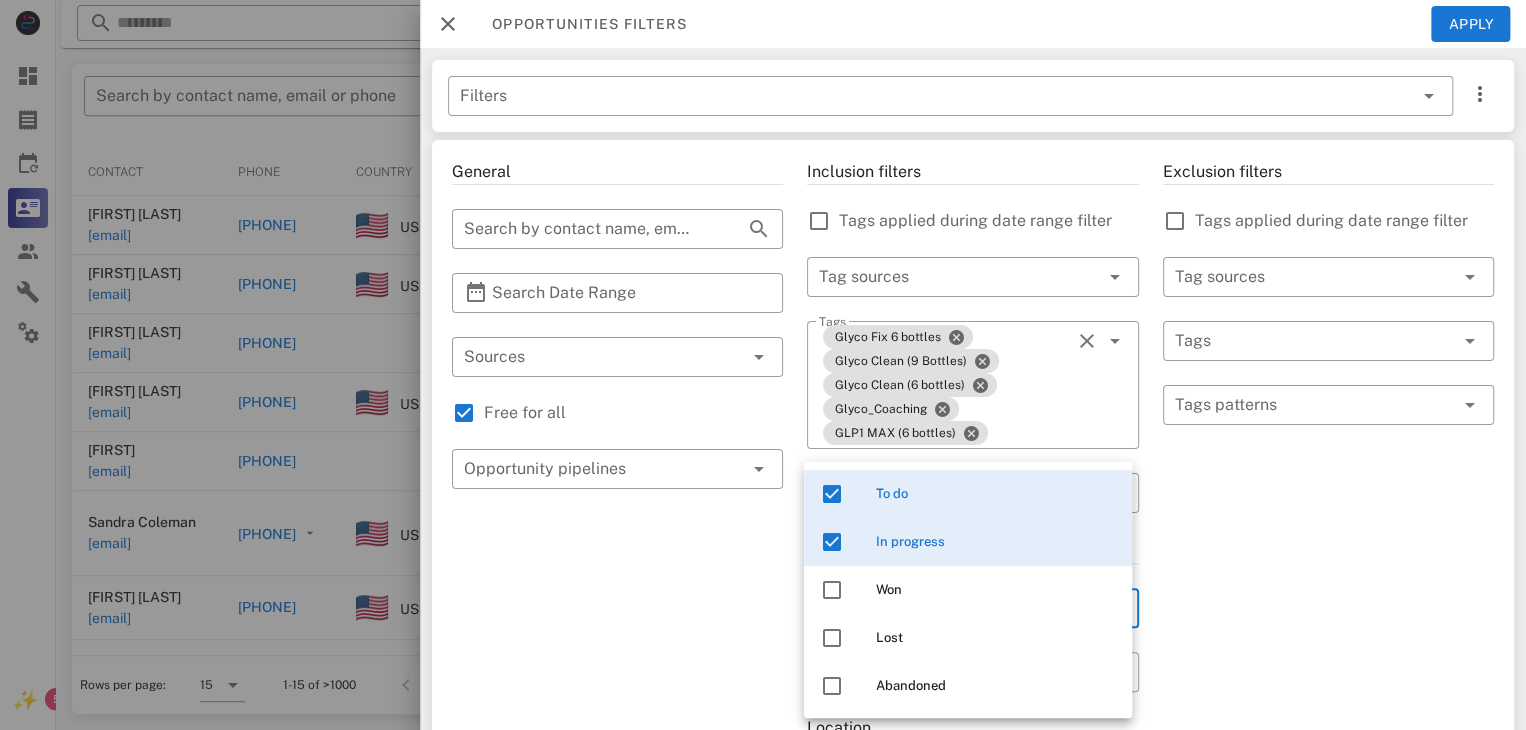 click on "Exclusion filters Tags applied during date range filter ​ Tag sources ​ Tags ​ Tags patterns" at bounding box center [1328, 753] 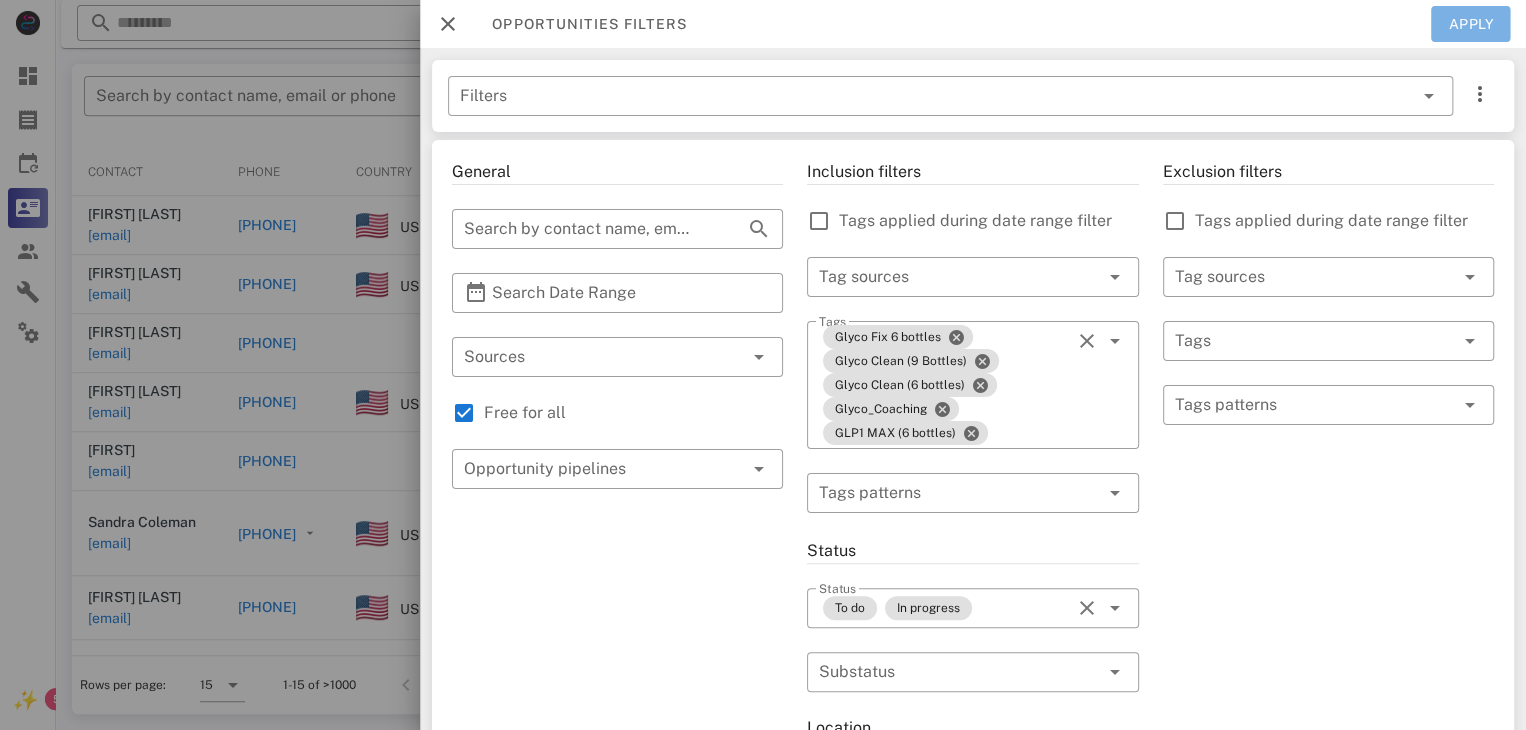 click on "Apply" at bounding box center (1471, 24) 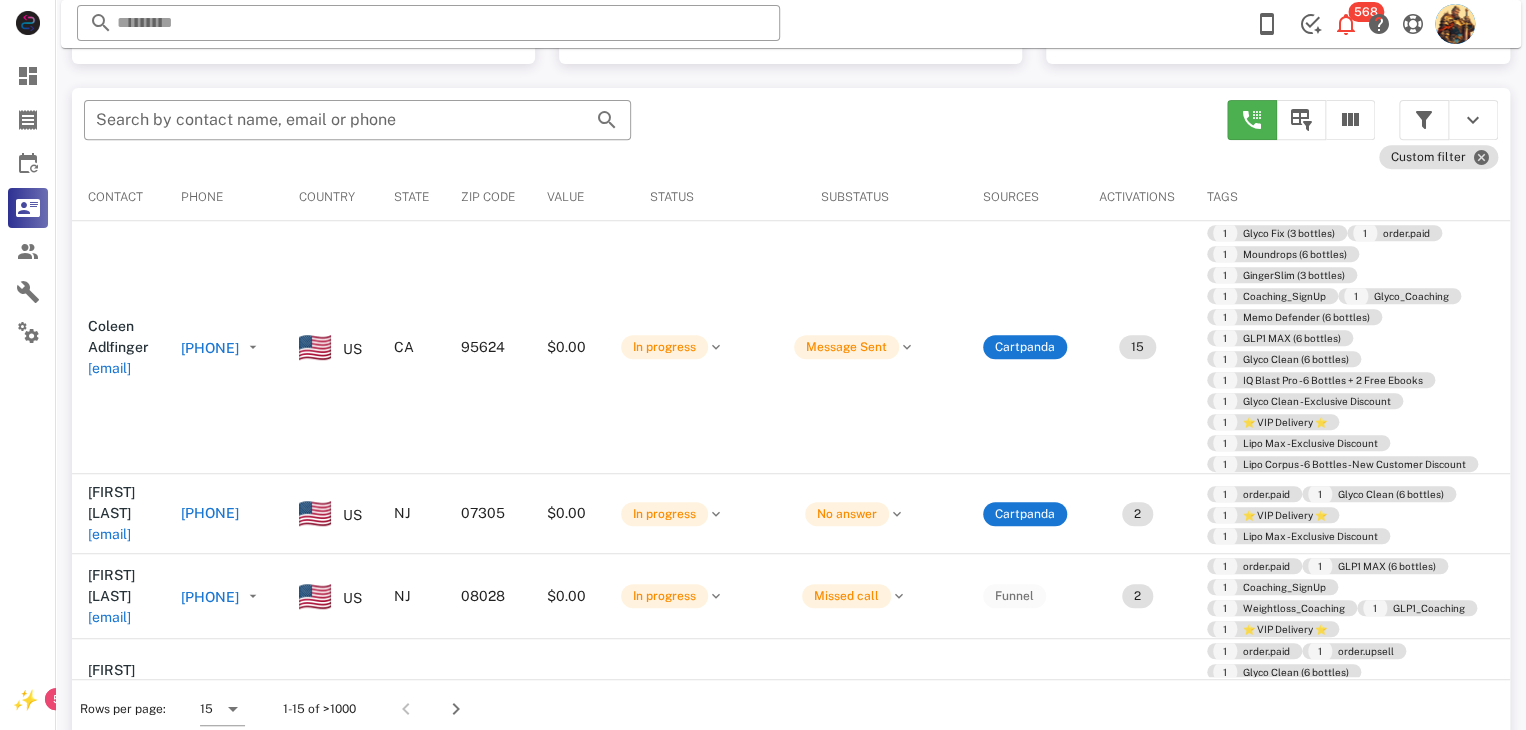 scroll, scrollTop: 380, scrollLeft: 0, axis: vertical 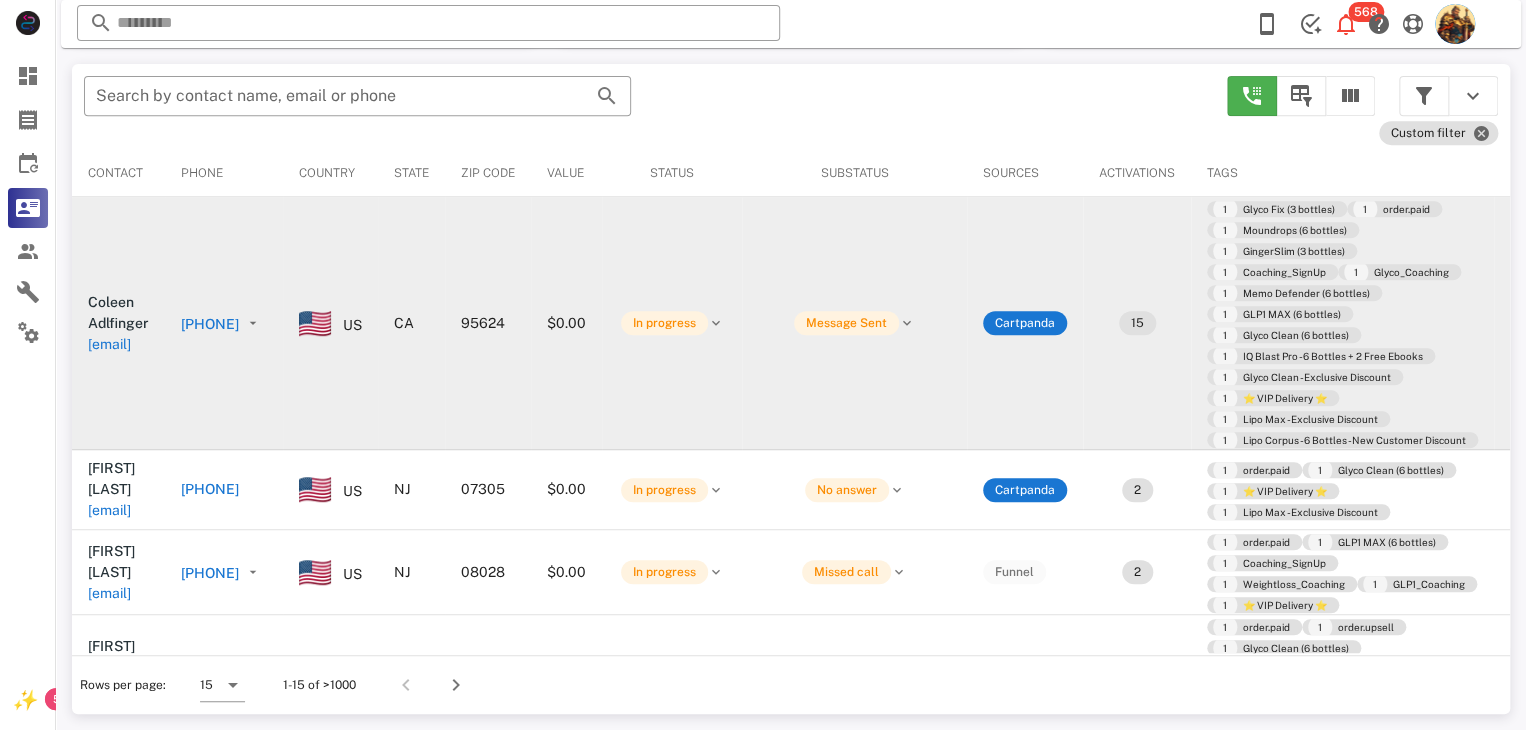 click on "[EMAIL]" at bounding box center (109, 344) 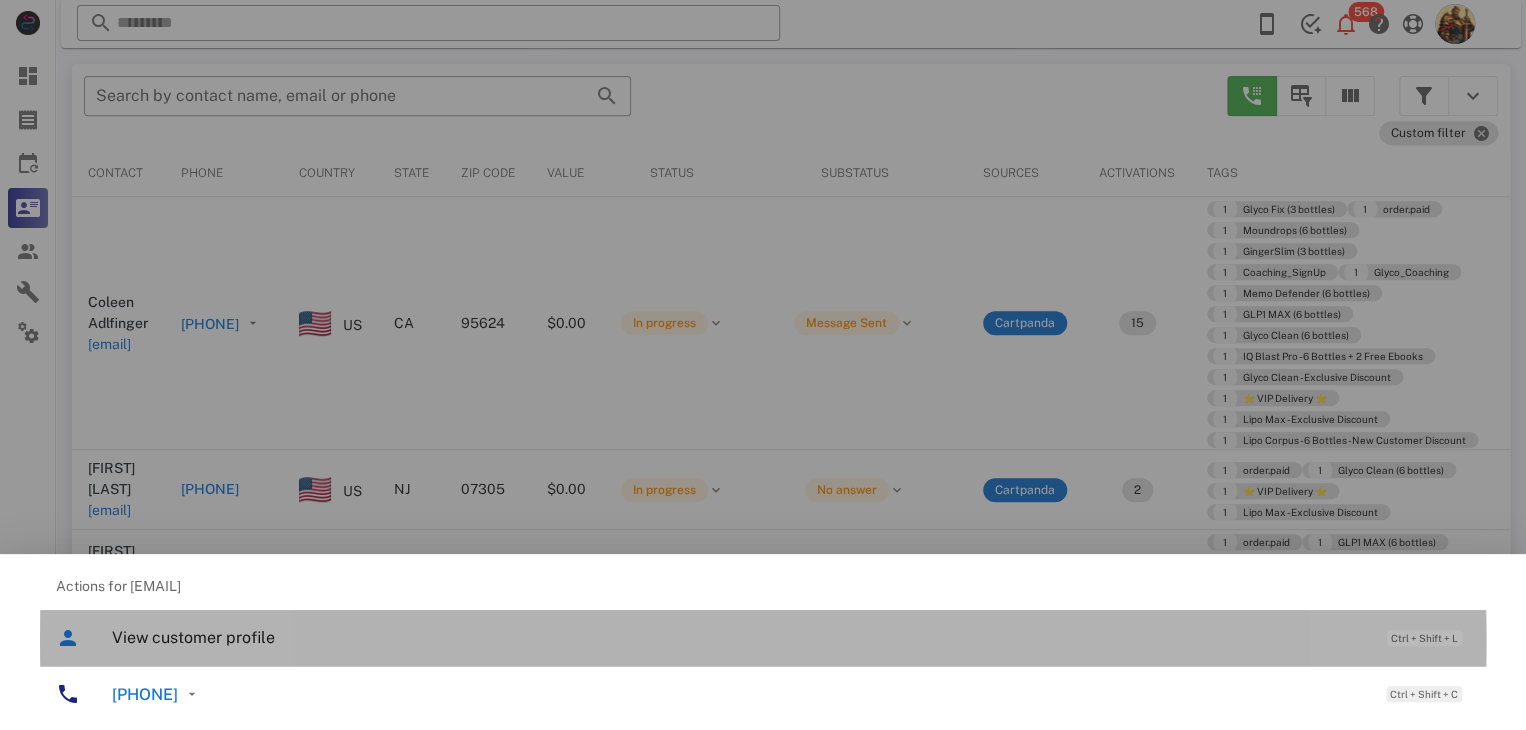 click on "View customer profile" at bounding box center (739, 637) 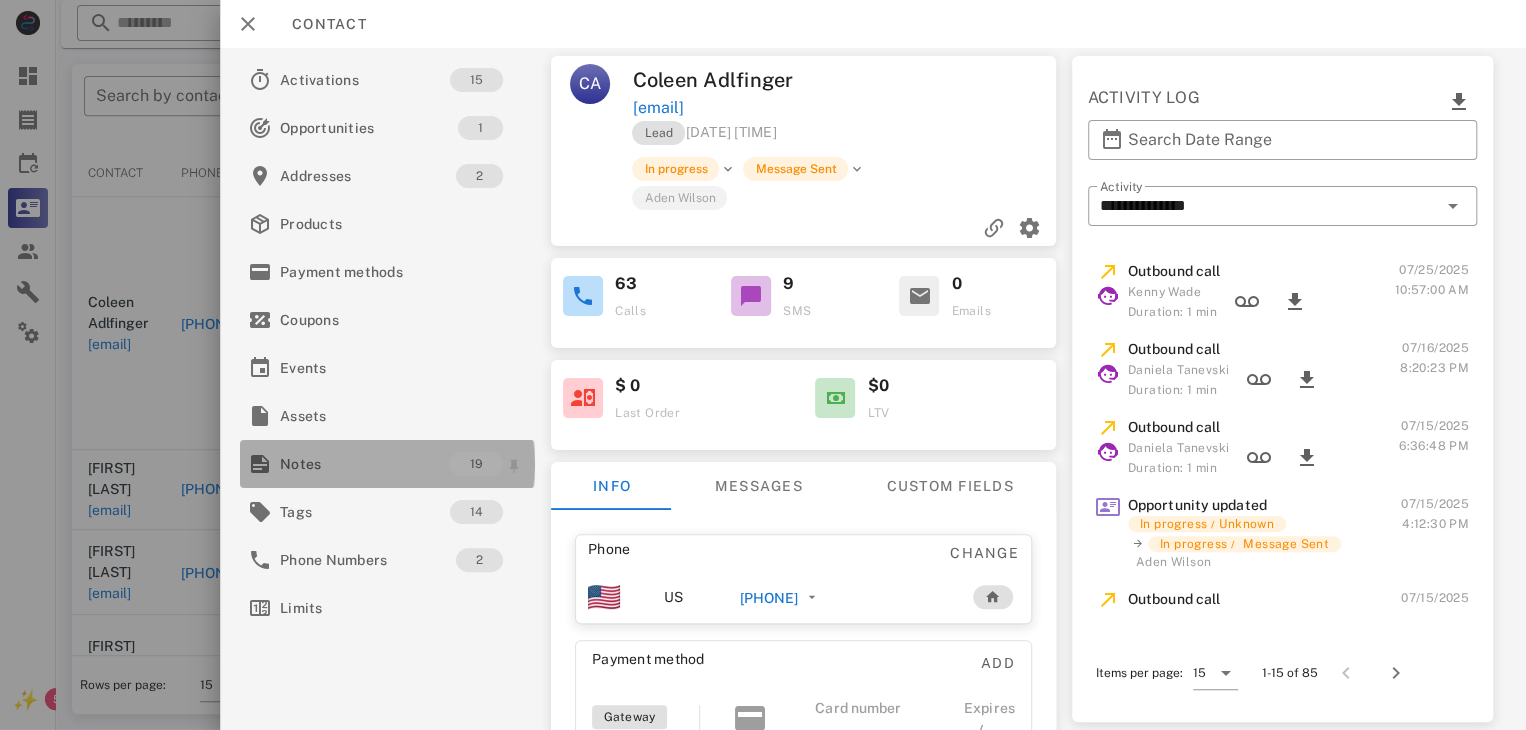click on "Notes" at bounding box center (365, 464) 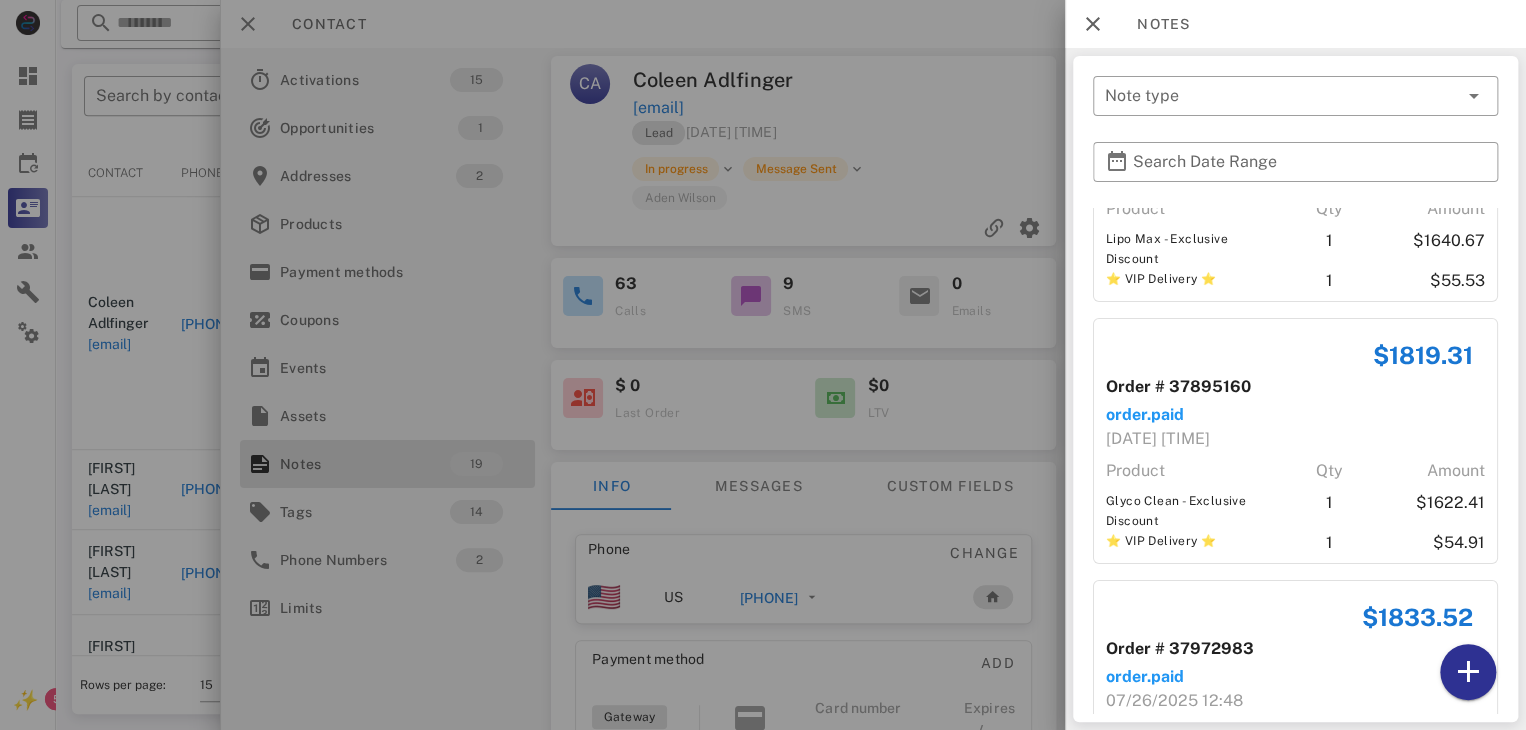 scroll, scrollTop: 3561, scrollLeft: 0, axis: vertical 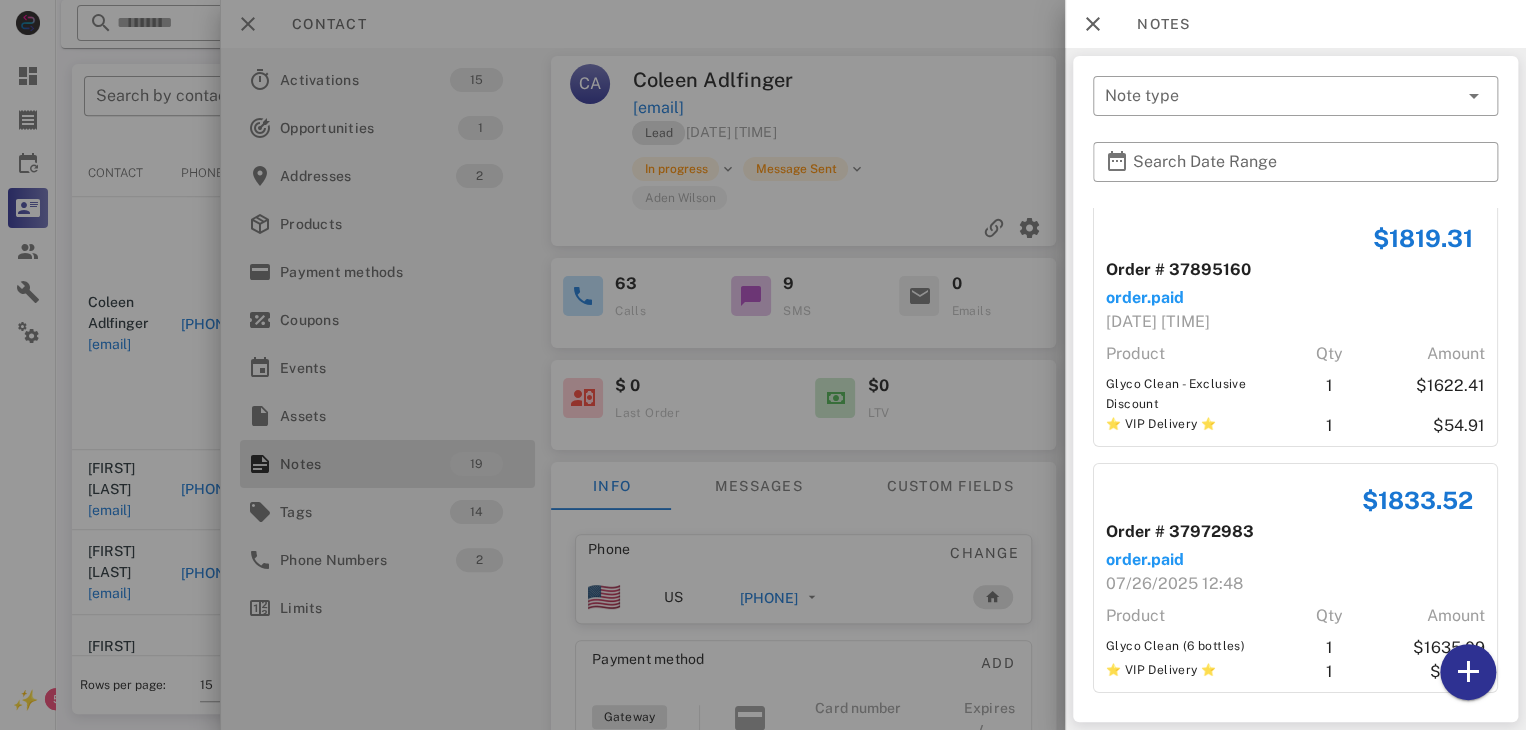 click at bounding box center (763, 365) 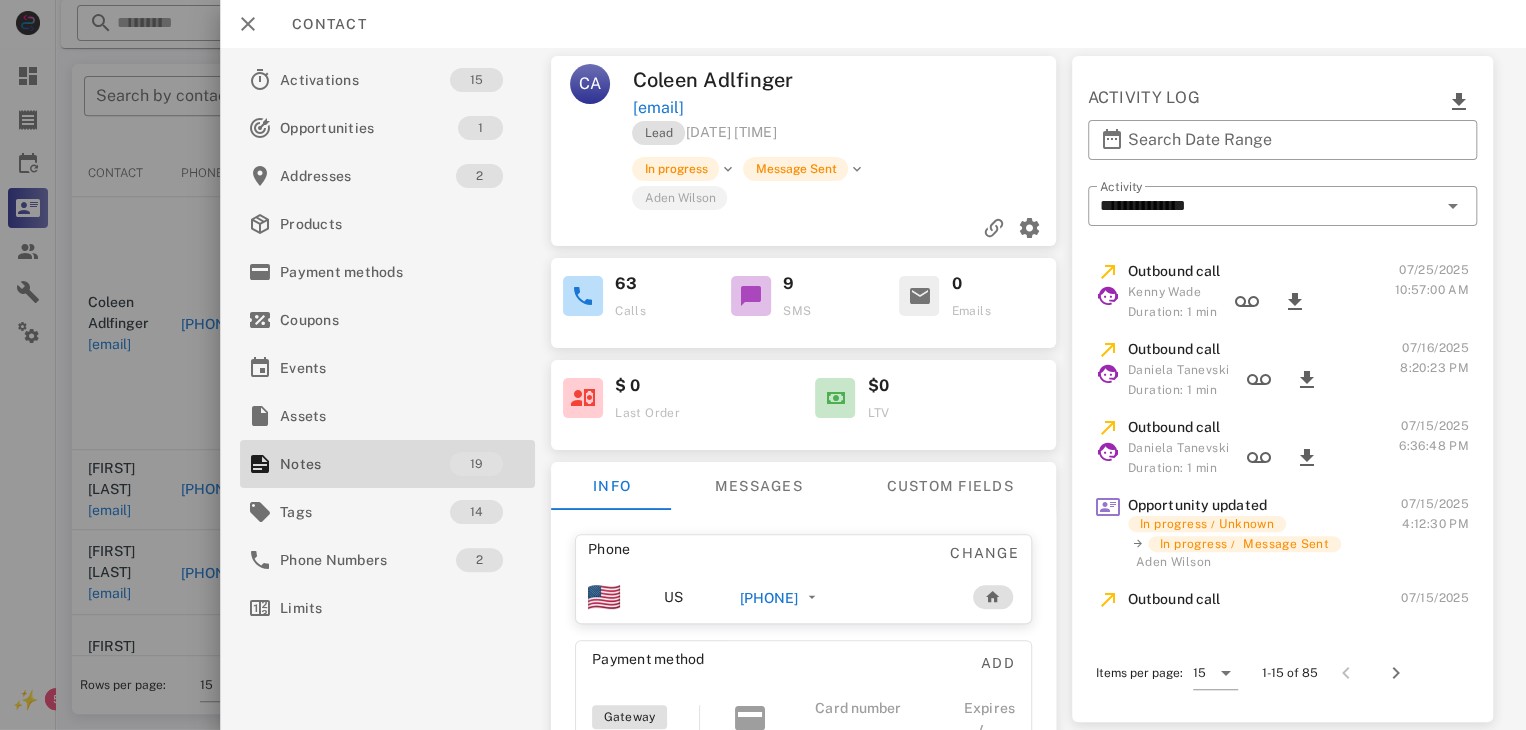 click on "[PHONE]" at bounding box center (769, 598) 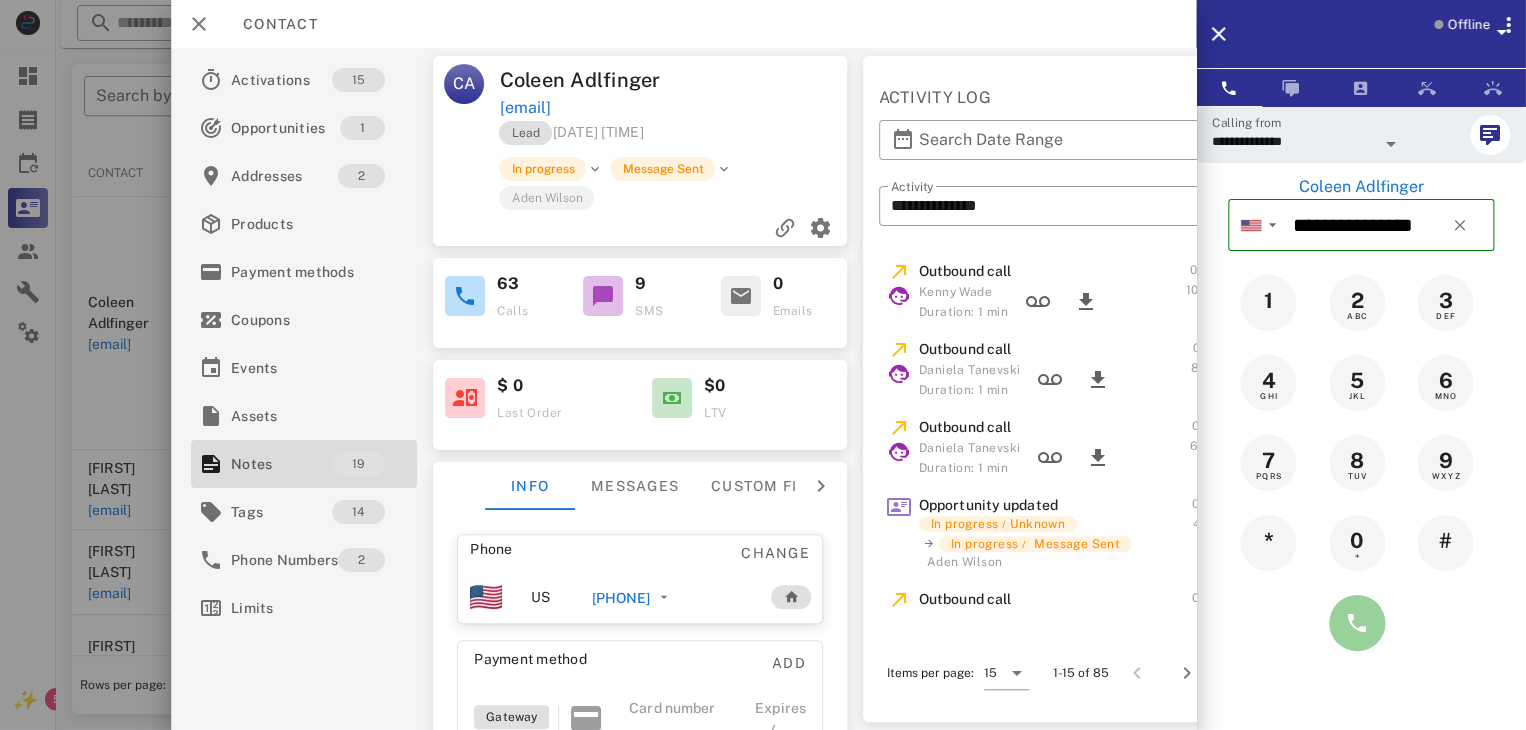 click at bounding box center [1357, 623] 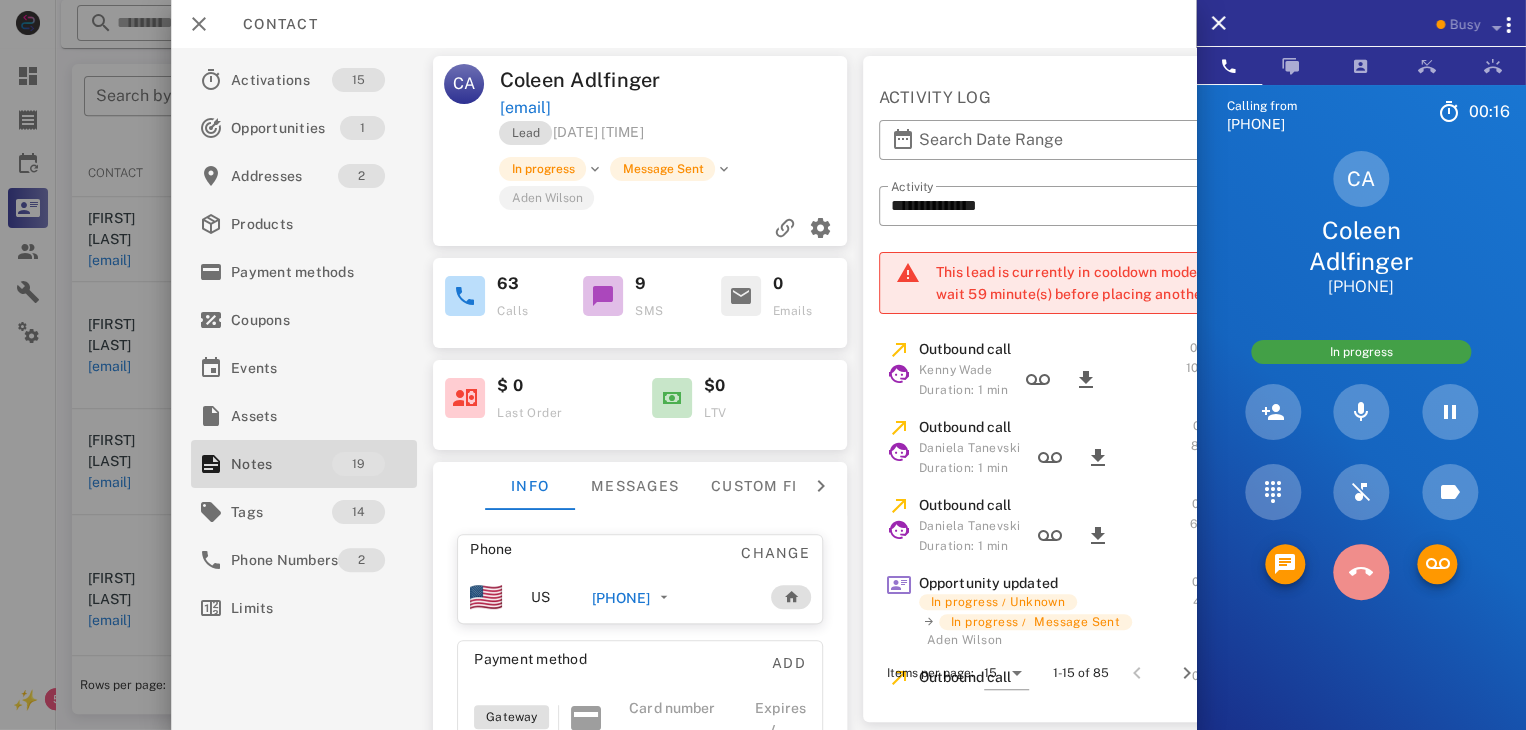 click at bounding box center [1361, 572] 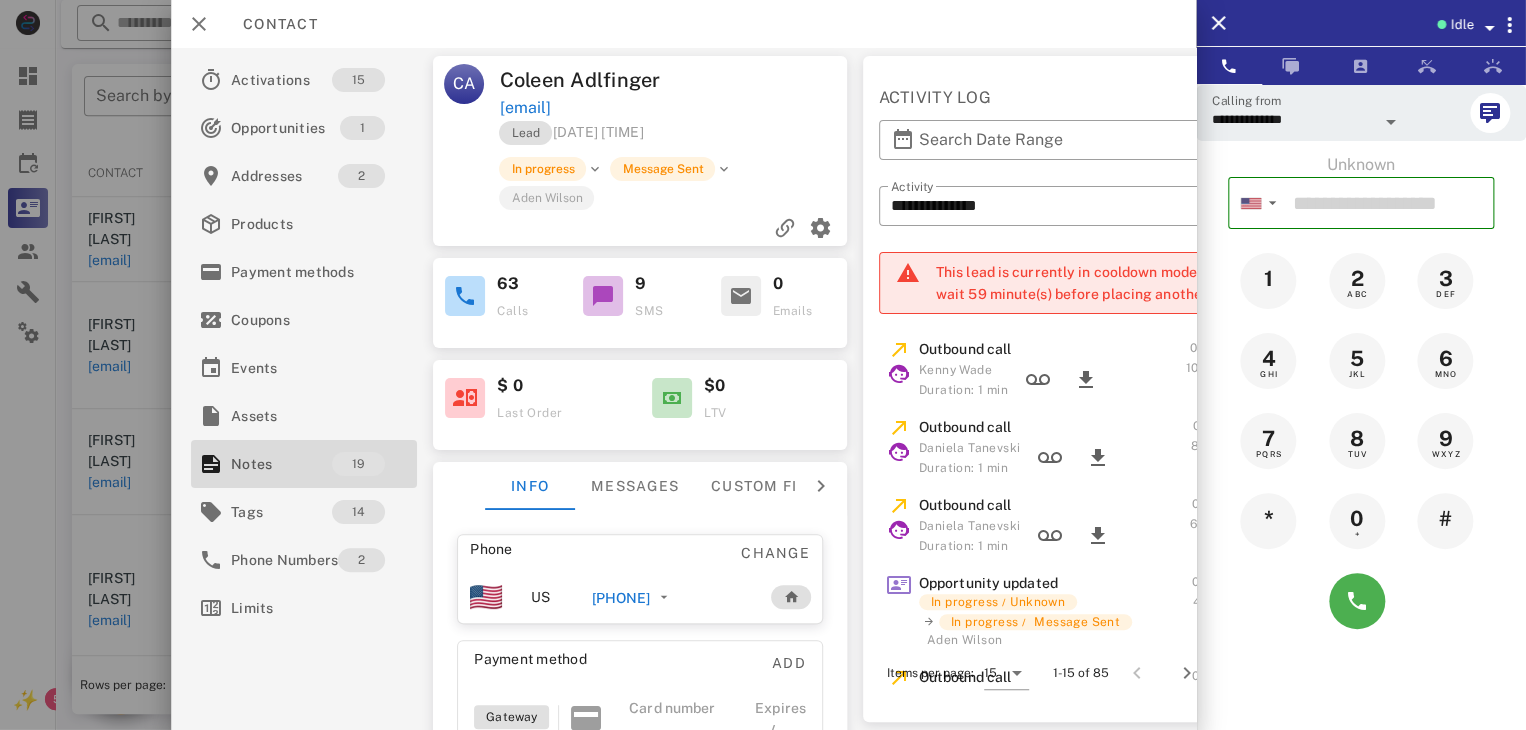 click at bounding box center [763, 365] 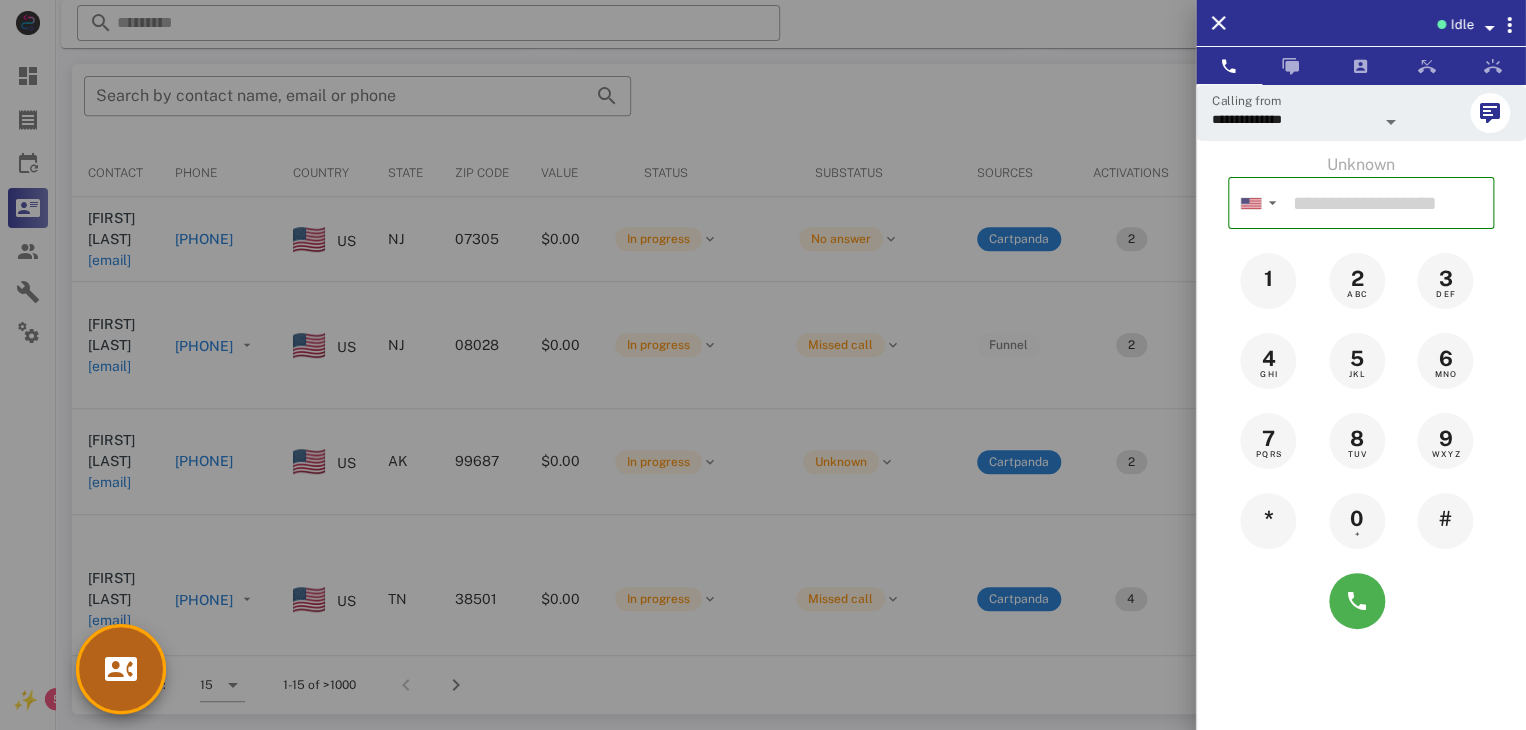 click at bounding box center [121, 669] 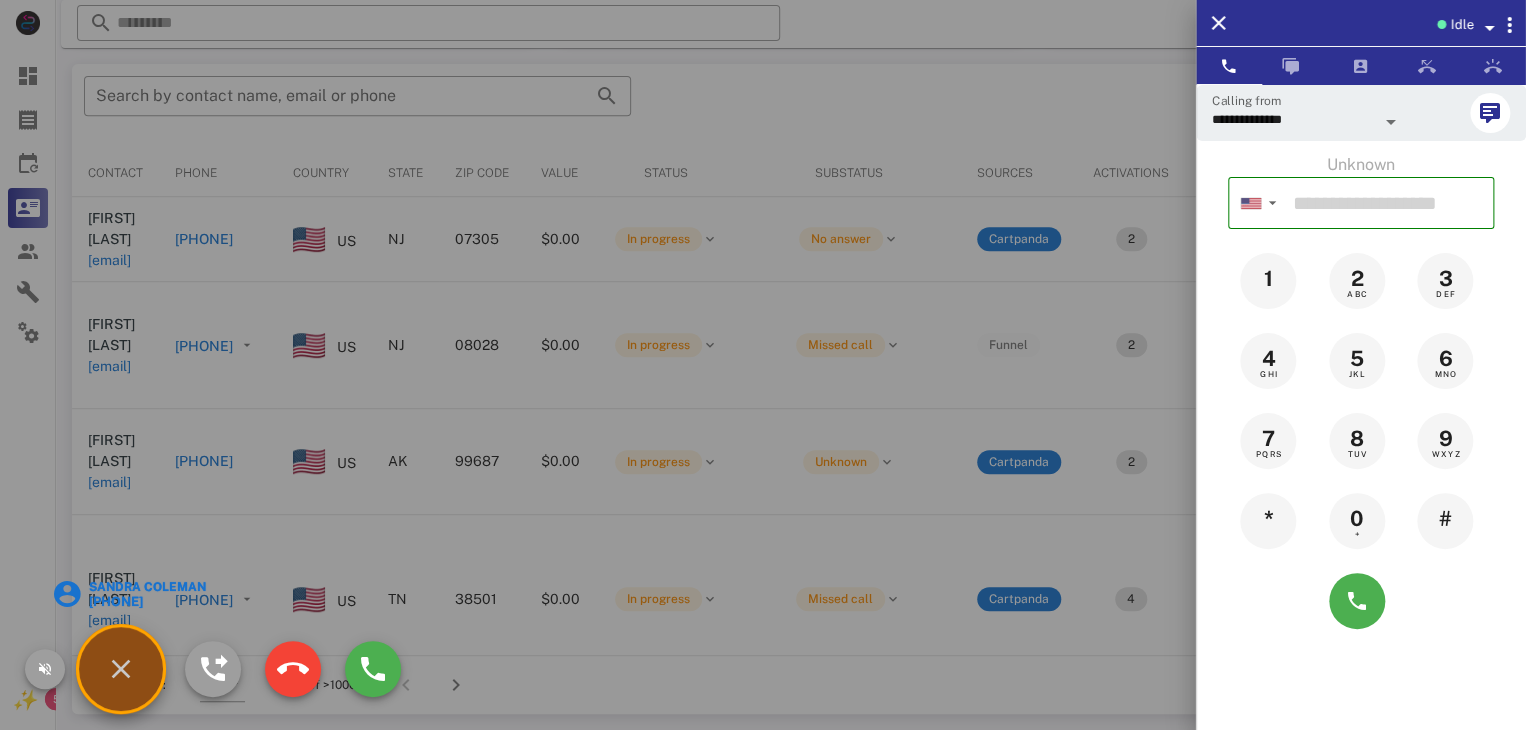 click on "Sandra Coleman" at bounding box center [146, 587] 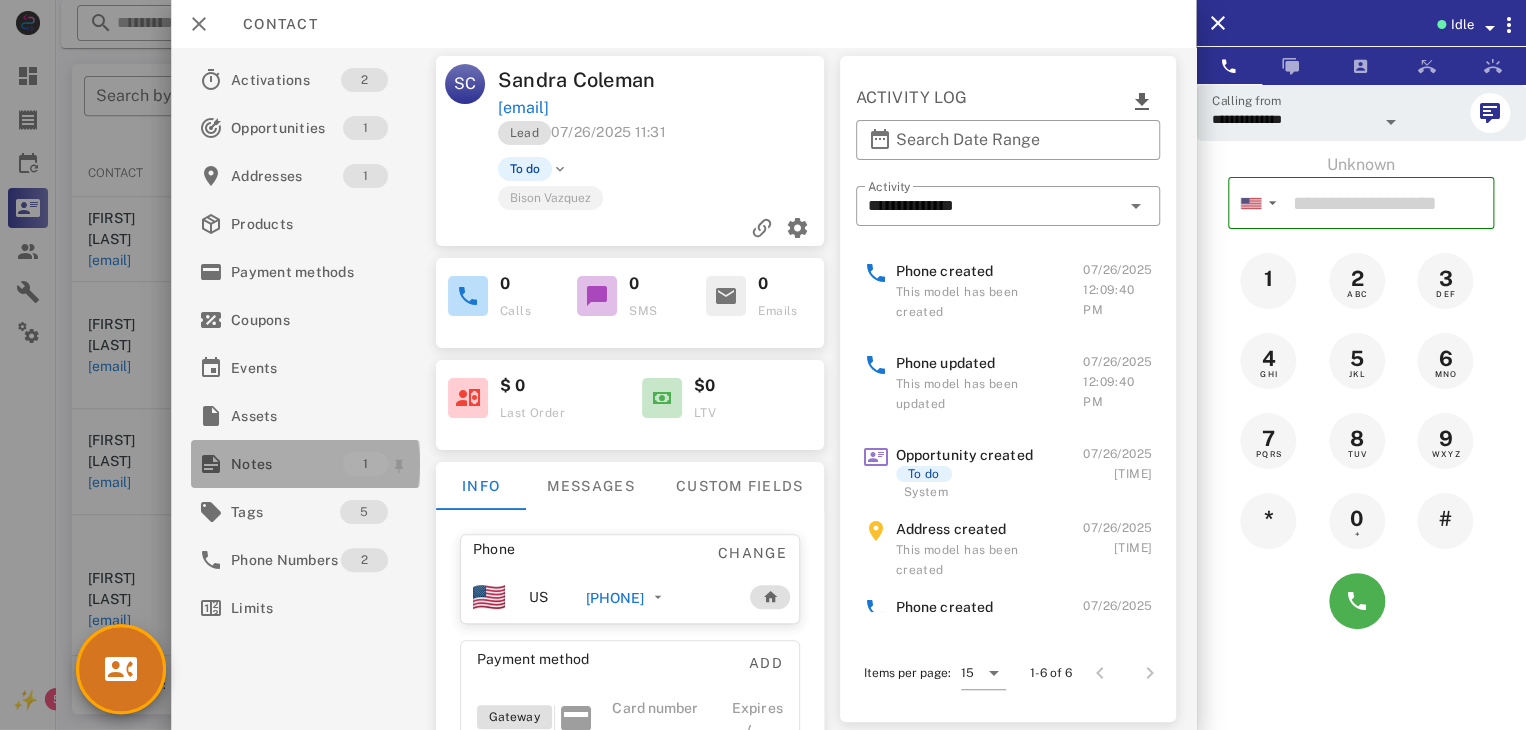 click on "Notes" at bounding box center (287, 464) 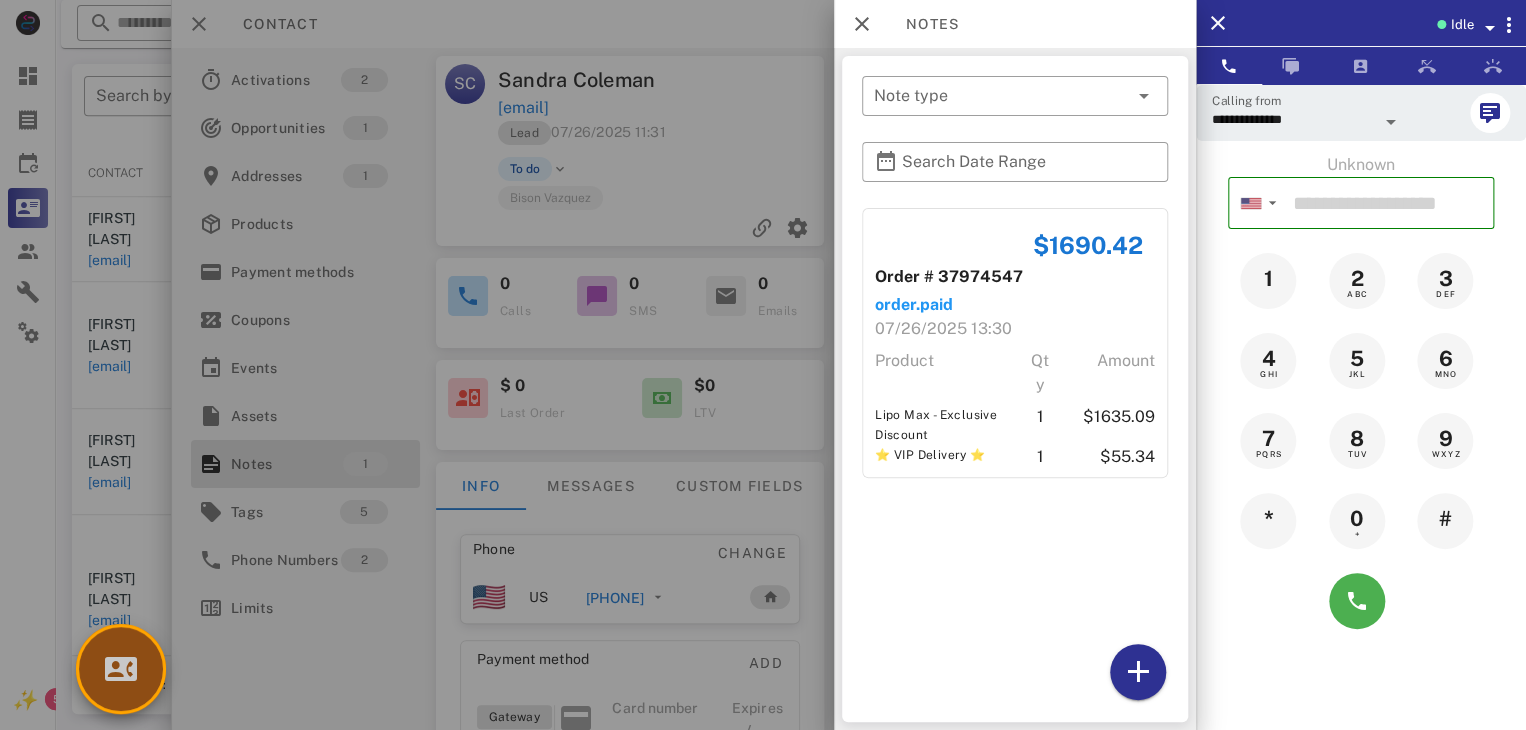 click at bounding box center [121, 669] 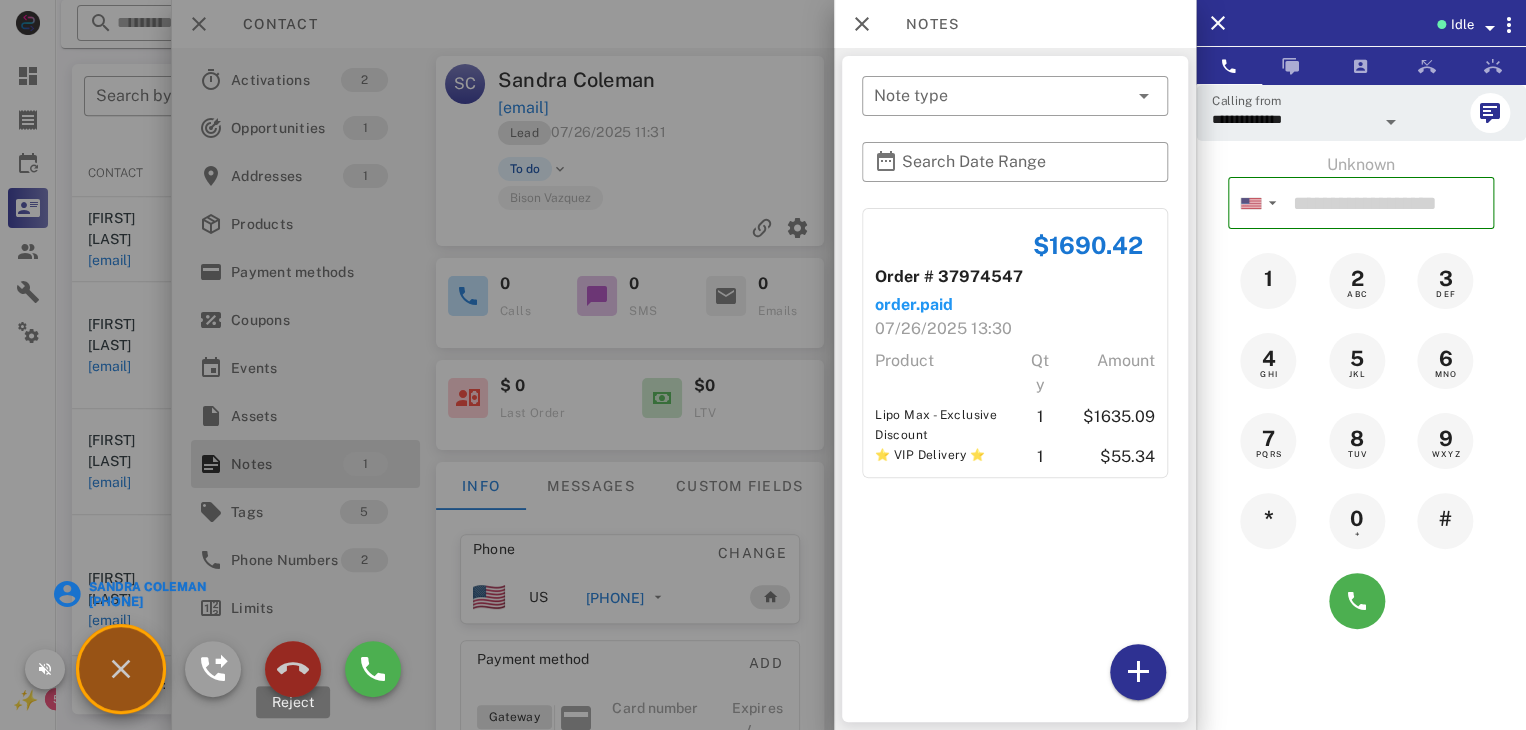 click at bounding box center [293, 669] 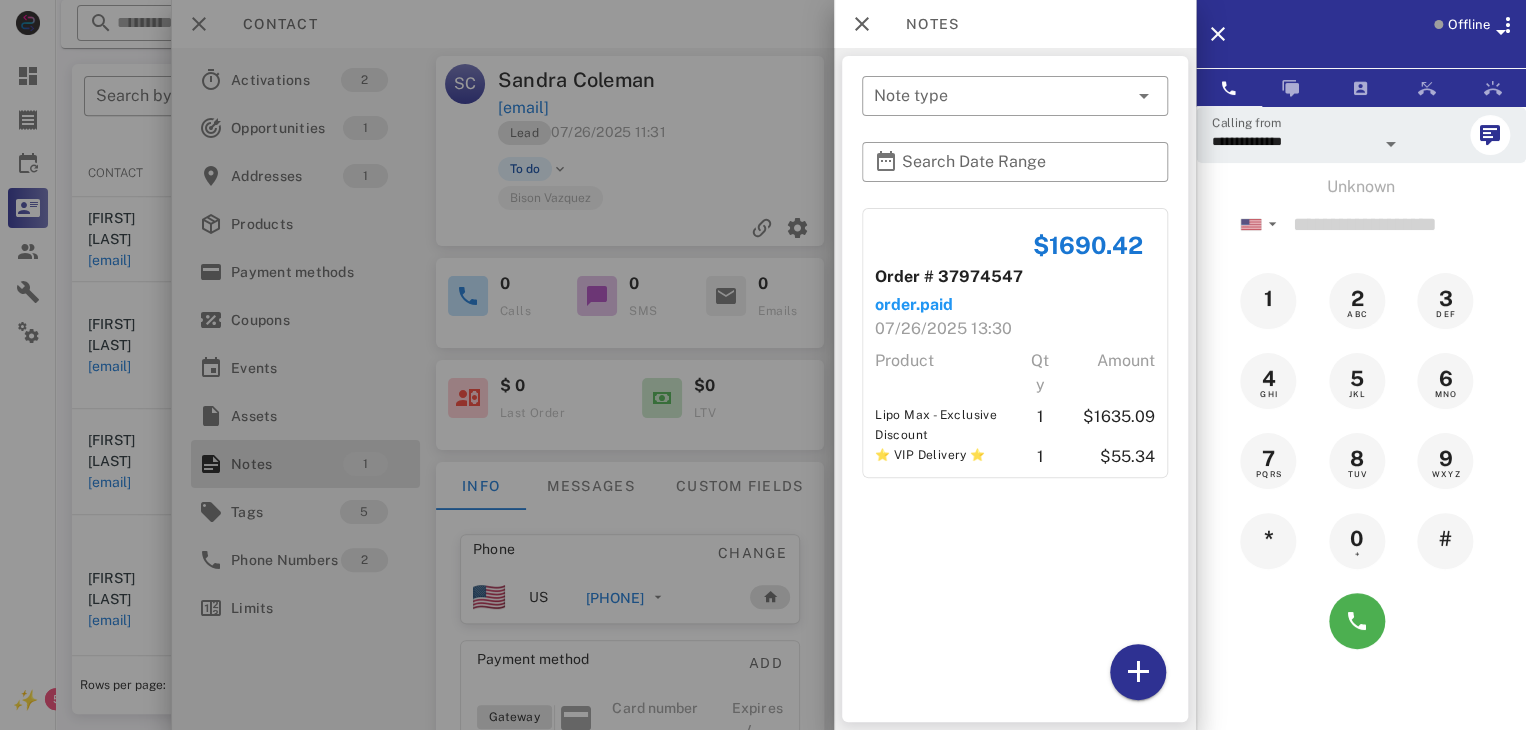 click at bounding box center (763, 365) 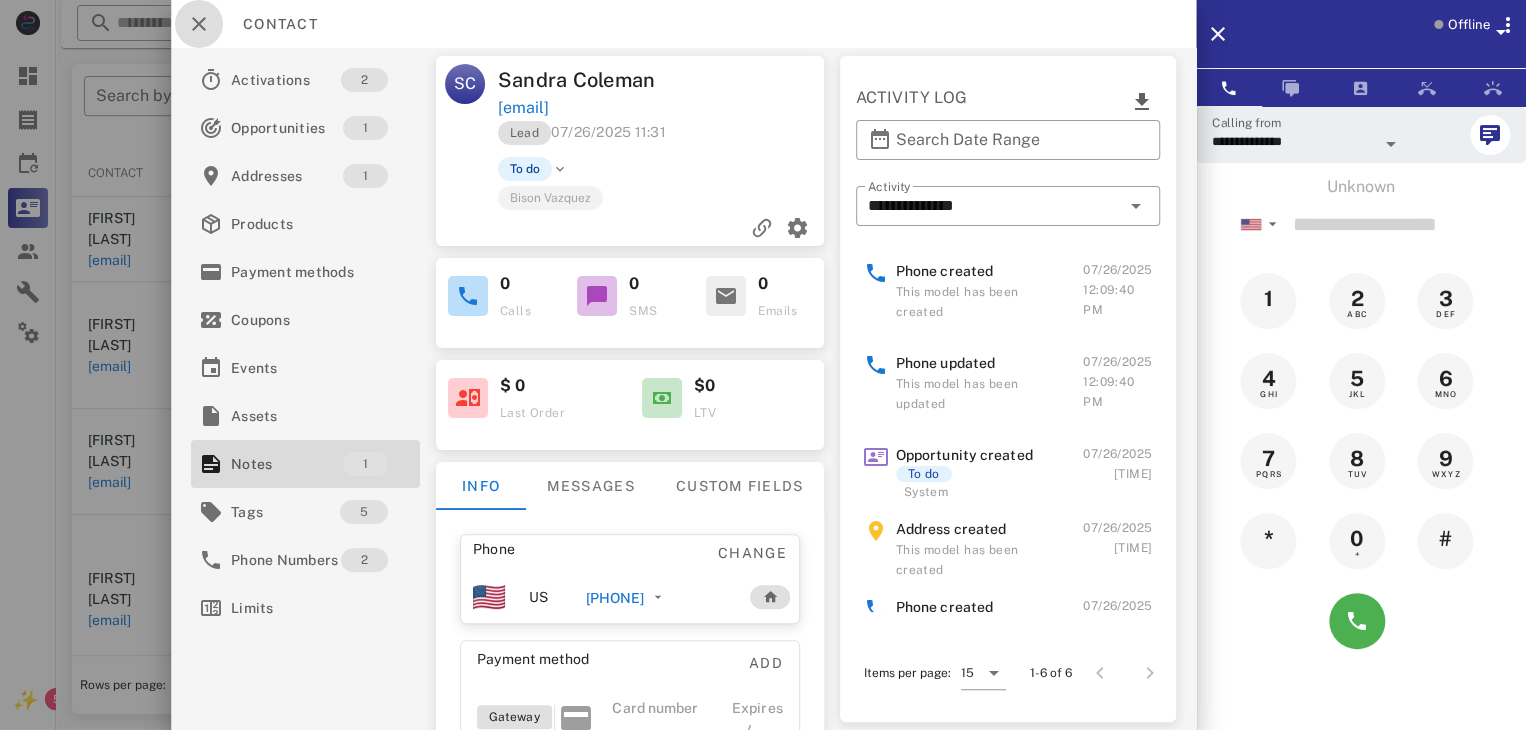 click at bounding box center [199, 24] 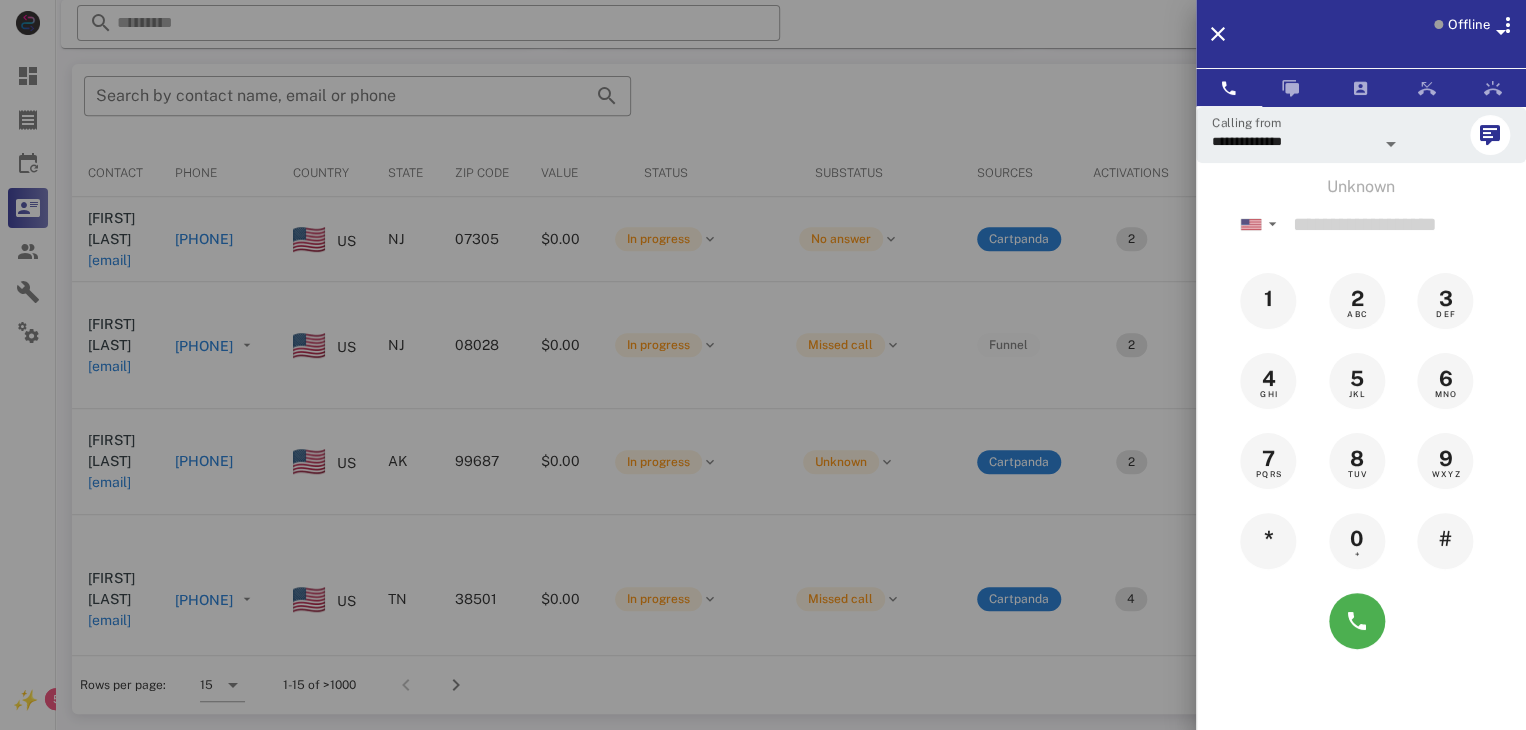 click at bounding box center (763, 365) 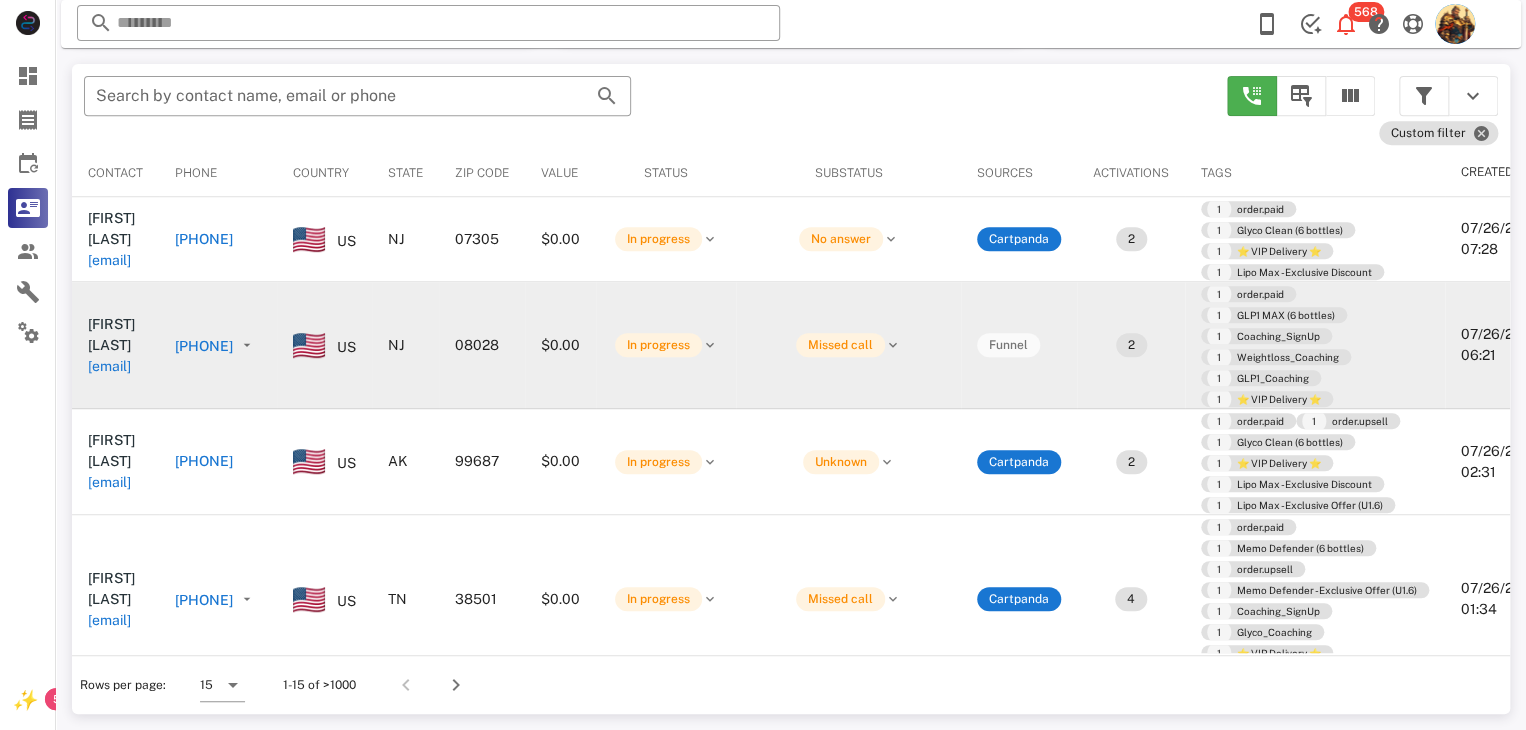 click on "[EMAIL]" at bounding box center (109, 366) 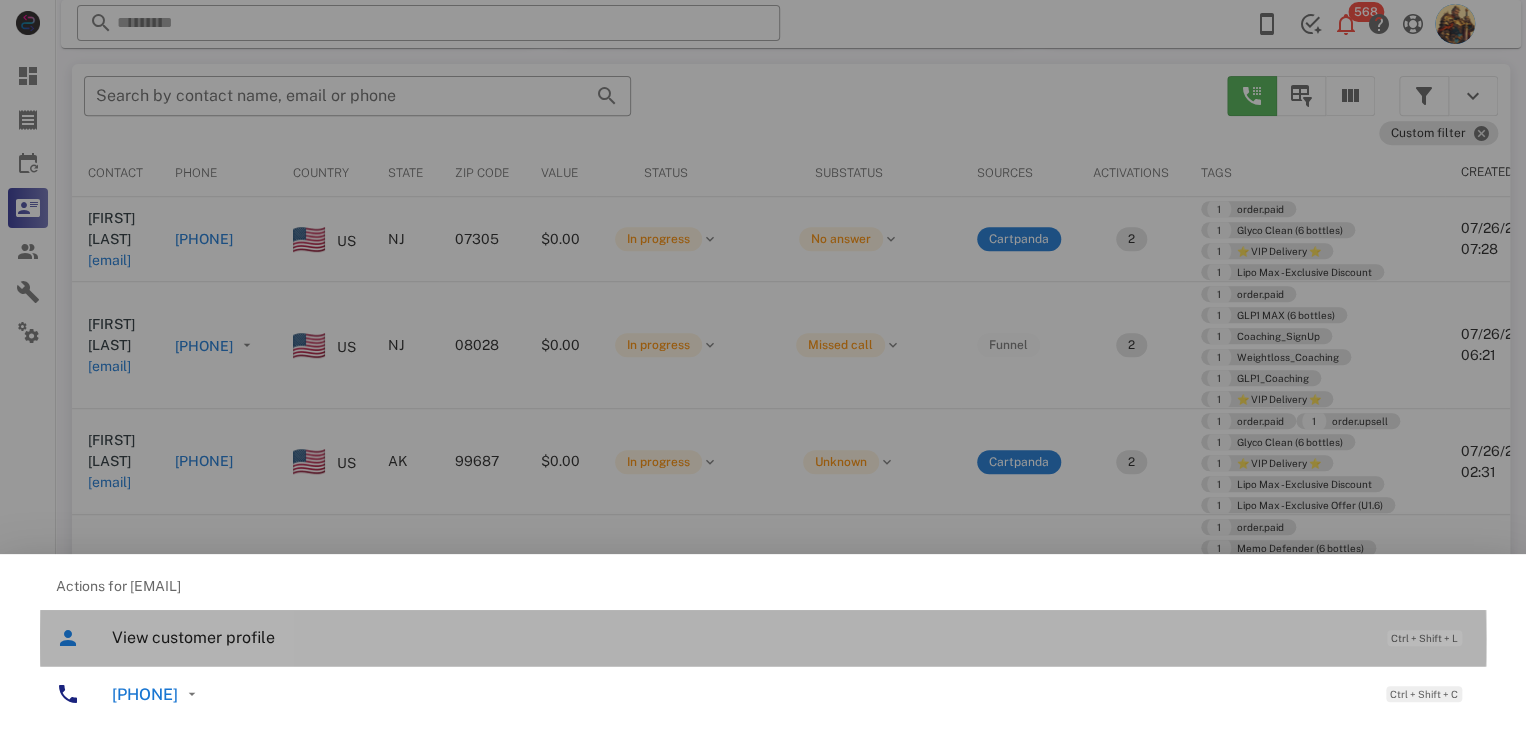 click on "View customer profile Ctrl + Shift + L" at bounding box center (791, 637) 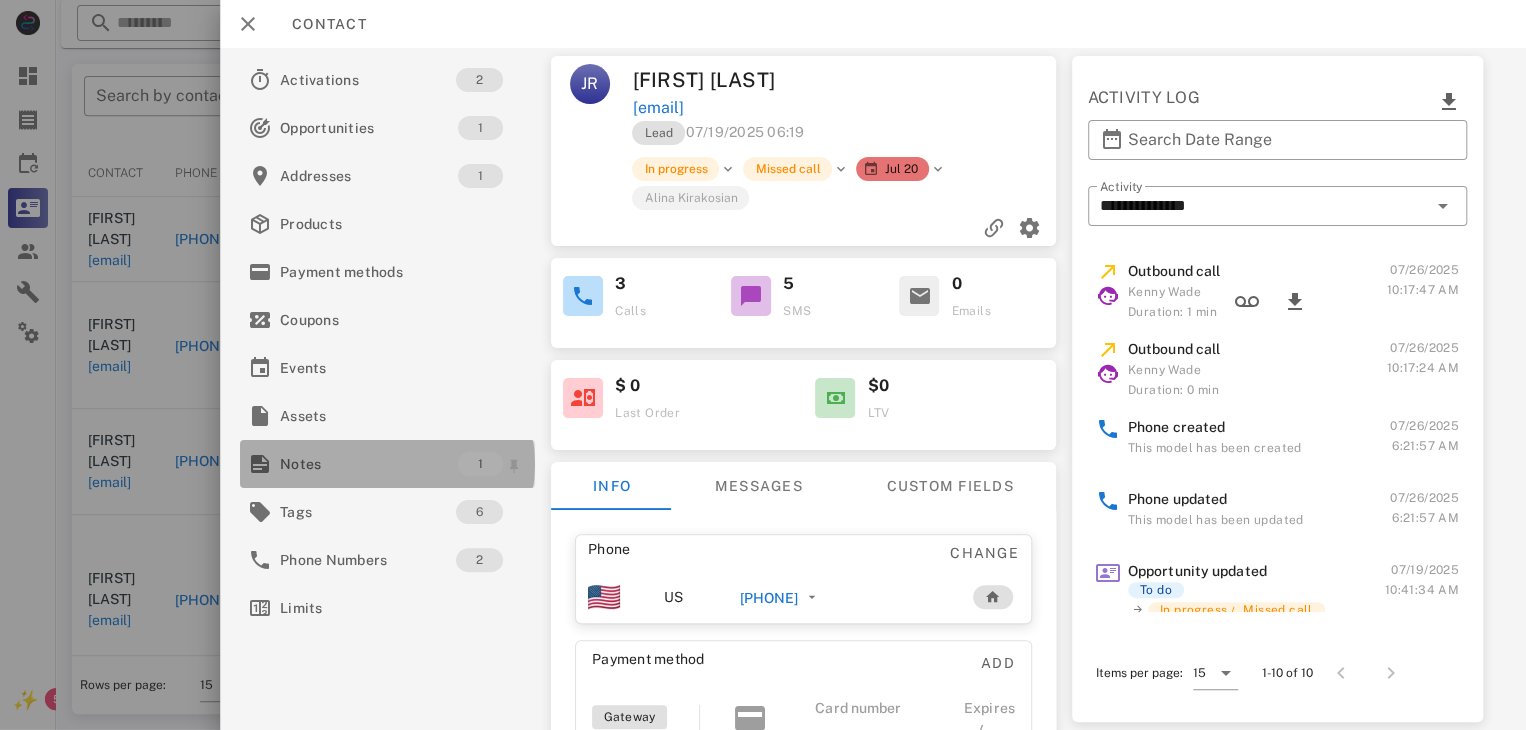 click on "Notes" at bounding box center [369, 464] 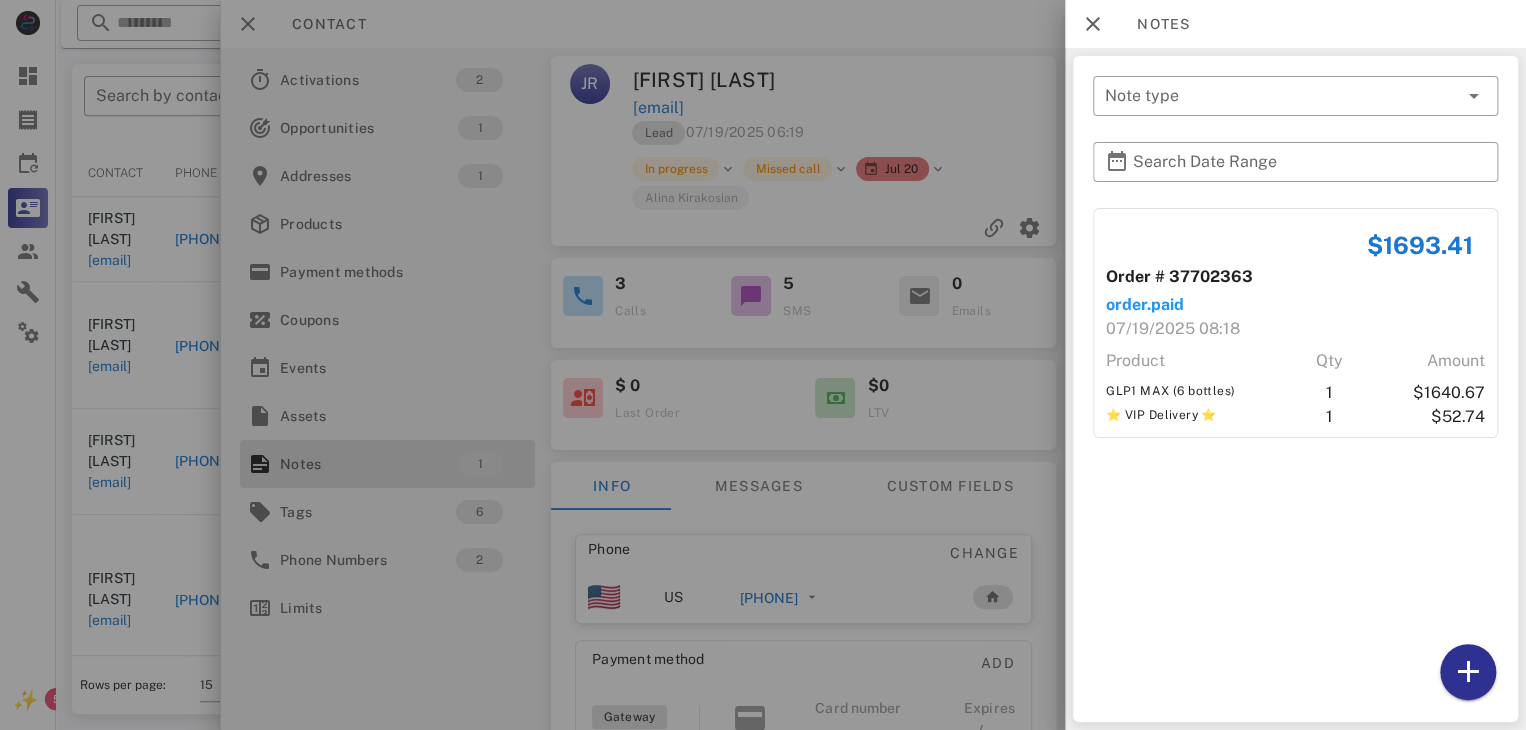 click at bounding box center (763, 365) 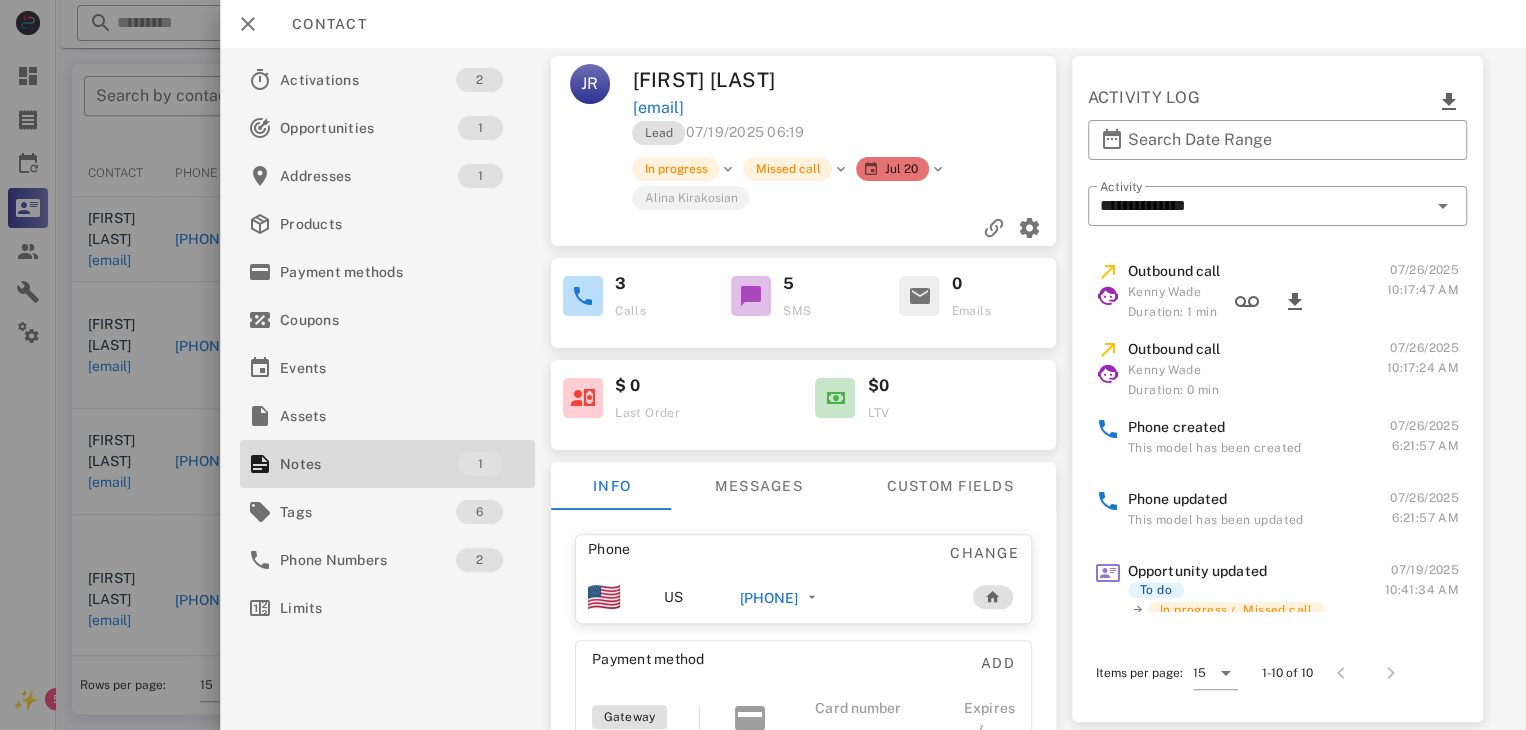 click on "[PHONE]" at bounding box center (769, 598) 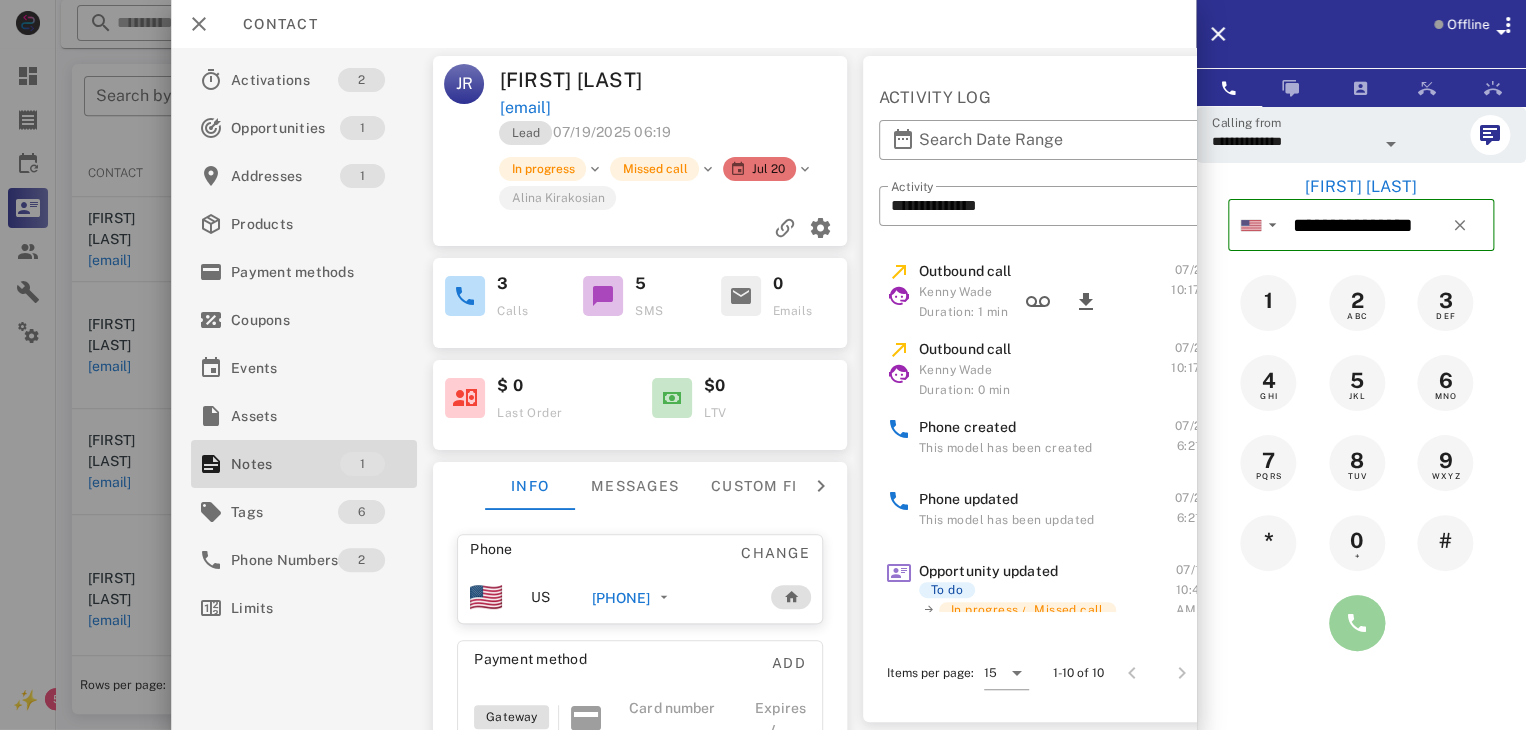 click at bounding box center [1357, 623] 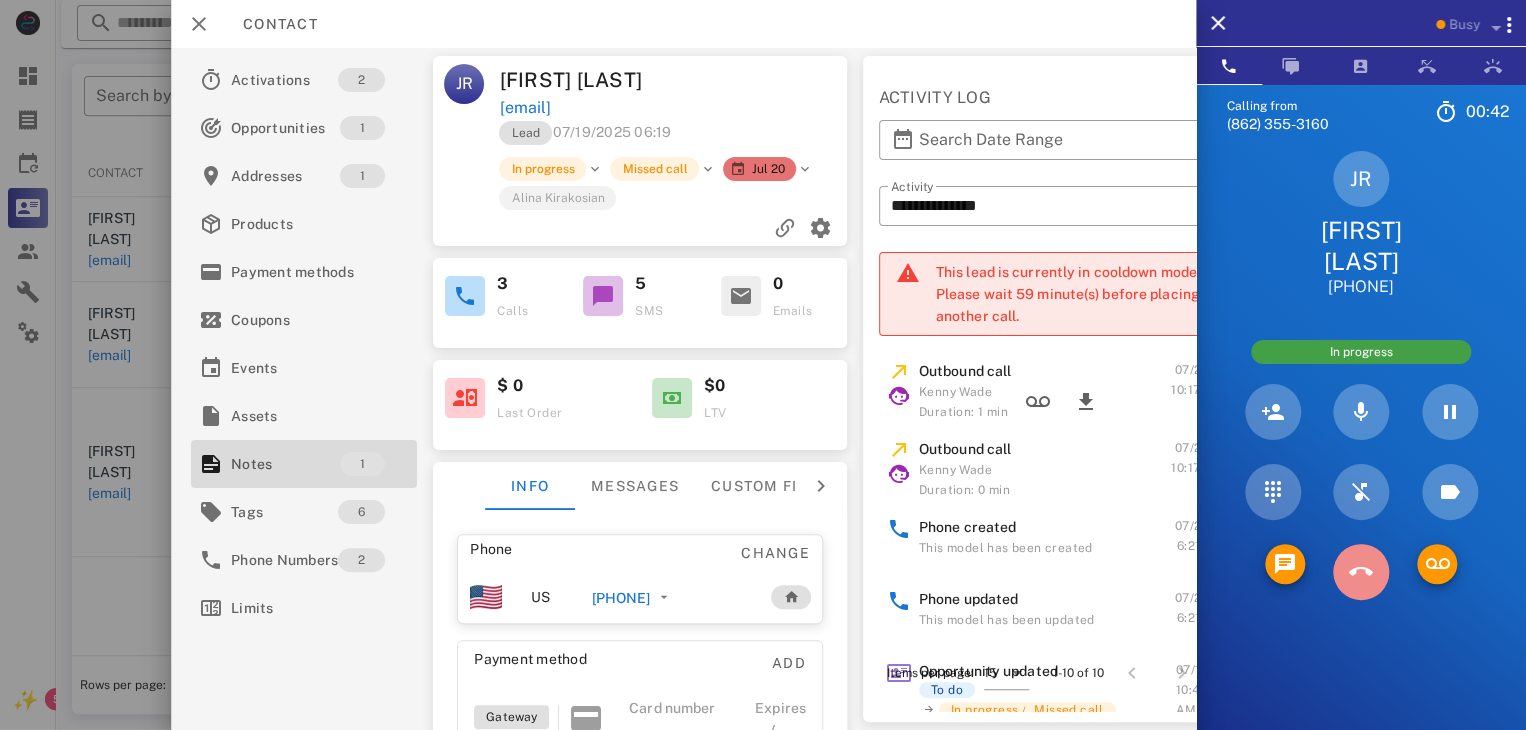 click at bounding box center (1361, 572) 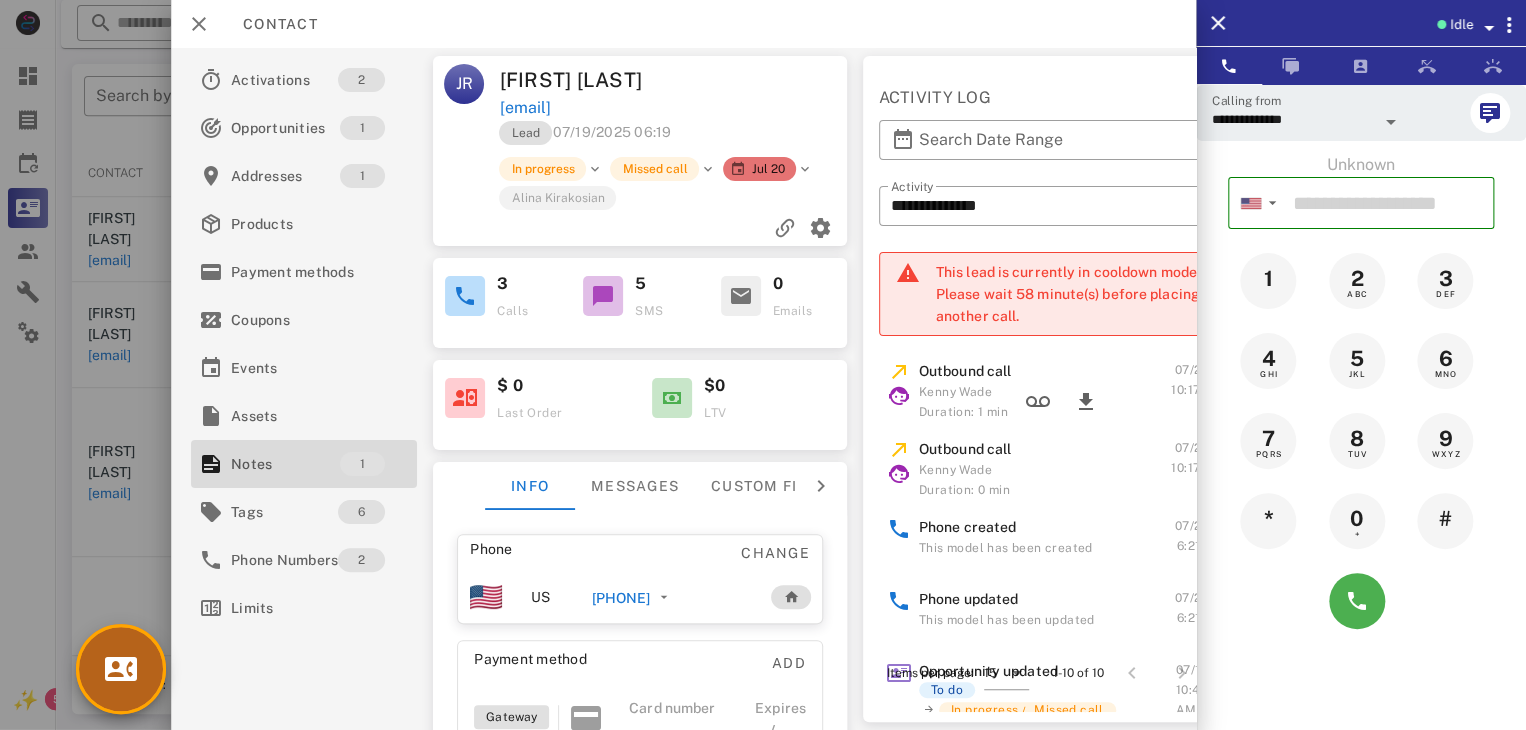 click at bounding box center [121, 669] 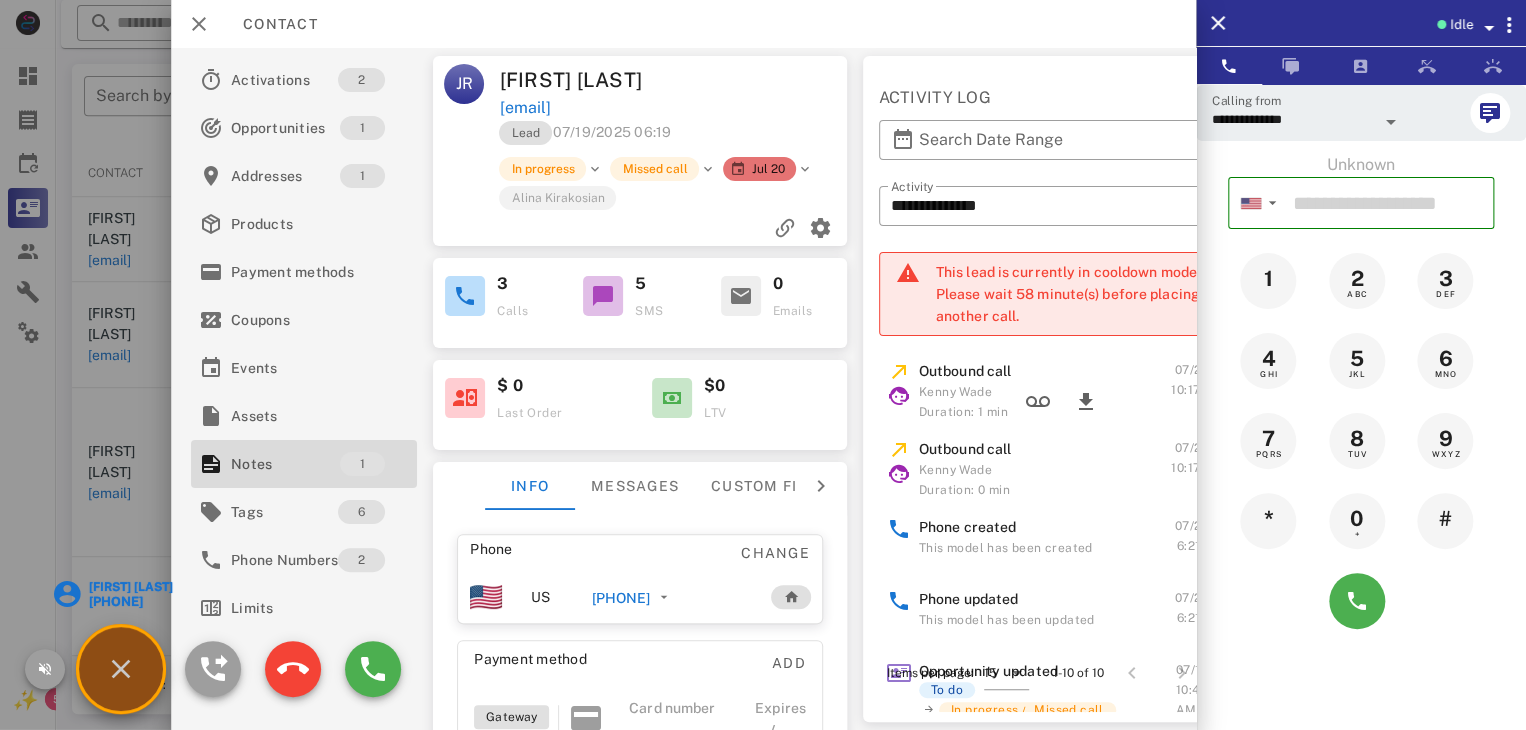 click on "[FIRST] [LAST]" at bounding box center [129, 587] 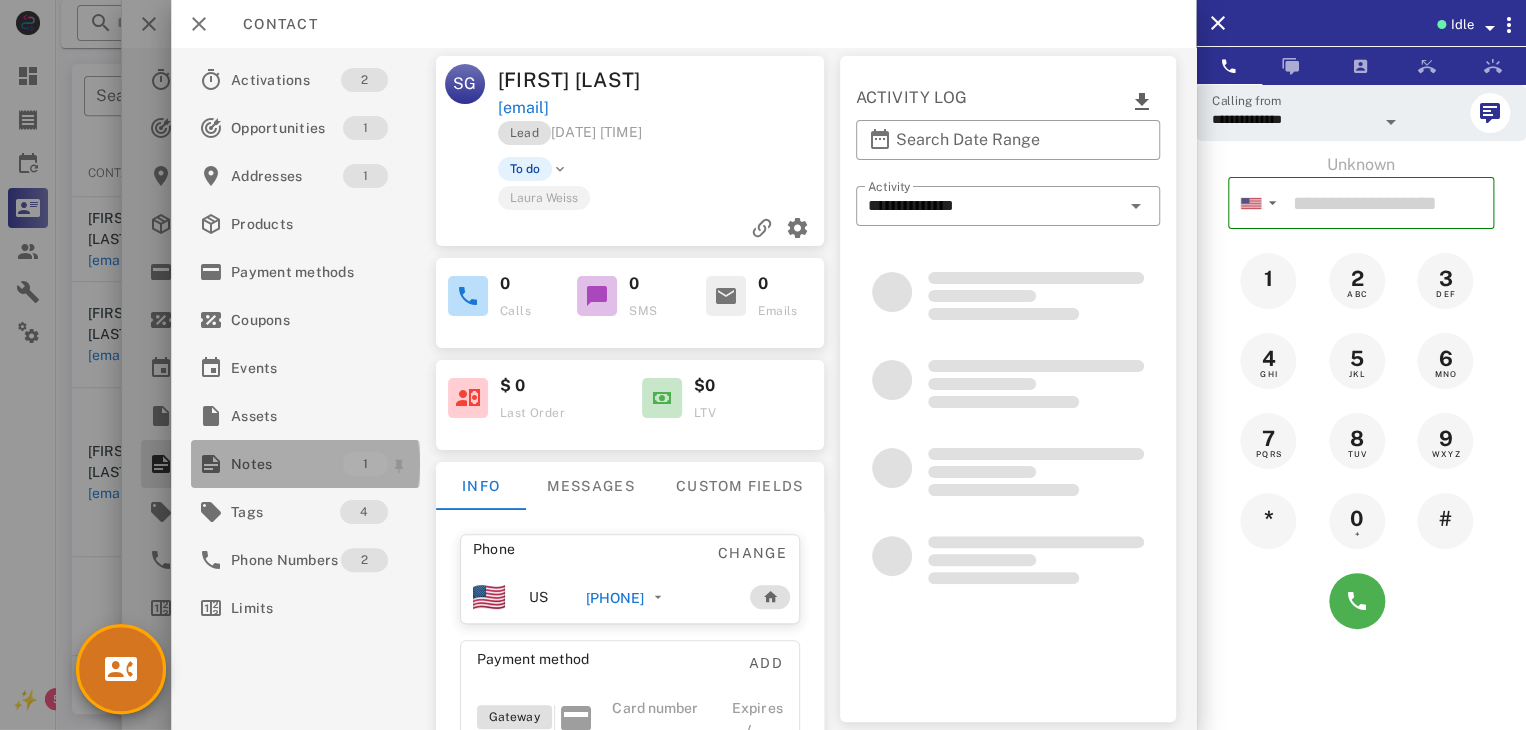 click on "Notes" at bounding box center (287, 464) 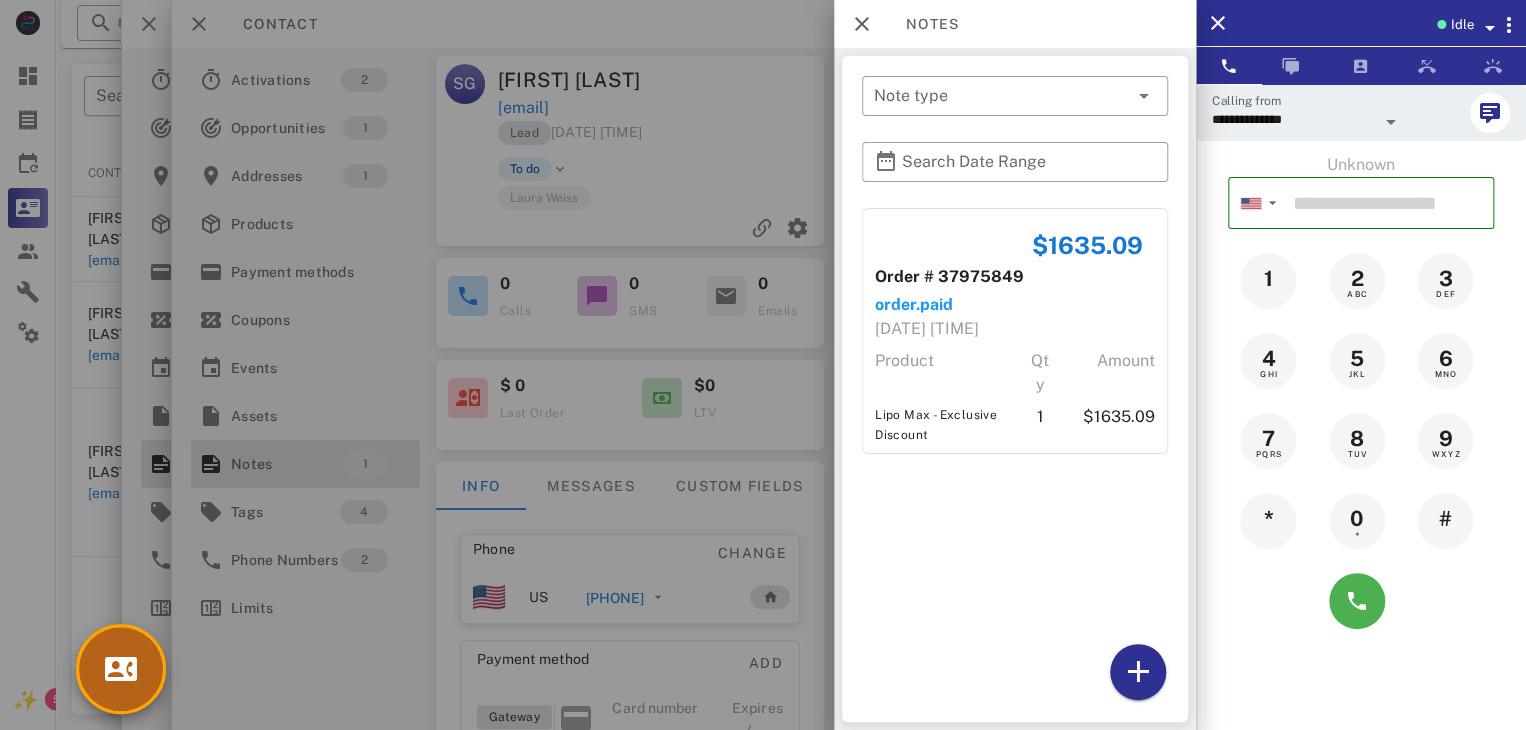 click at bounding box center (121, 669) 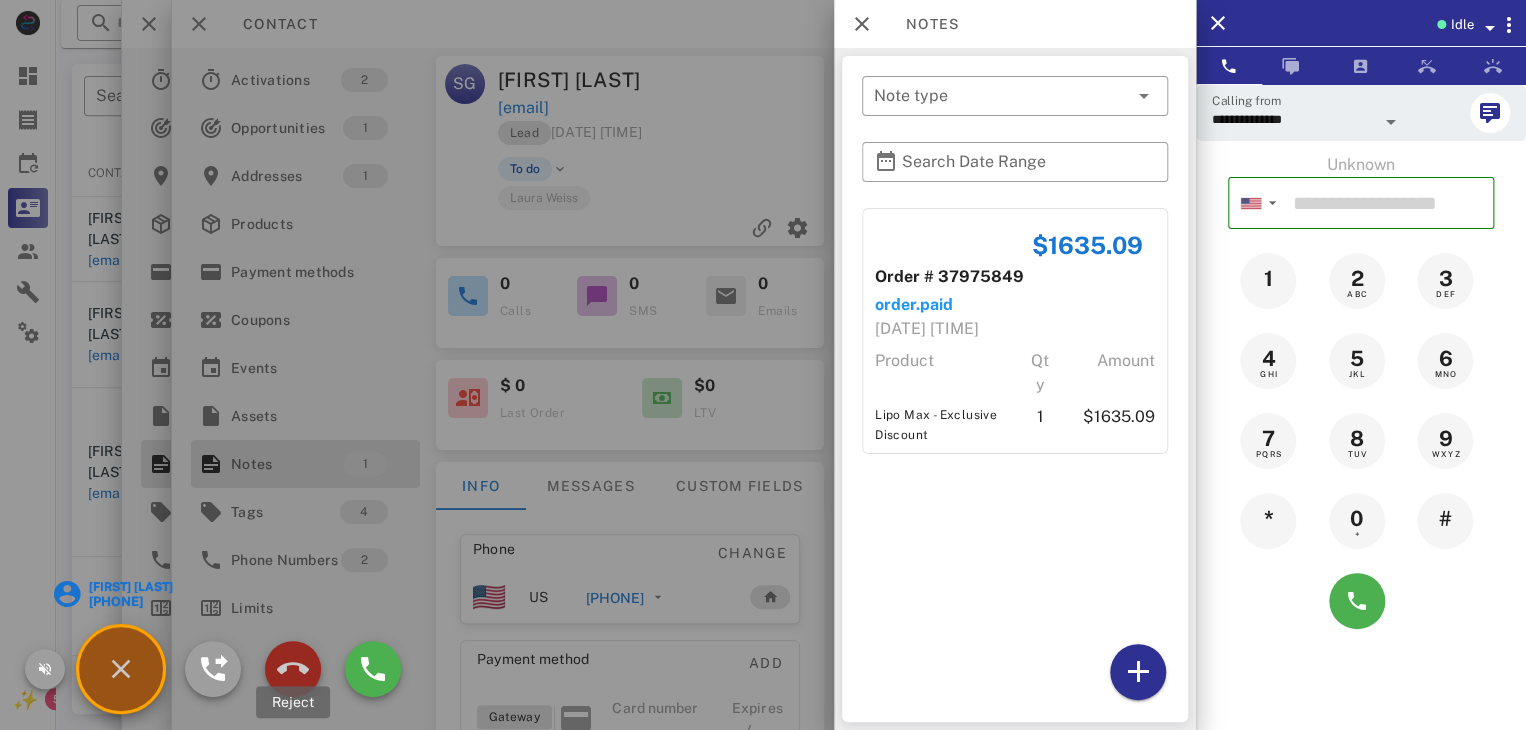 click at bounding box center (293, 669) 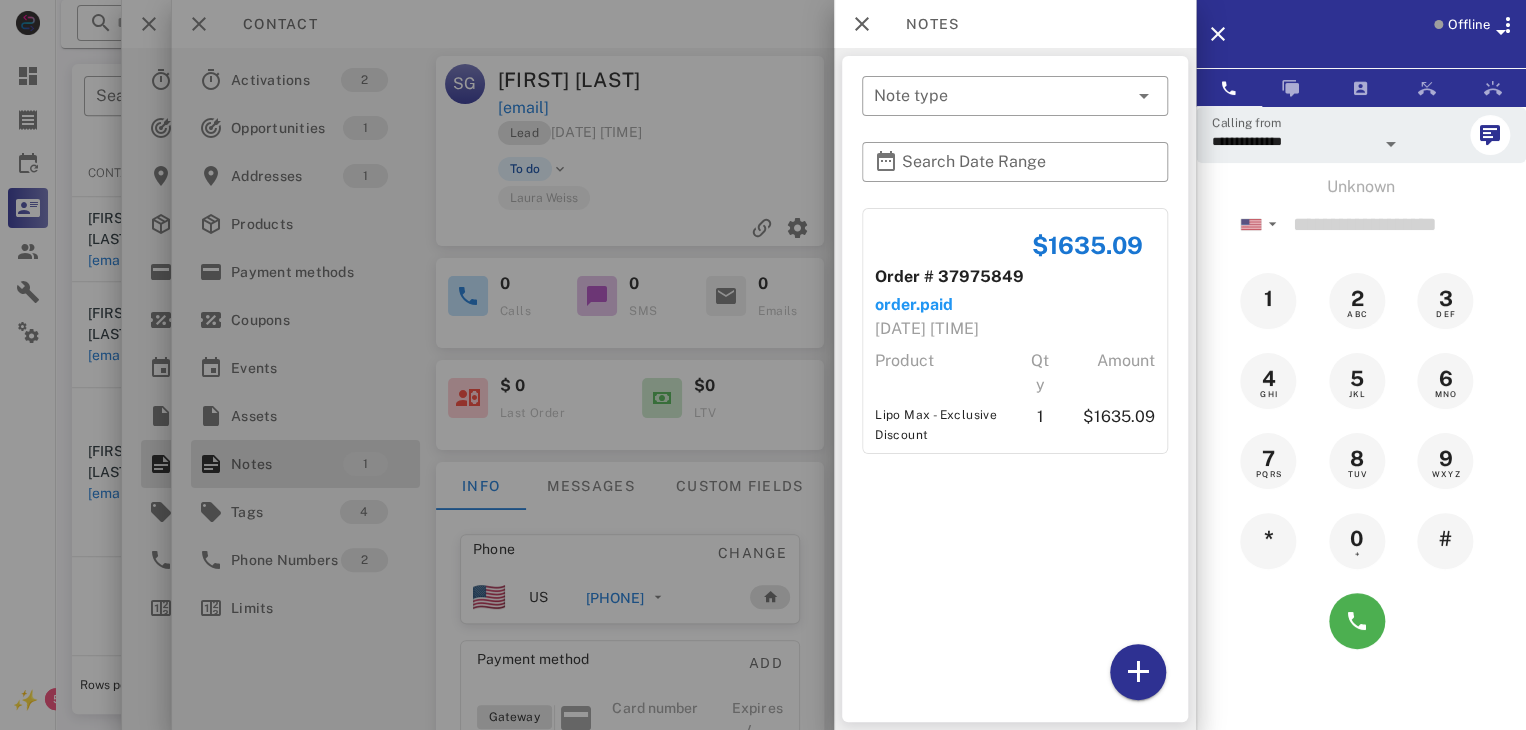 click at bounding box center [763, 365] 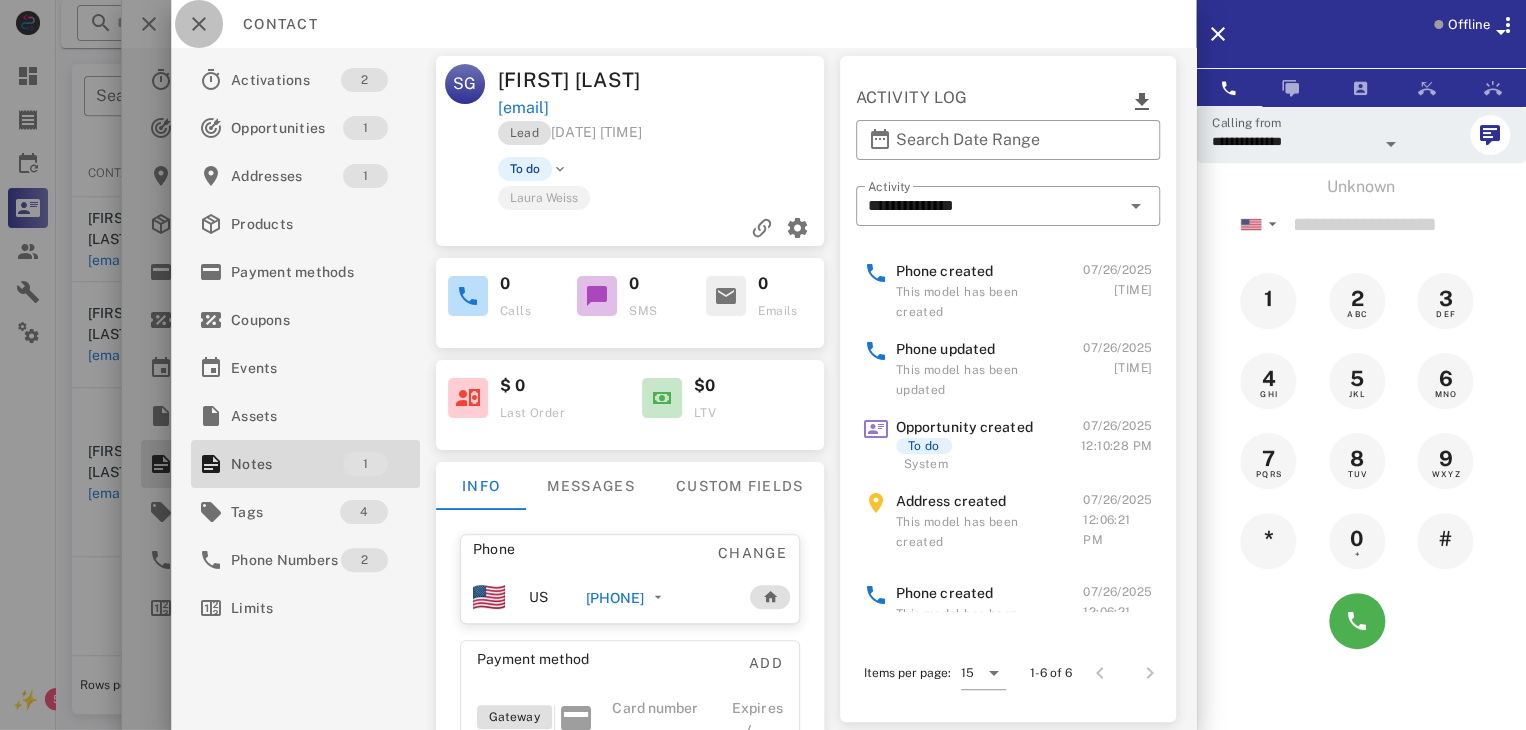 click at bounding box center [199, 24] 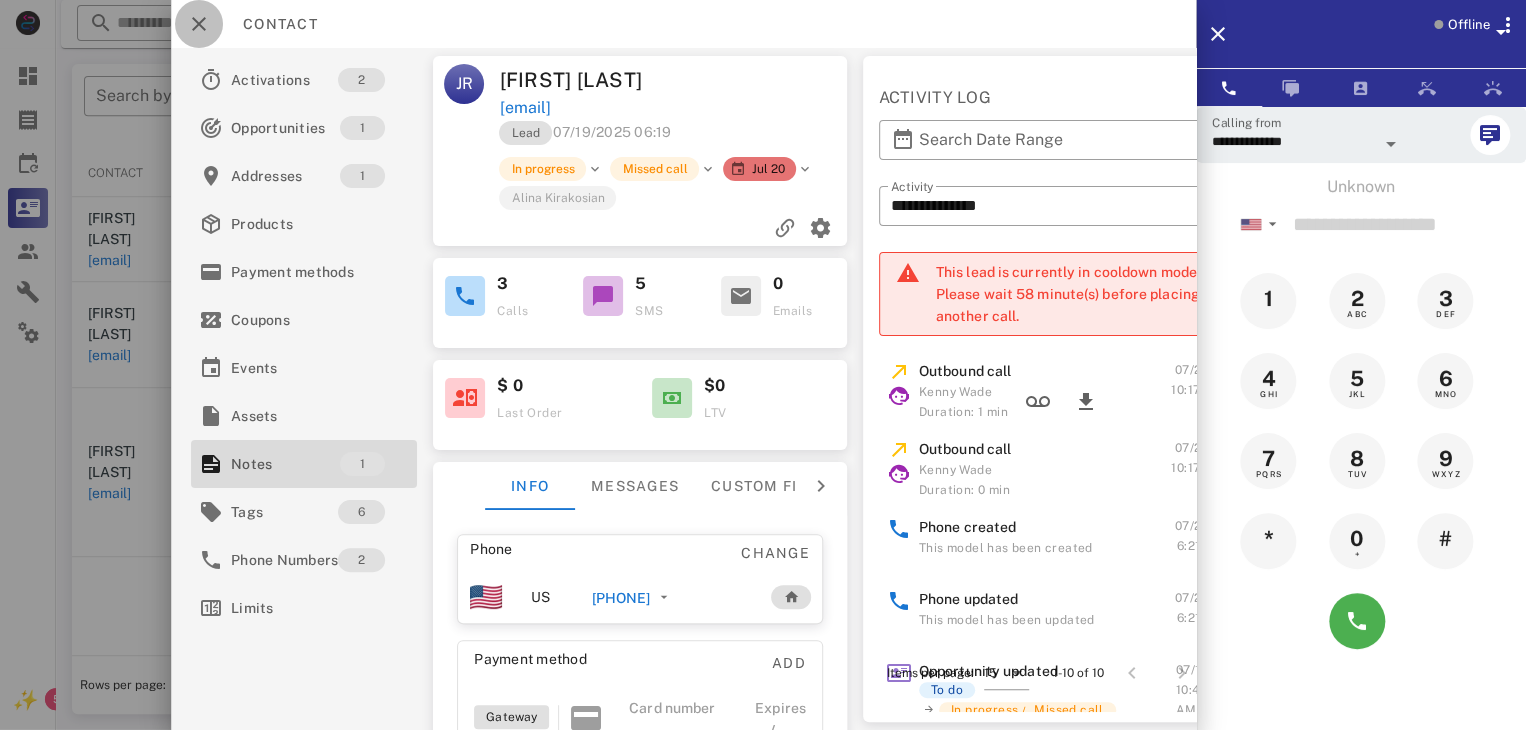 click at bounding box center [199, 24] 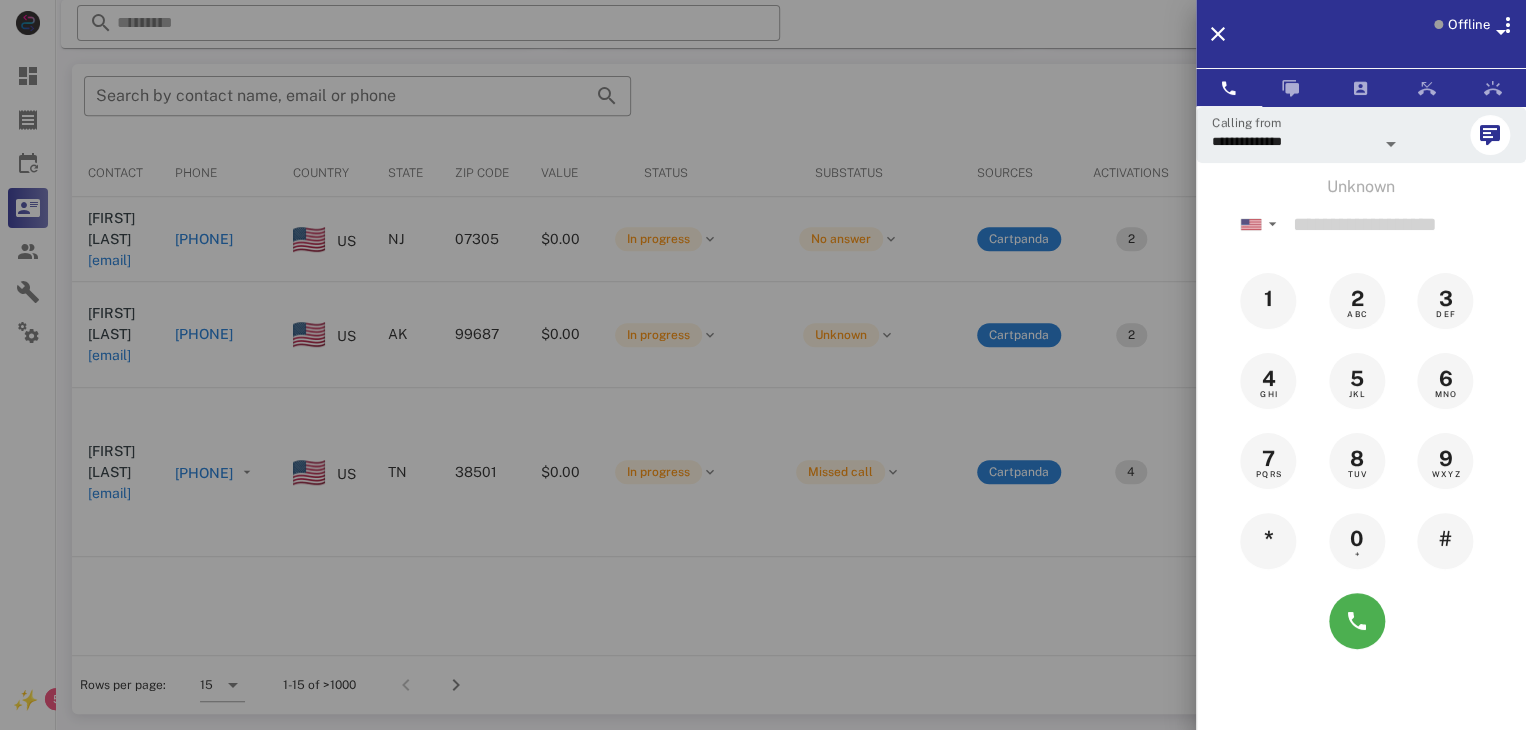 click at bounding box center (763, 365) 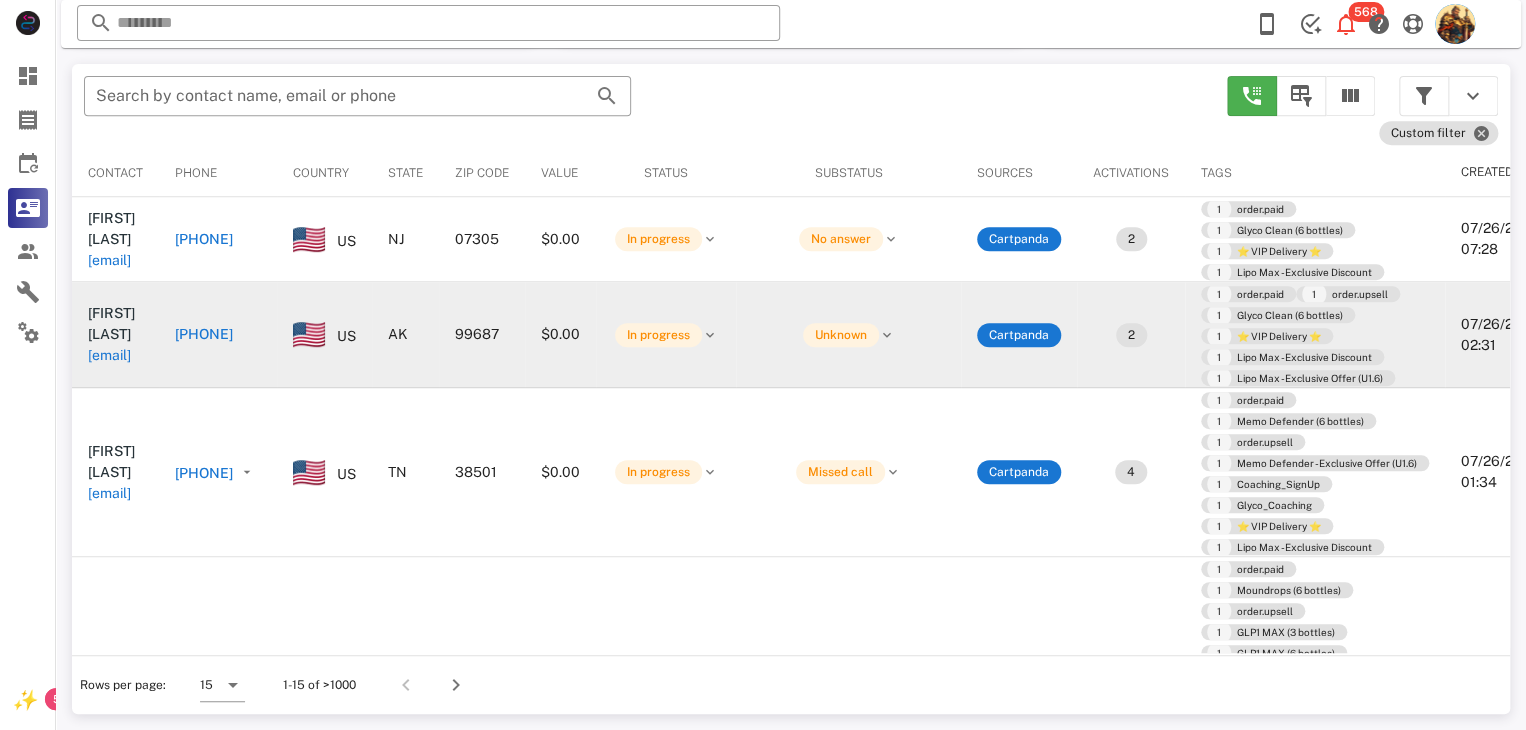 click on "[EMAIL]" at bounding box center (109, 355) 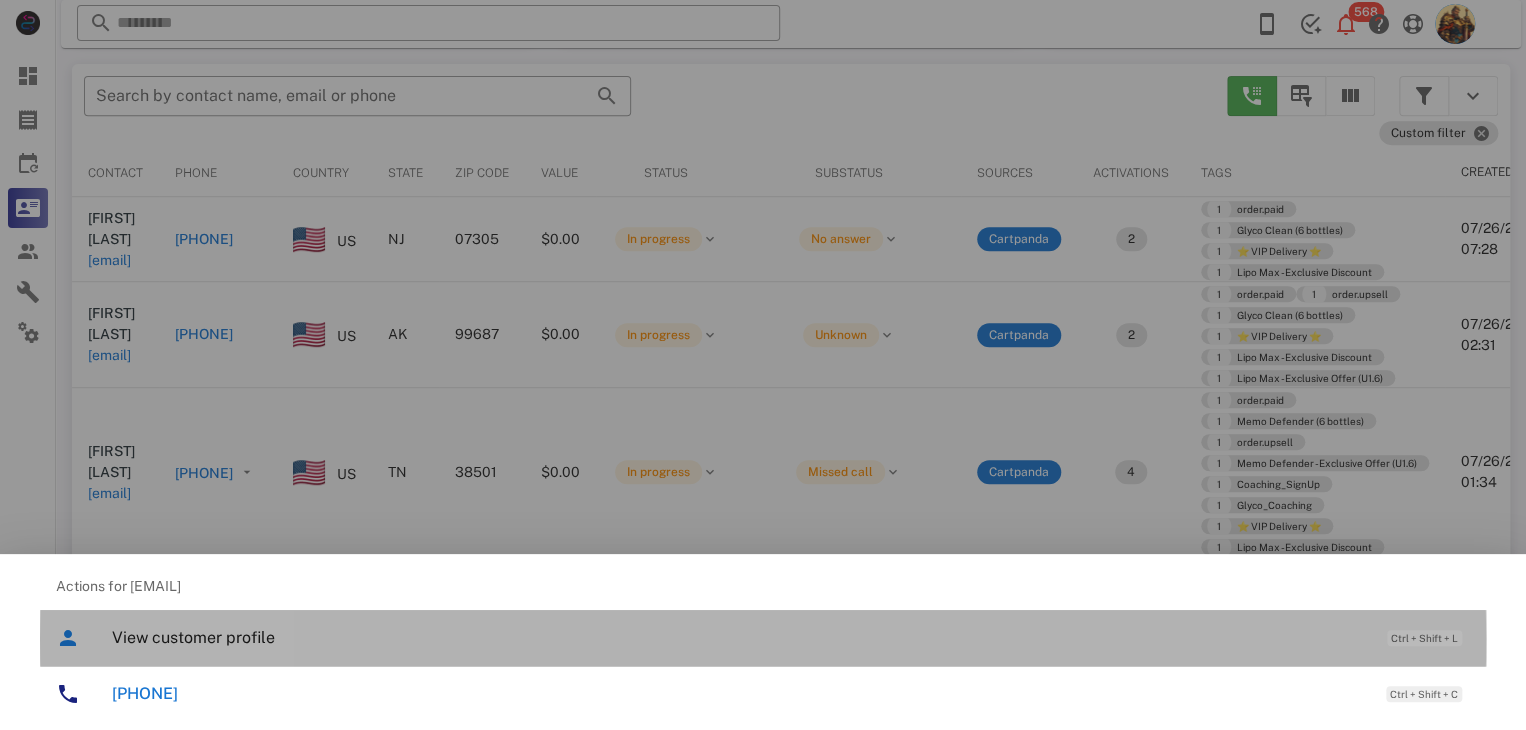 click on "View customer profile" at bounding box center [739, 637] 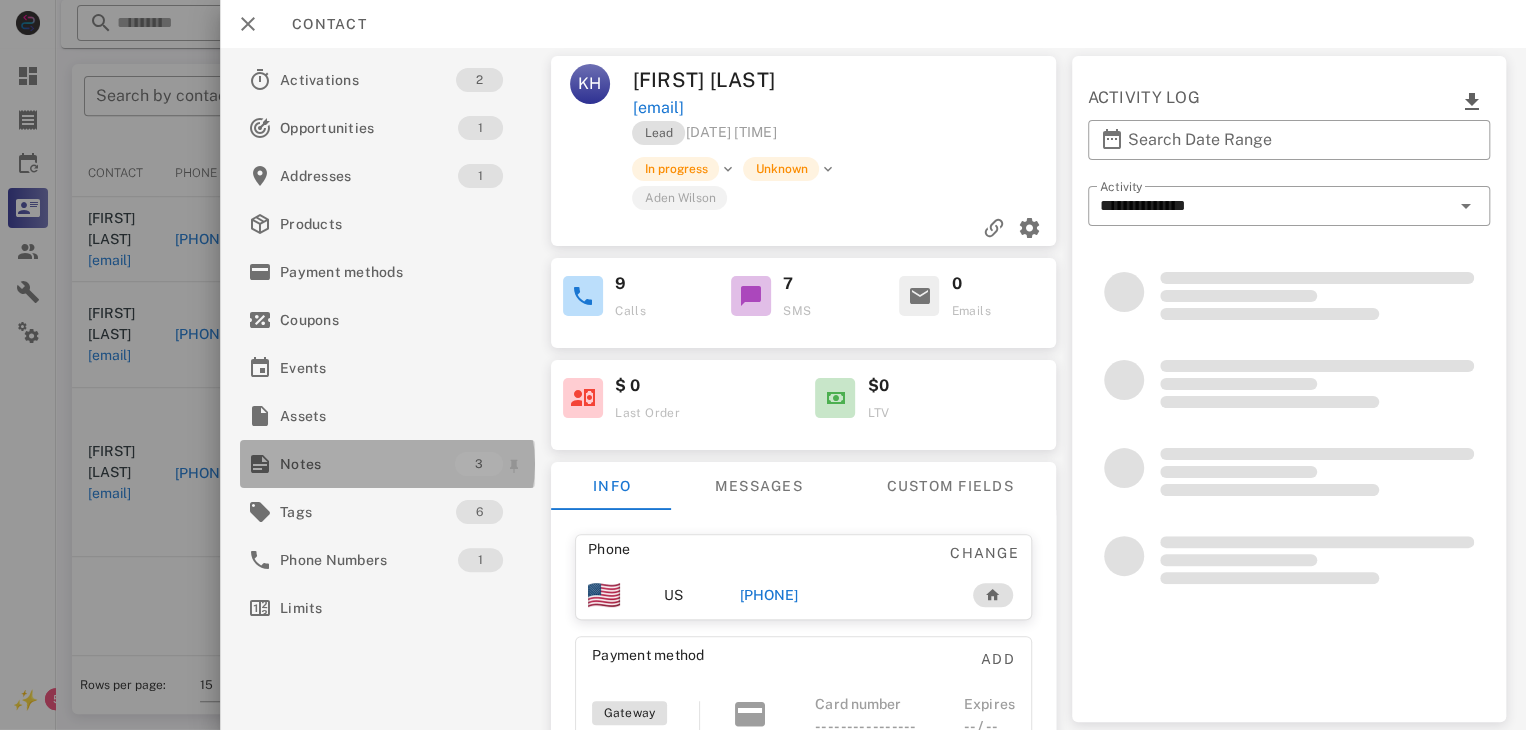 click on "Notes" at bounding box center (367, 464) 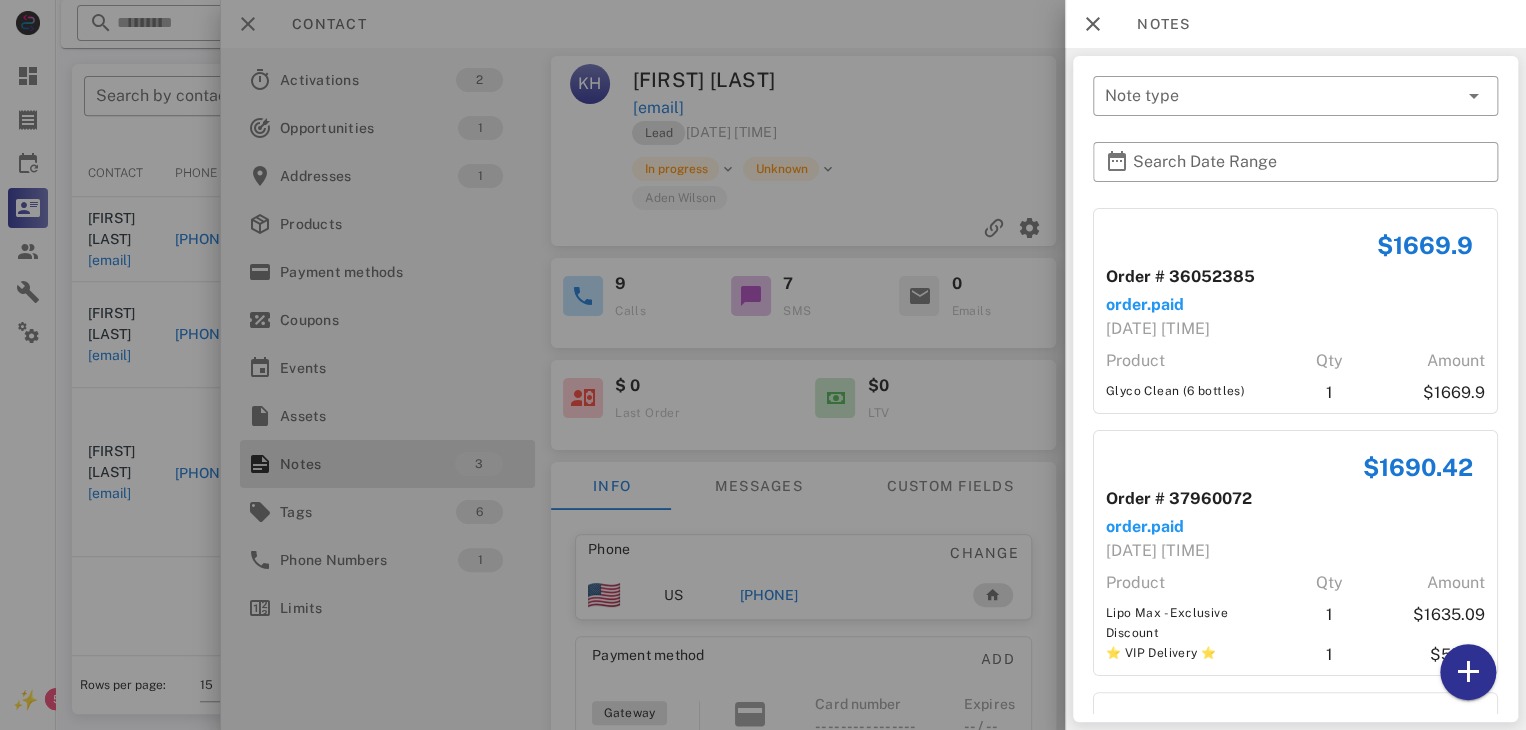 scroll, scrollTop: 292, scrollLeft: 0, axis: vertical 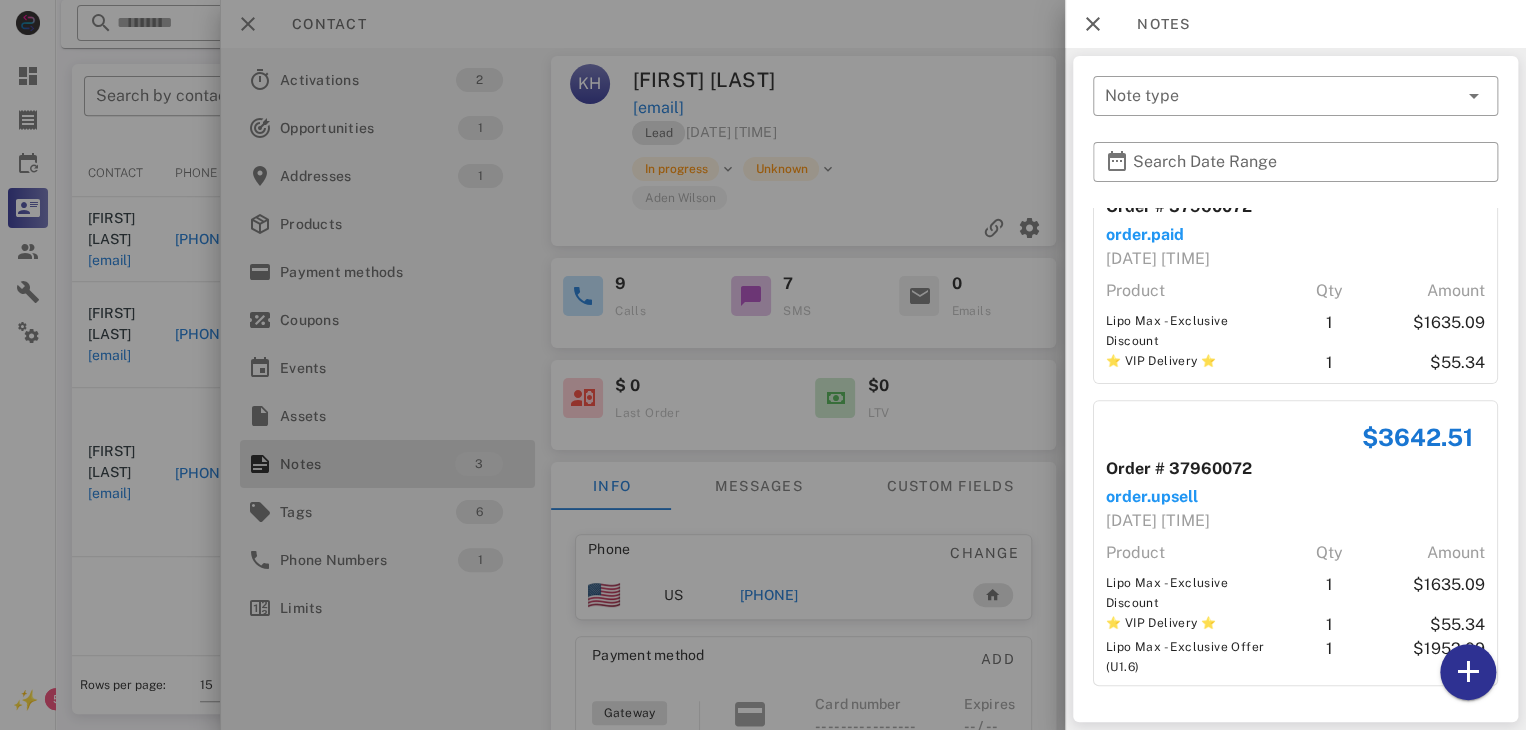 click at bounding box center [763, 365] 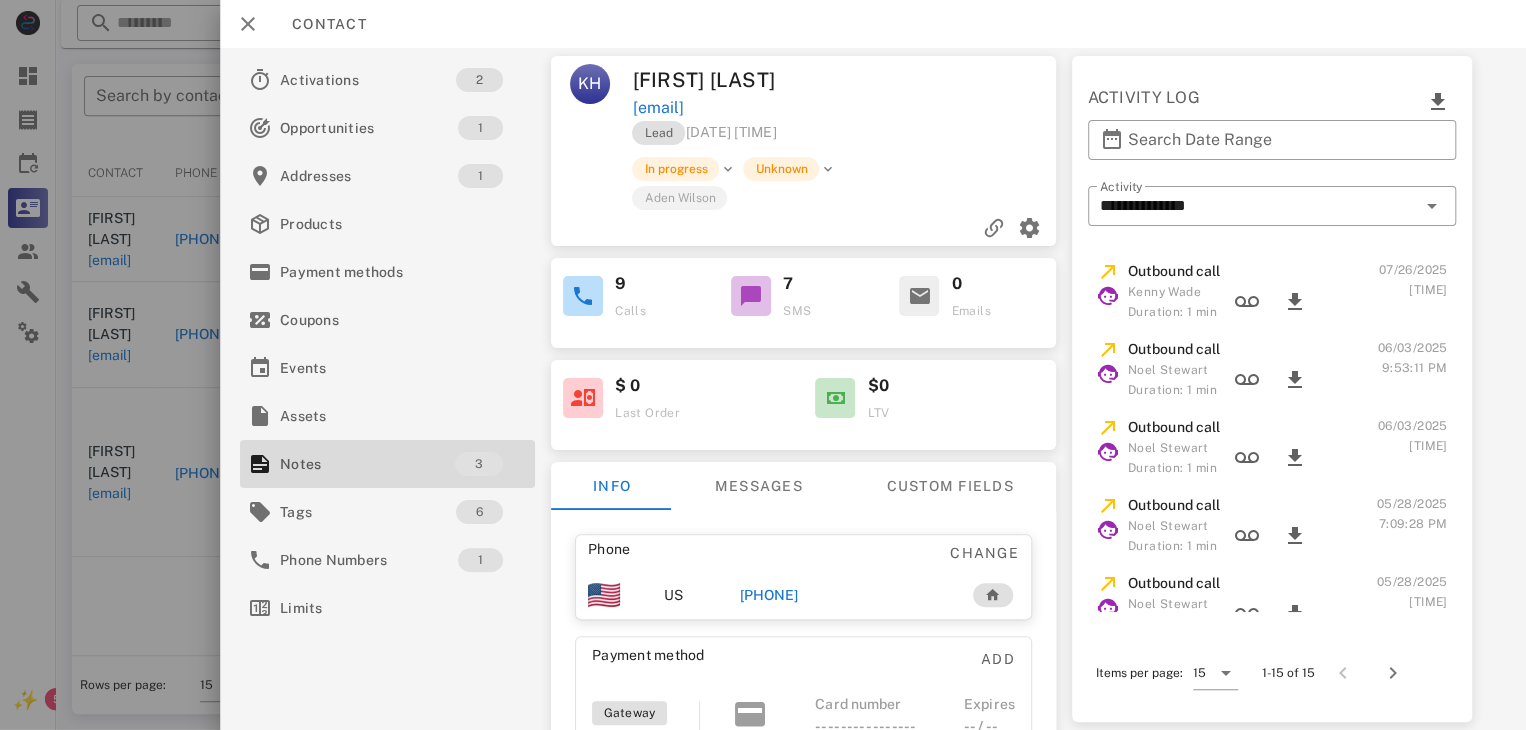 click on "[PHONE]" at bounding box center (769, 595) 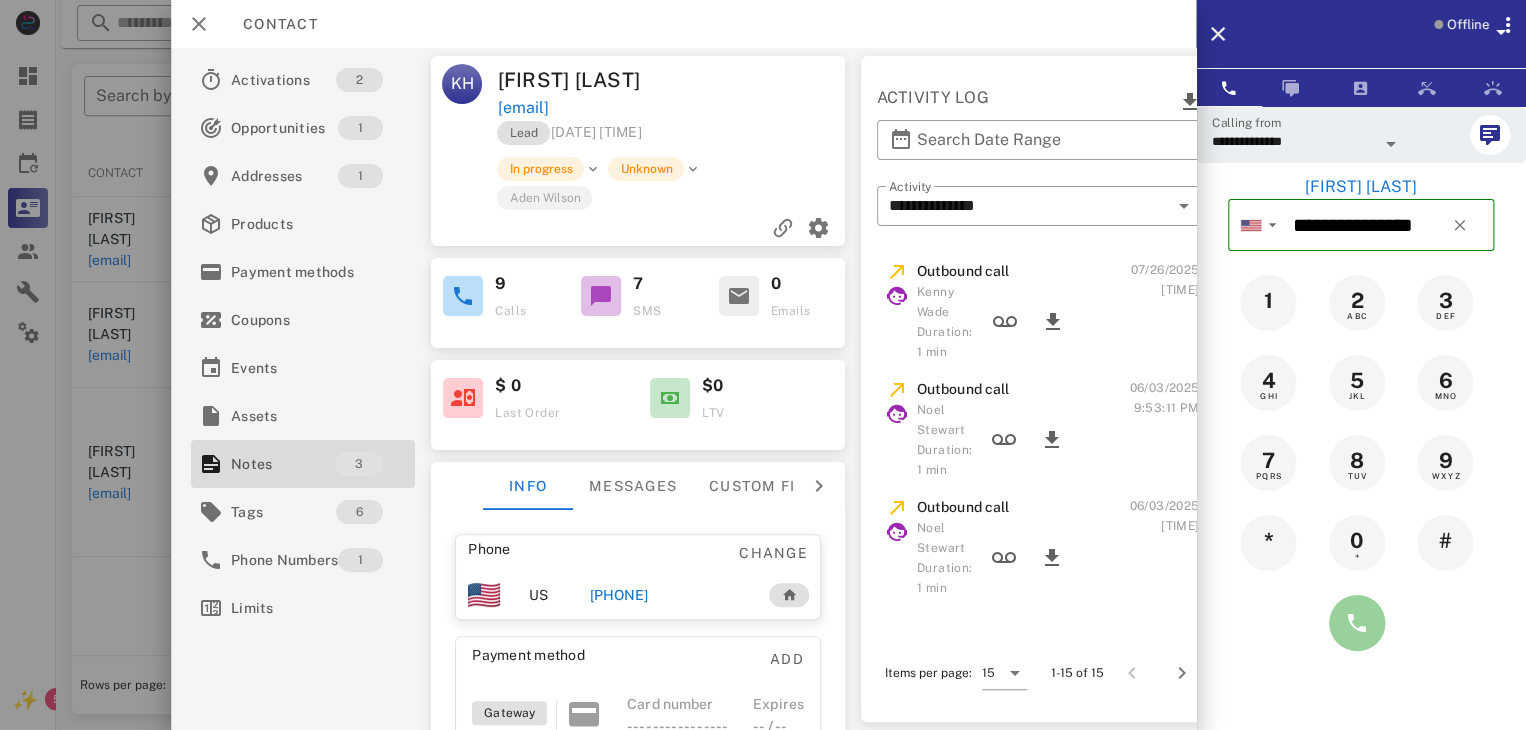 click at bounding box center (1357, 623) 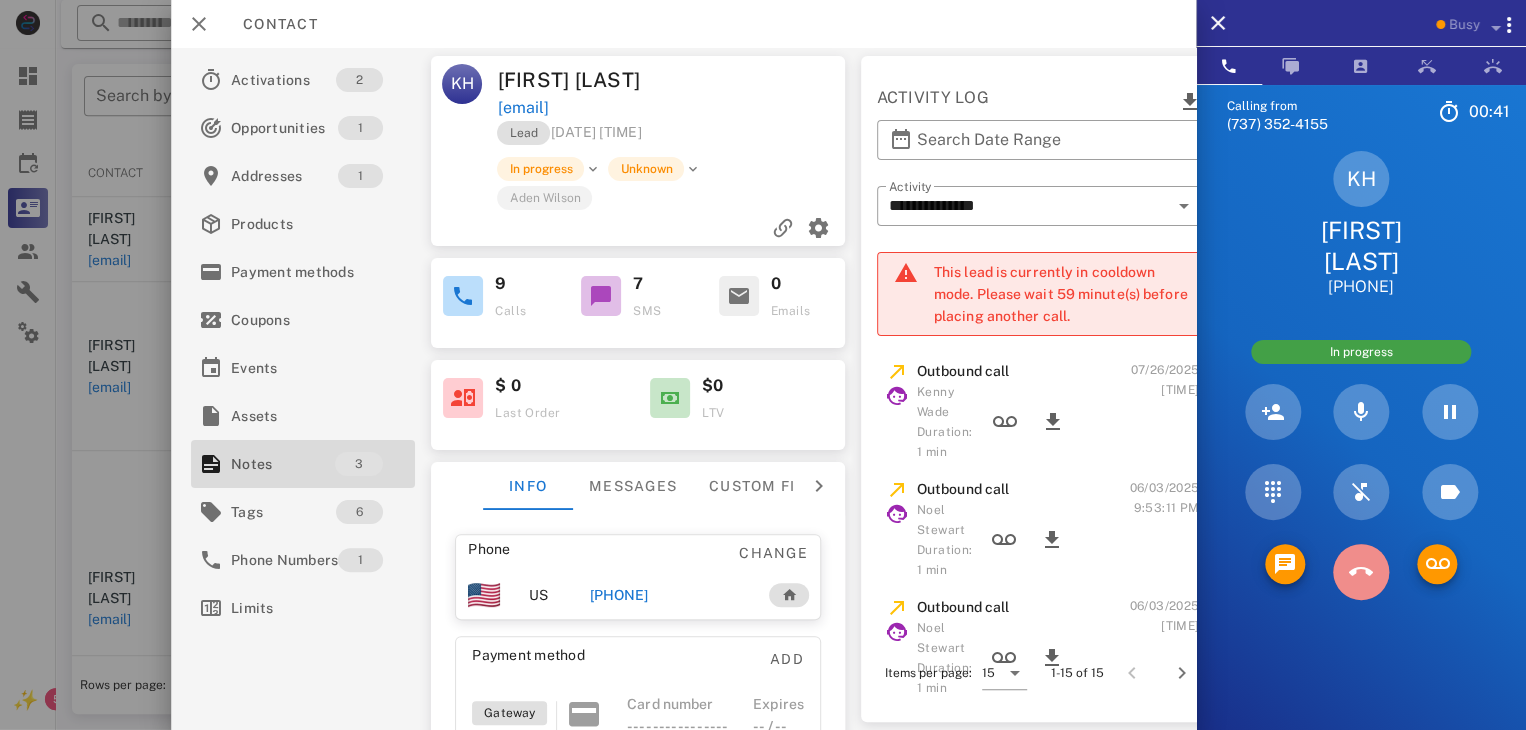 click at bounding box center (1361, 572) 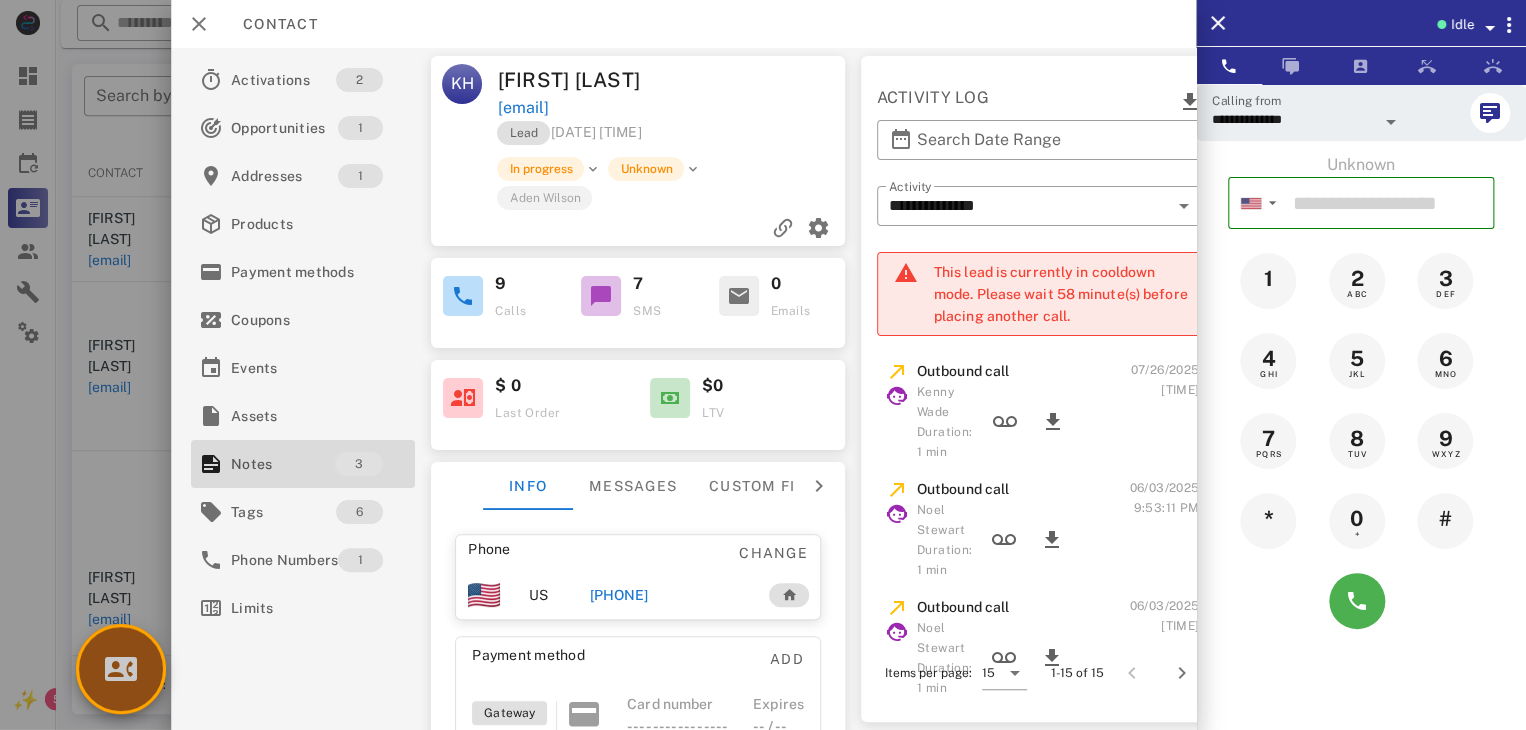click at bounding box center (121, 669) 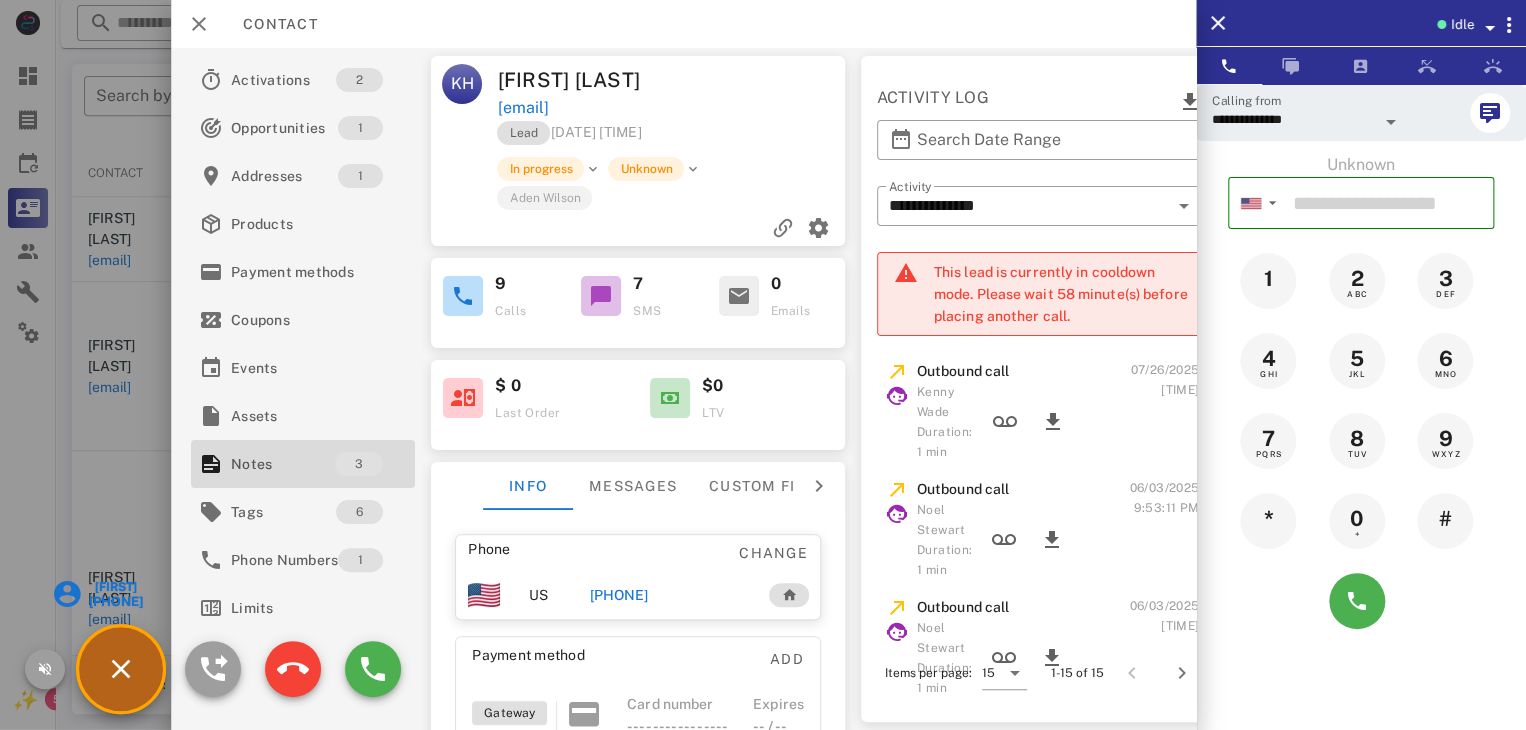 click on "[FIRST]" at bounding box center [114, 587] 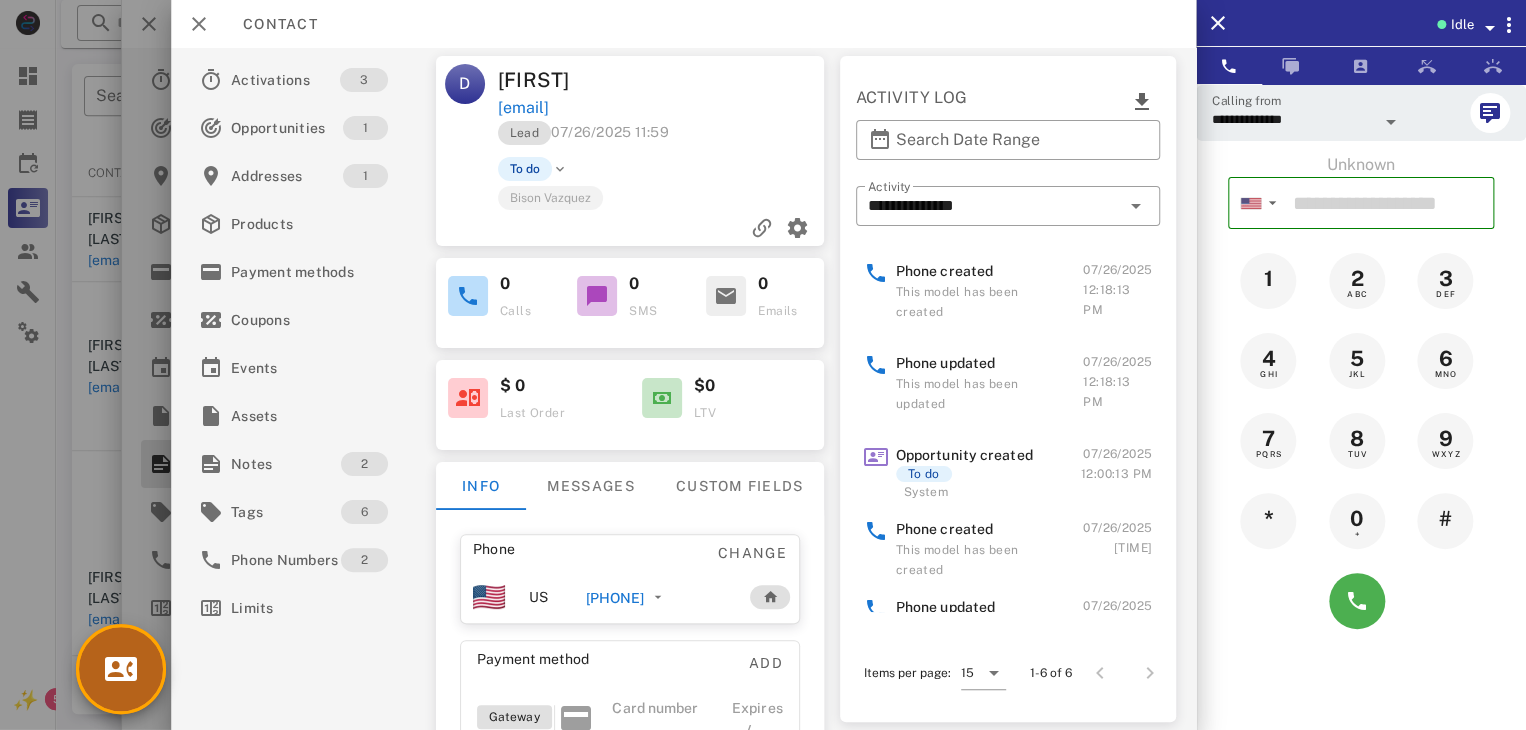 click at bounding box center (121, 669) 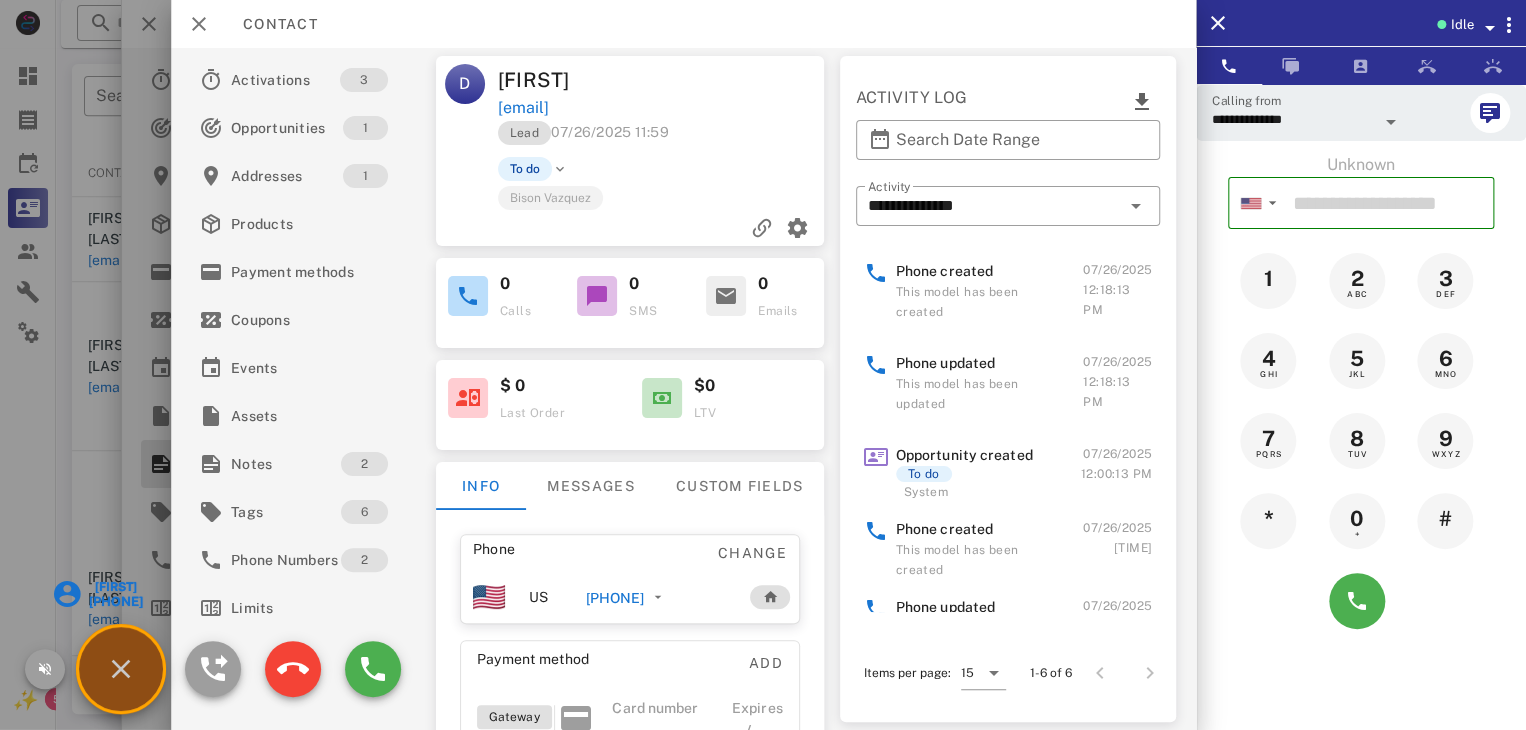 click on "[FIRST]" at bounding box center [114, 587] 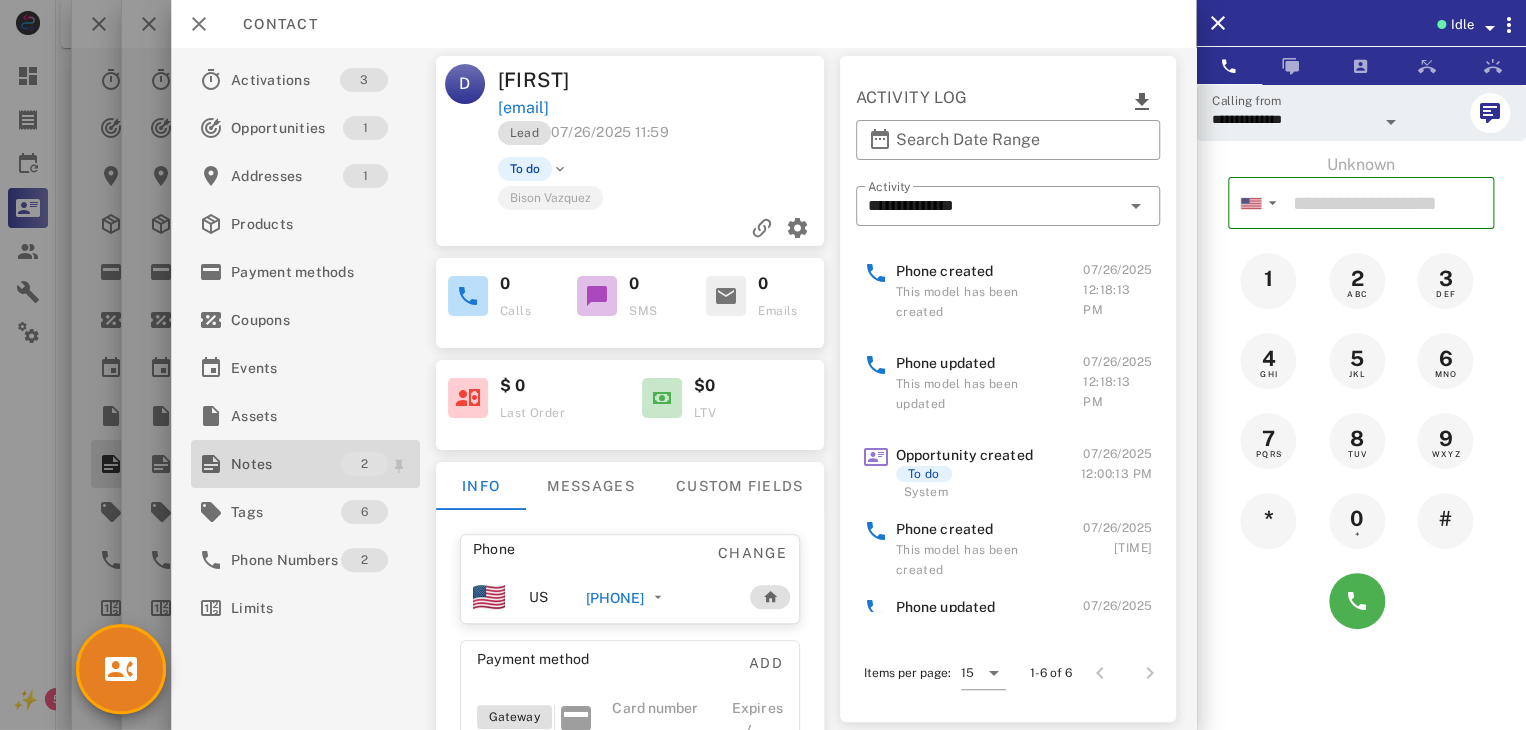 click on "Notes" at bounding box center (286, 464) 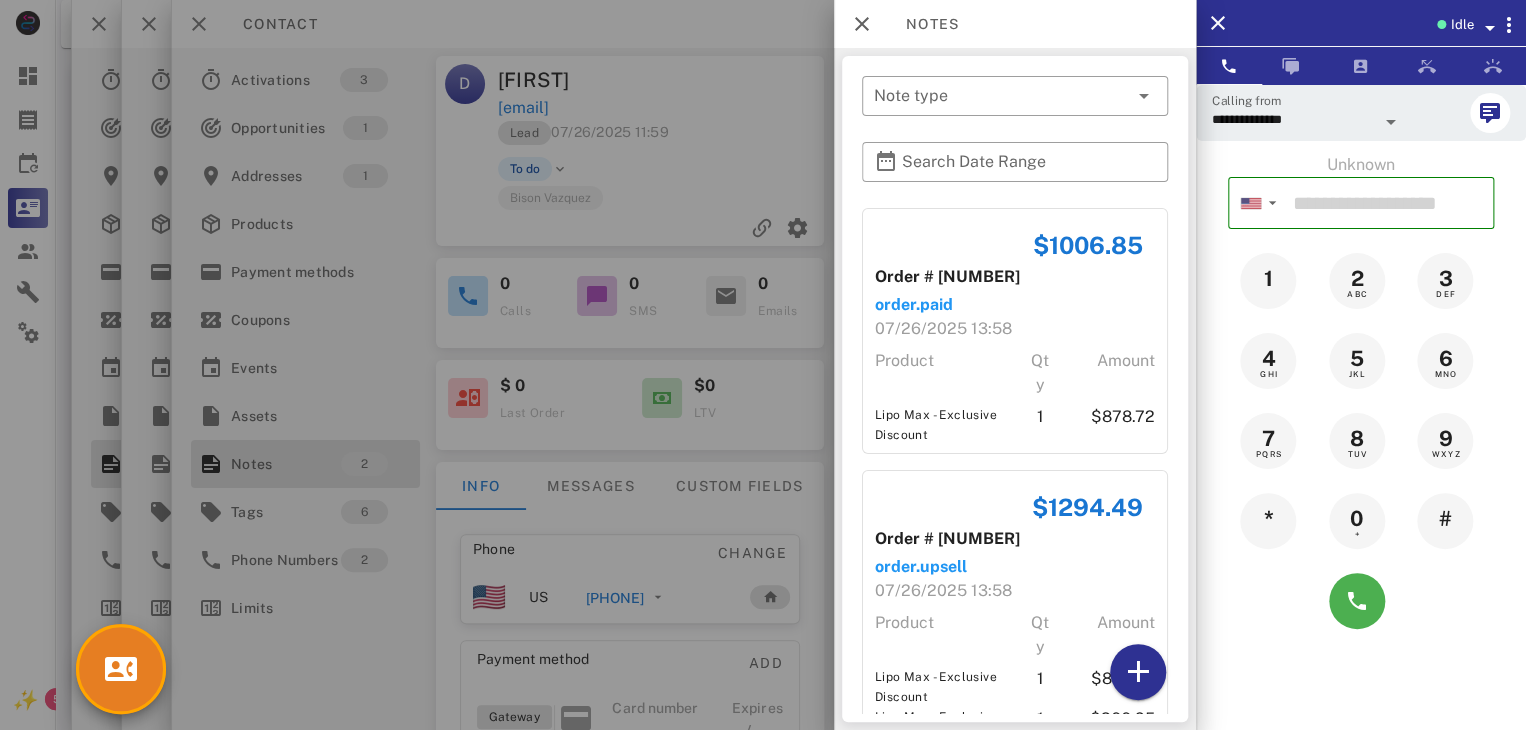 click at bounding box center (763, 365) 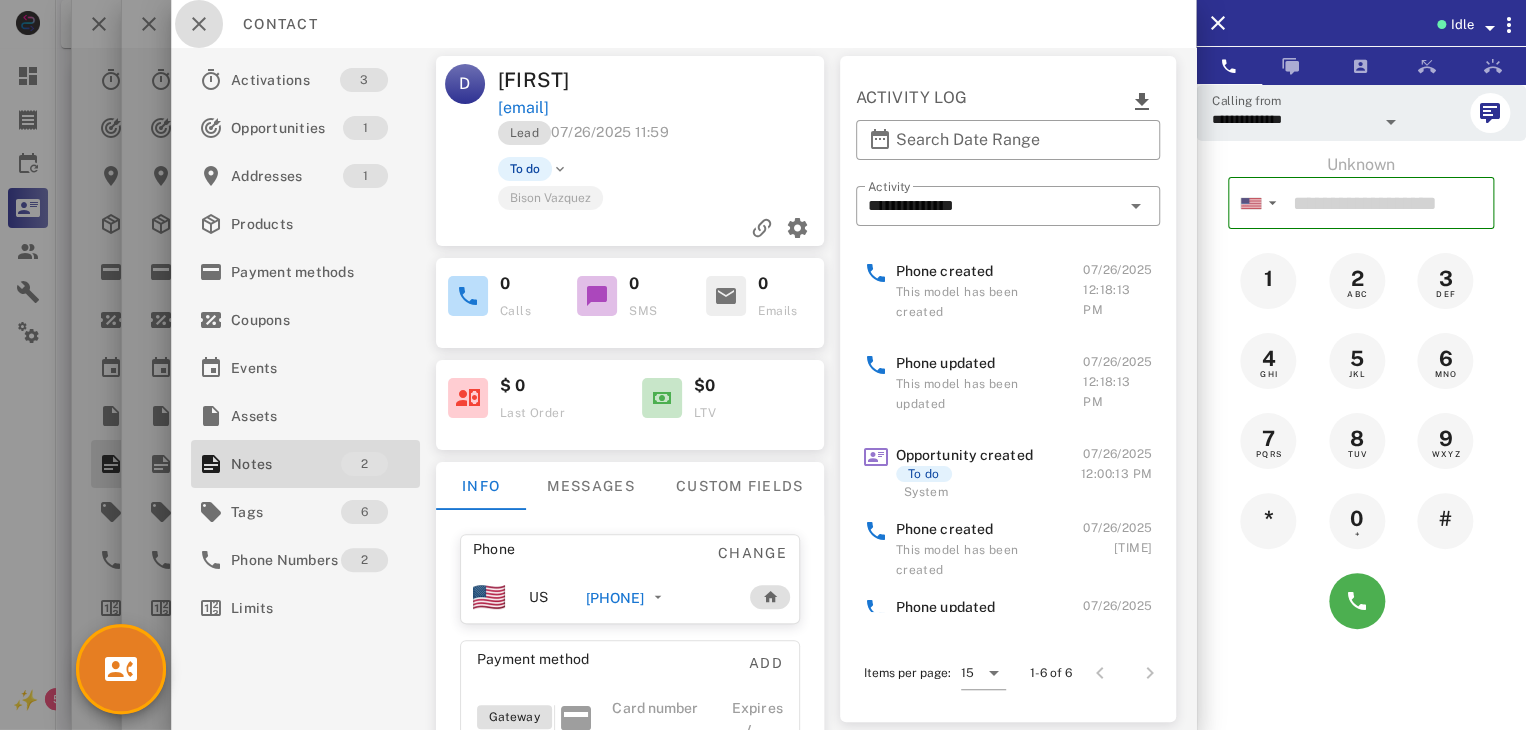 click at bounding box center (199, 24) 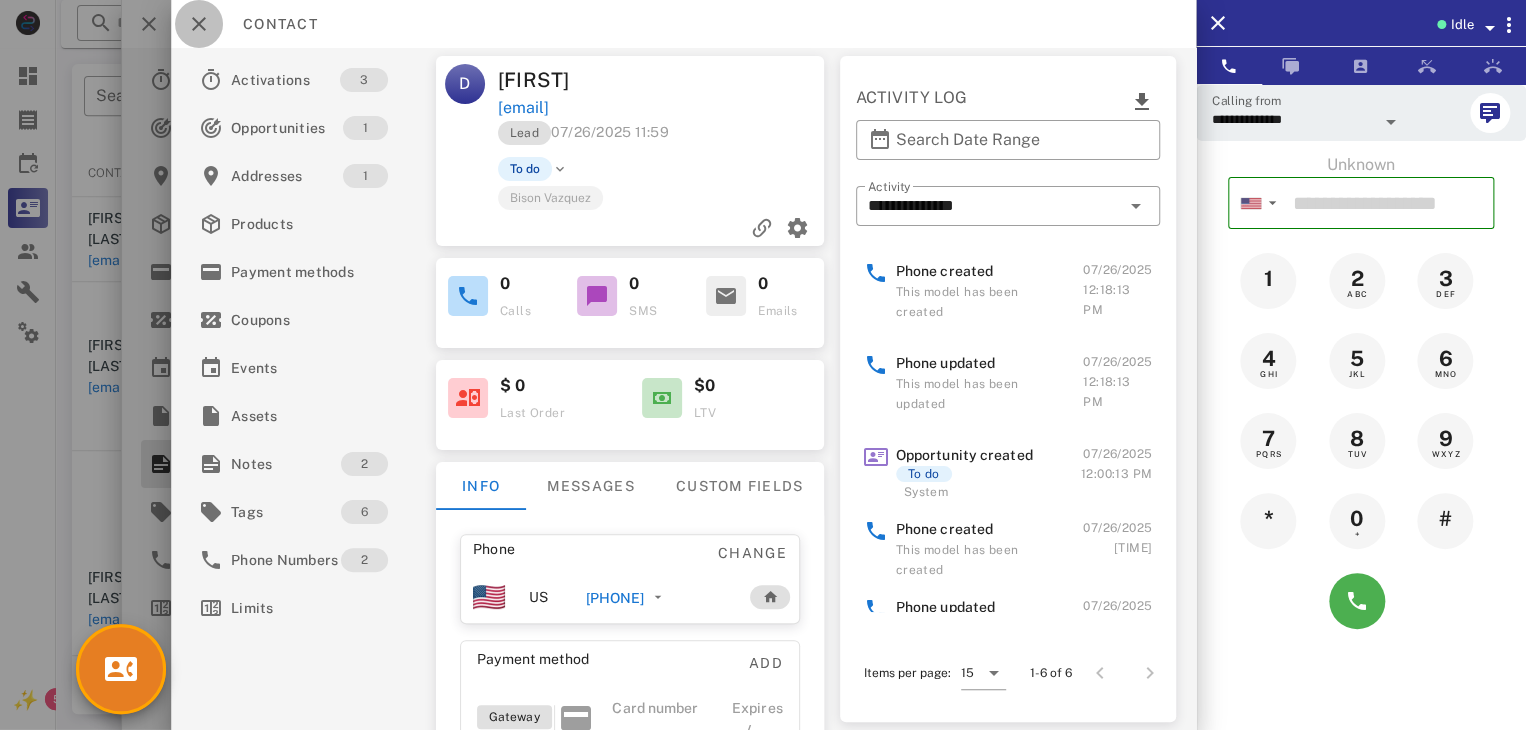 click at bounding box center (199, 24) 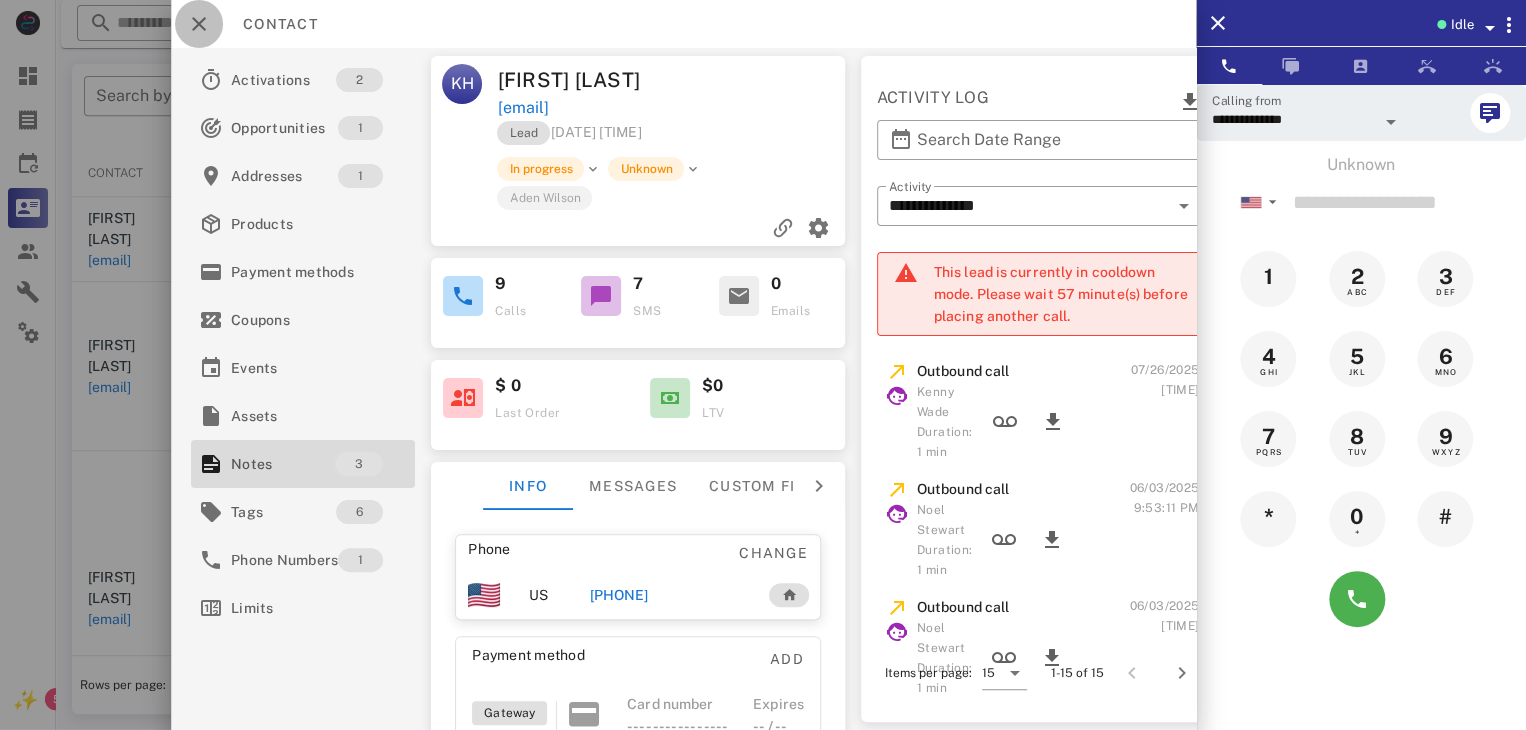click at bounding box center [199, 24] 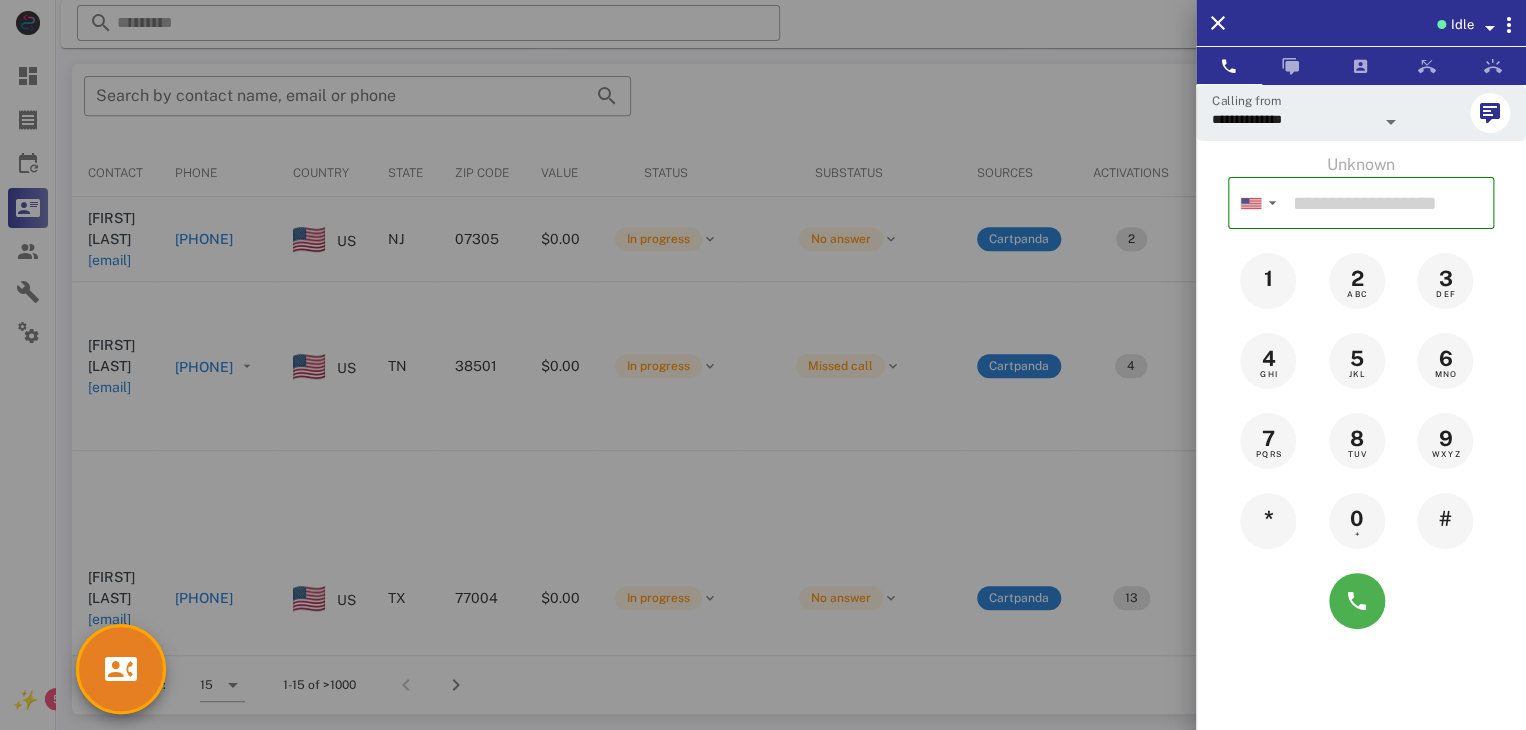 click at bounding box center (763, 365) 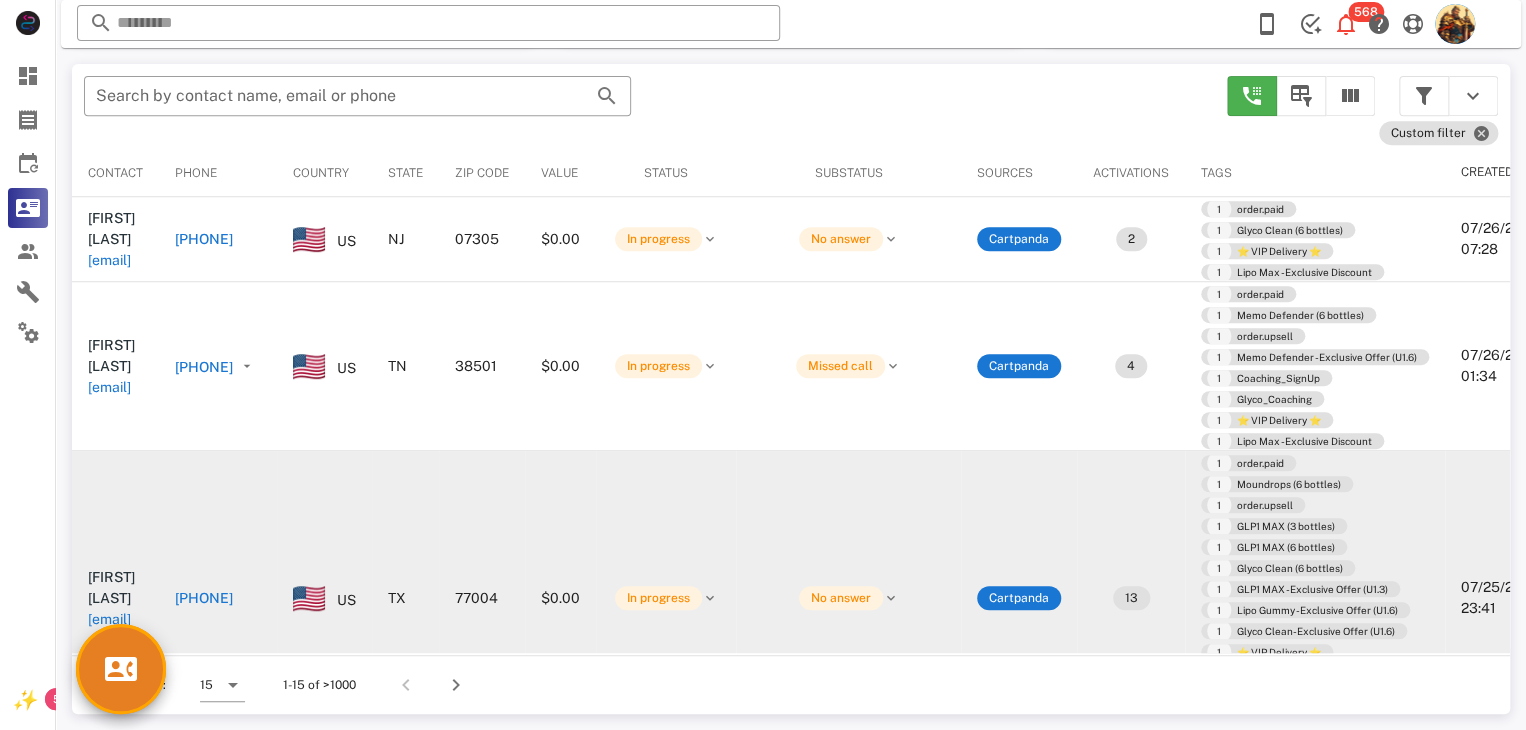 click on "[EMAIL]" at bounding box center [109, 619] 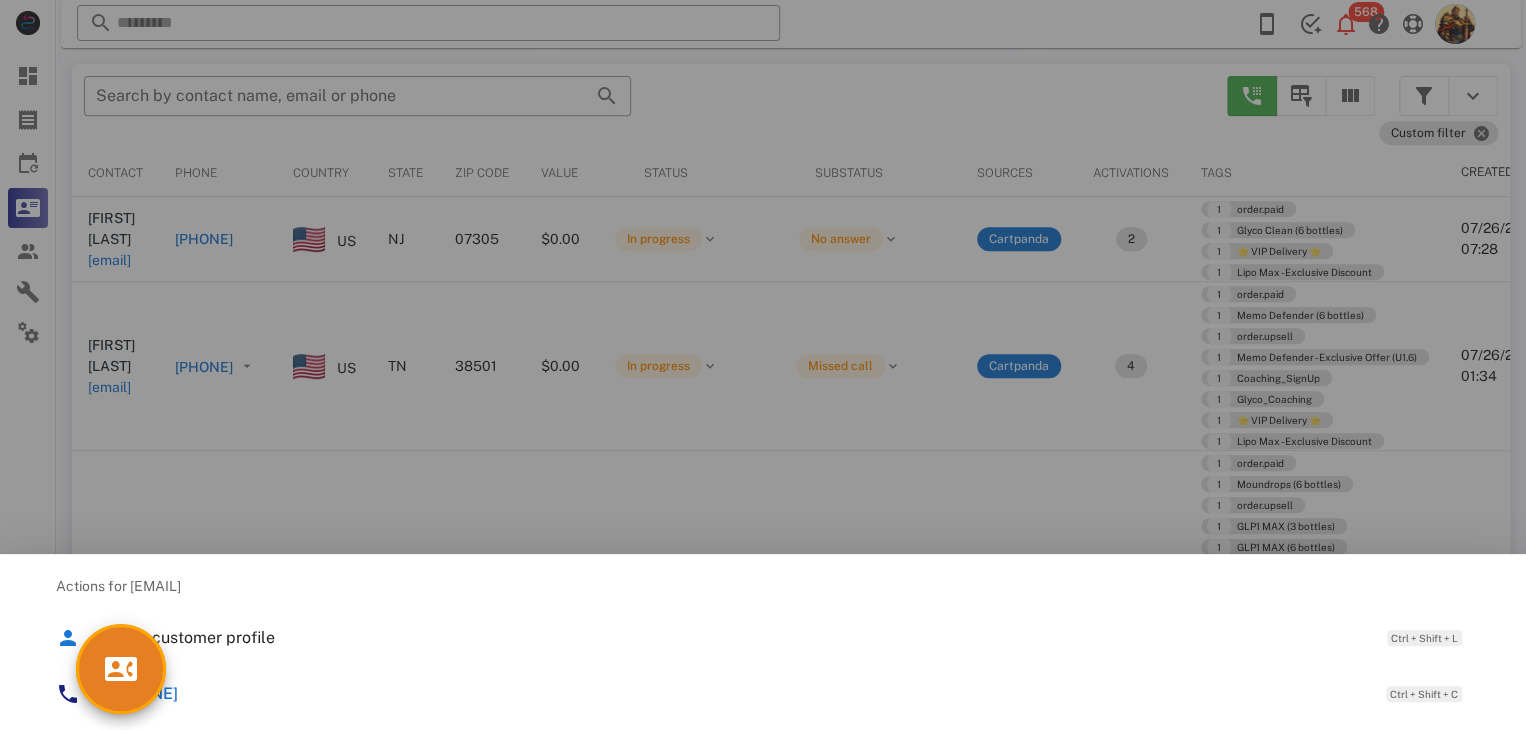 click at bounding box center [763, 365] 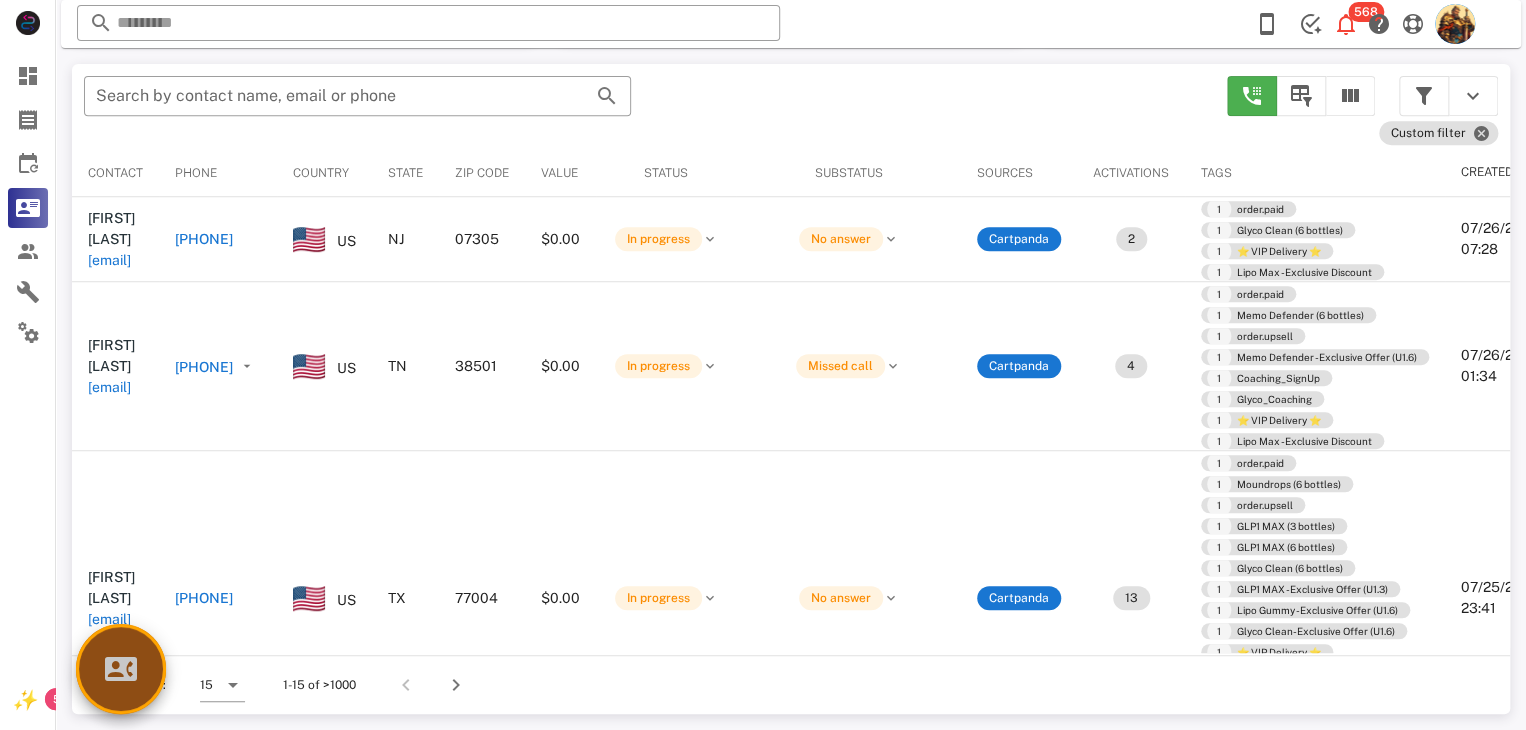 click at bounding box center [121, 669] 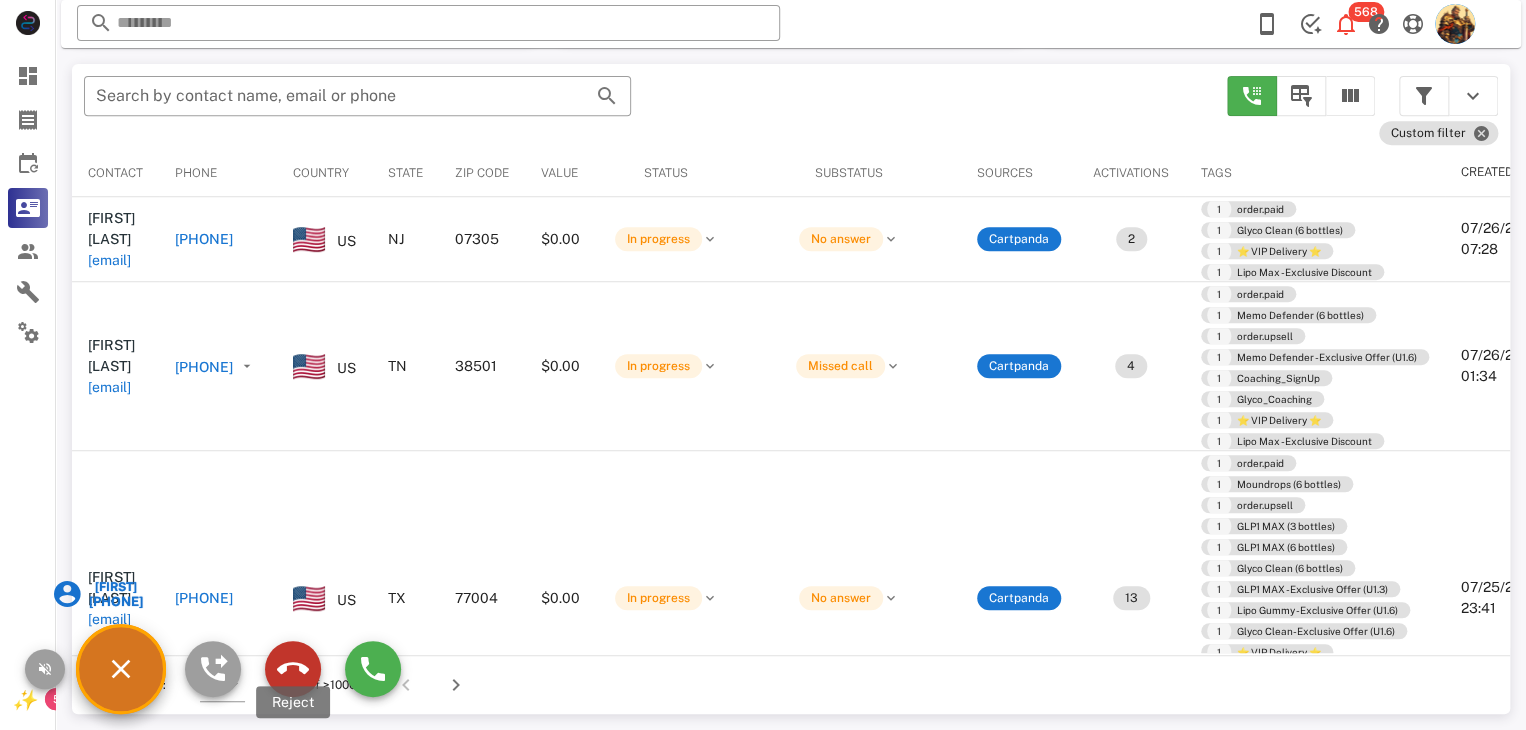 click at bounding box center (293, 669) 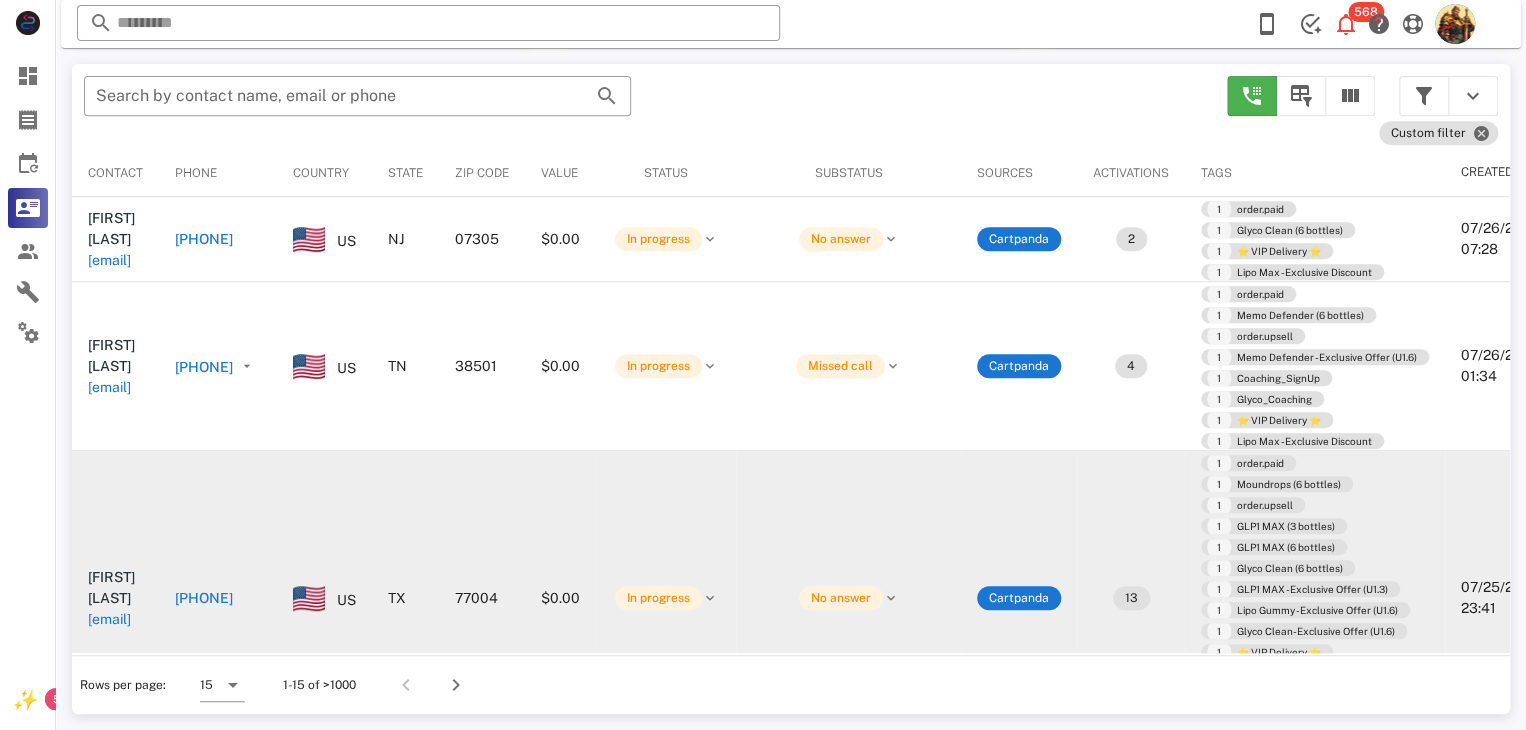 click on "[EMAIL]" at bounding box center [109, 619] 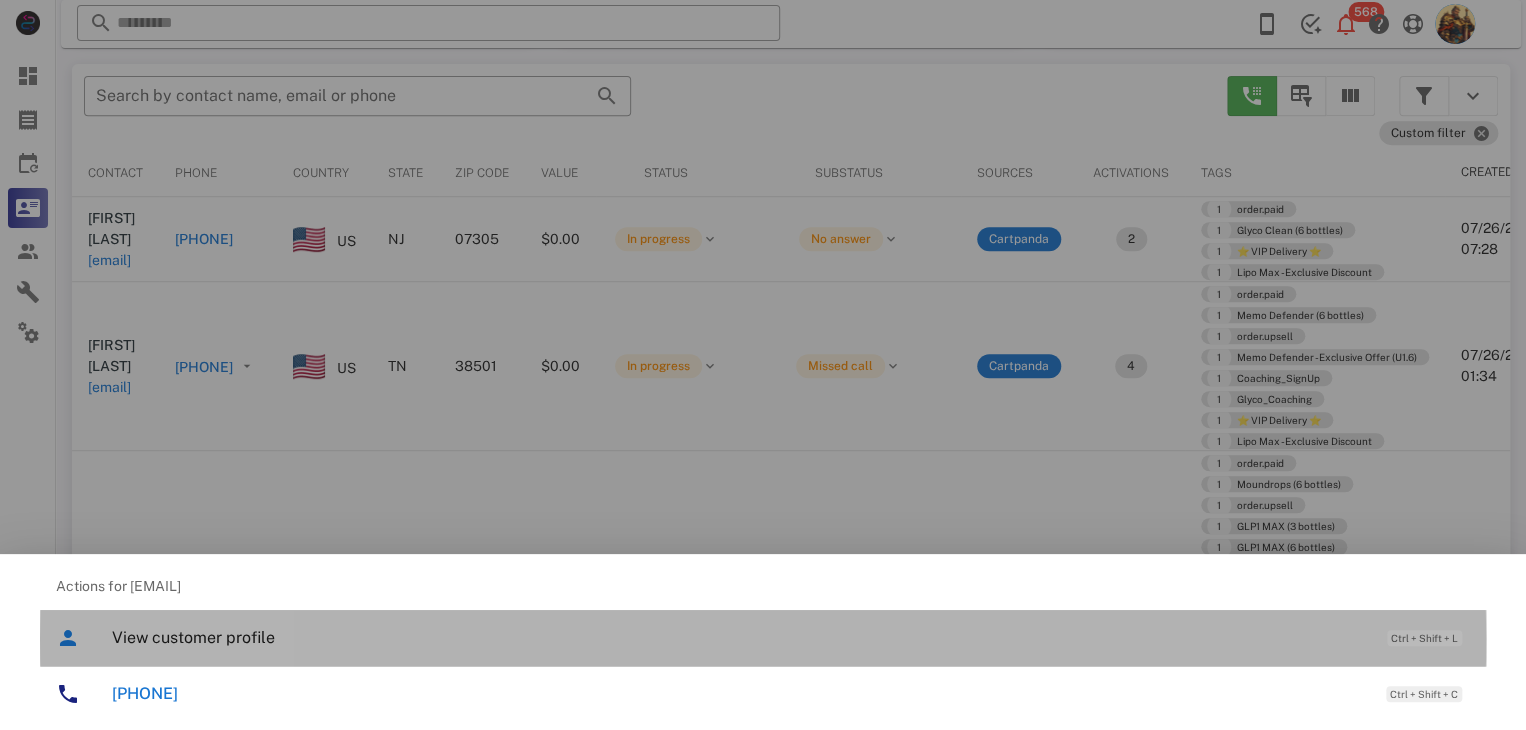 click on "View customer profile Ctrl + Shift + L" at bounding box center [791, 637] 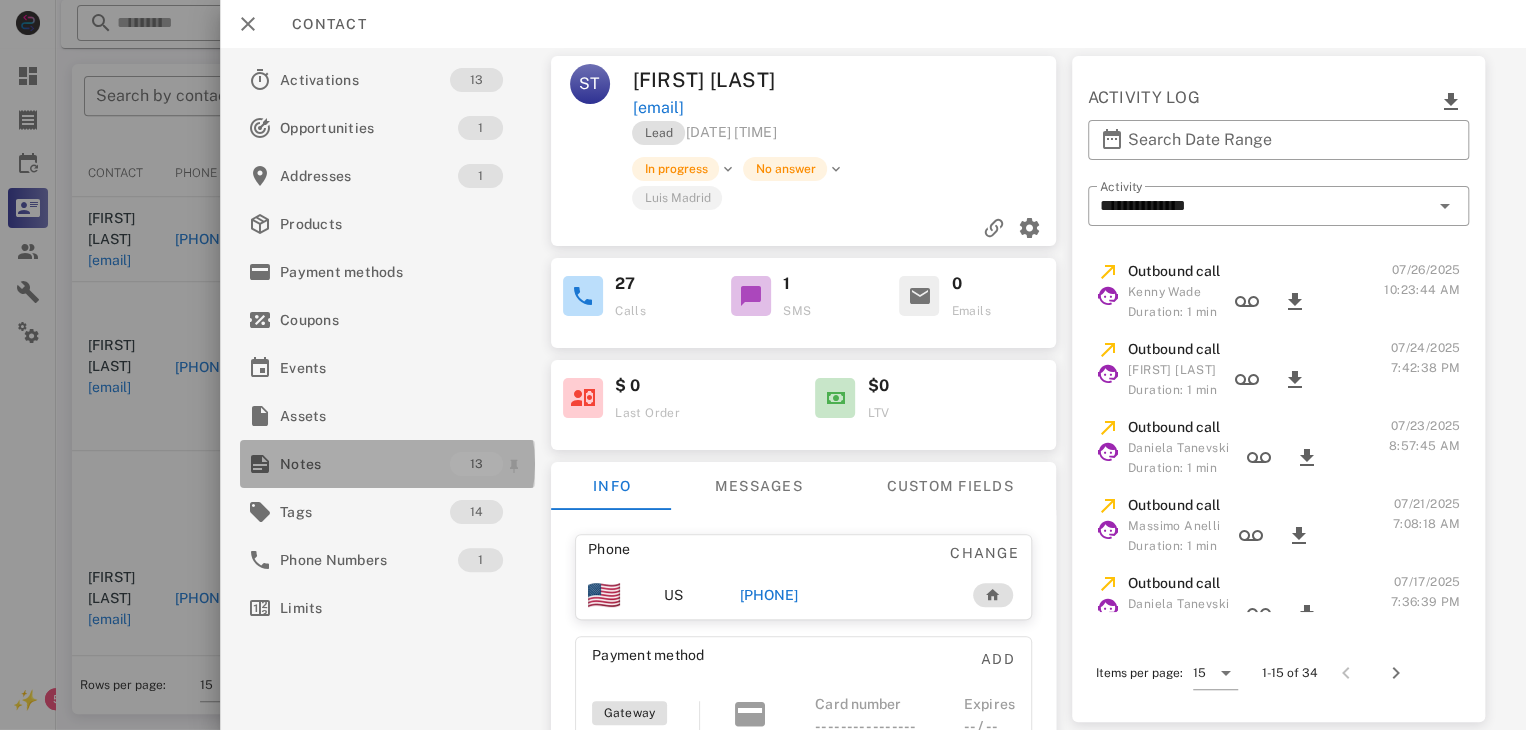 click on "Notes" at bounding box center [365, 464] 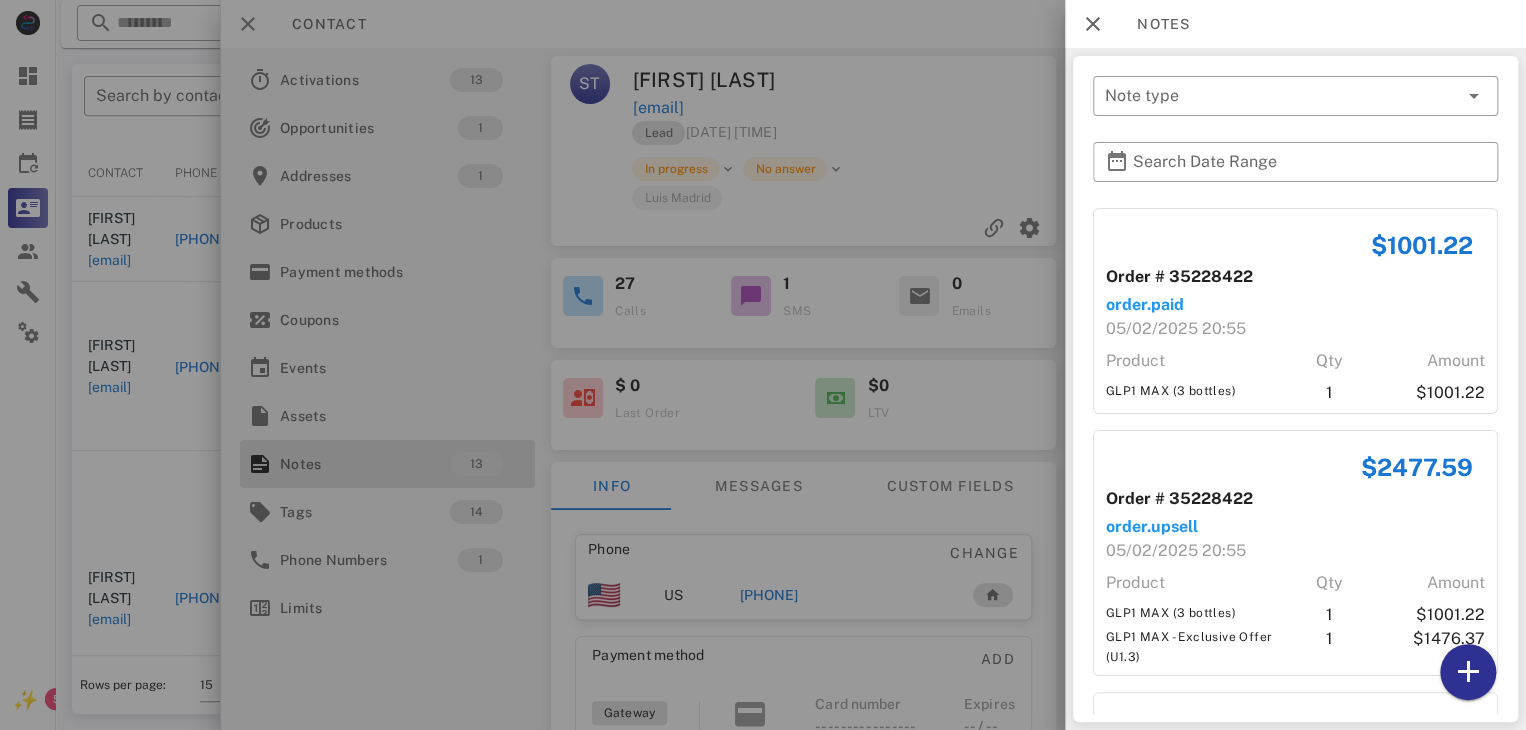 click at bounding box center (763, 365) 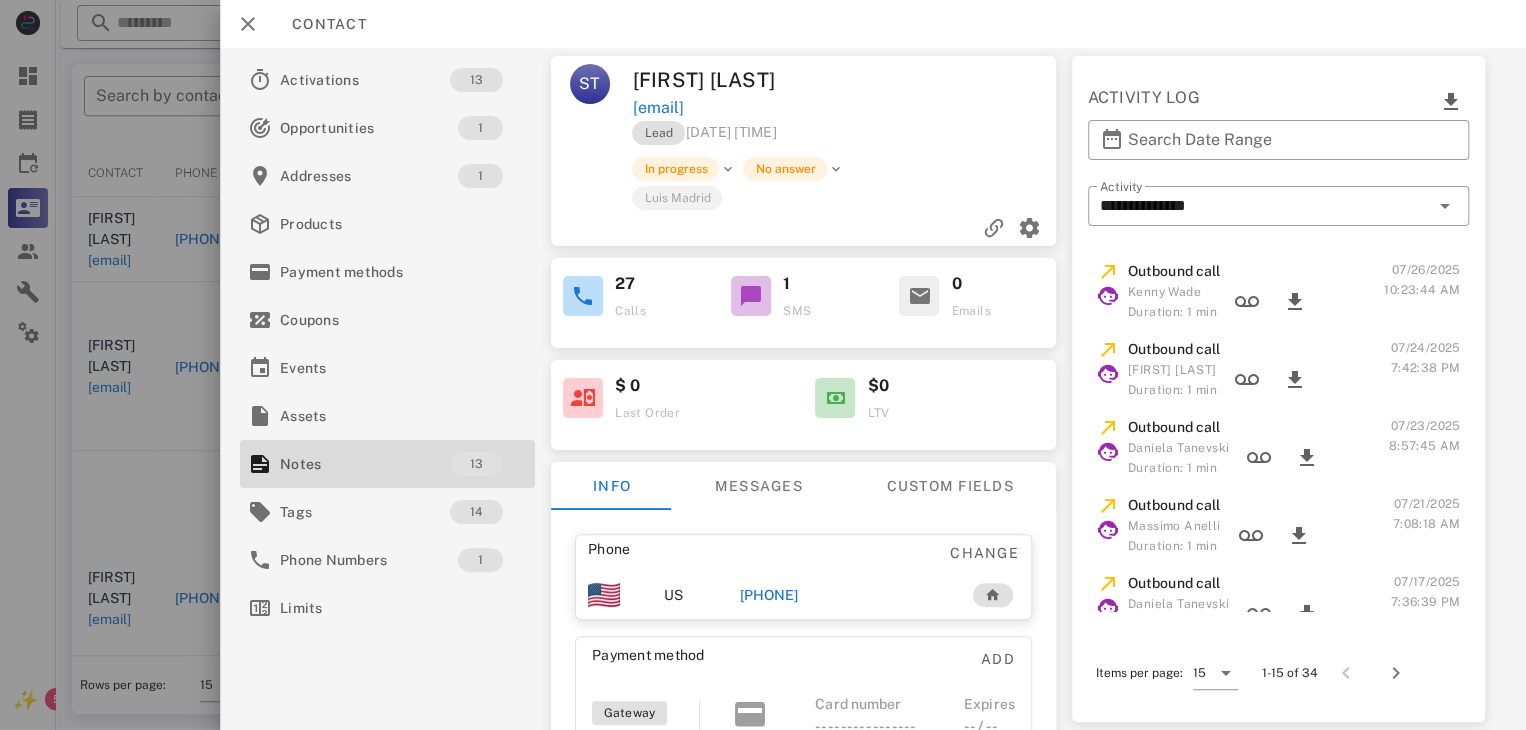click on "[PHONE]" at bounding box center [769, 595] 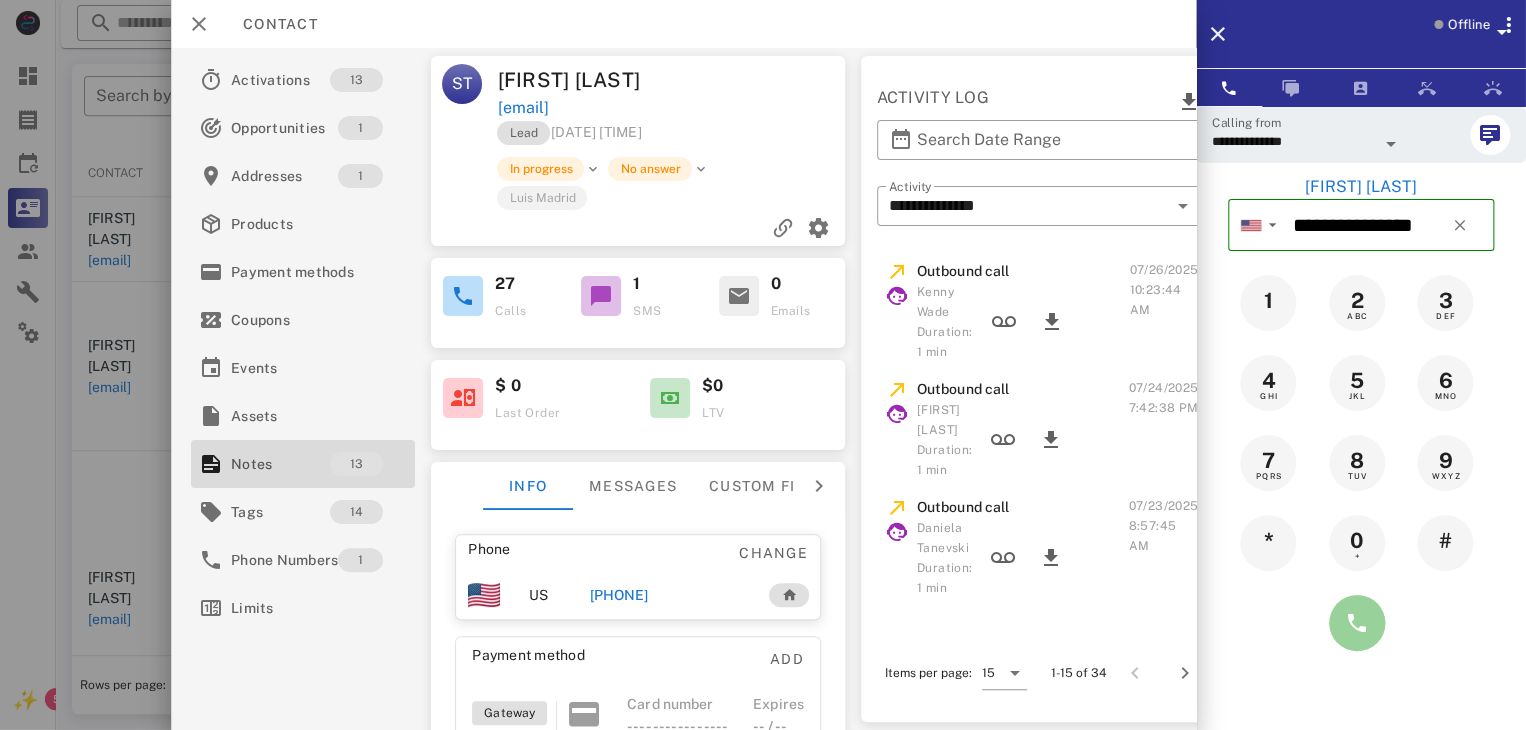 click at bounding box center [1357, 623] 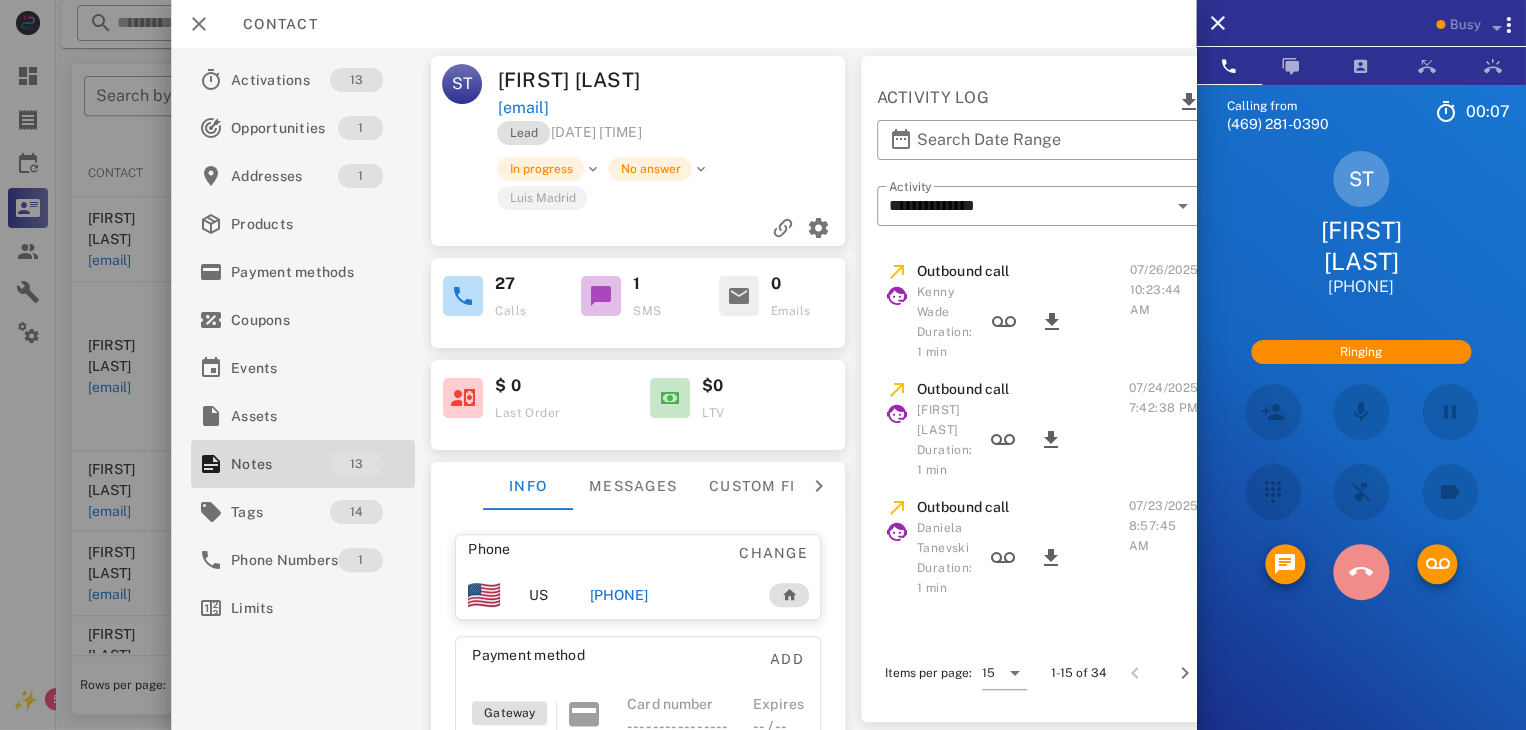 click at bounding box center [1361, 572] 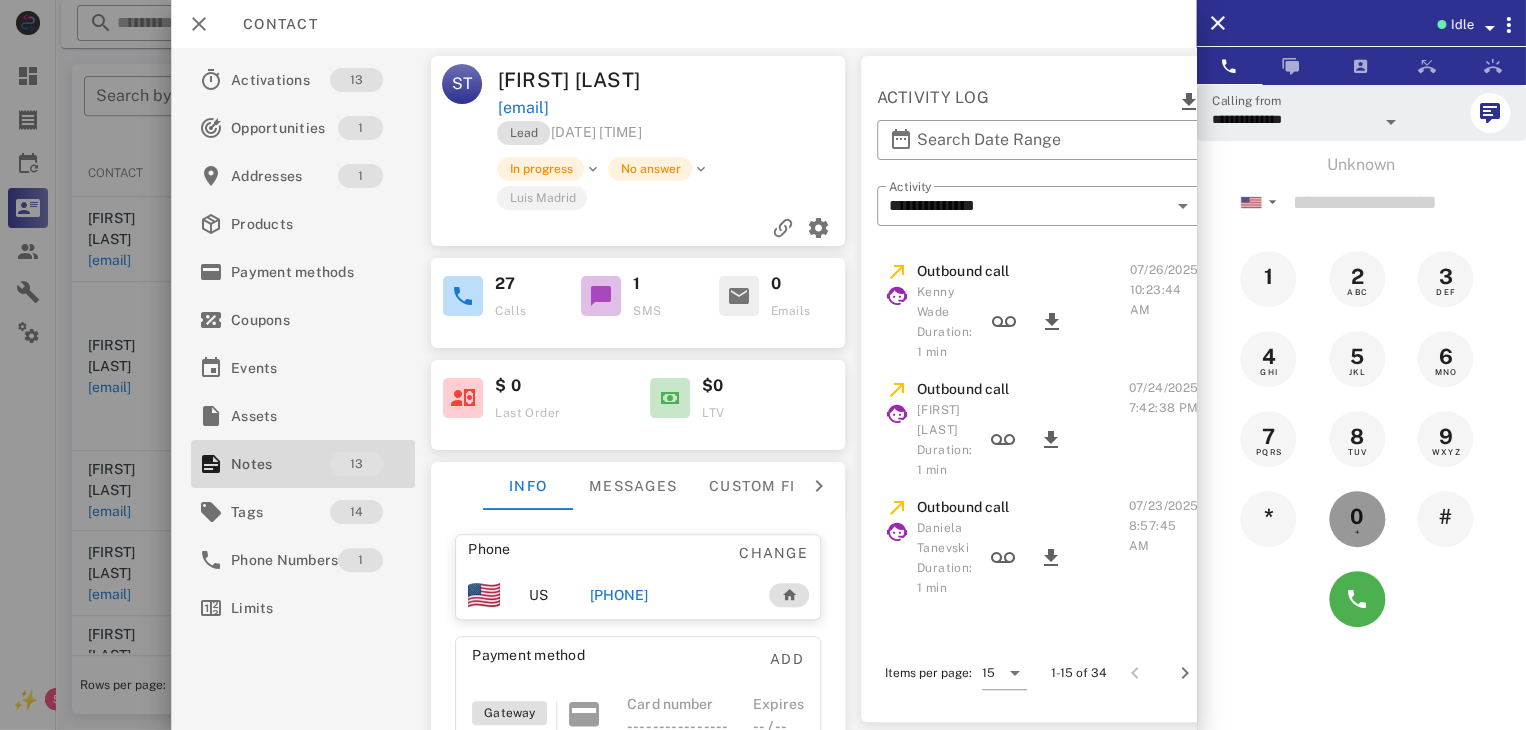click on "Unknown      ▼     Australia
+61
Canada
+1
Guam
+1671
Mexico (México)
+52
New Zealand
+64
United Kingdom
+44
United States
+1
1 2 ABC 3 DEF 4 GHI 5 JKL 6 MNO 7 PQRS 8 TUV 9 WXYZ * 0 + #" at bounding box center (1361, 396) 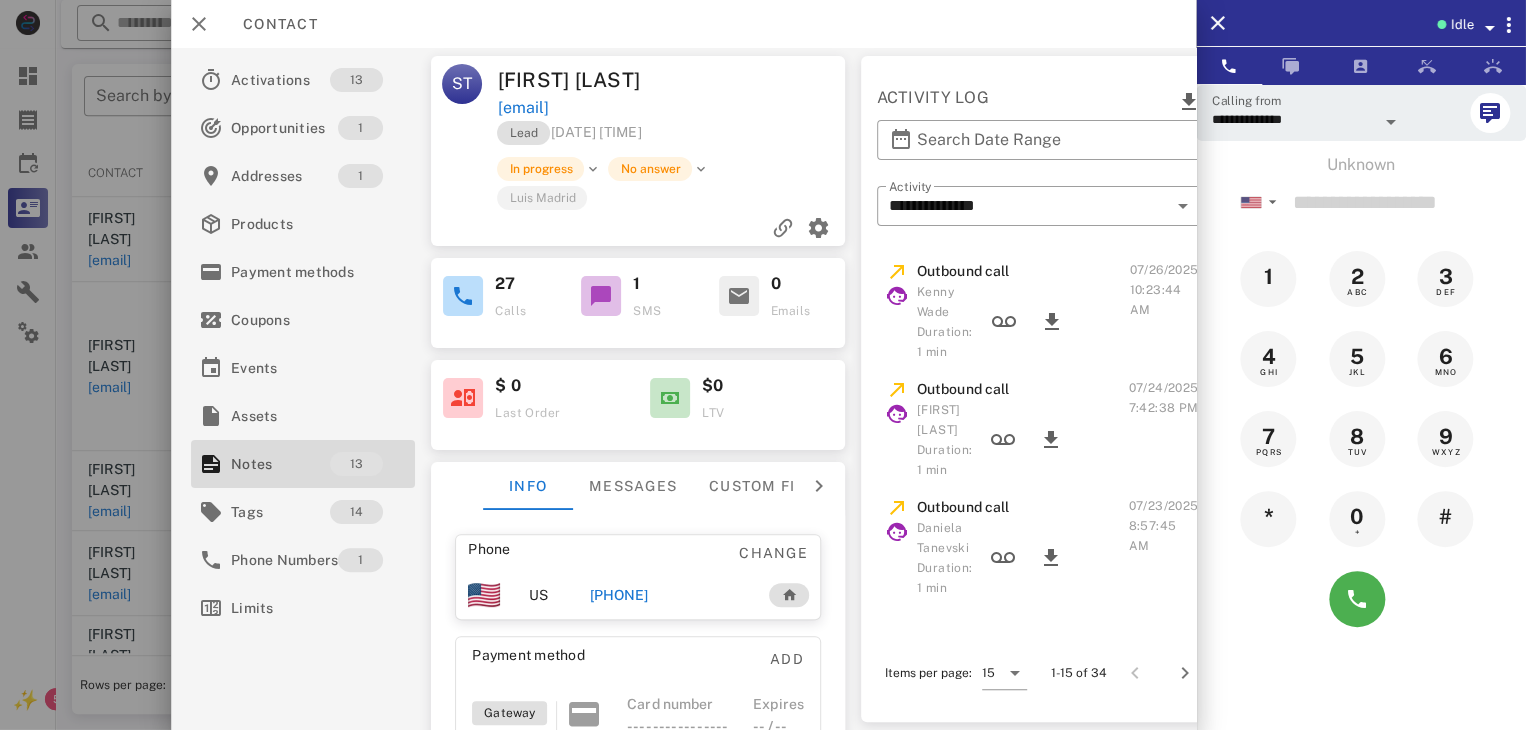 click at bounding box center (763, 365) 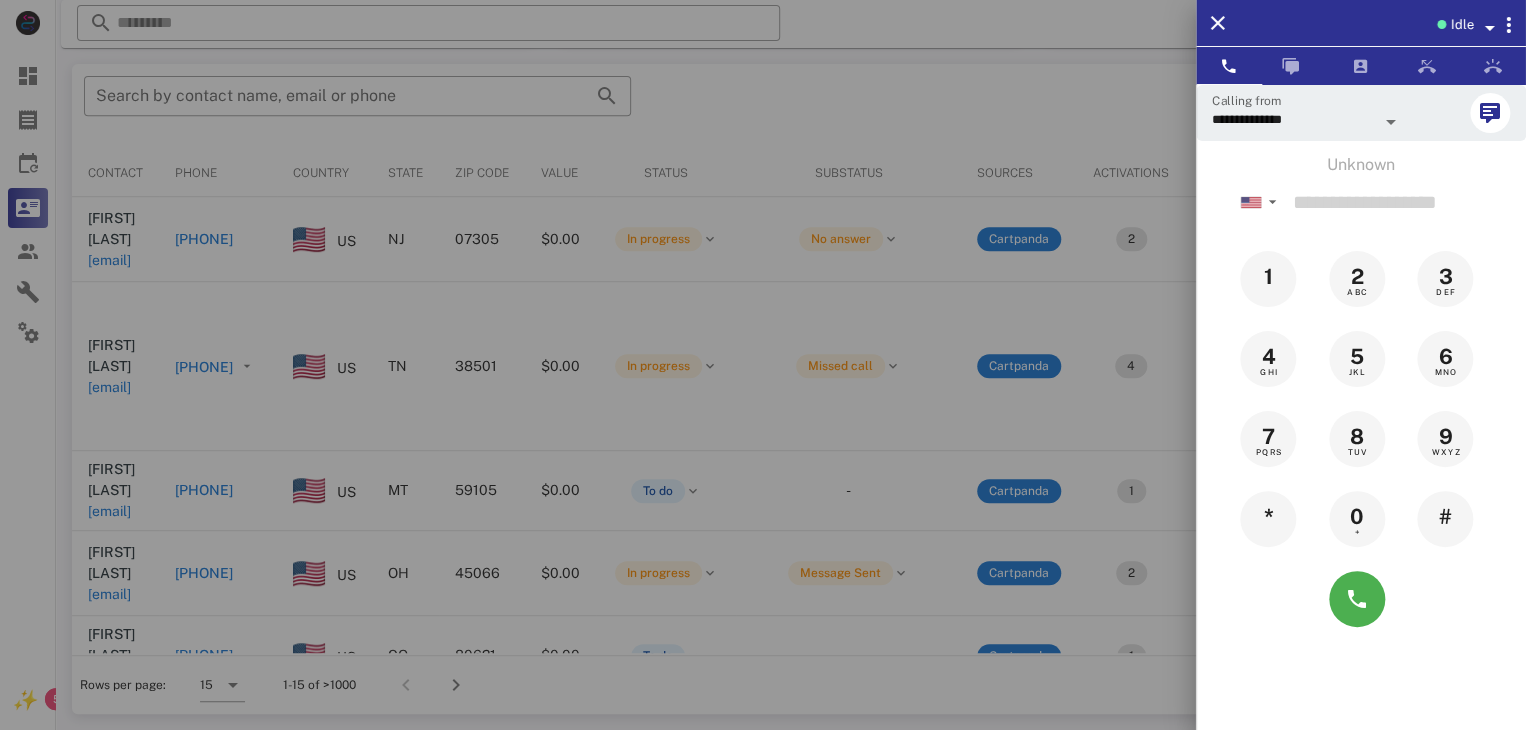 click at bounding box center (763, 365) 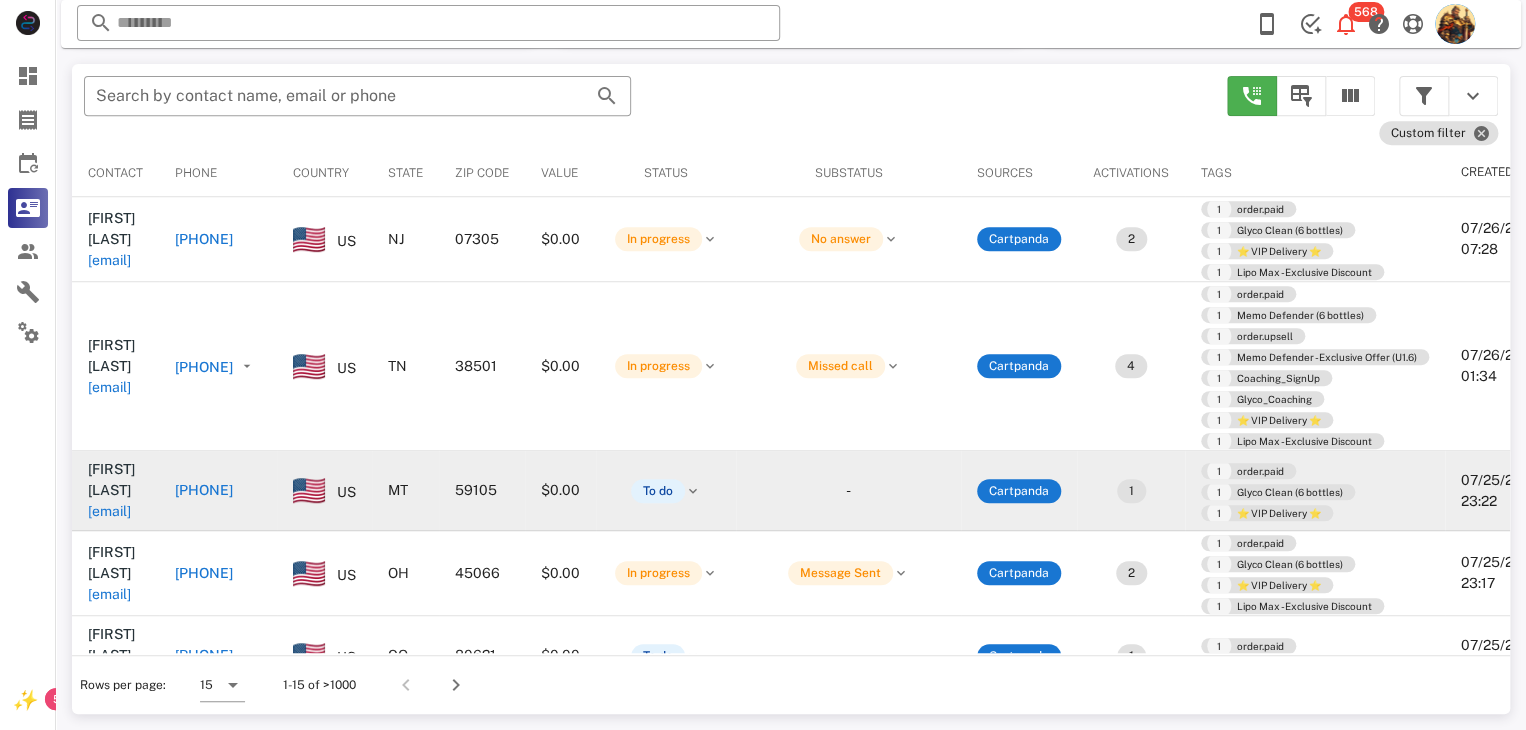 click on "[FIRST] [LAST]" at bounding box center (111, 479) 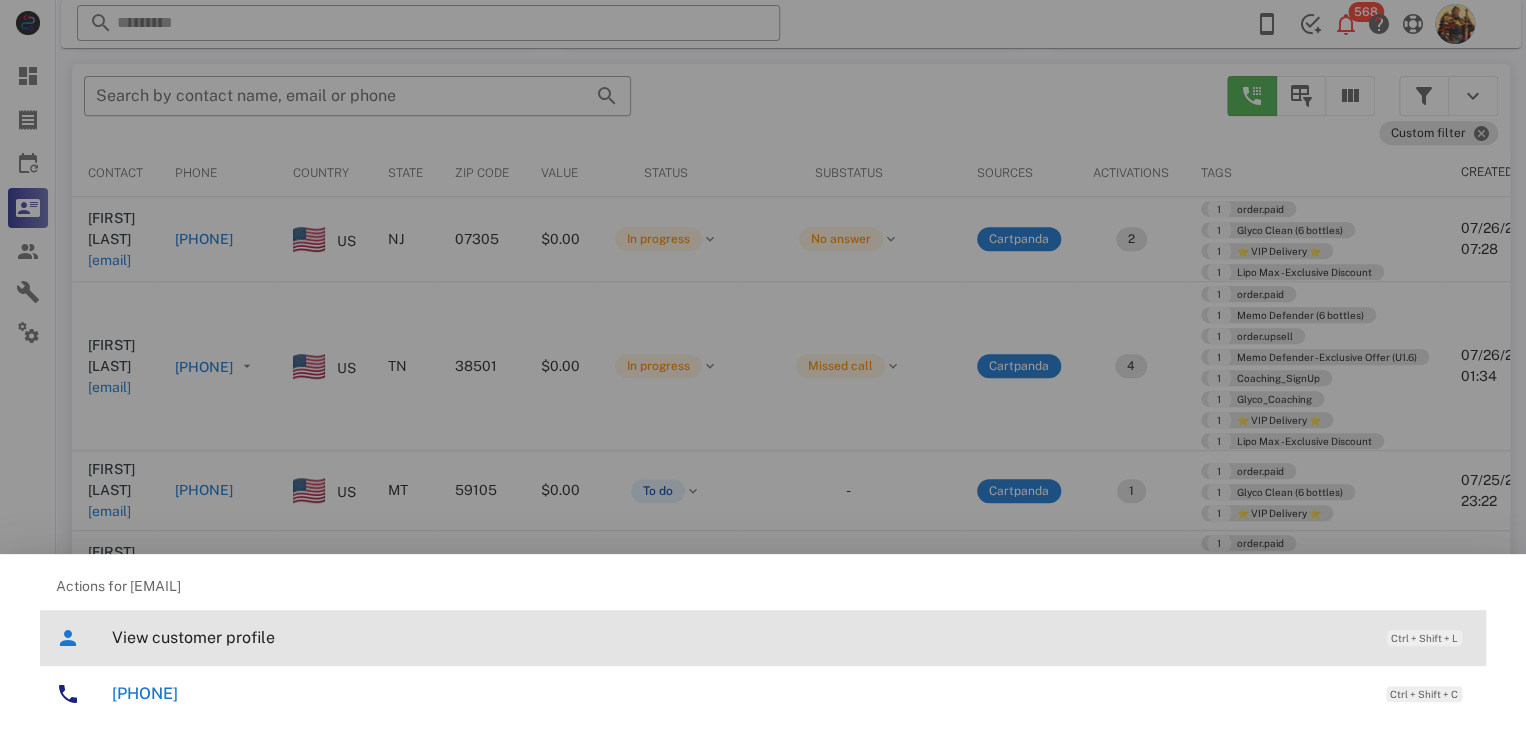 click on "View customer profile Ctrl + Shift + L" at bounding box center [791, 637] 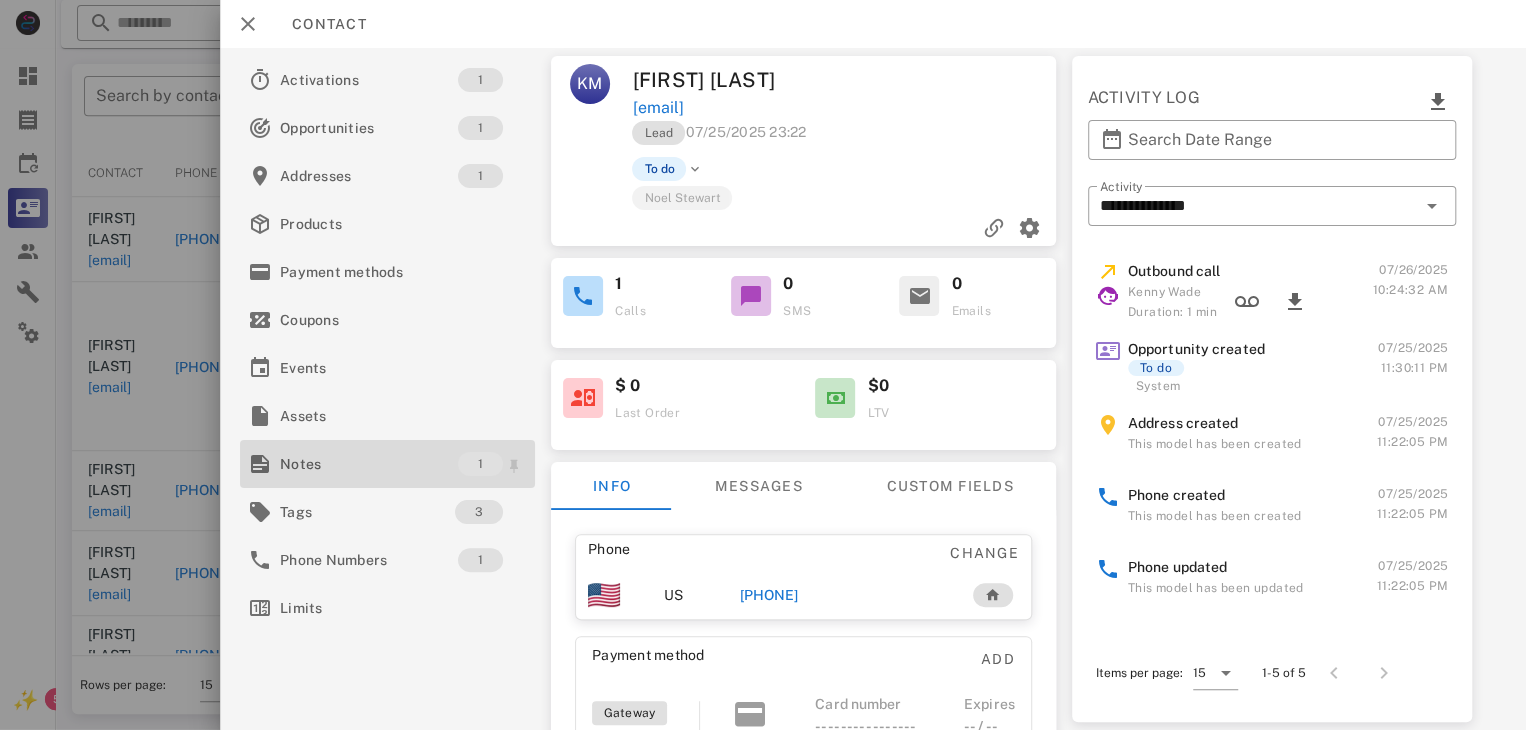 click on "Notes" at bounding box center (369, 464) 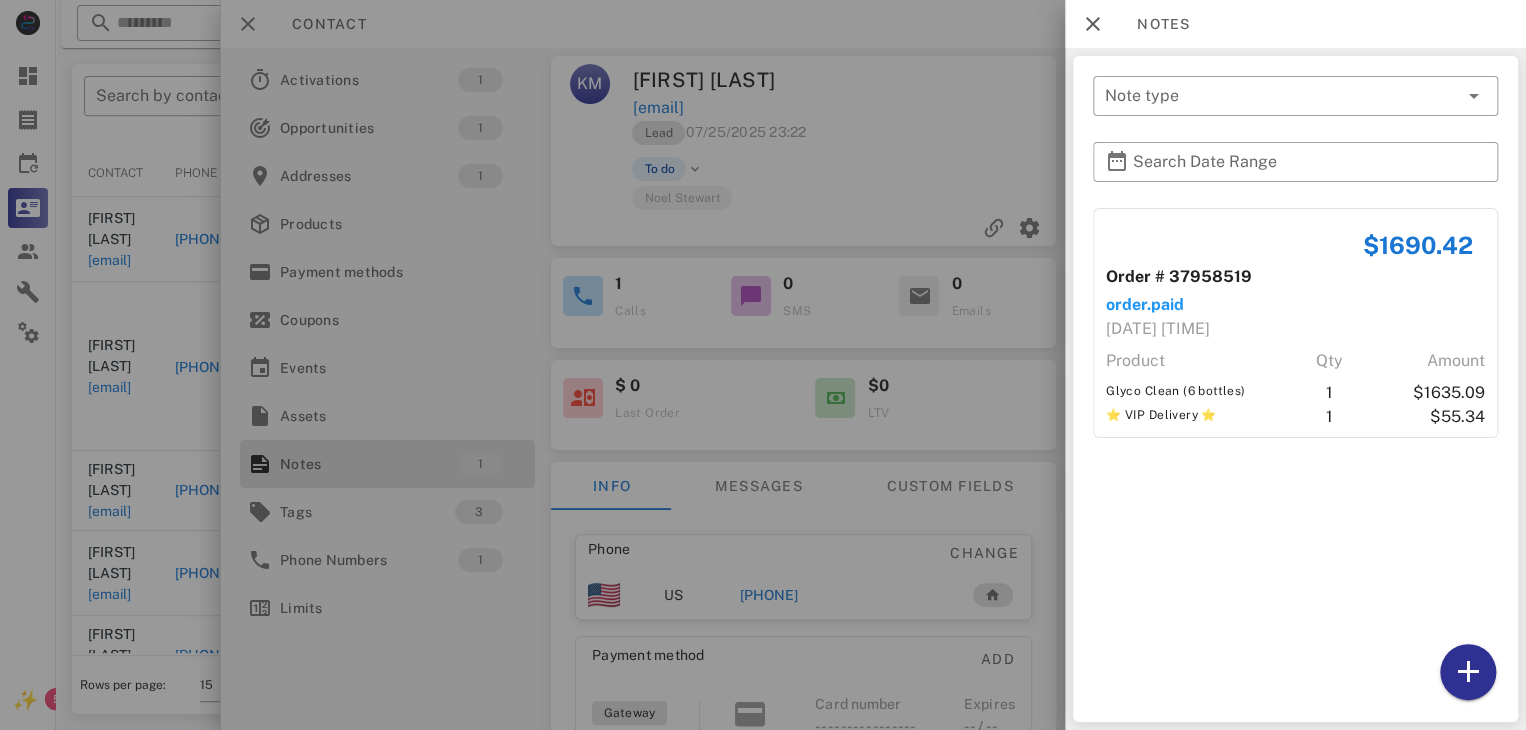 click at bounding box center (763, 365) 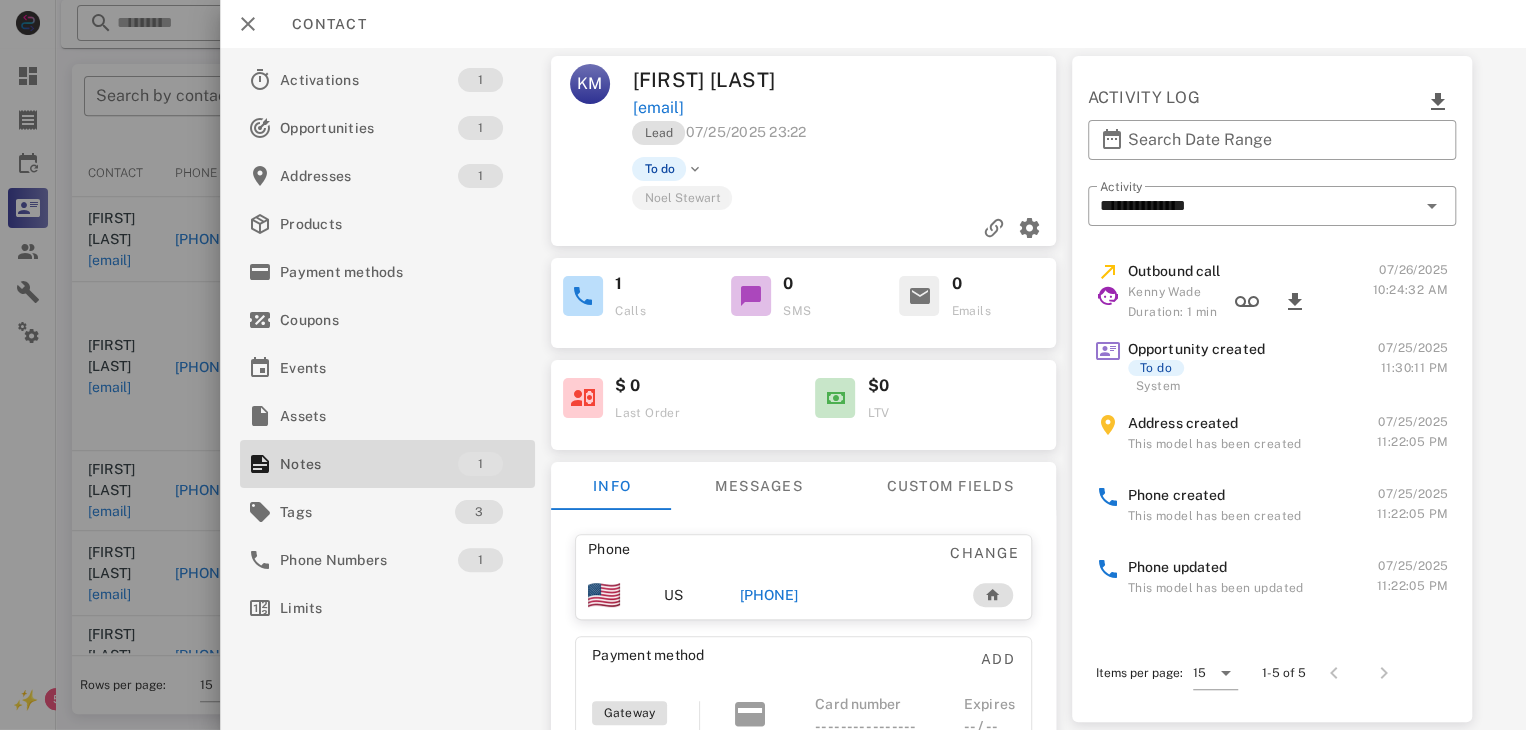 click on "[PHONE]" at bounding box center [769, 595] 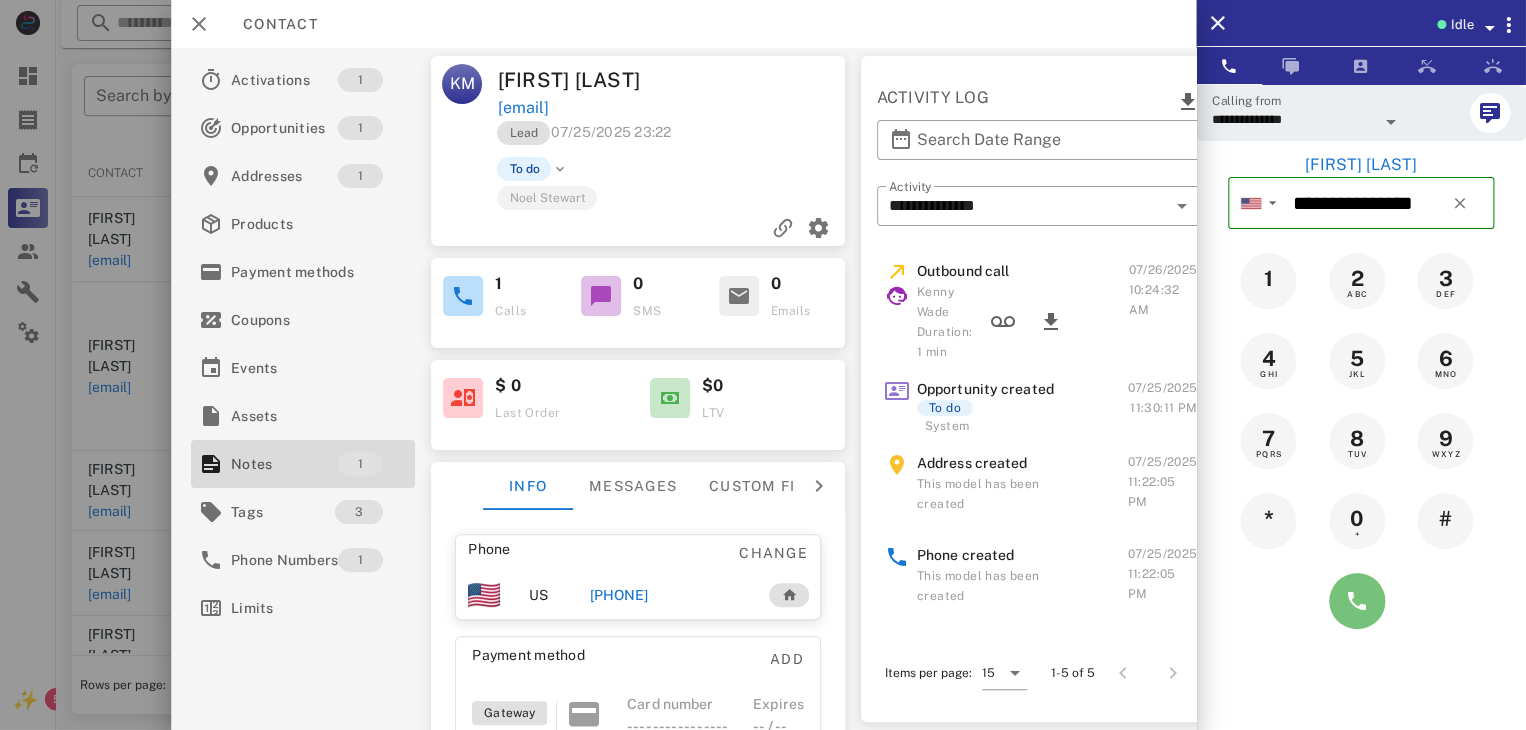 click at bounding box center [1357, 601] 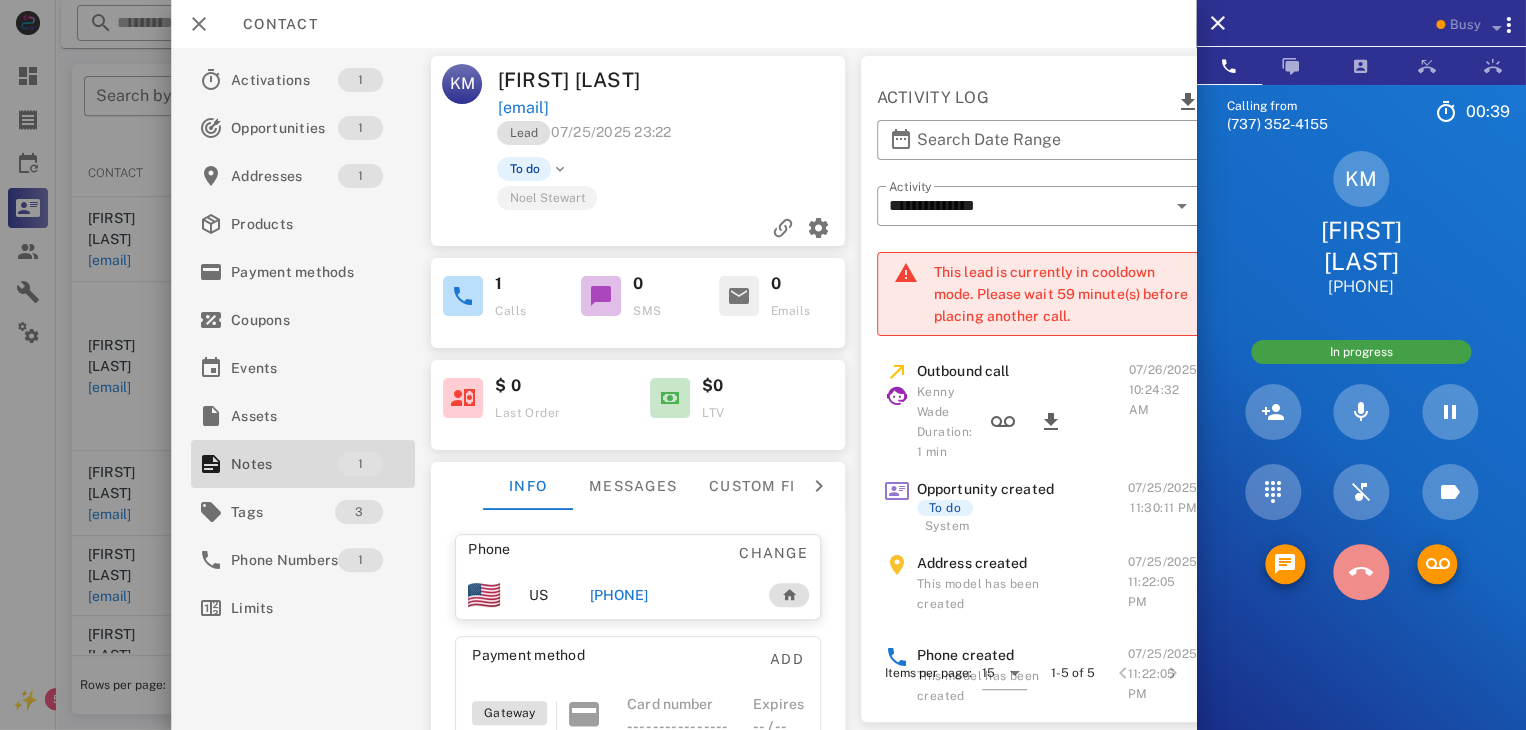 click at bounding box center [1361, 572] 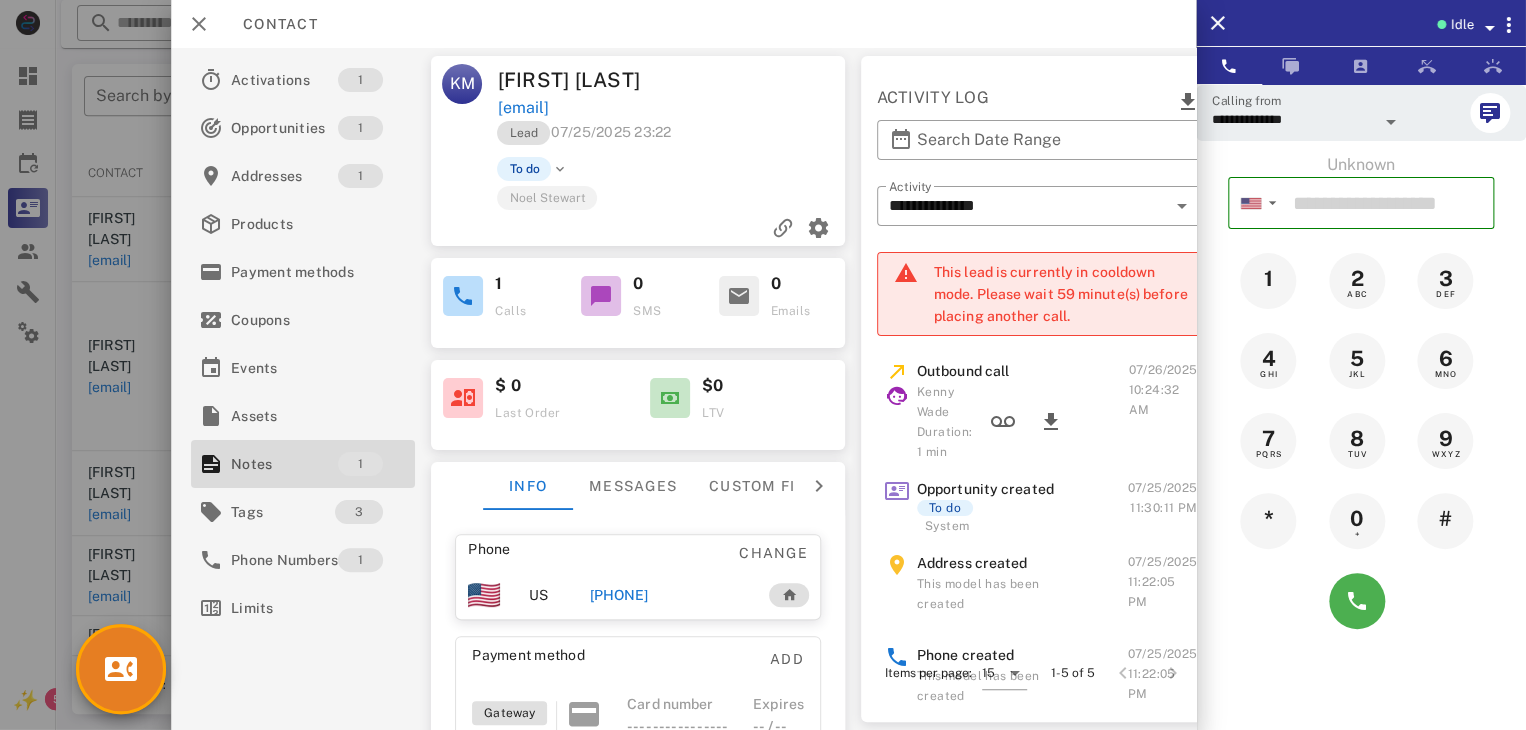 click at bounding box center [763, 365] 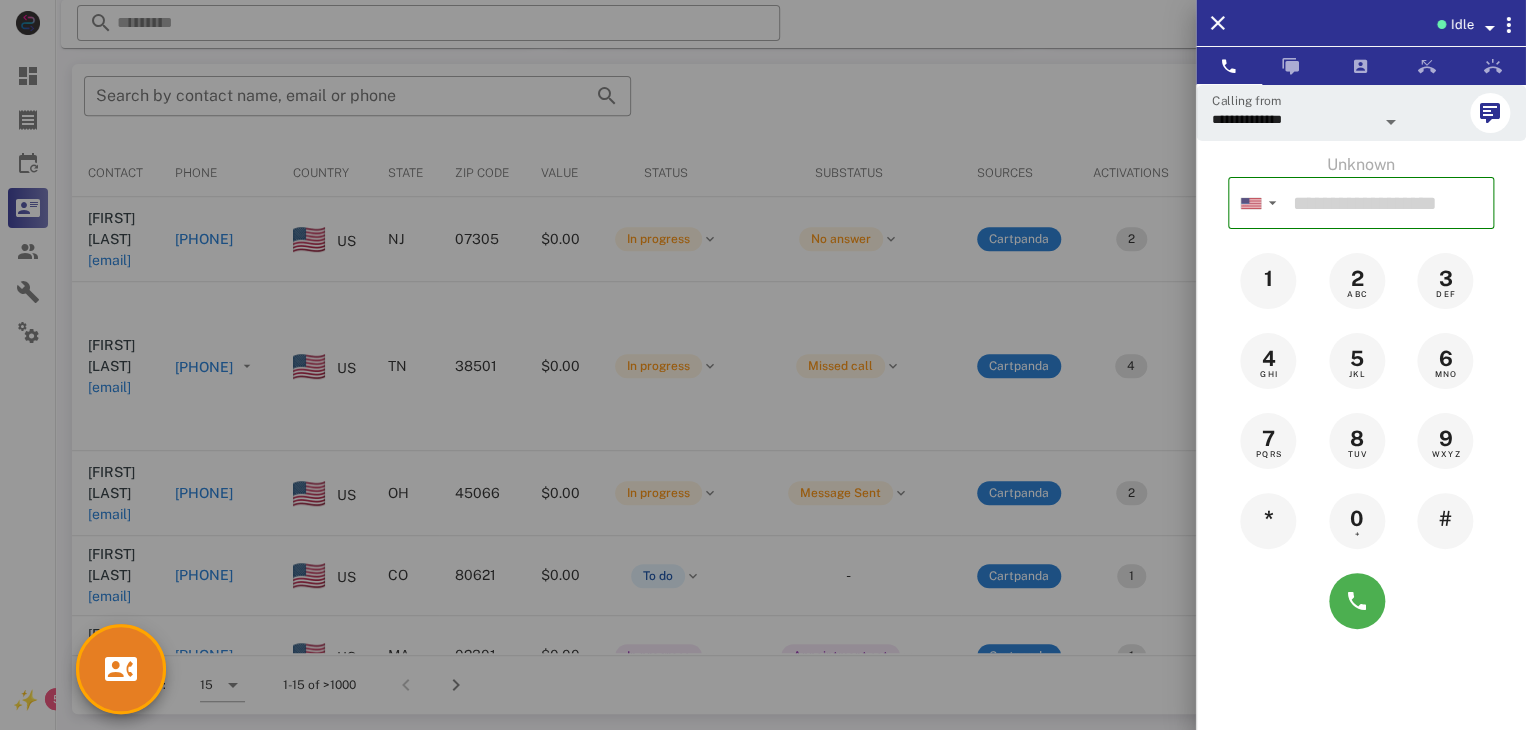click at bounding box center (763, 365) 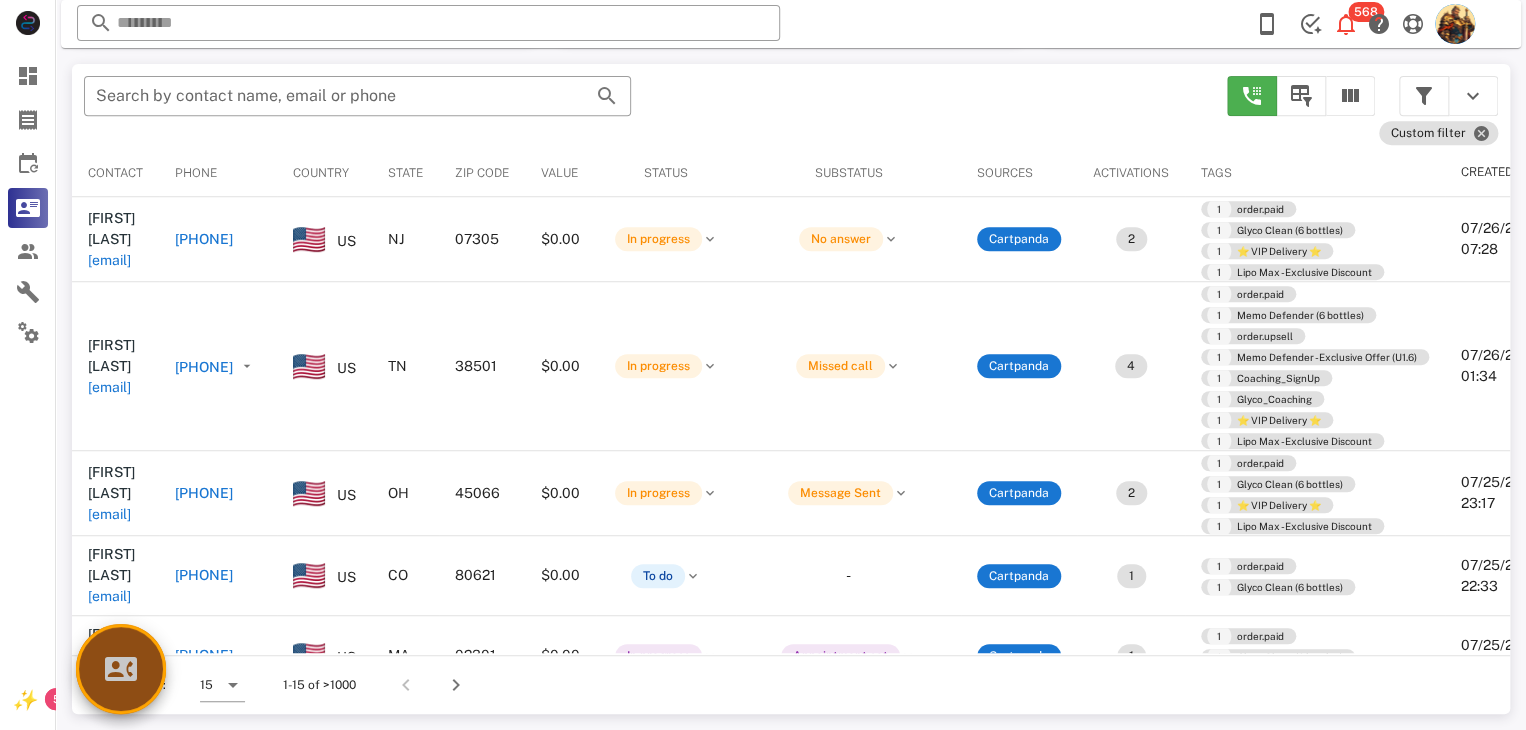 click at bounding box center [121, 669] 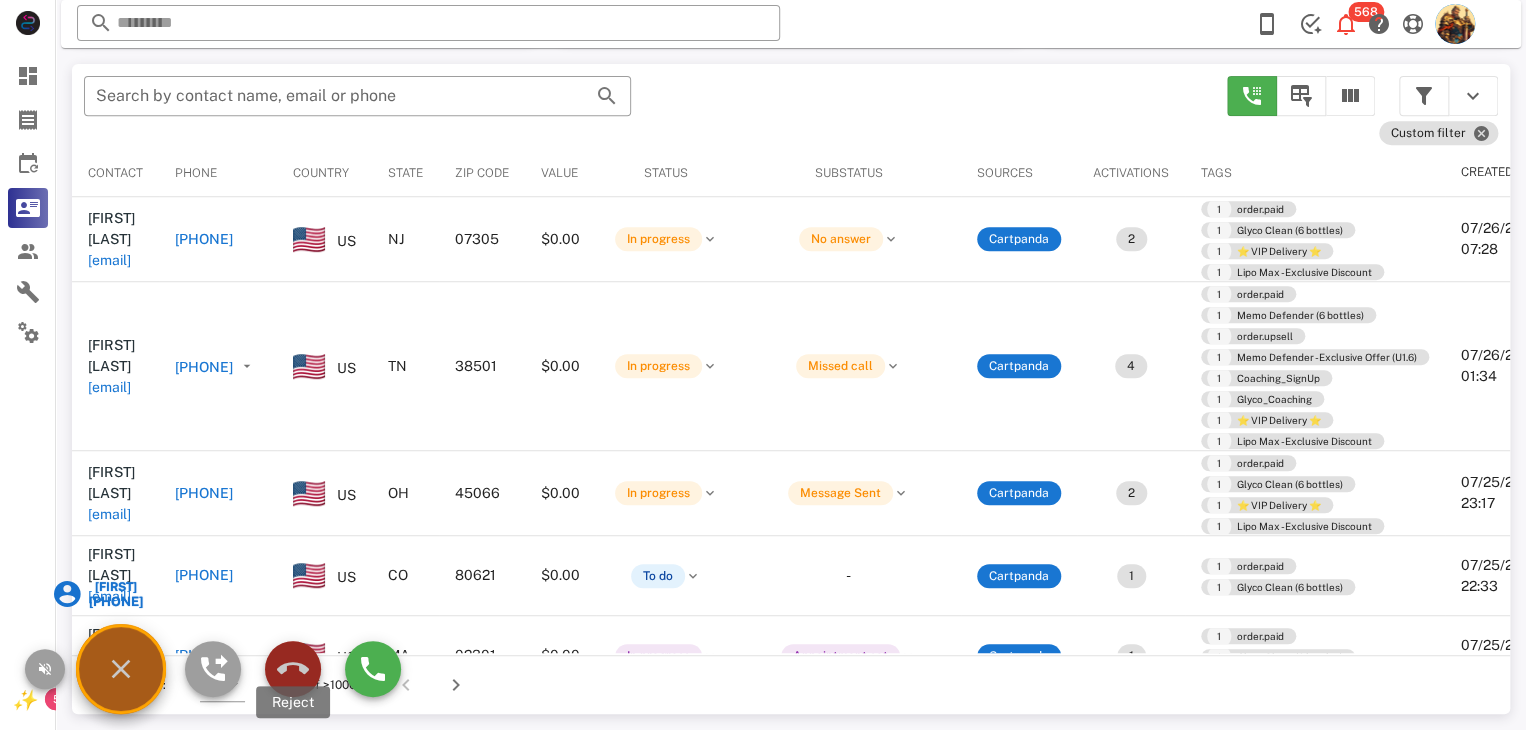 click at bounding box center (293, 669) 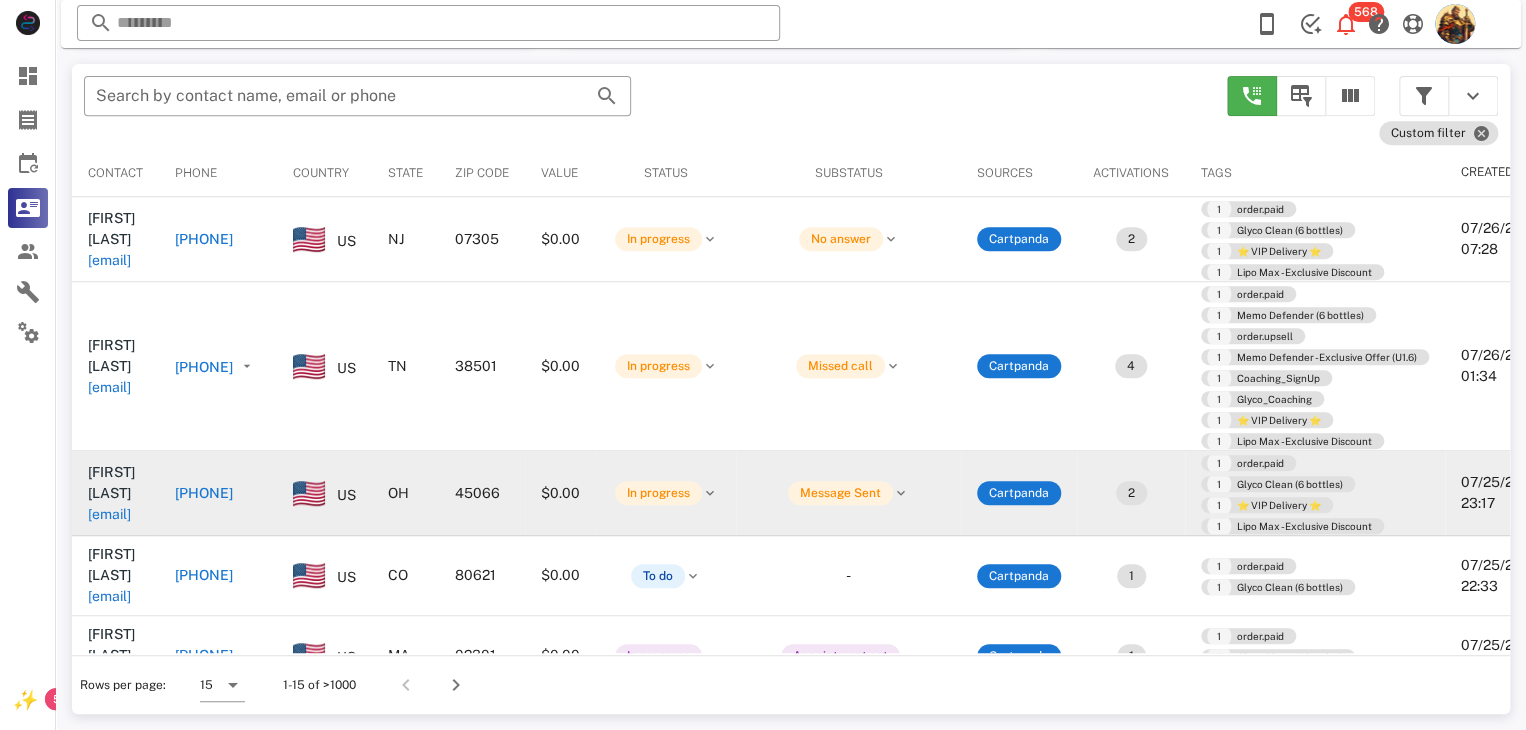 click on "[EMAIL]" at bounding box center (109, 514) 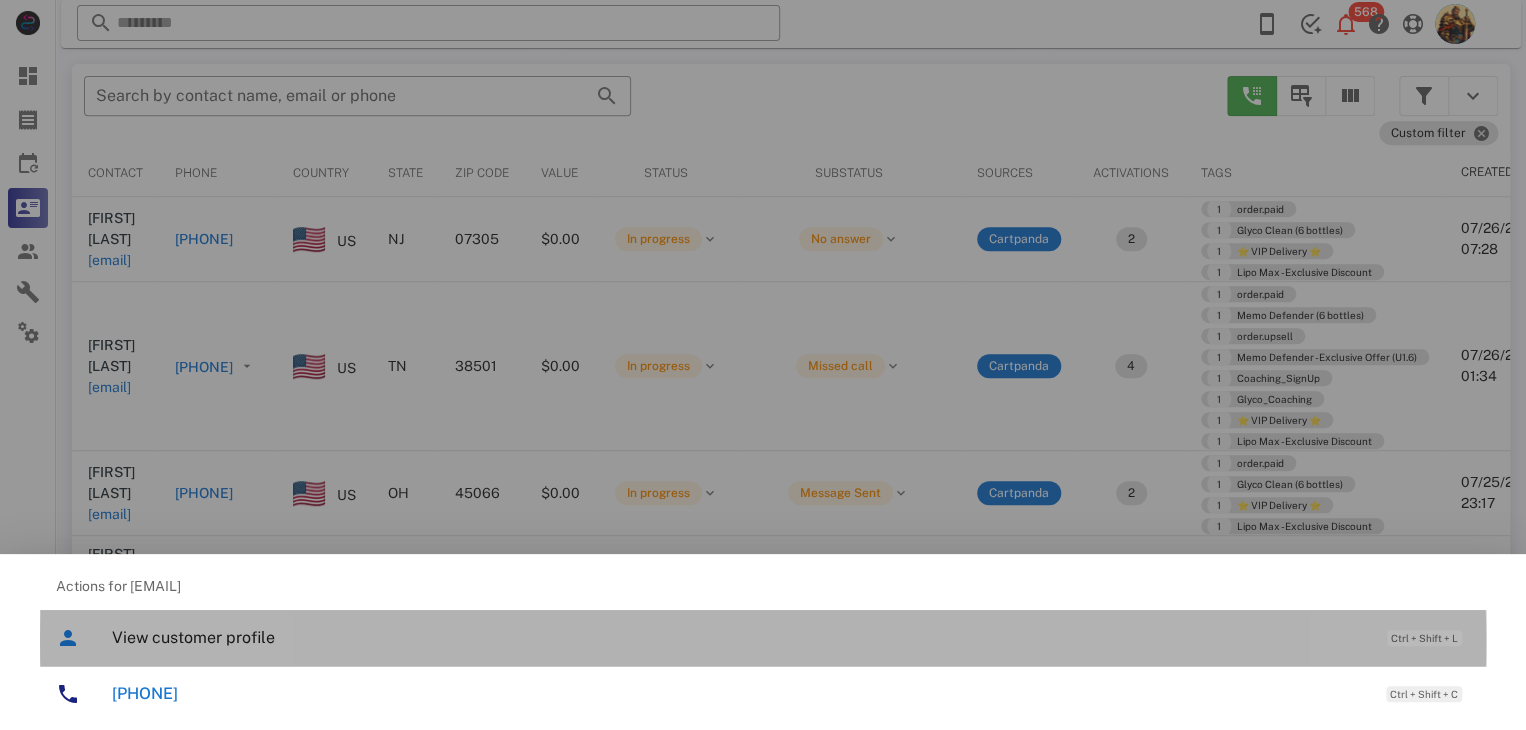 click on "View customer profile" at bounding box center [739, 637] 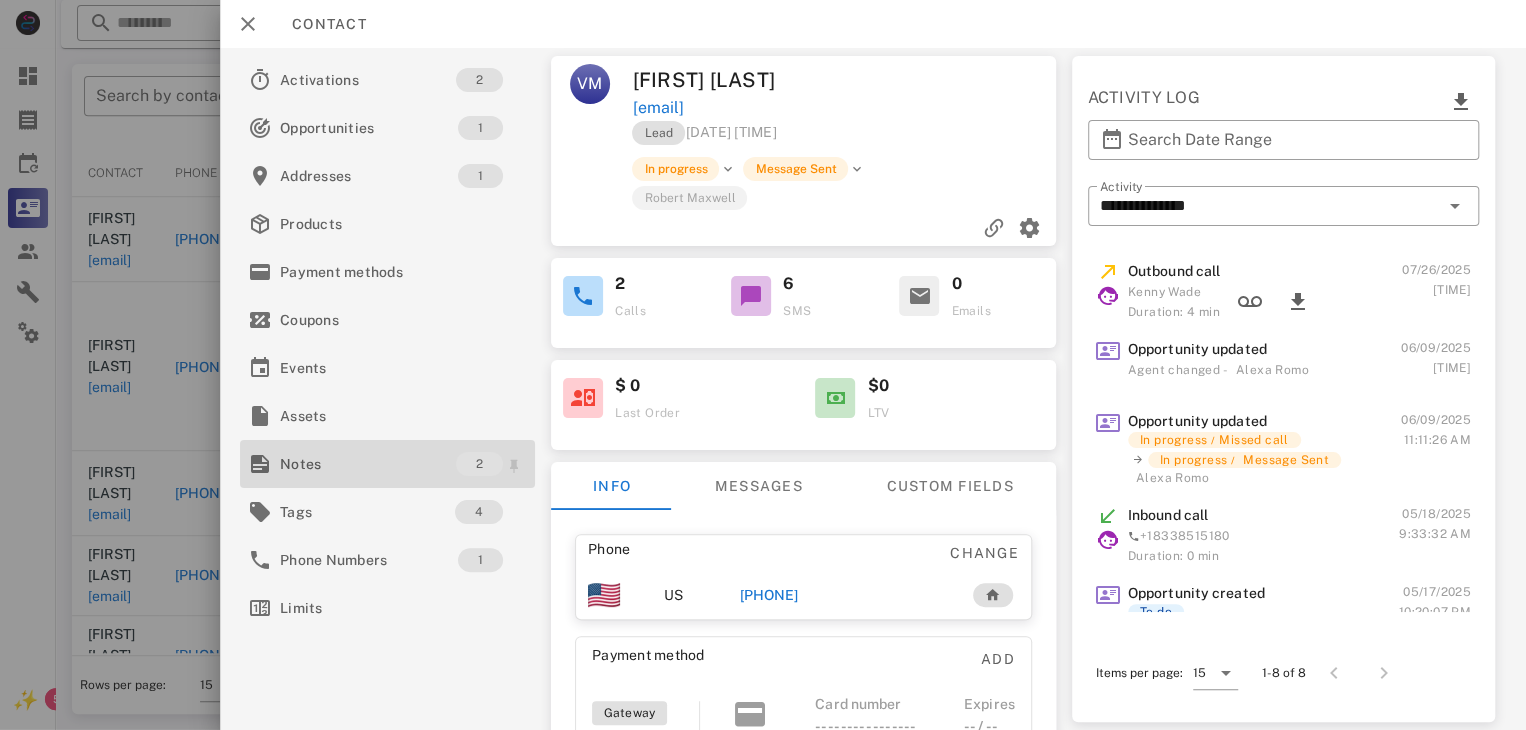 click on "Notes" at bounding box center [368, 464] 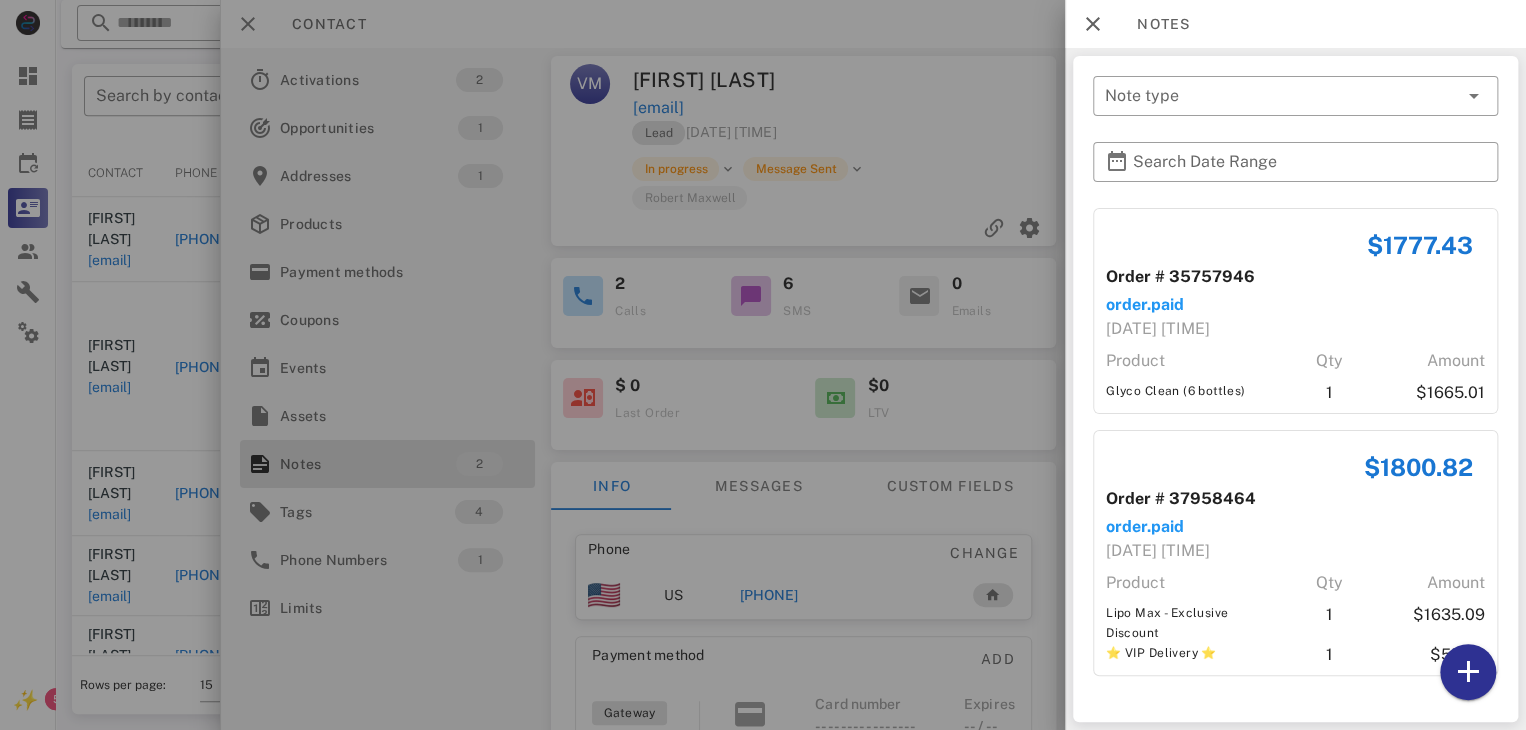 click at bounding box center [763, 365] 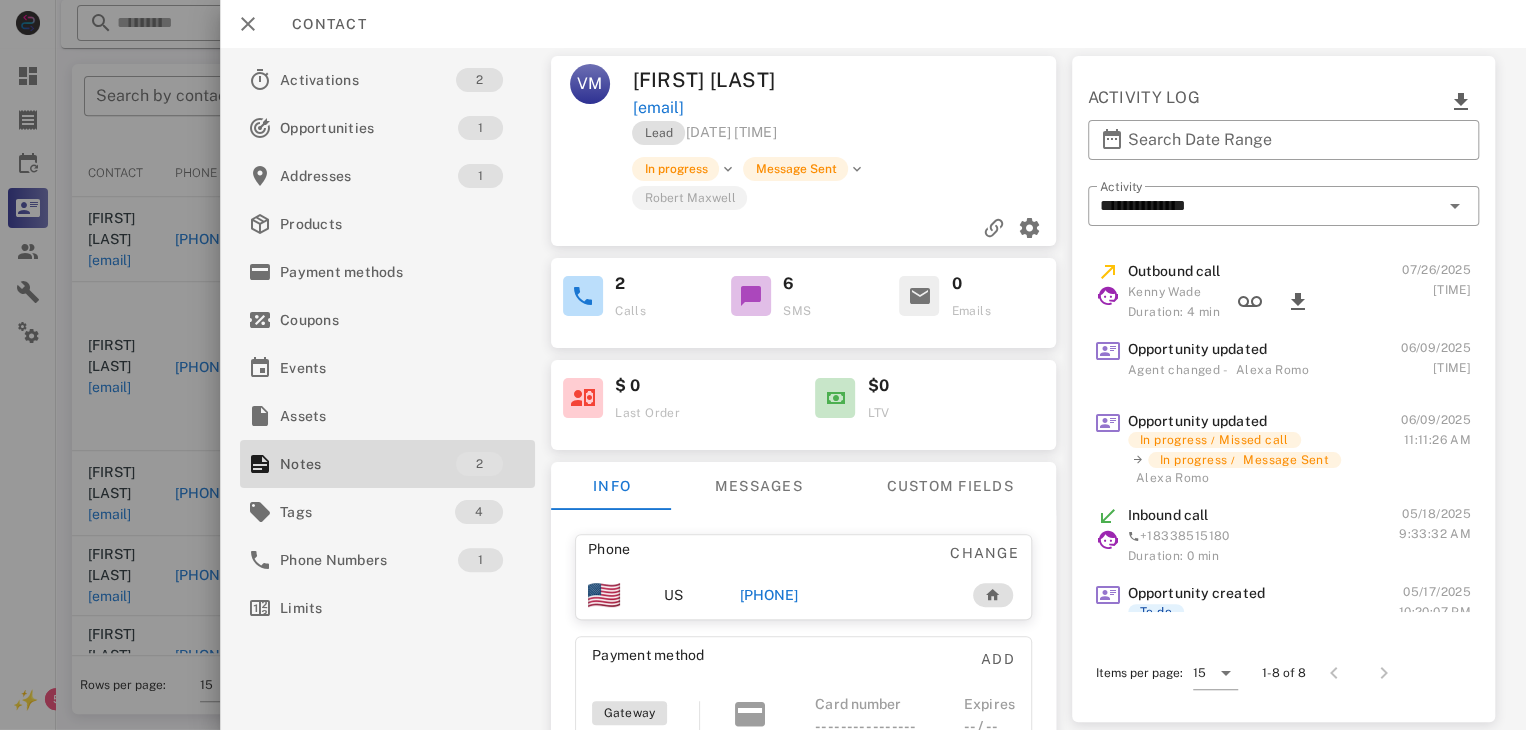 drag, startPoint x: 790, startPoint y: 597, endPoint x: 765, endPoint y: 595, distance: 25.079872 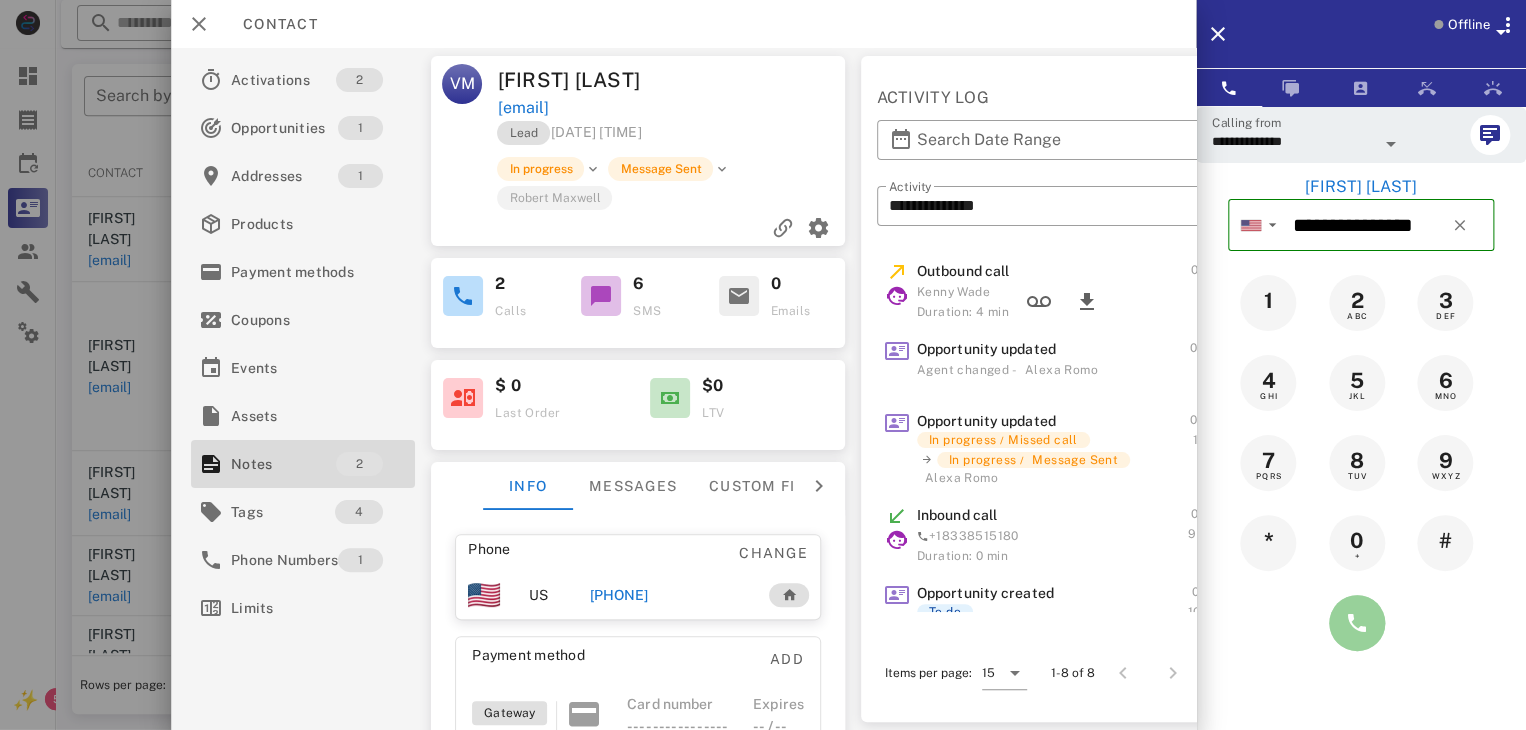 click at bounding box center (1357, 623) 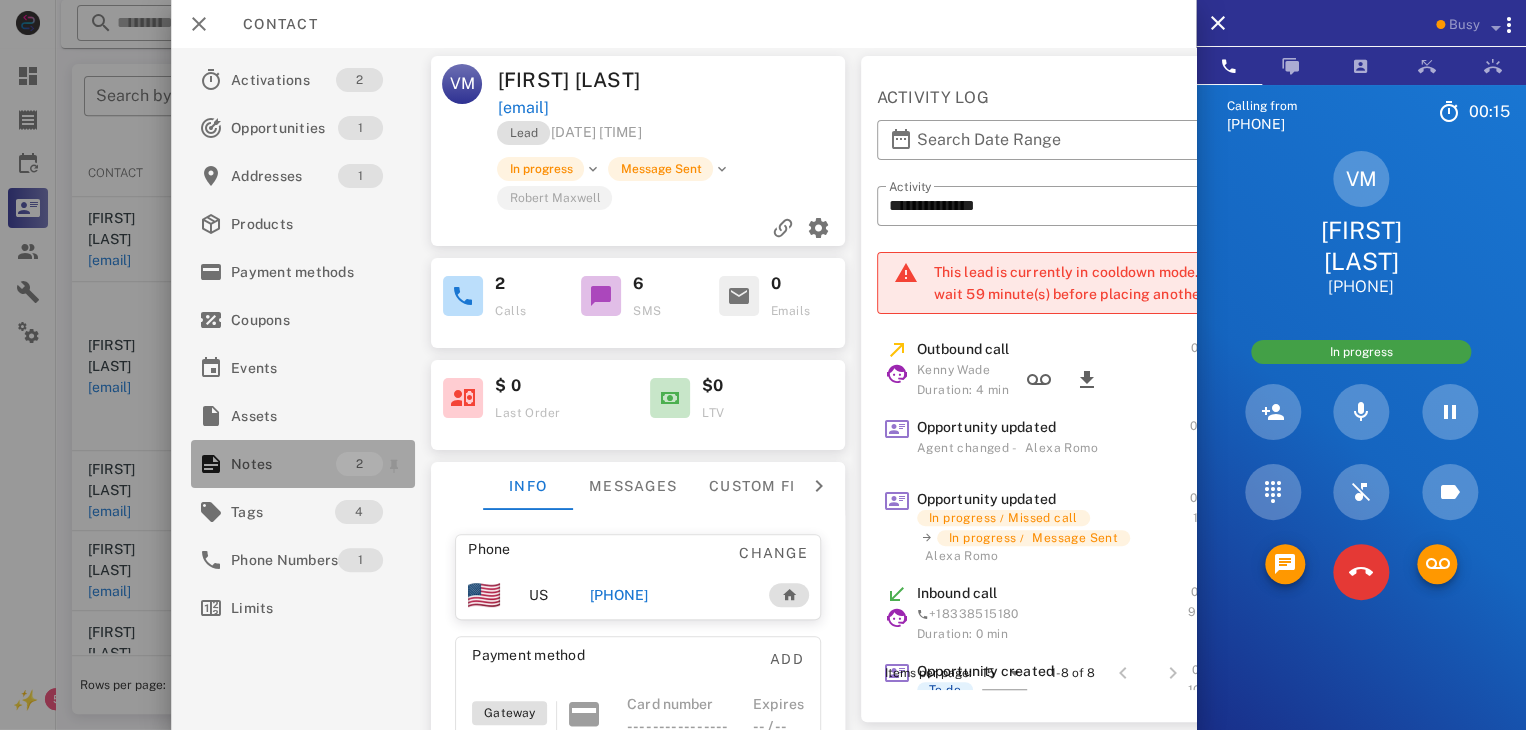 click on "Notes" at bounding box center [283, 464] 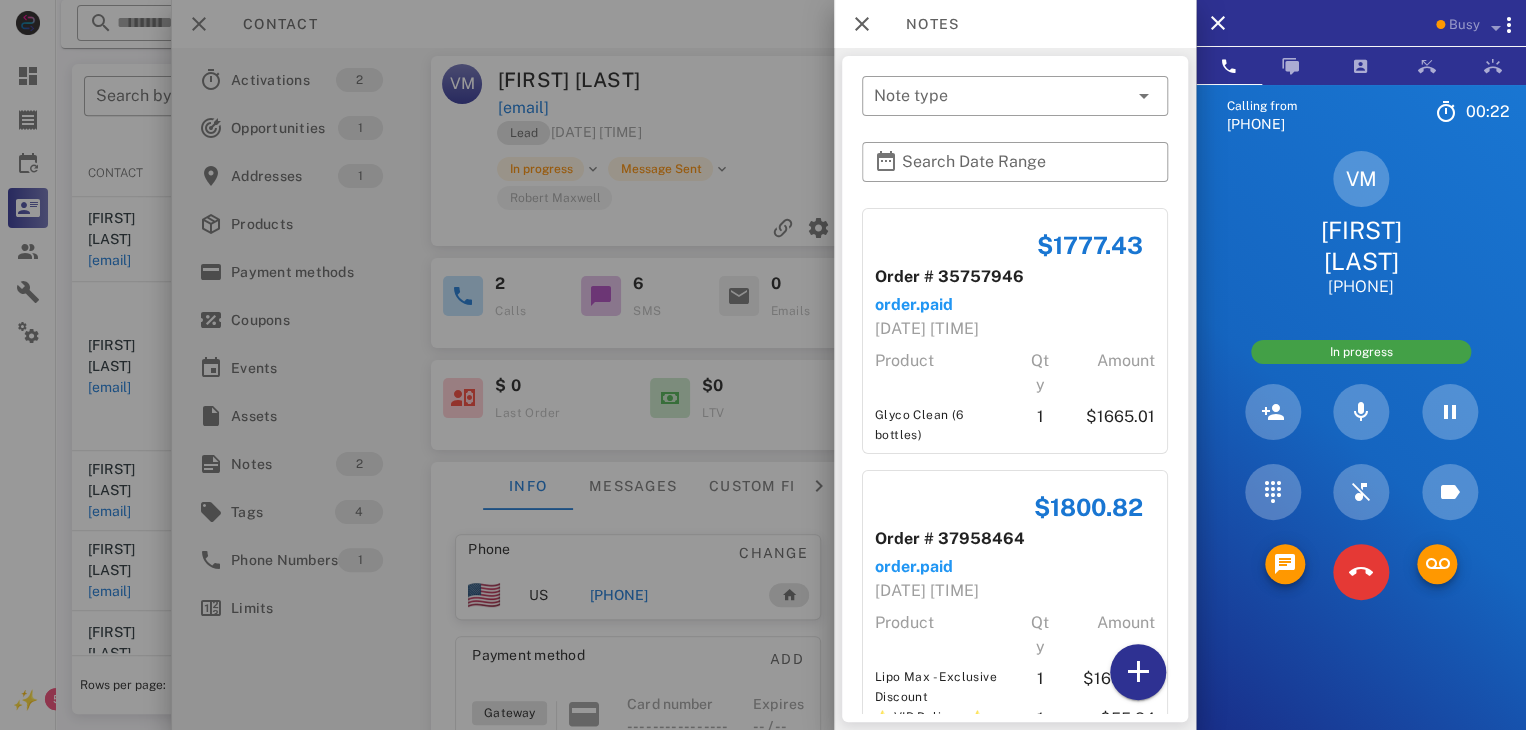 scroll, scrollTop: 54, scrollLeft: 0, axis: vertical 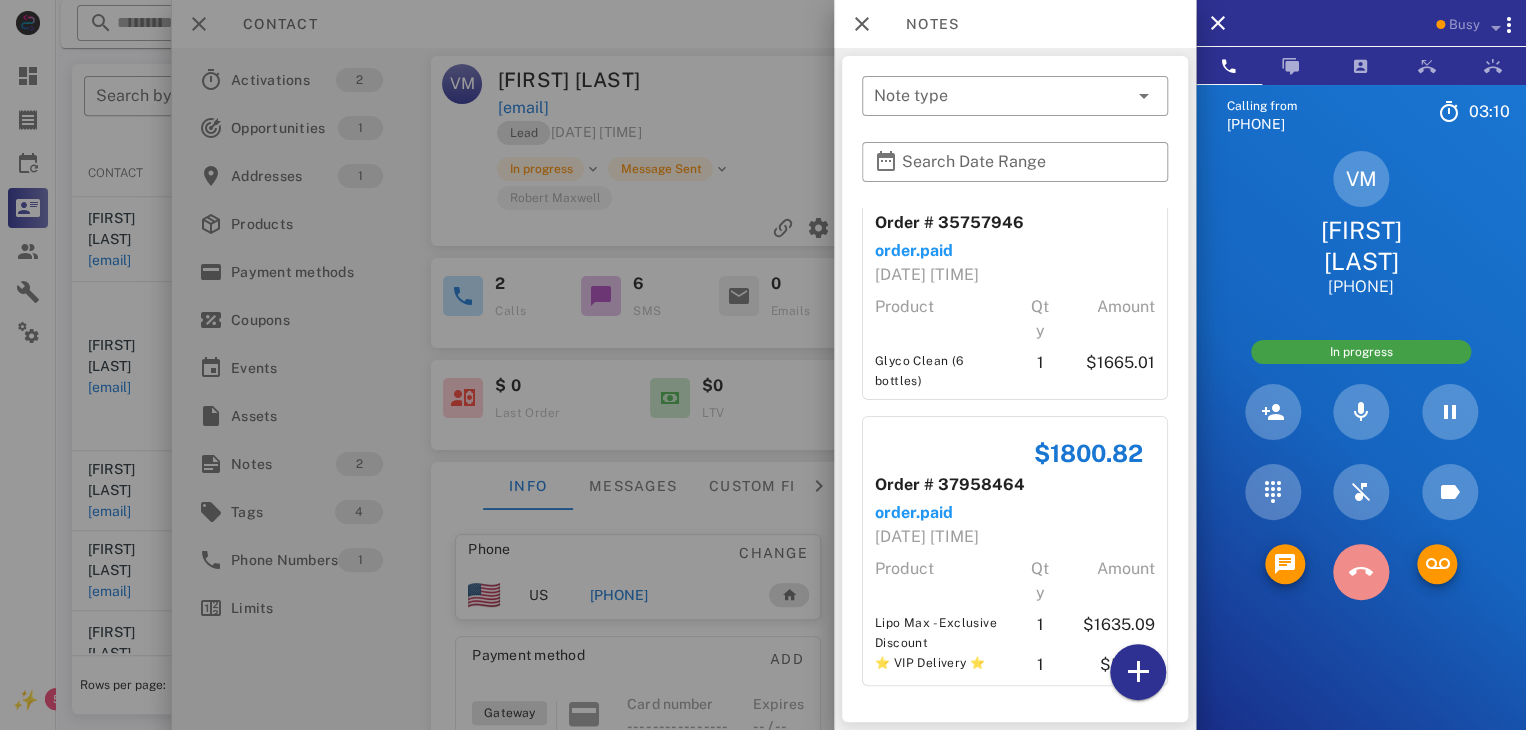 click at bounding box center [1361, 572] 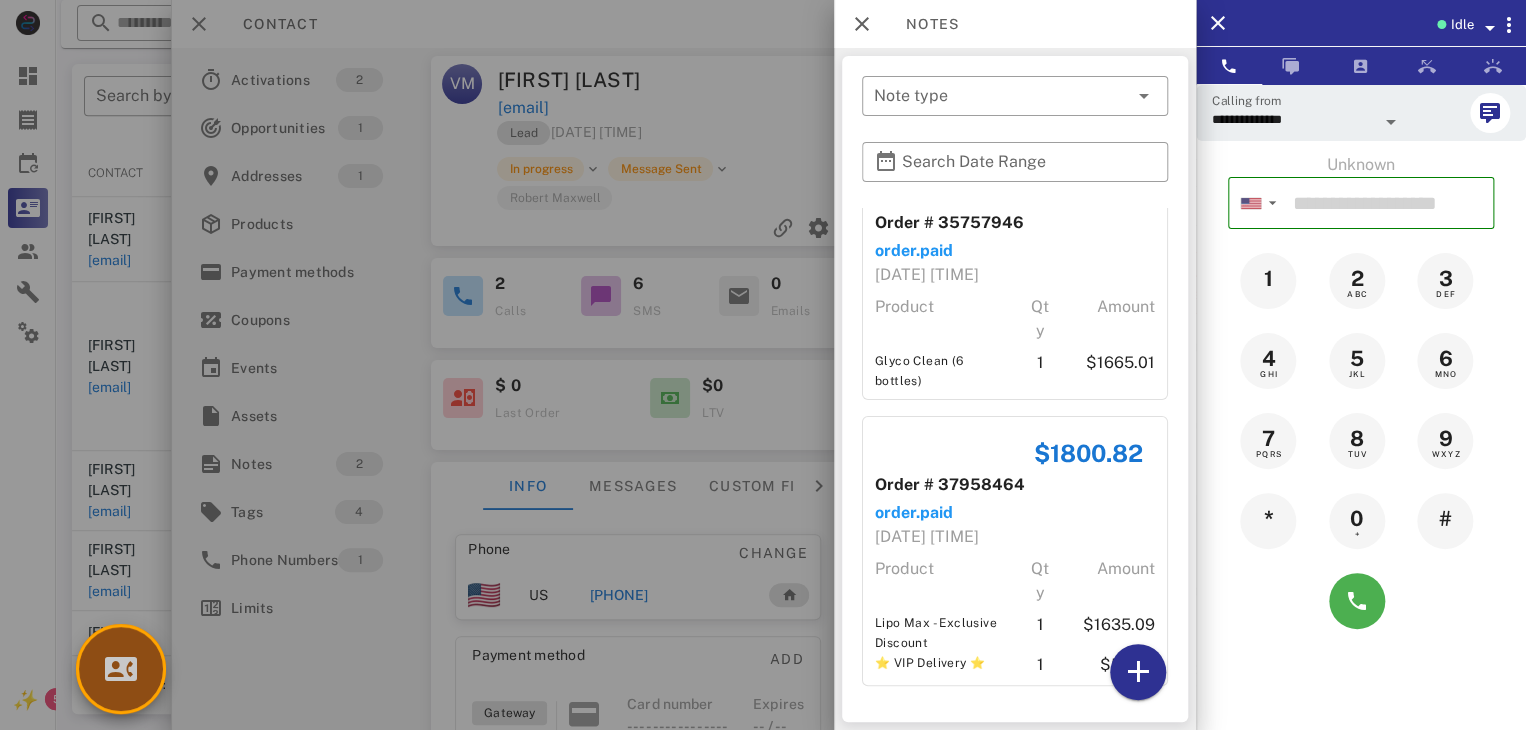 click at bounding box center [121, 669] 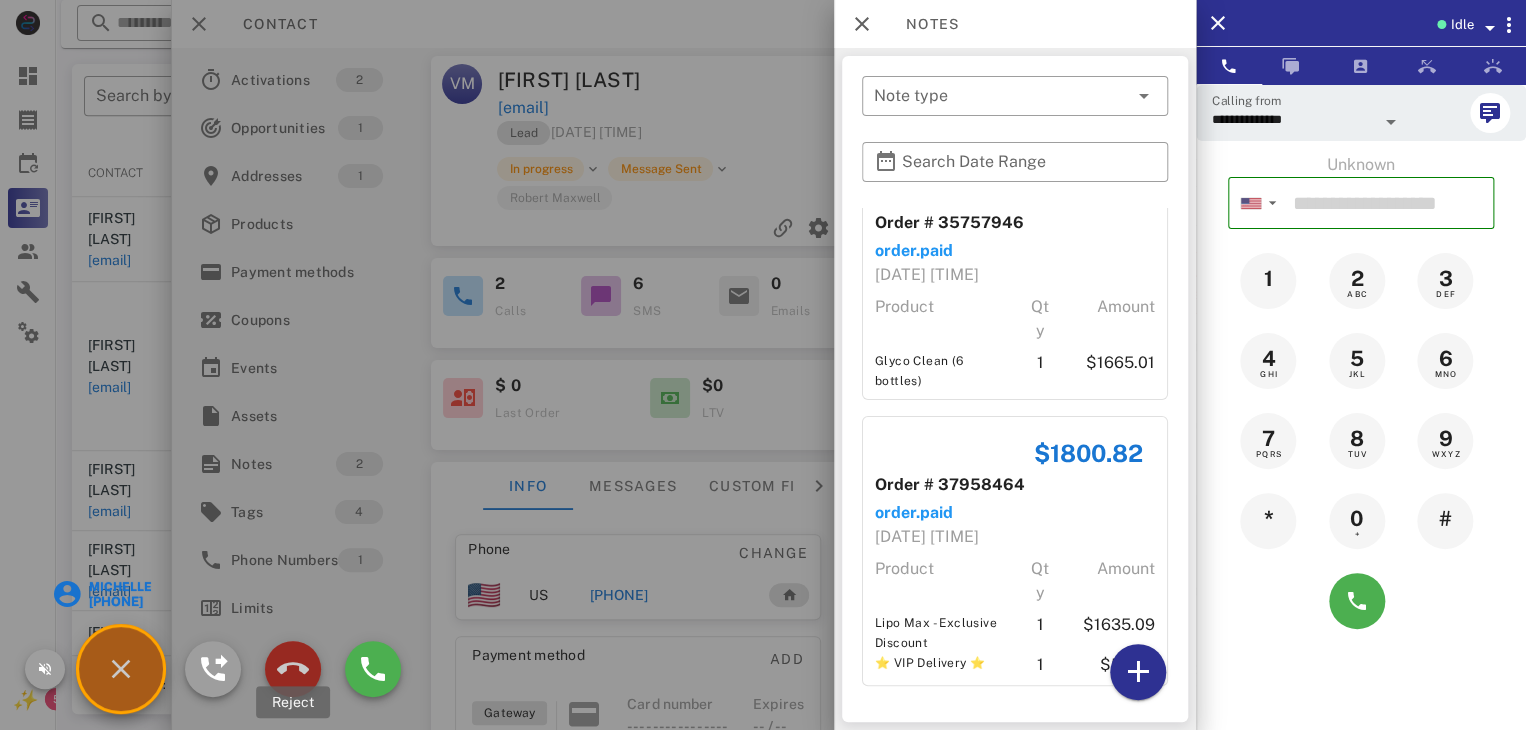 click at bounding box center (293, 669) 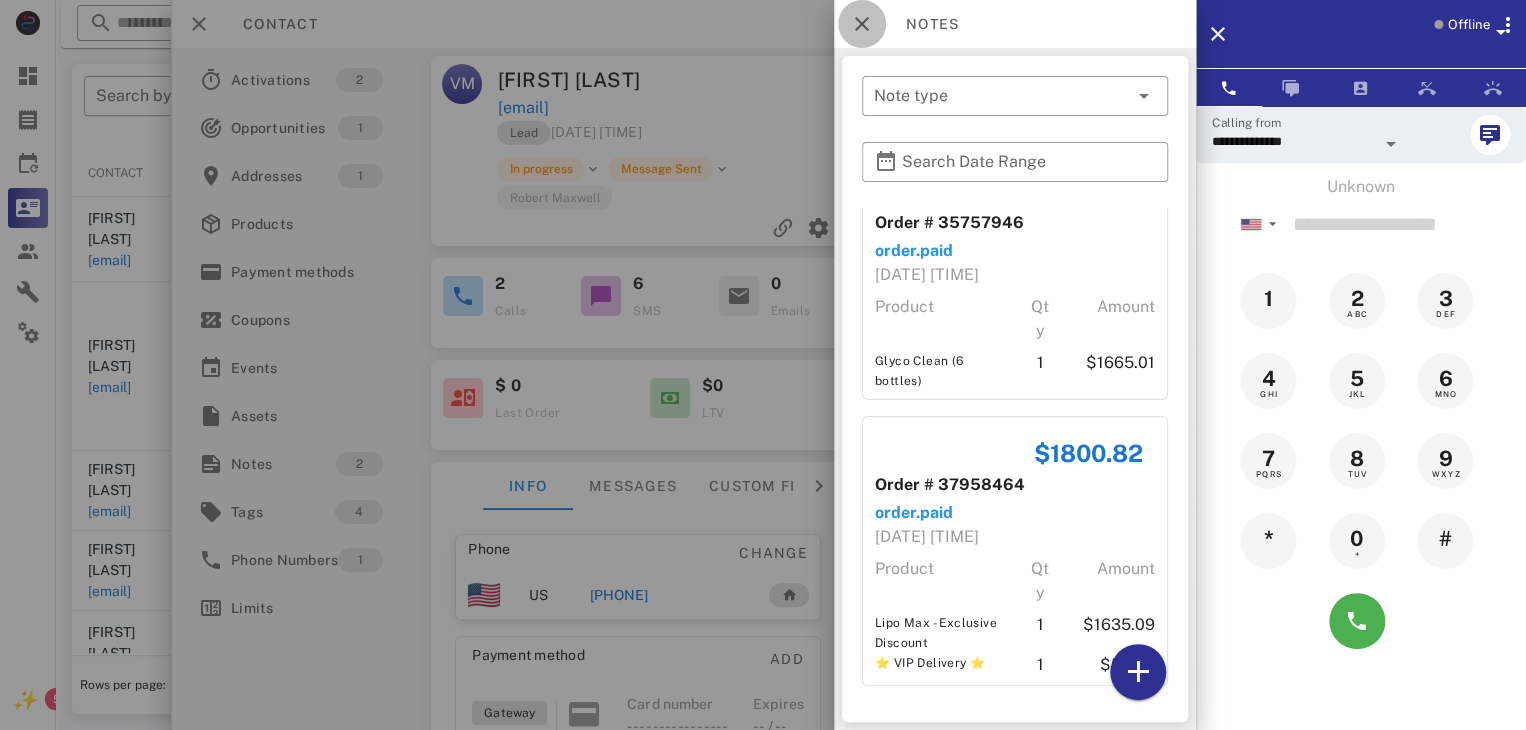 click at bounding box center (862, 24) 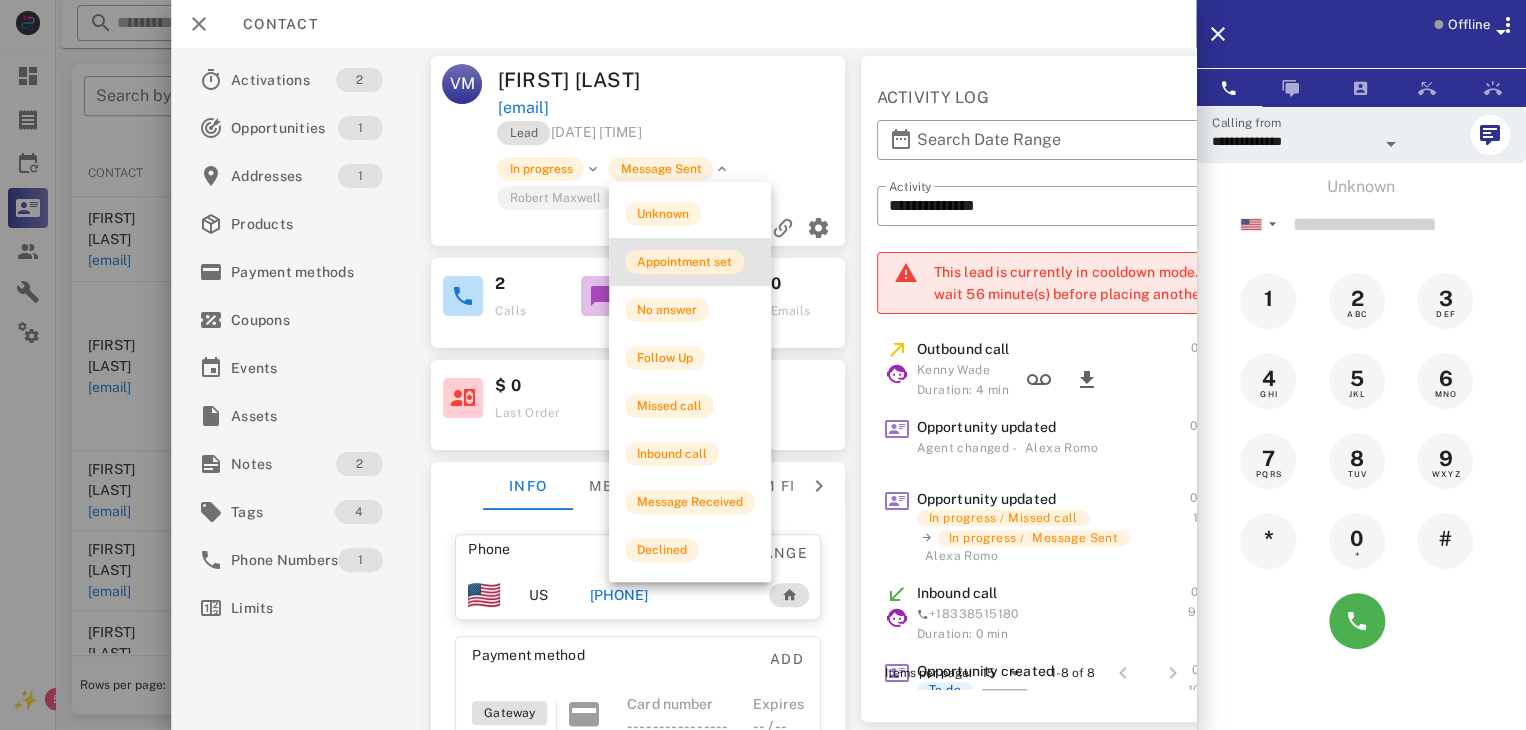 click on "Appointment set" at bounding box center (684, 262) 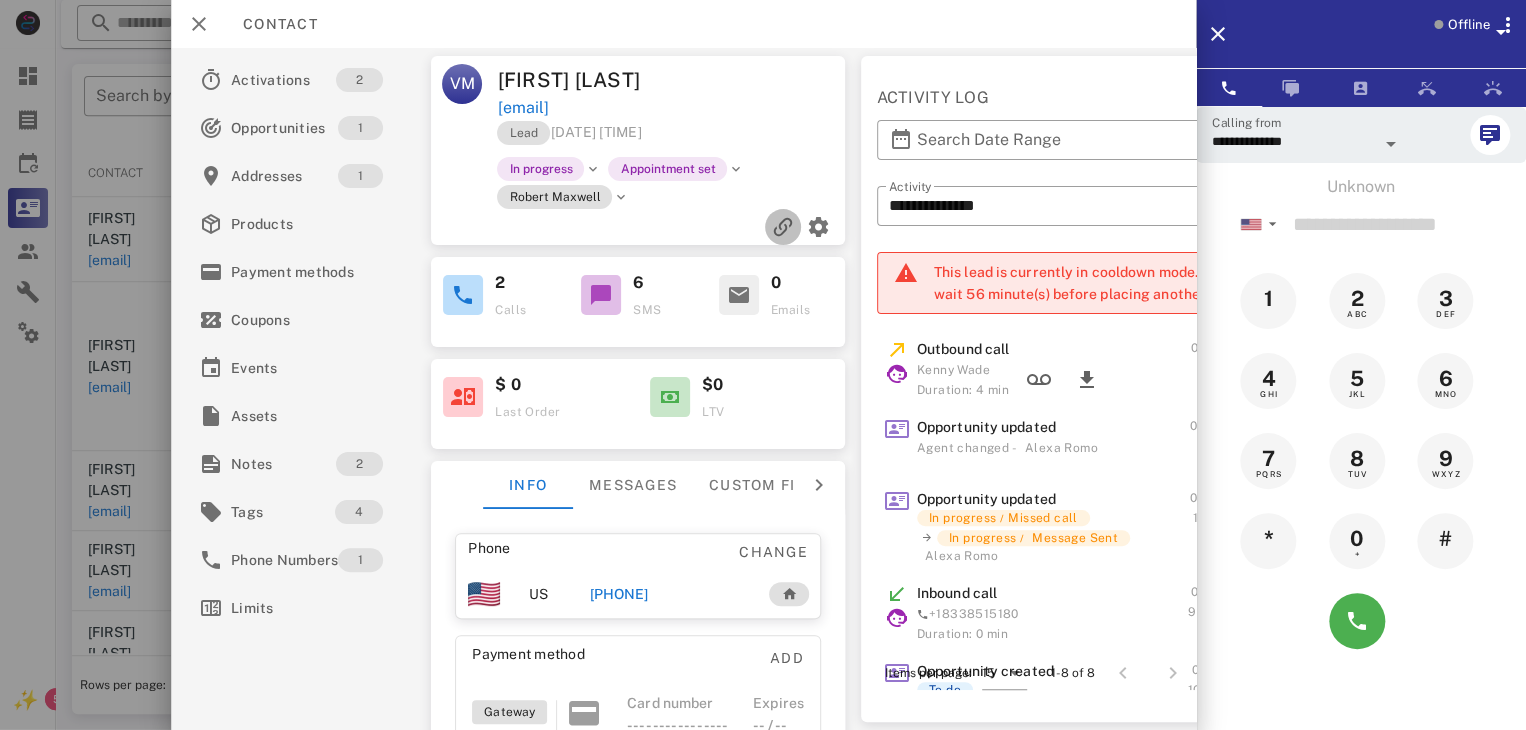 click at bounding box center (783, 227) 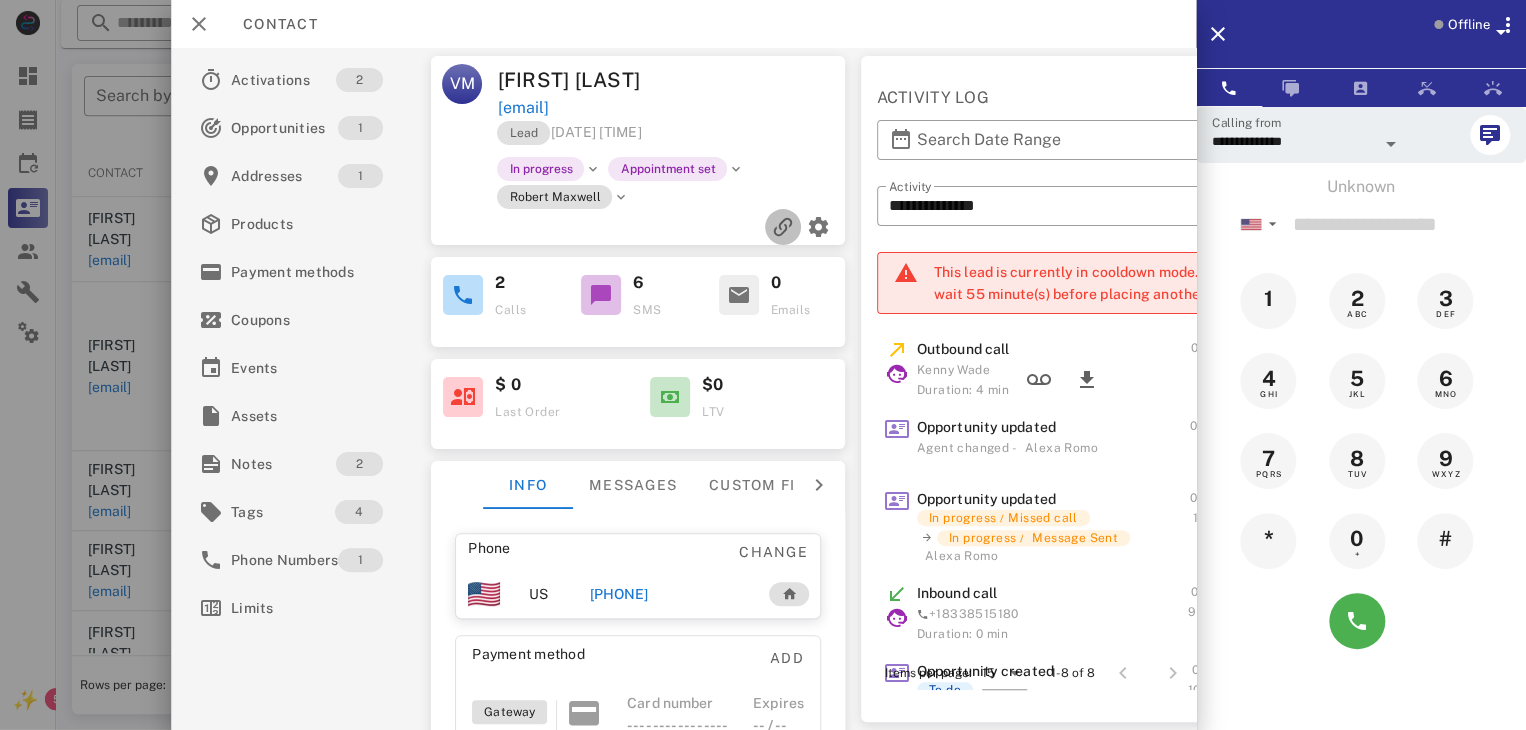 click at bounding box center [783, 227] 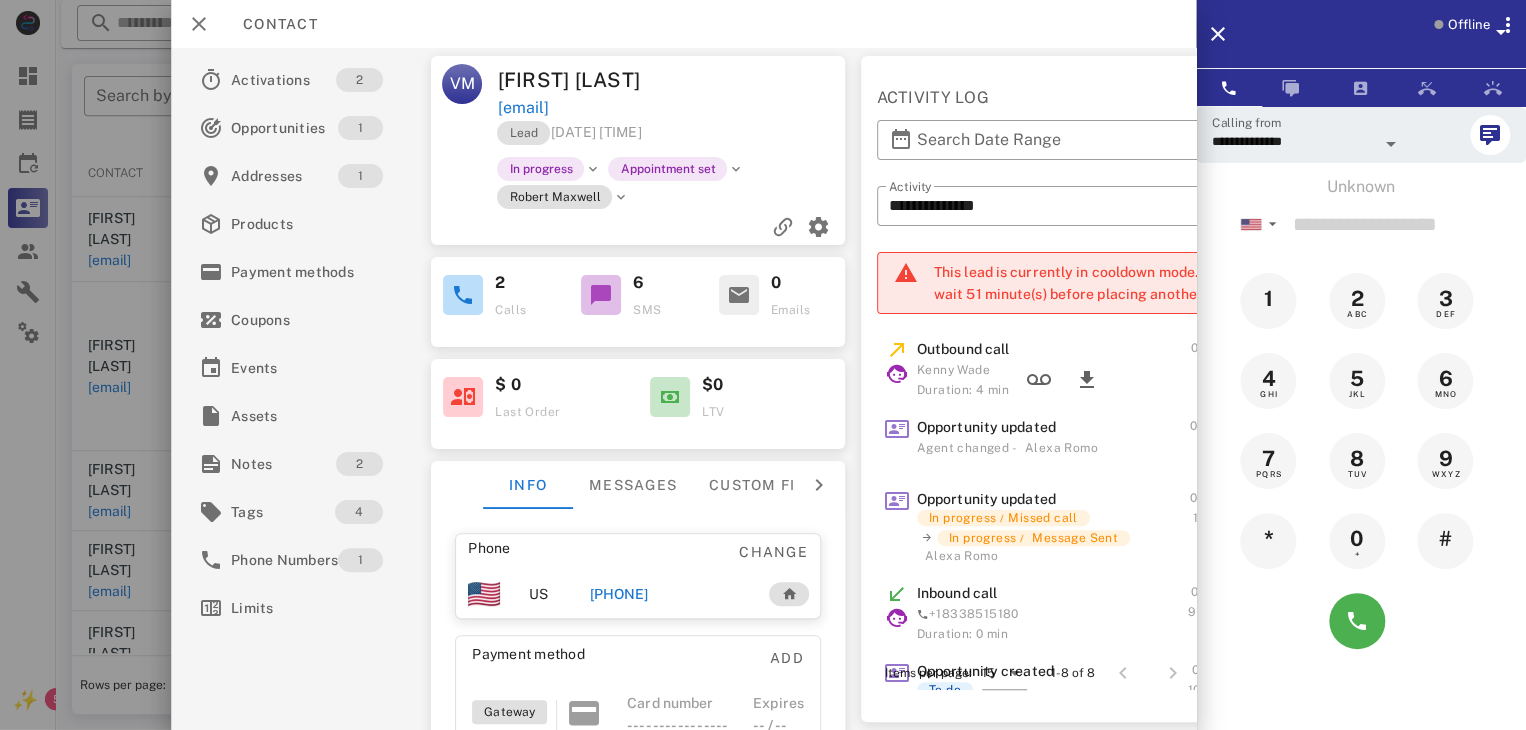 scroll, scrollTop: 223, scrollLeft: 0, axis: vertical 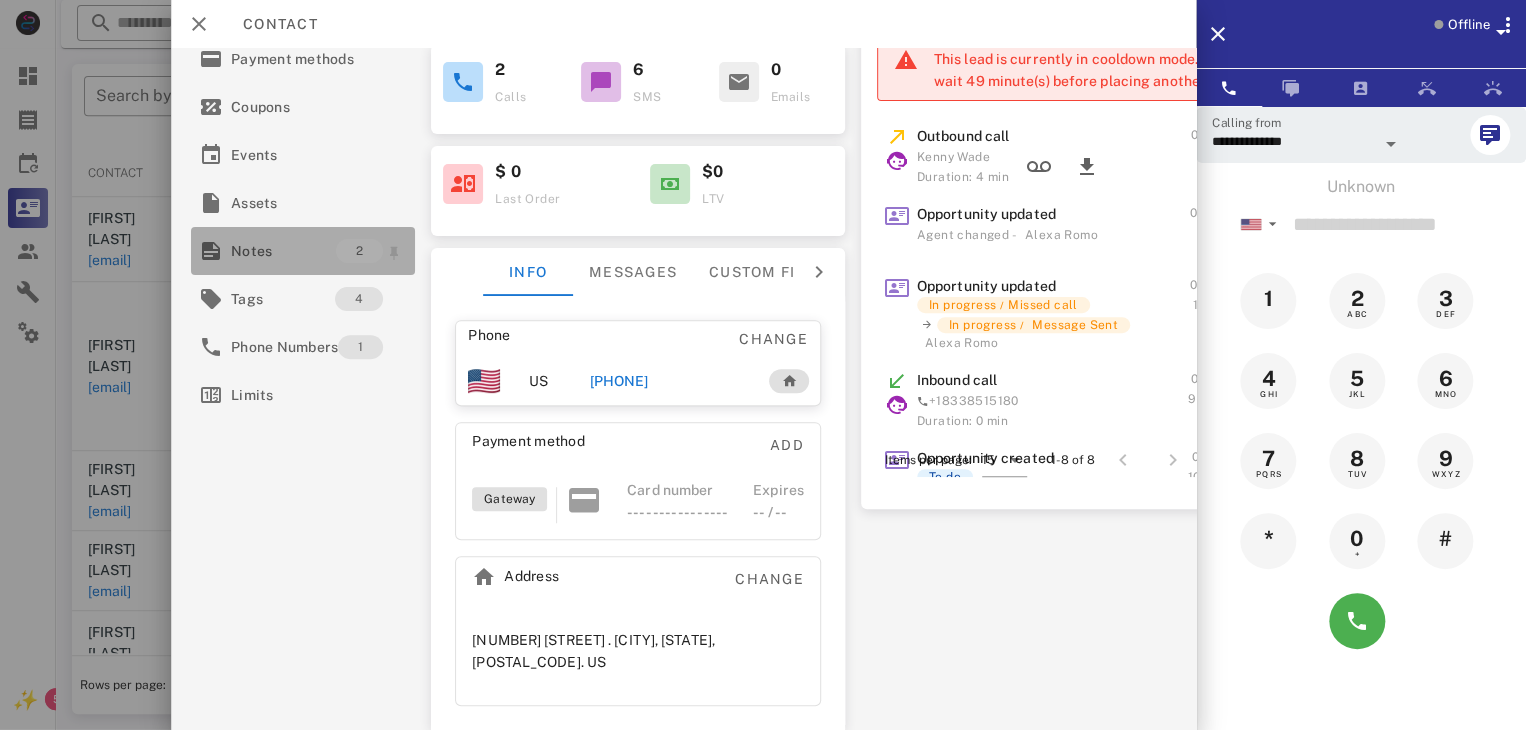 click on "Notes" at bounding box center (283, 251) 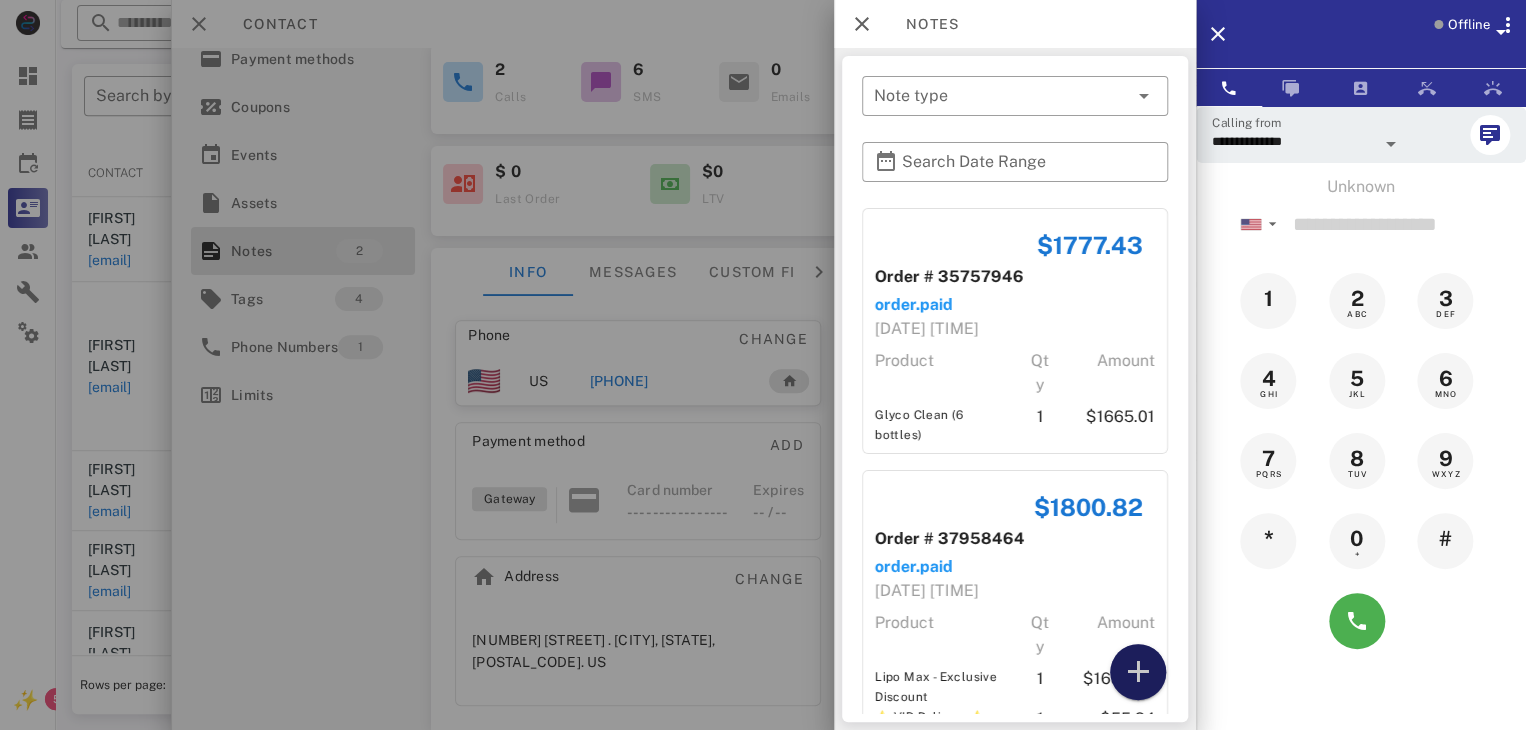 click at bounding box center (1138, 672) 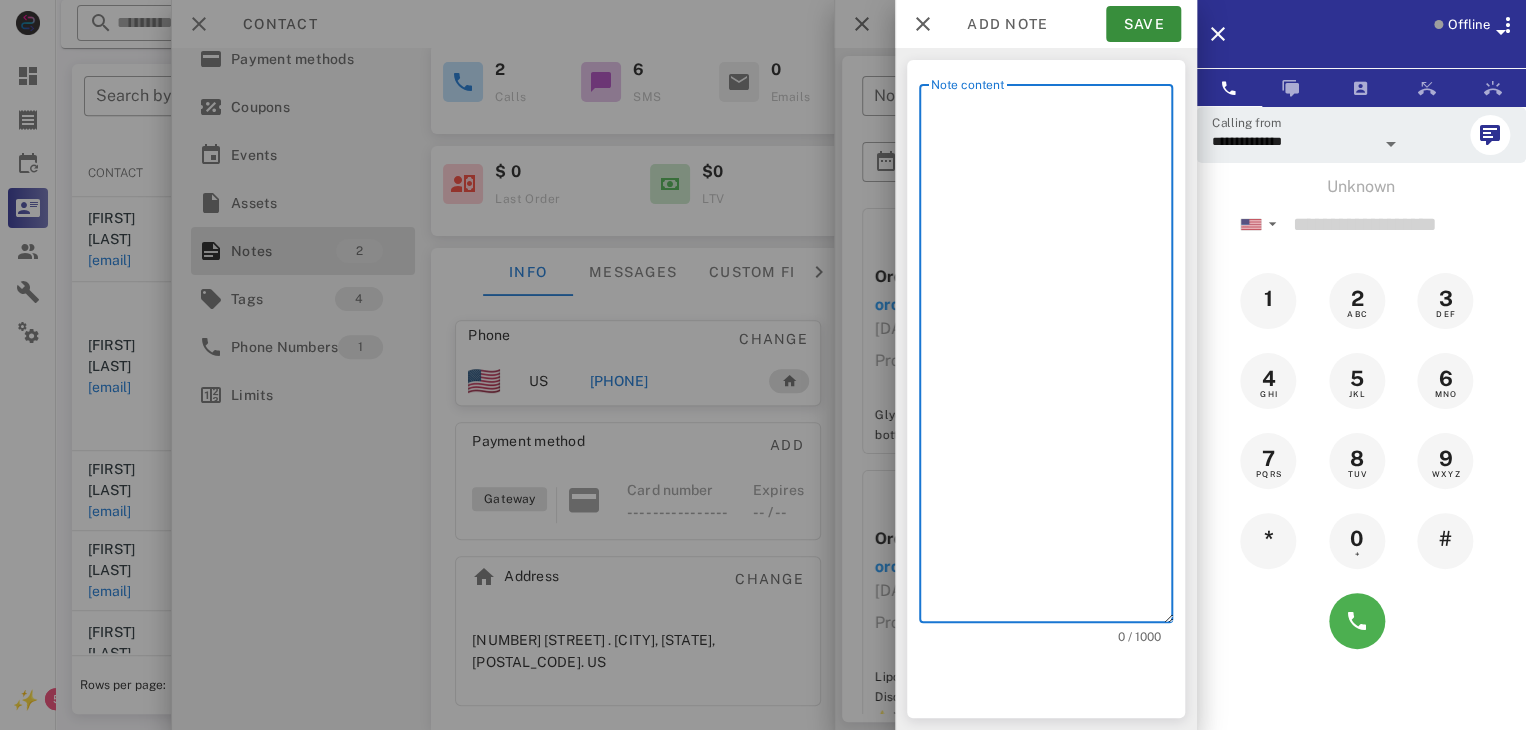 click on "Note content" at bounding box center (1052, 358) 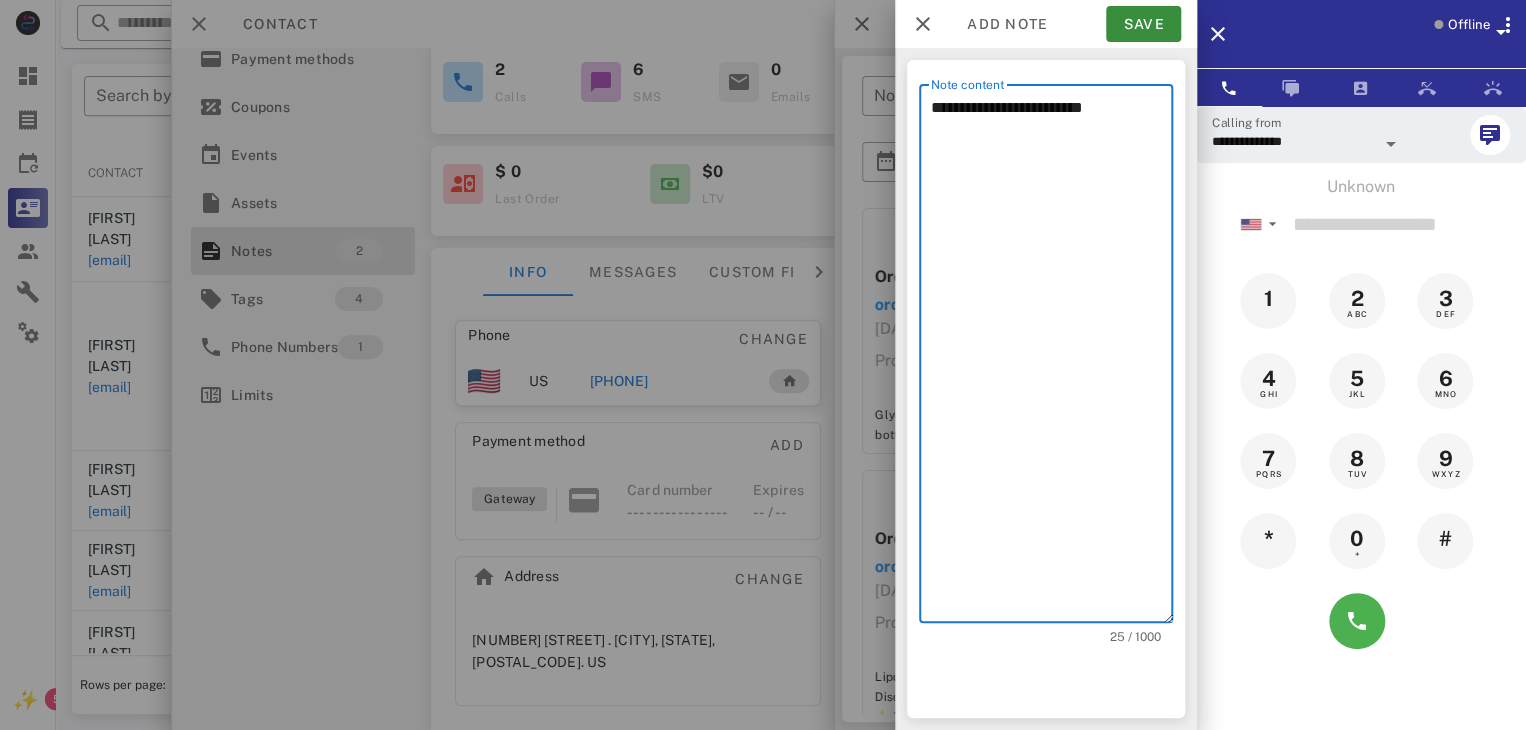 click on "**********" at bounding box center (1052, 358) 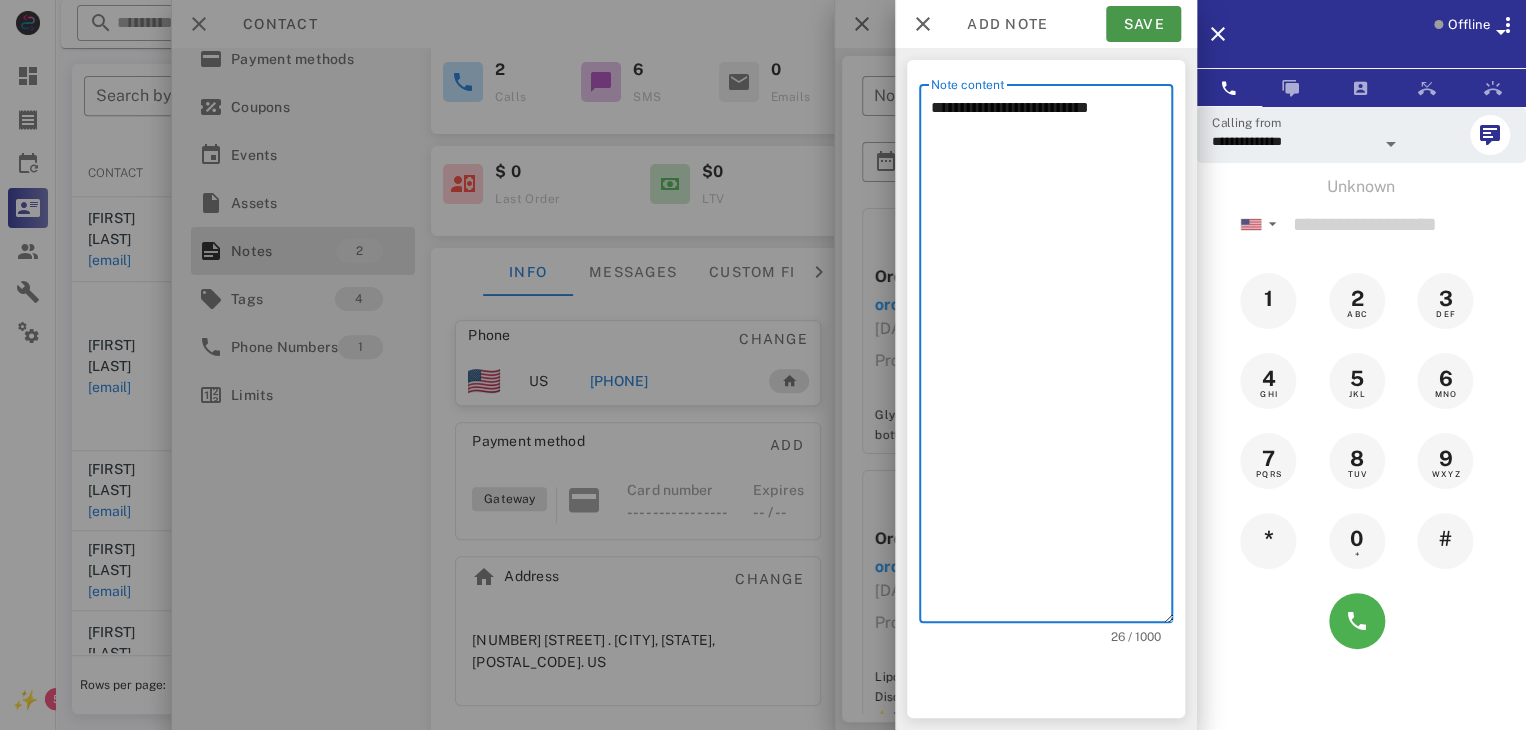 type on "**********" 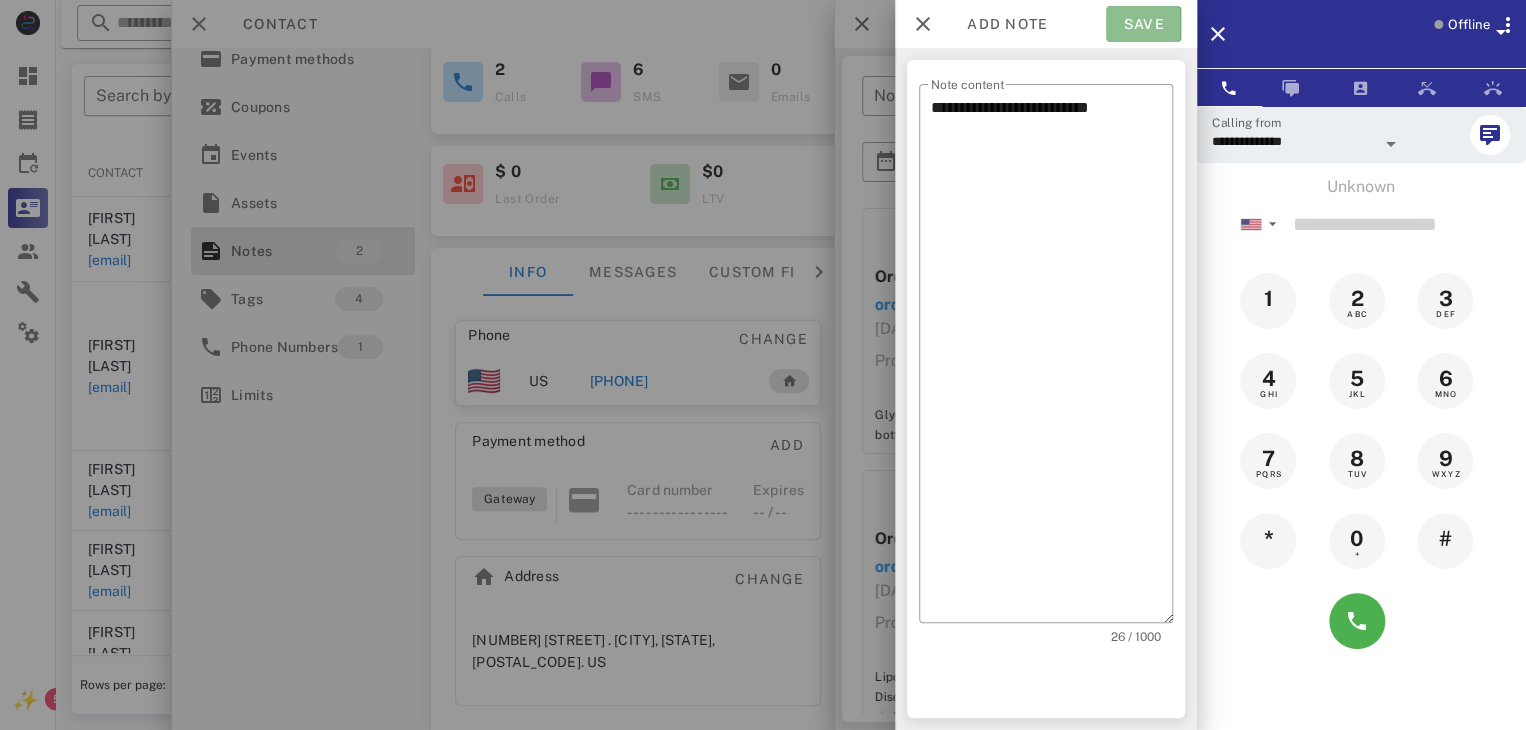 click on "Save" at bounding box center (1143, 24) 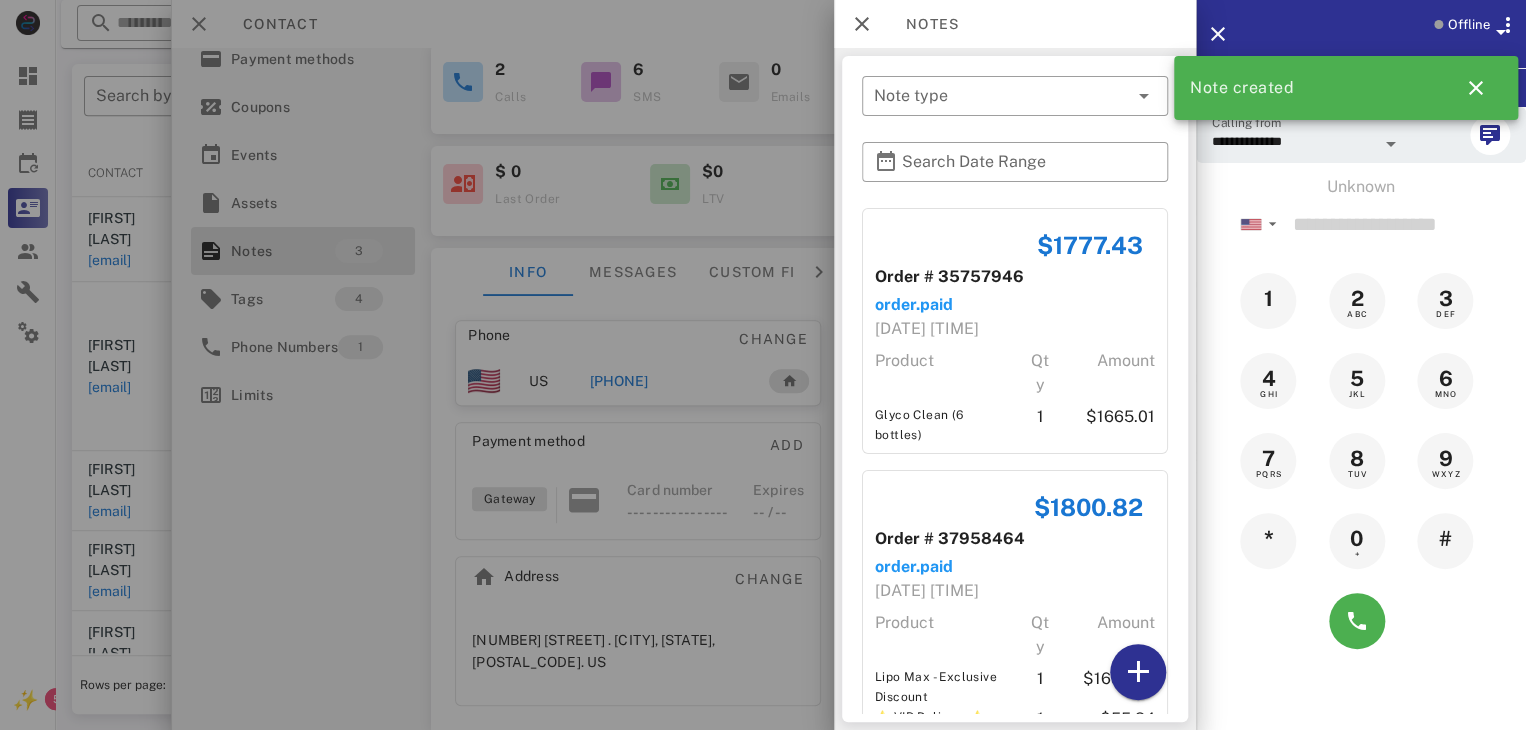 scroll, scrollTop: 200, scrollLeft: 0, axis: vertical 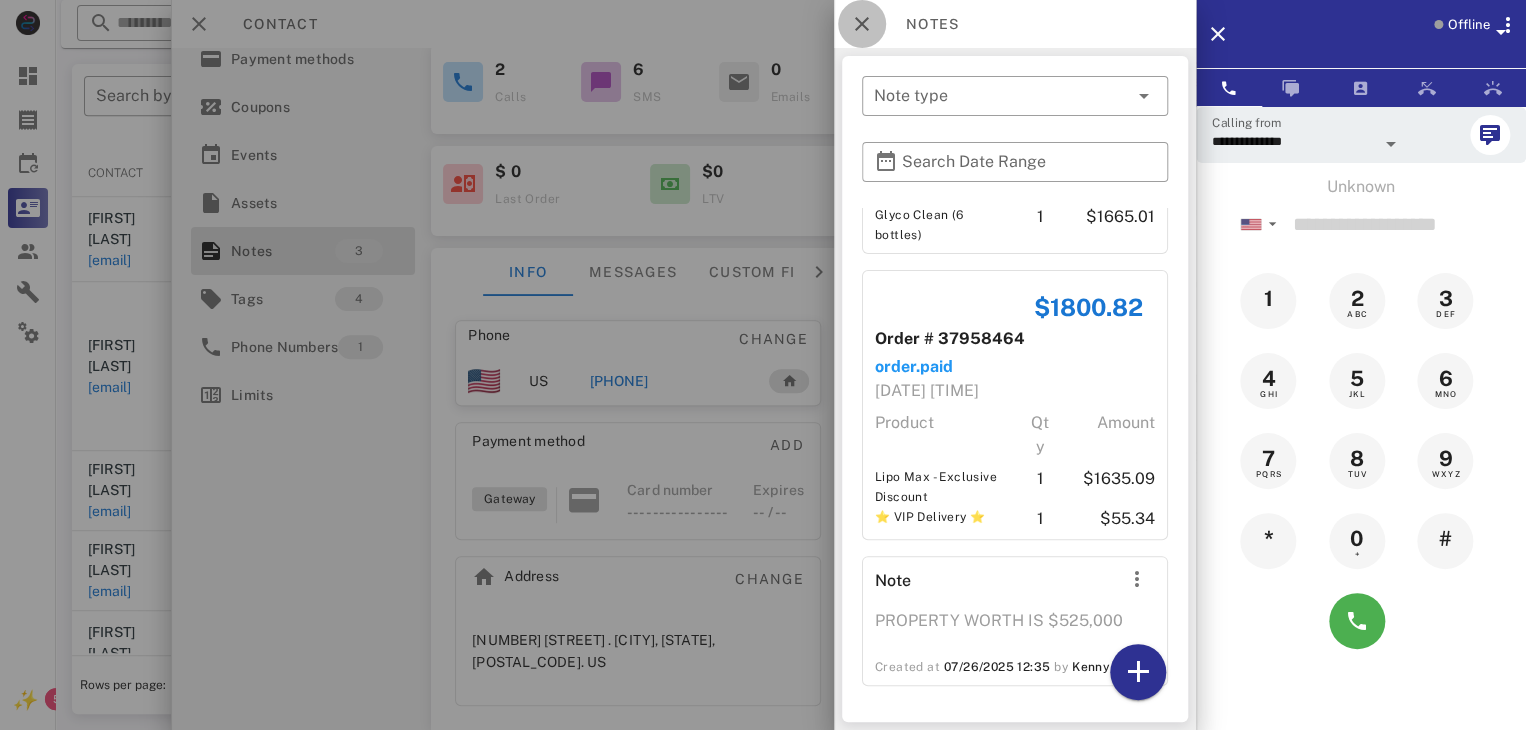 click at bounding box center [862, 24] 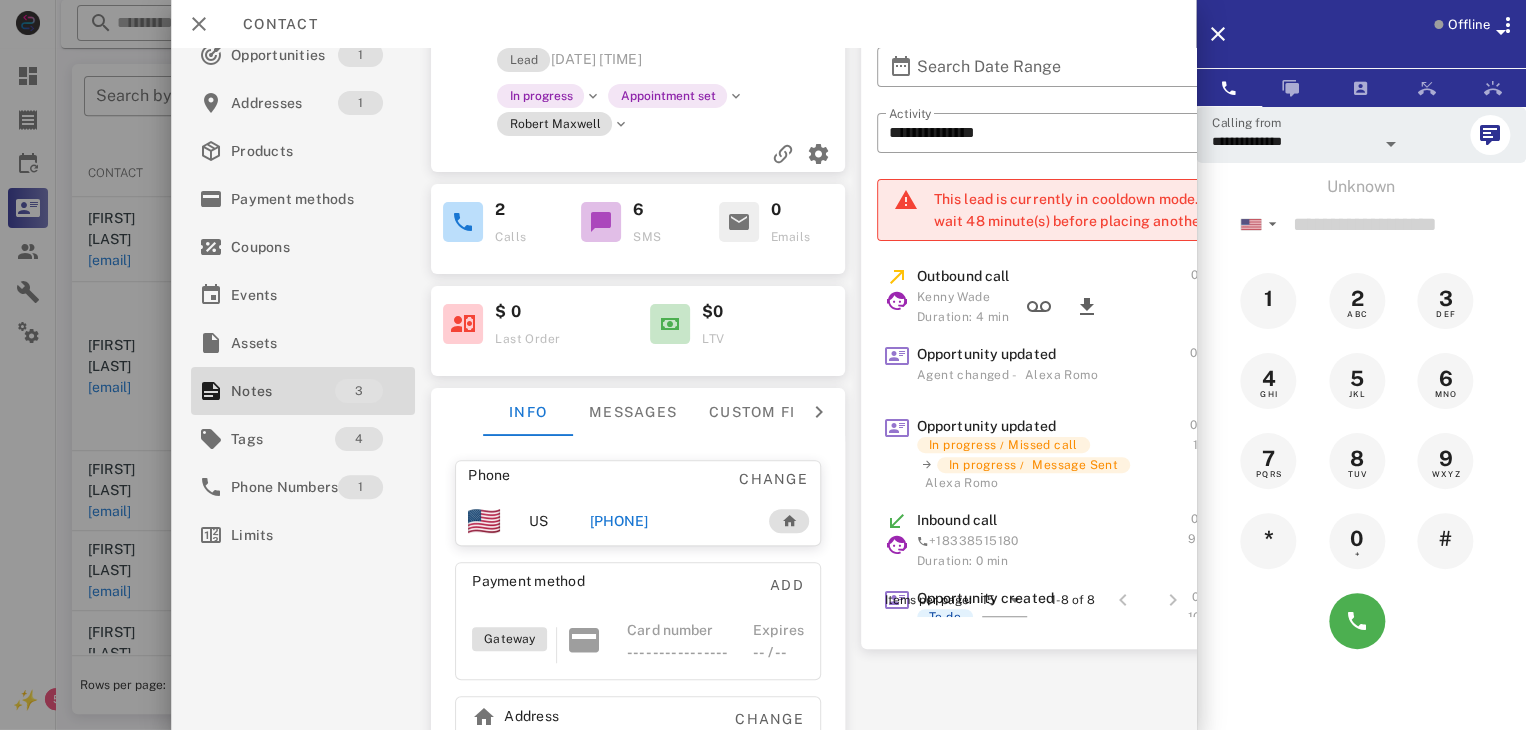 scroll, scrollTop: 0, scrollLeft: 0, axis: both 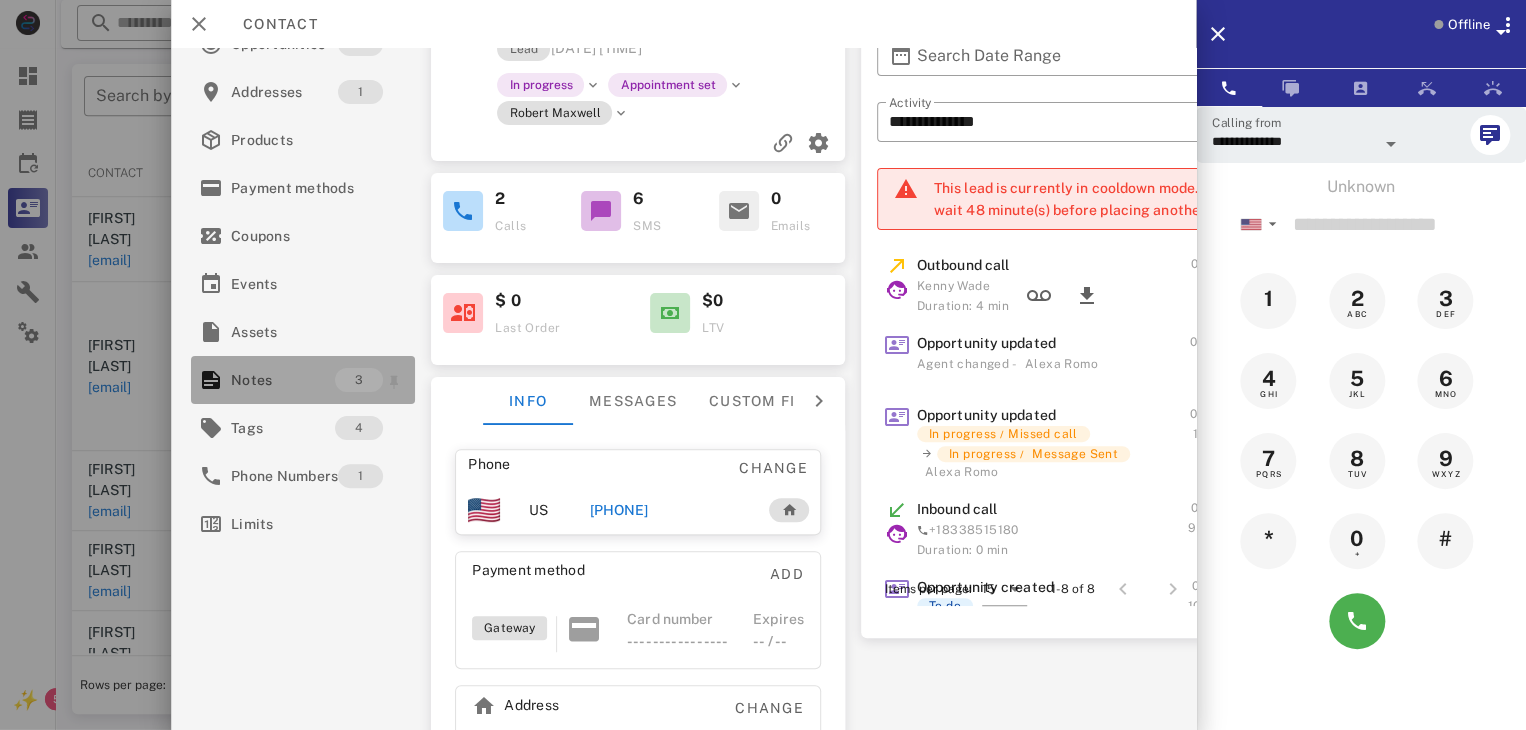 click on "Notes" at bounding box center [283, 380] 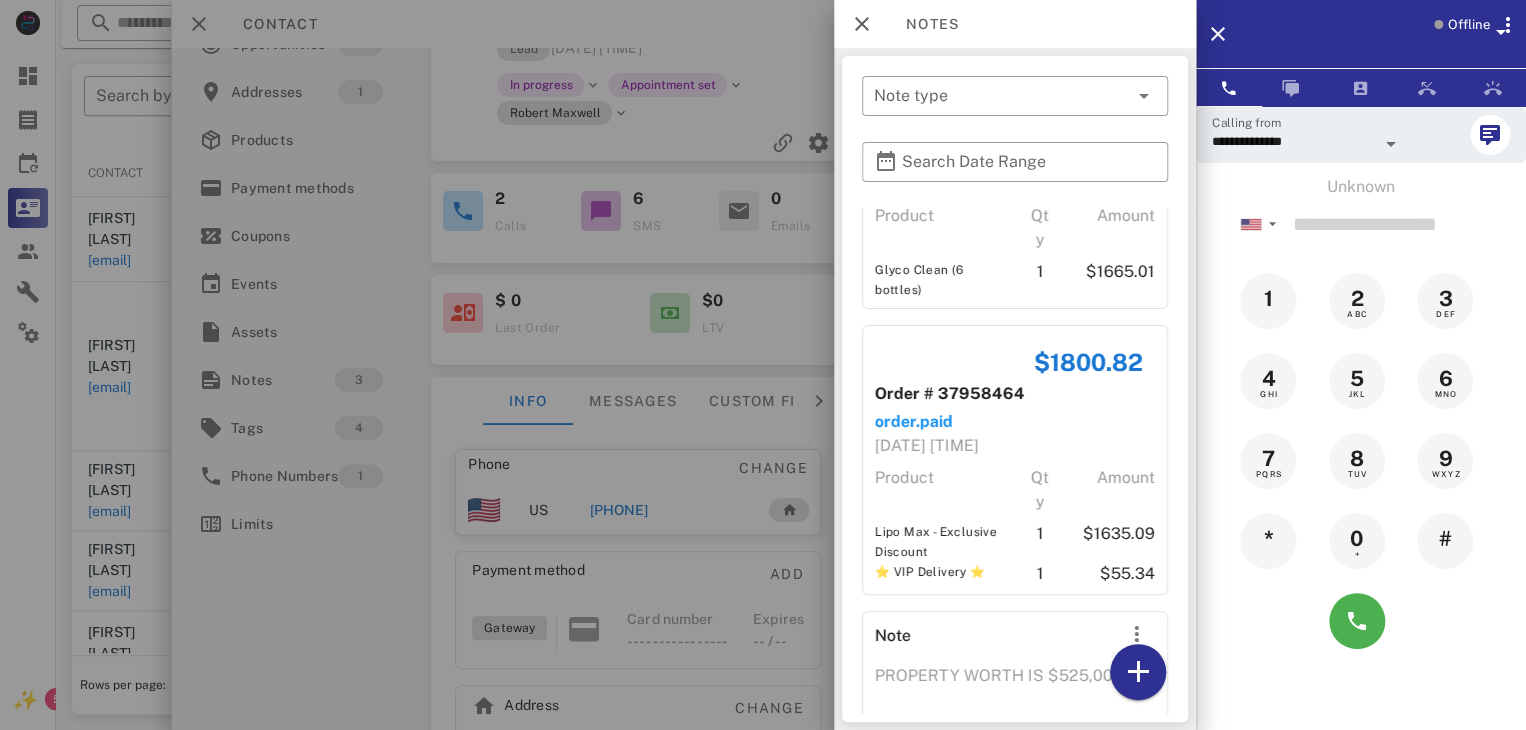 scroll, scrollTop: 200, scrollLeft: 0, axis: vertical 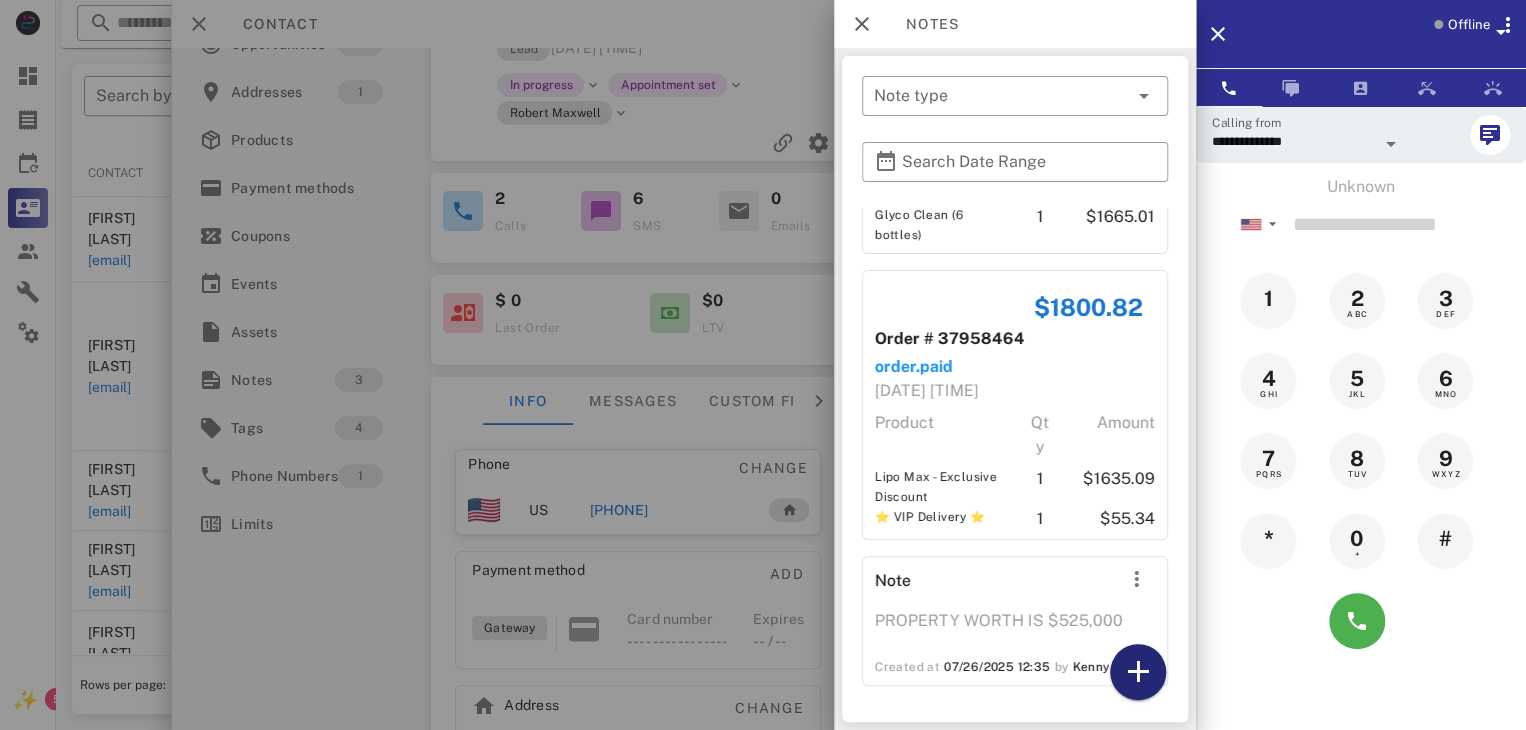 click at bounding box center [1138, 672] 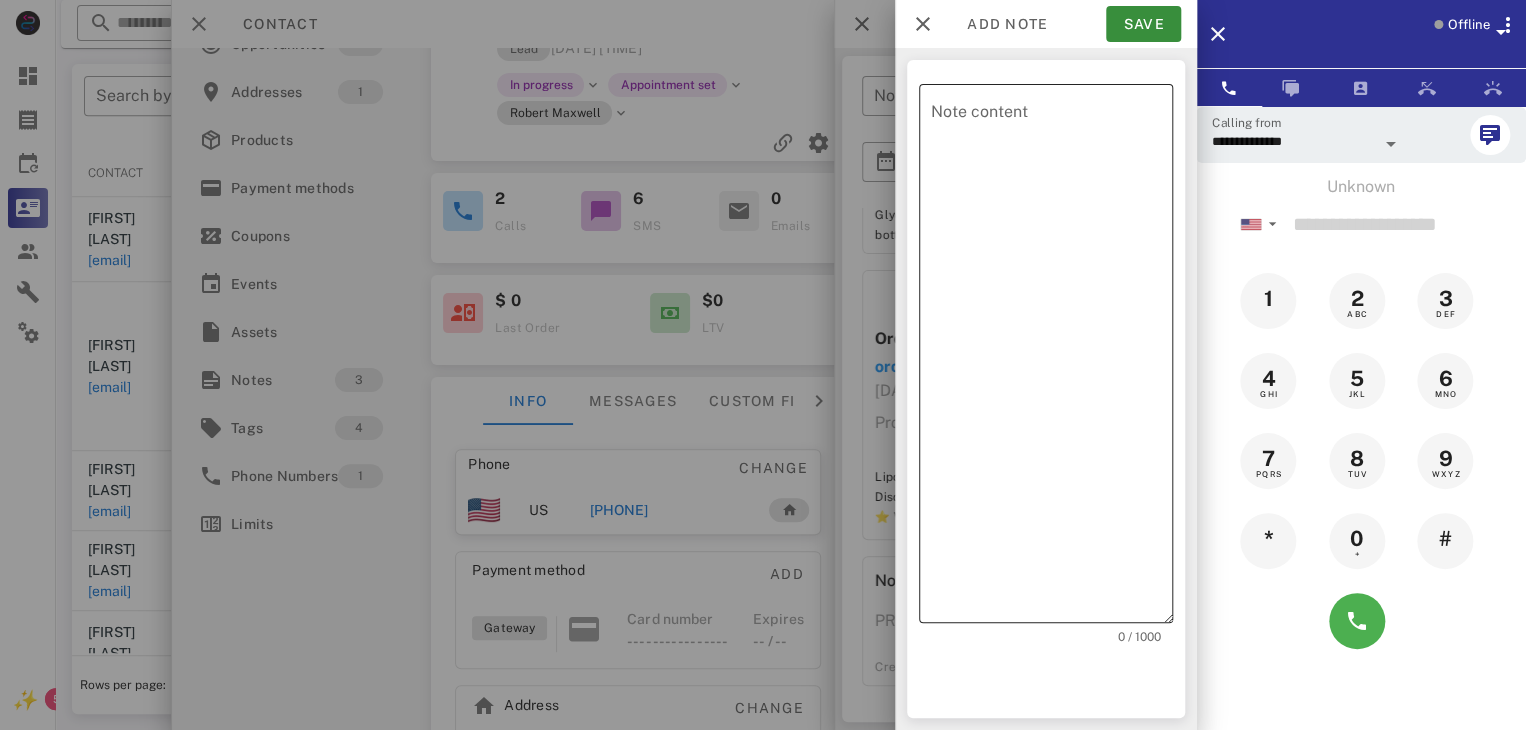 click on "Note content" at bounding box center [1052, 358] 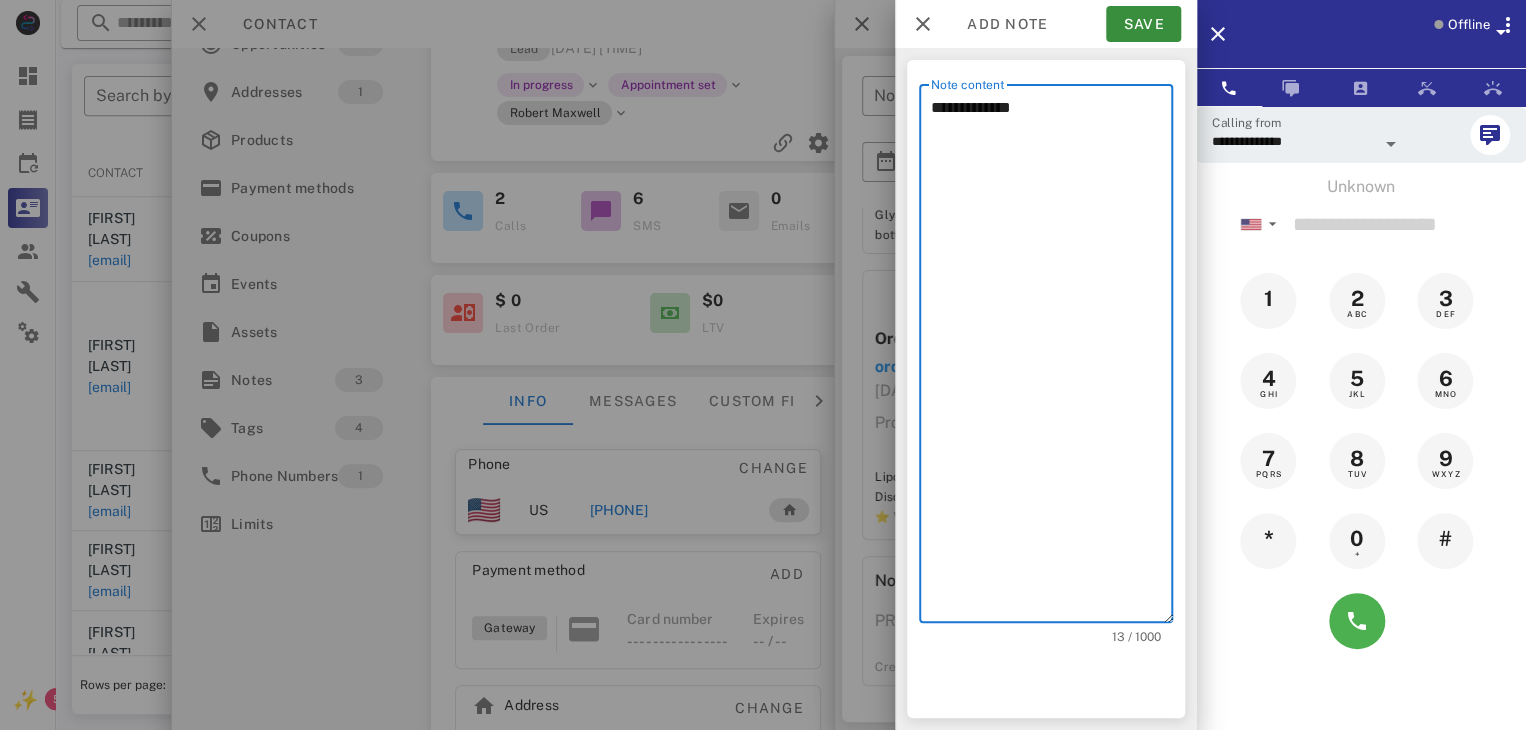 click on "**********" at bounding box center [1052, 358] 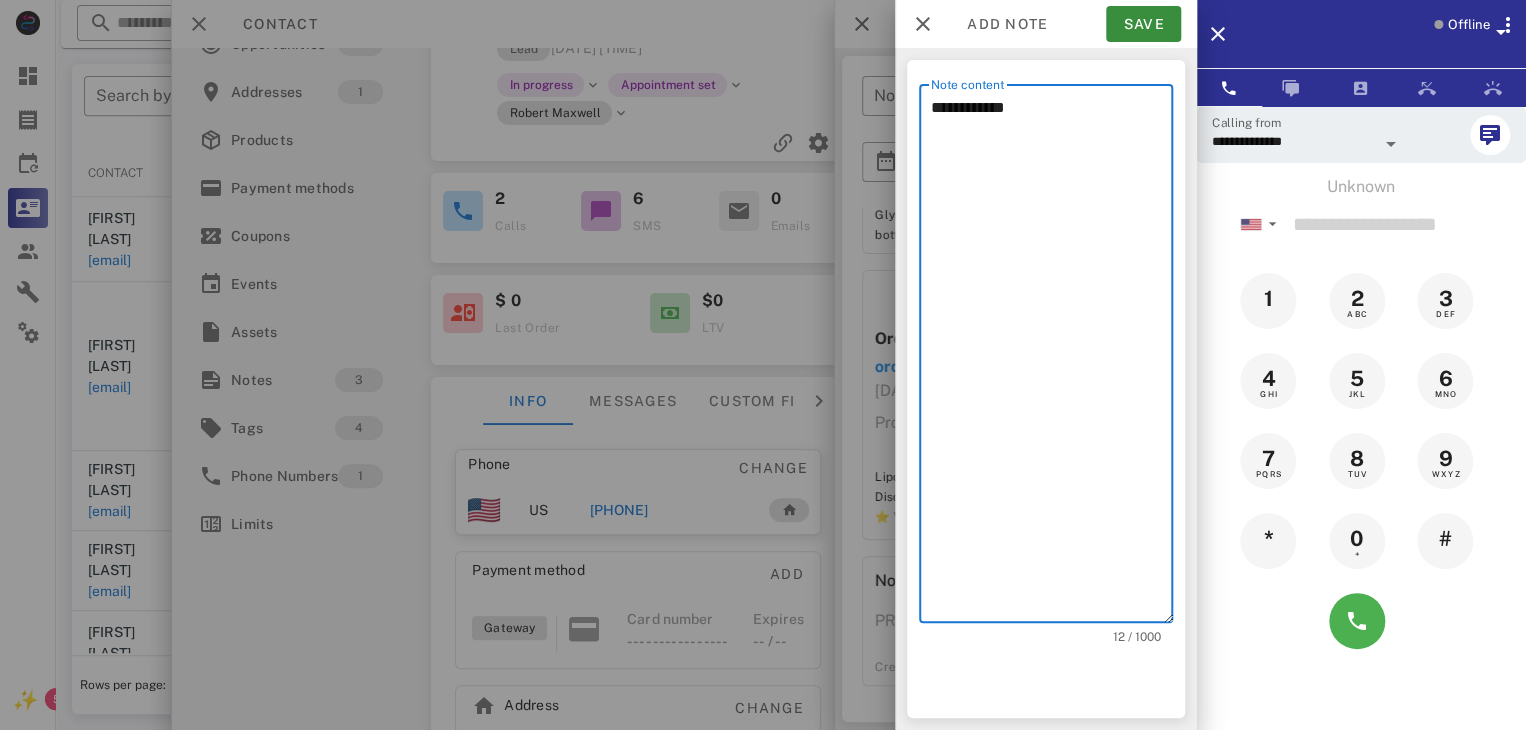 click on "**********" at bounding box center (1052, 358) 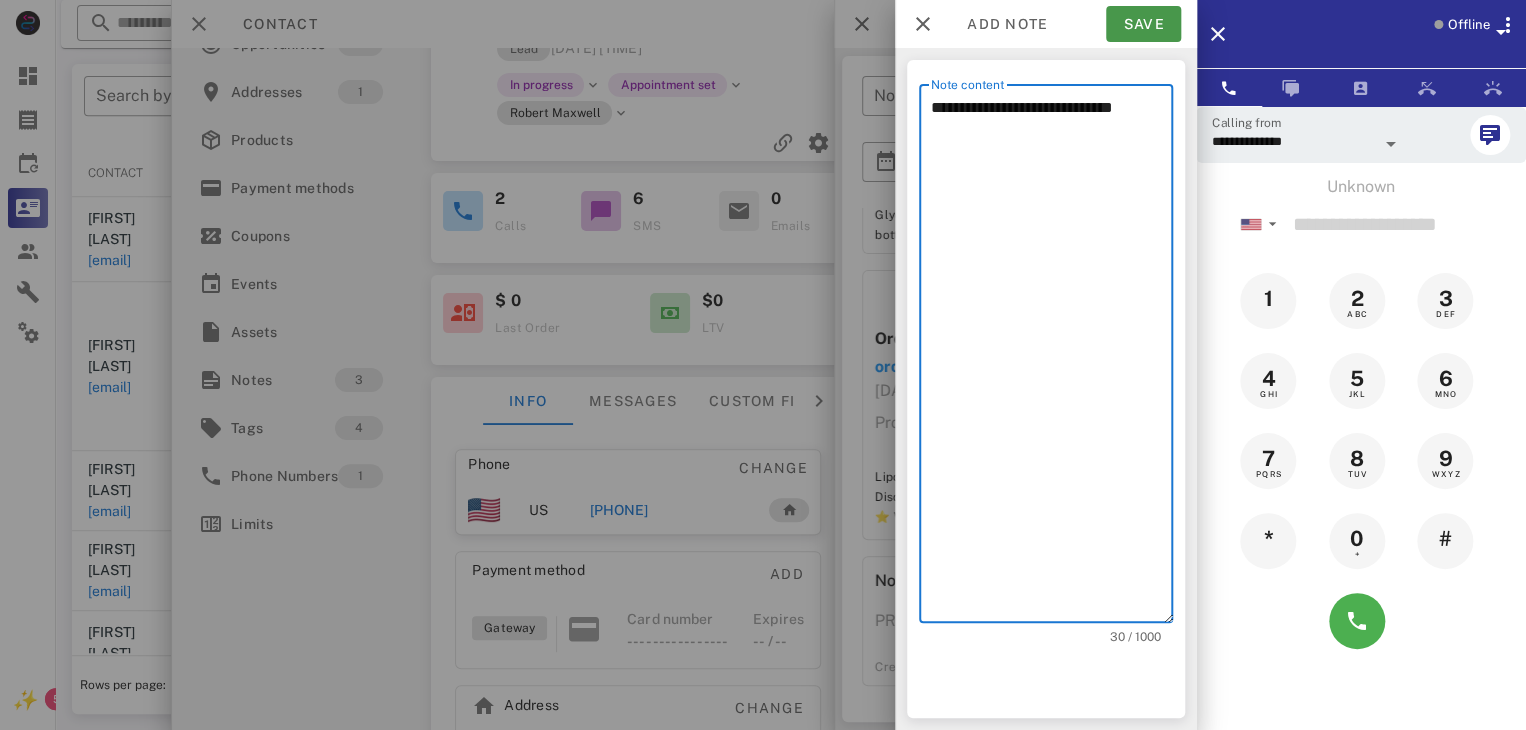 type on "**********" 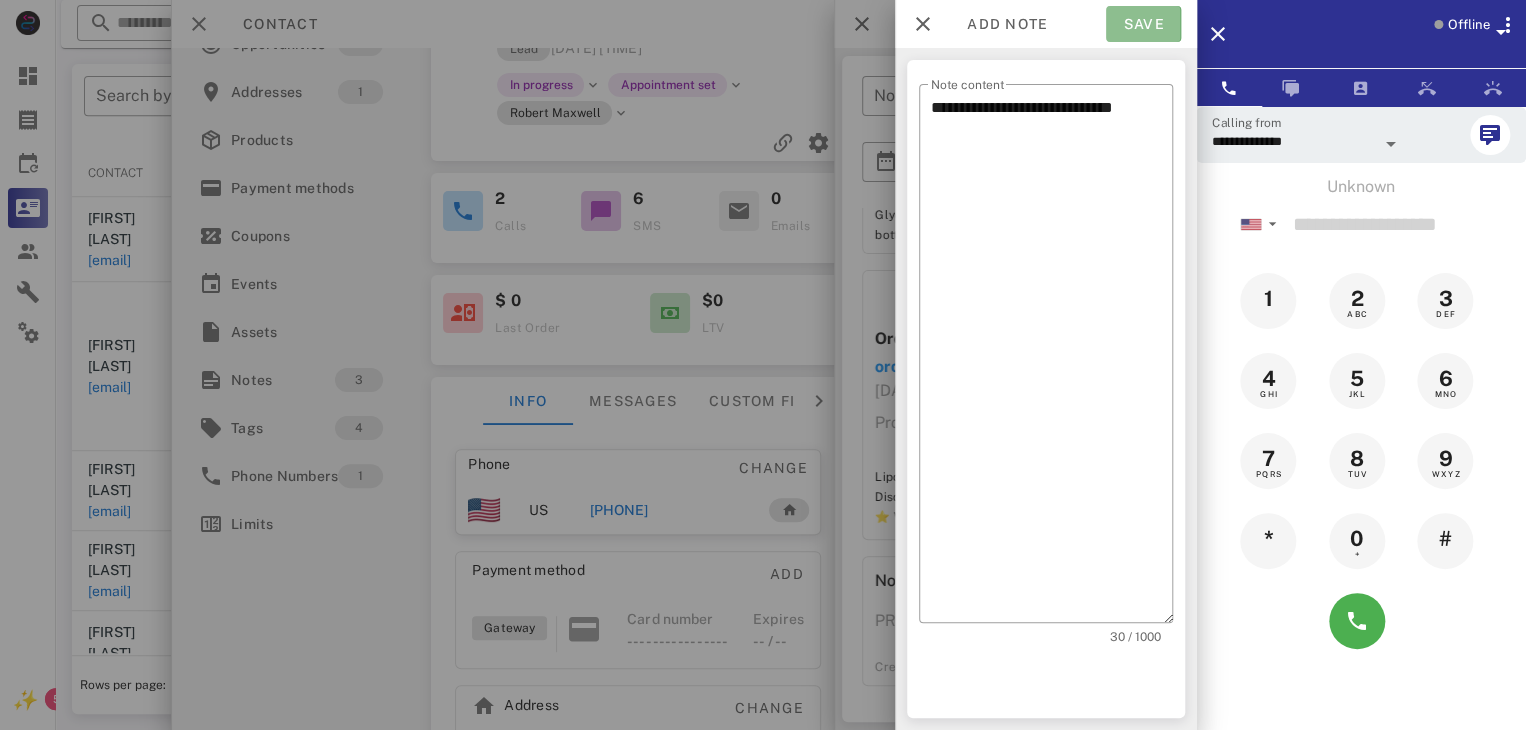 click on "Save" at bounding box center [1143, 24] 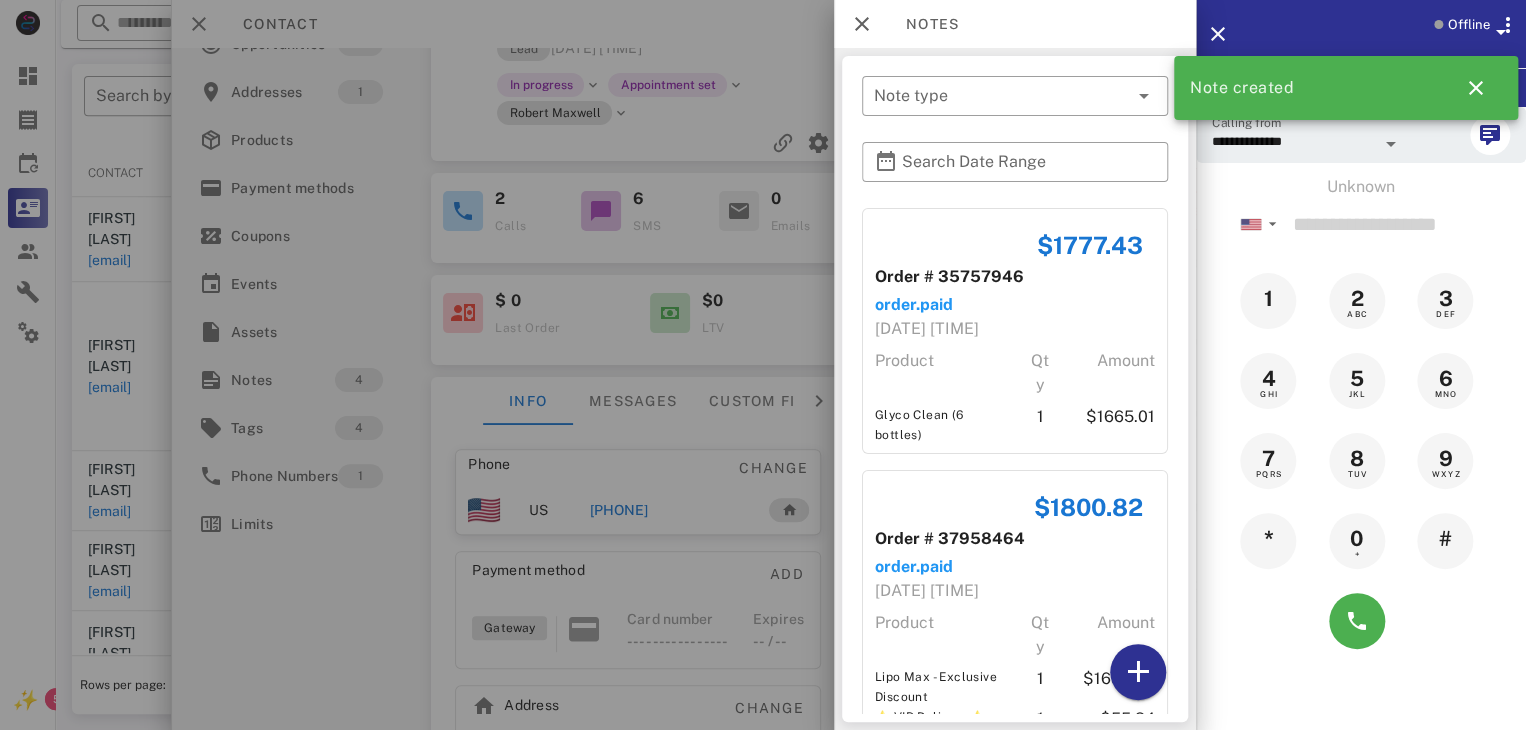 click at bounding box center [763, 365] 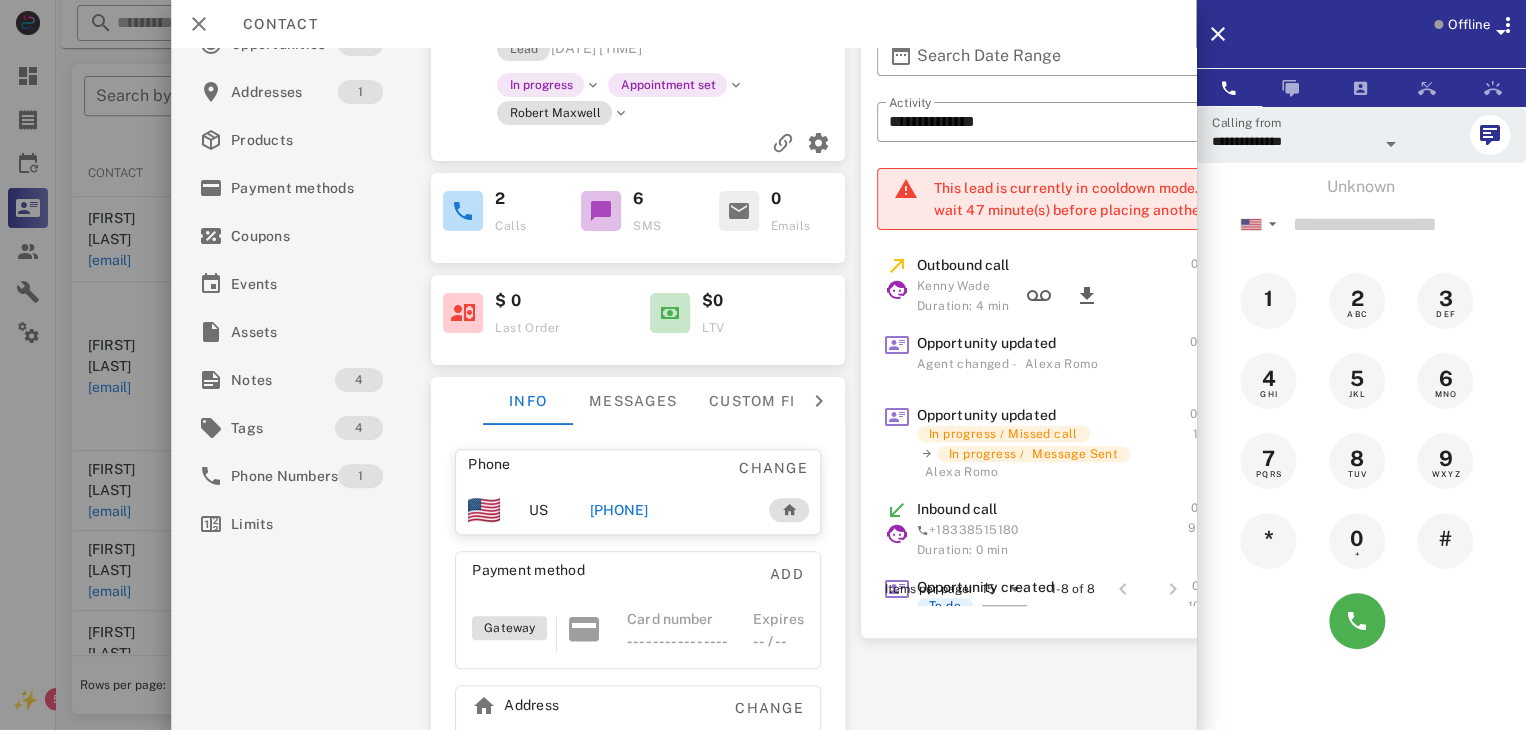 click at bounding box center (763, 365) 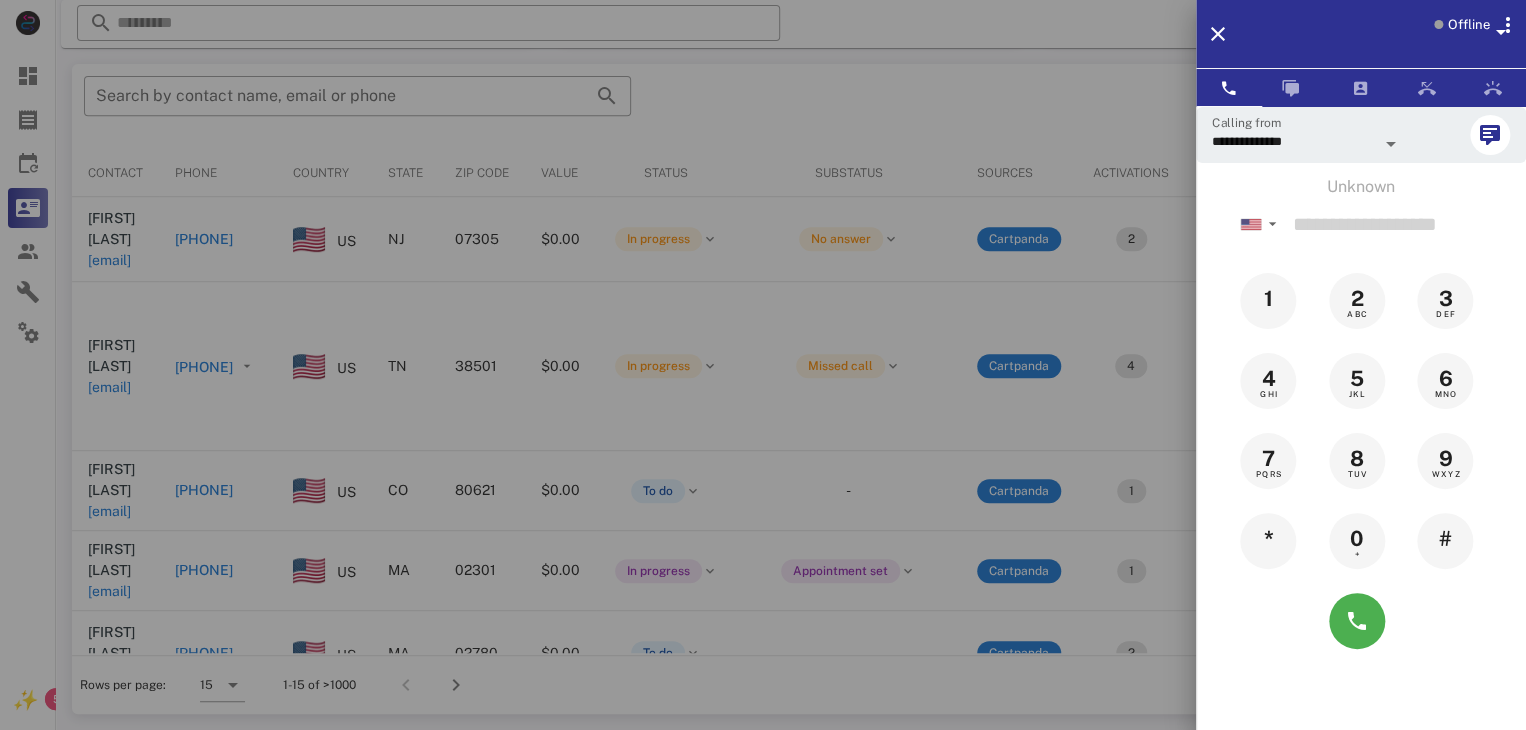drag, startPoint x: 146, startPoint y: 402, endPoint x: 88, endPoint y: 473, distance: 91.67879 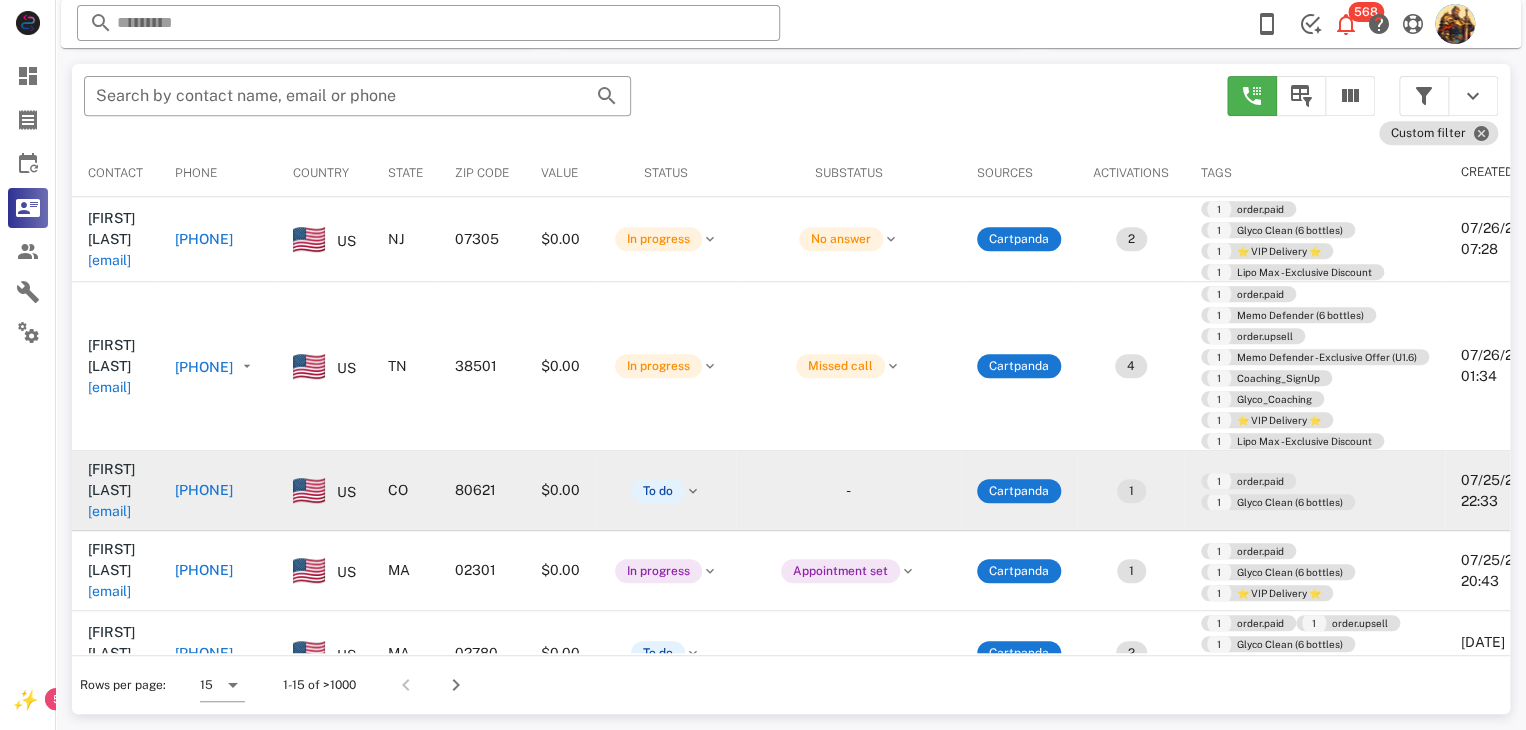 click on "[EMAIL]" at bounding box center (109, 511) 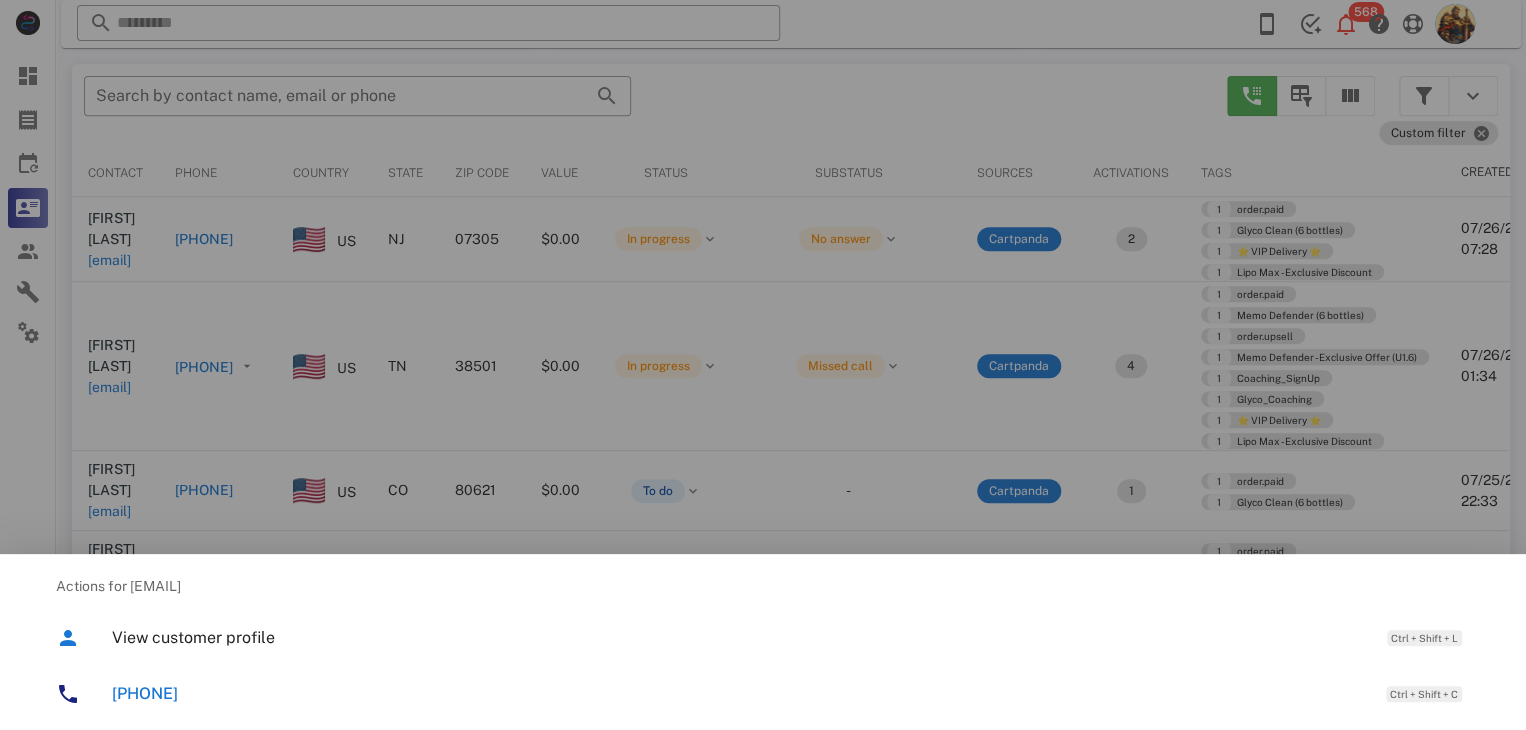 click at bounding box center [763, 365] 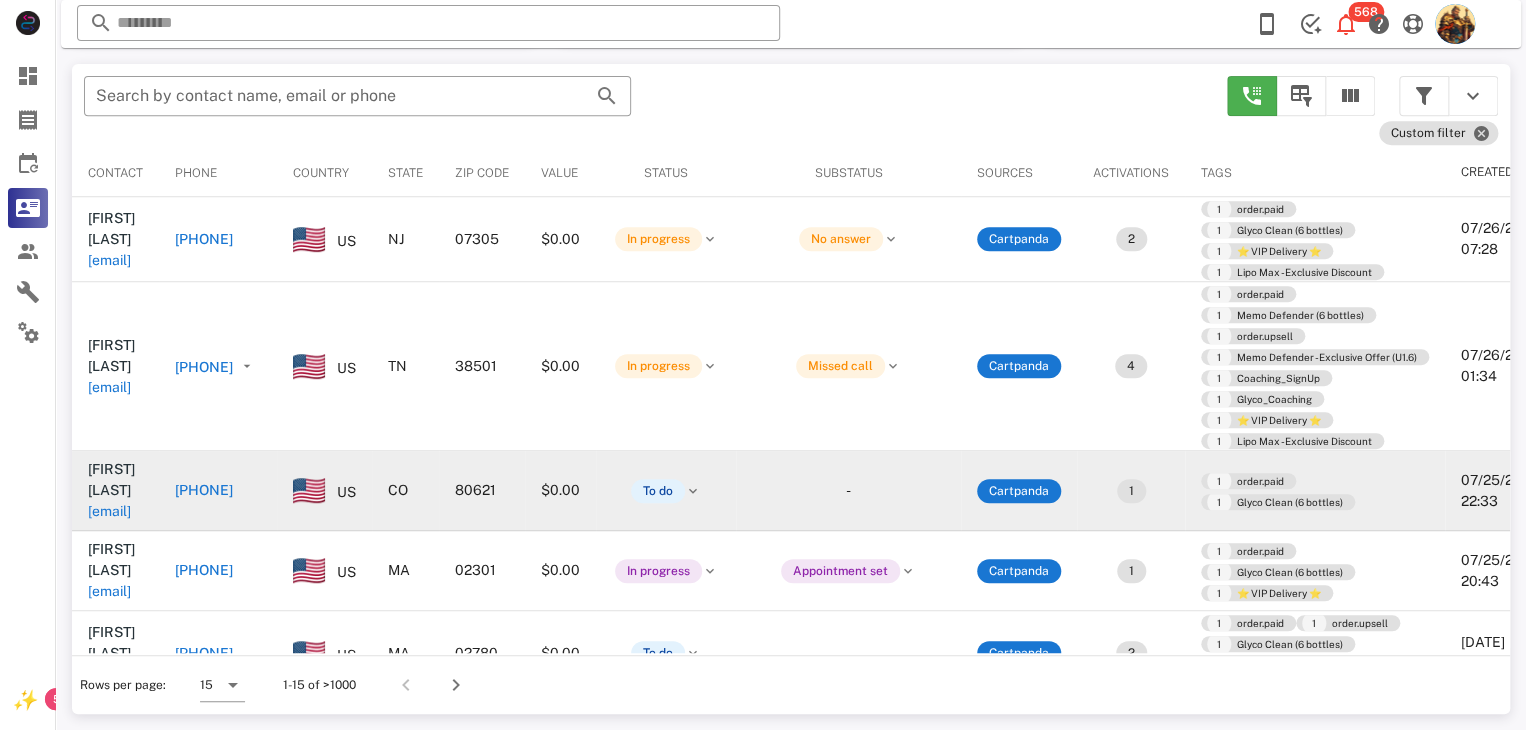 click on "[EMAIL]" at bounding box center (109, 511) 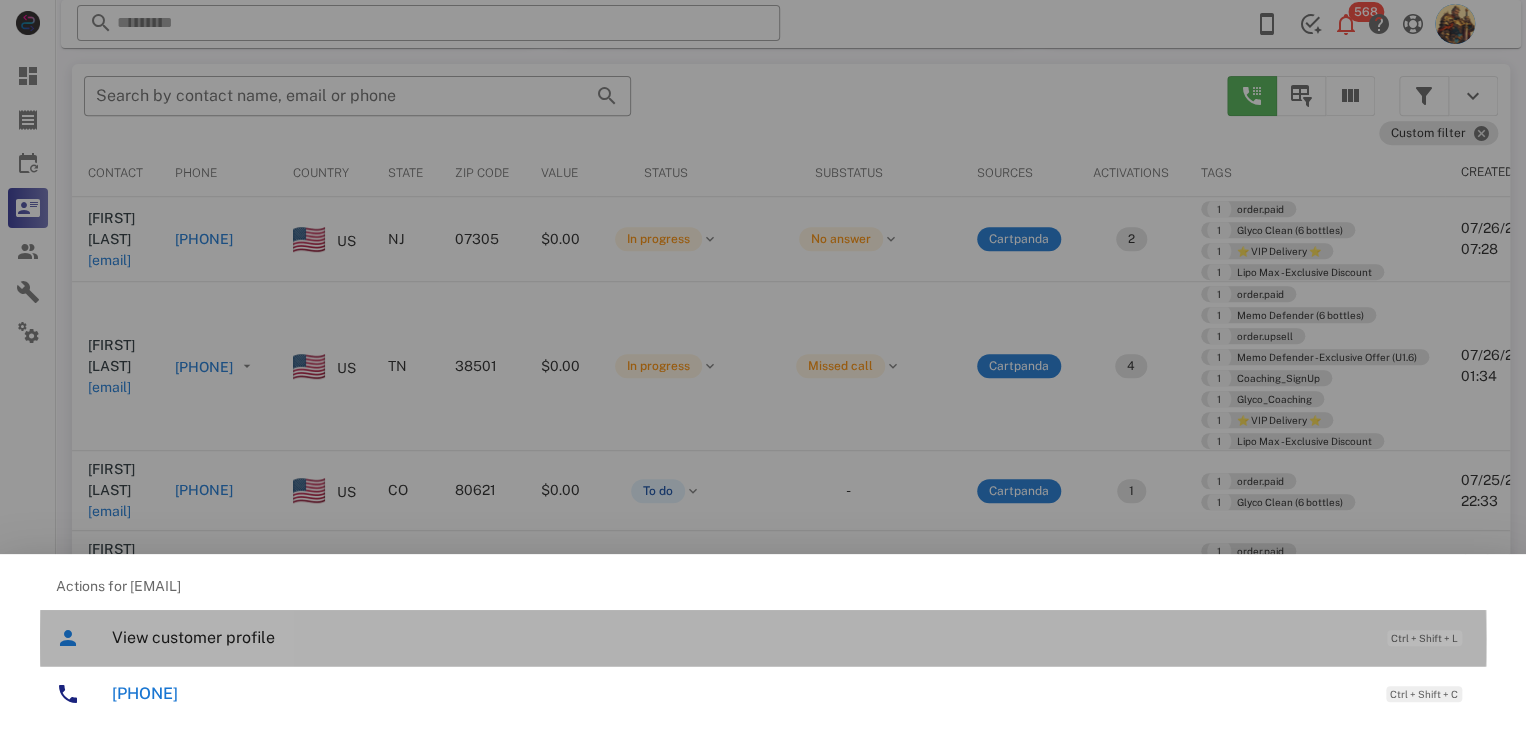 click on "View customer profile" at bounding box center (739, 637) 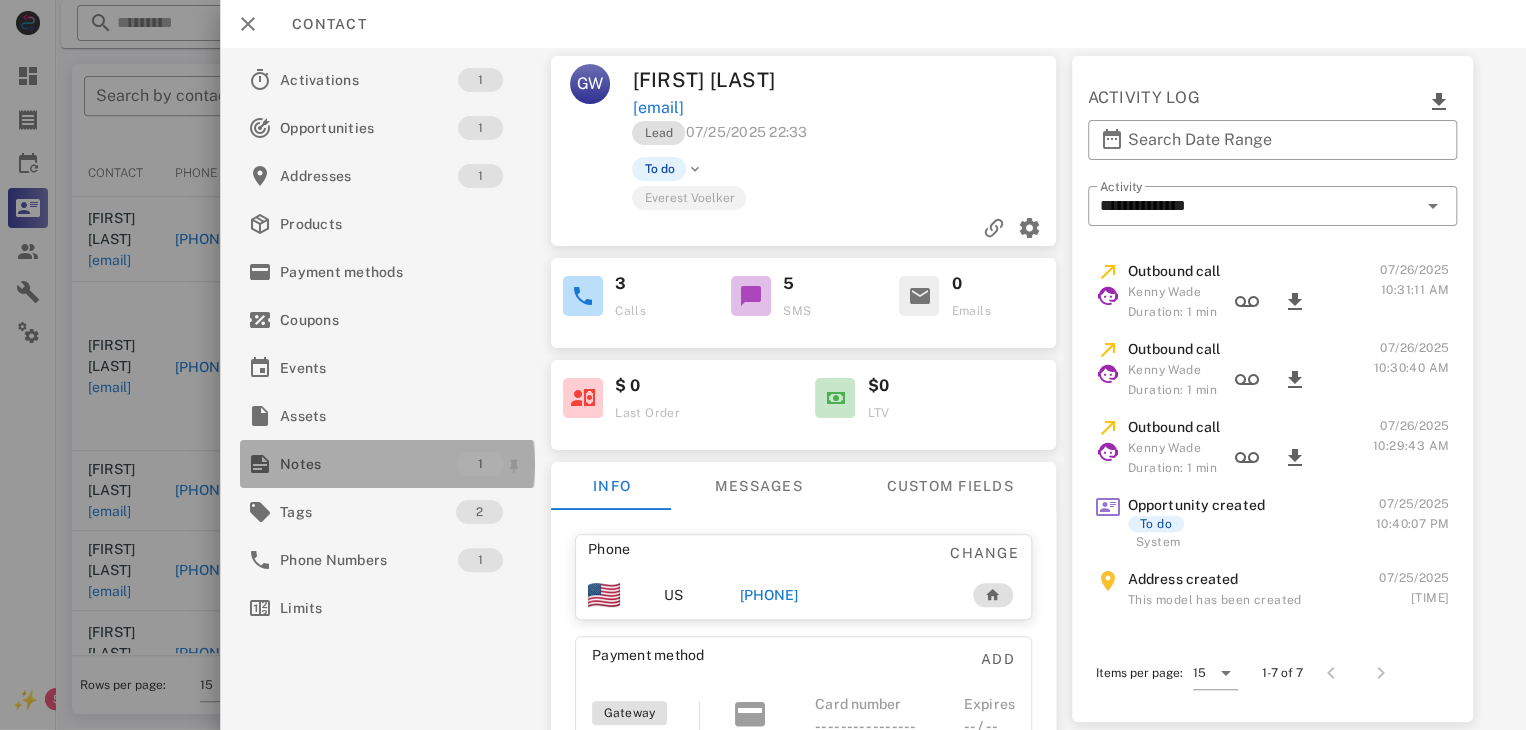 click on "Notes" at bounding box center [369, 464] 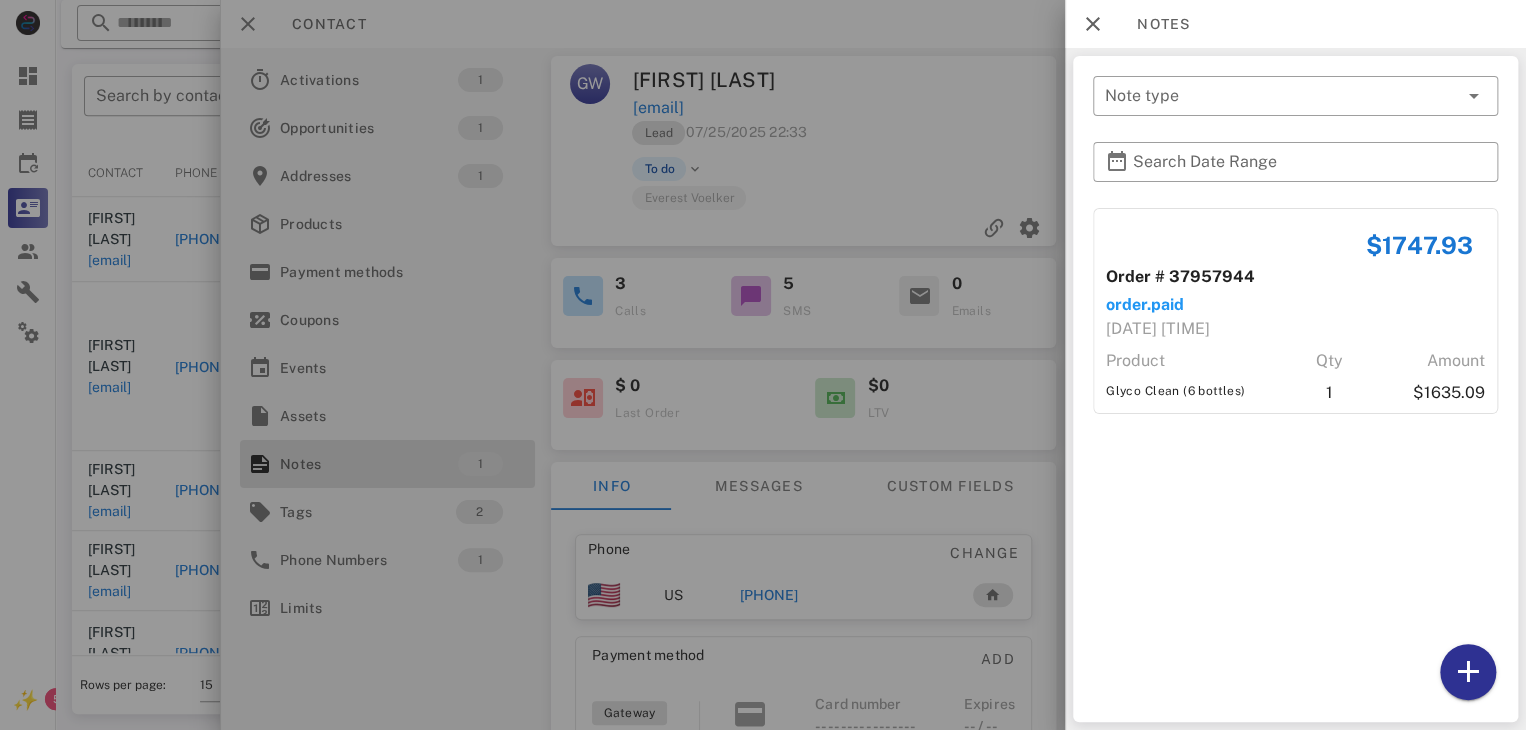 click at bounding box center [763, 365] 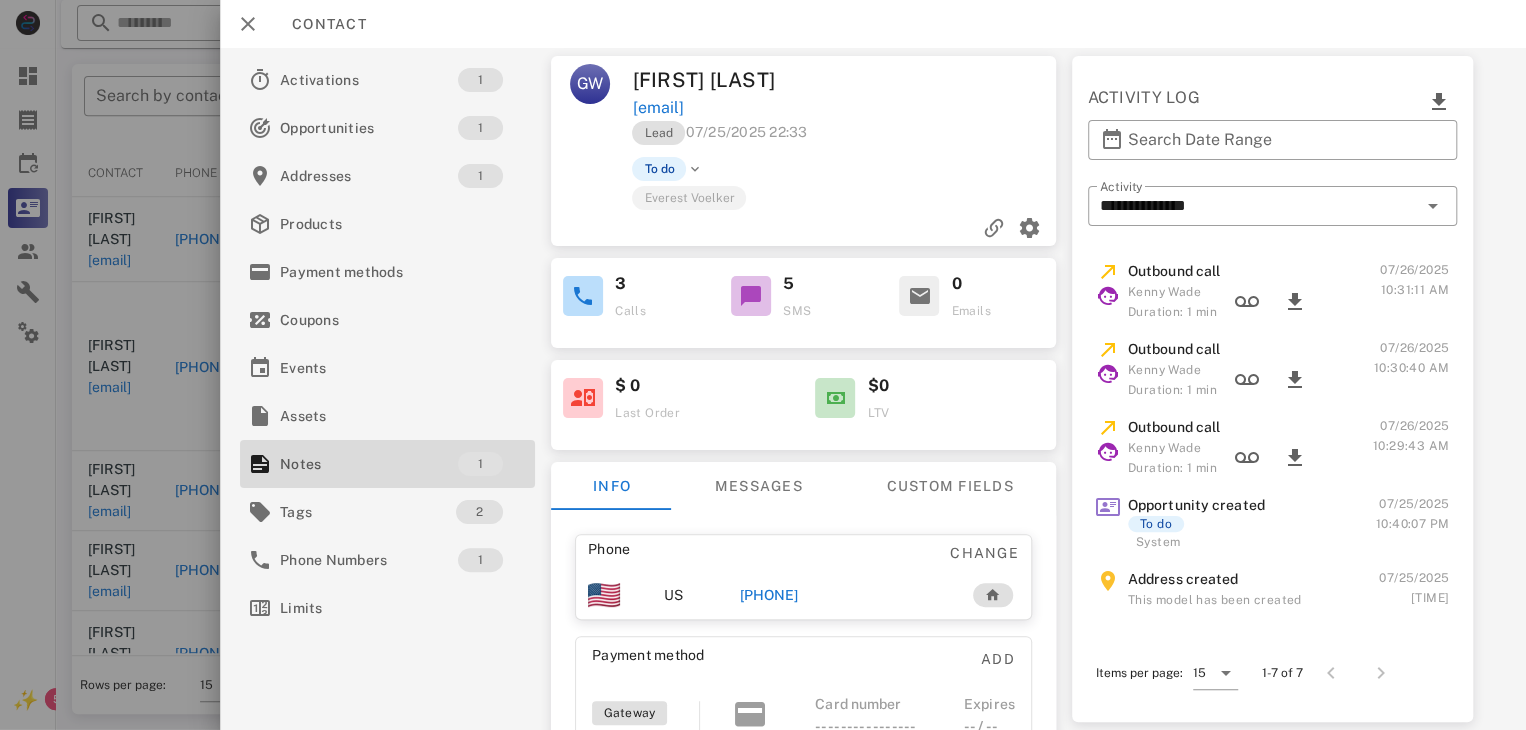 click at bounding box center [763, 365] 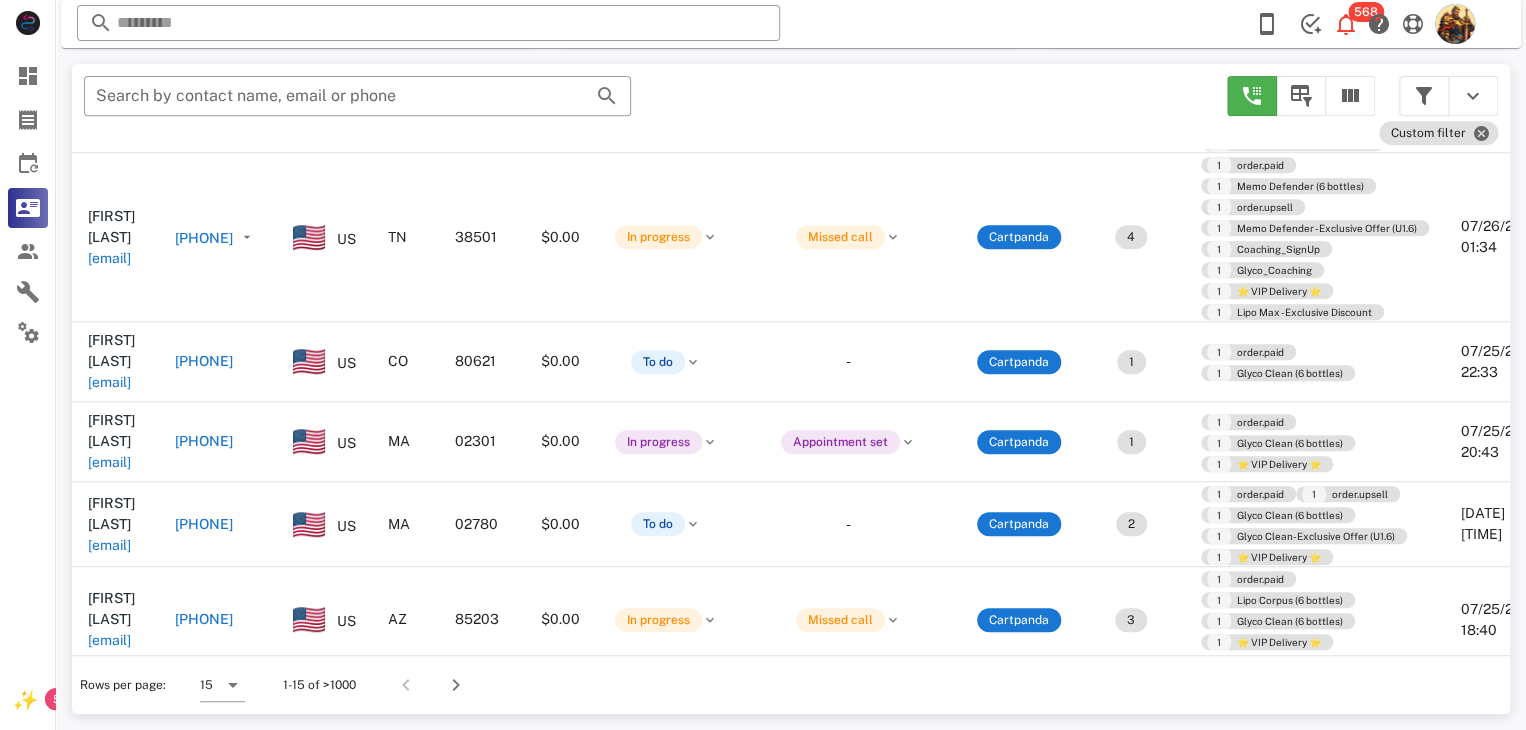 scroll, scrollTop: 194, scrollLeft: 0, axis: vertical 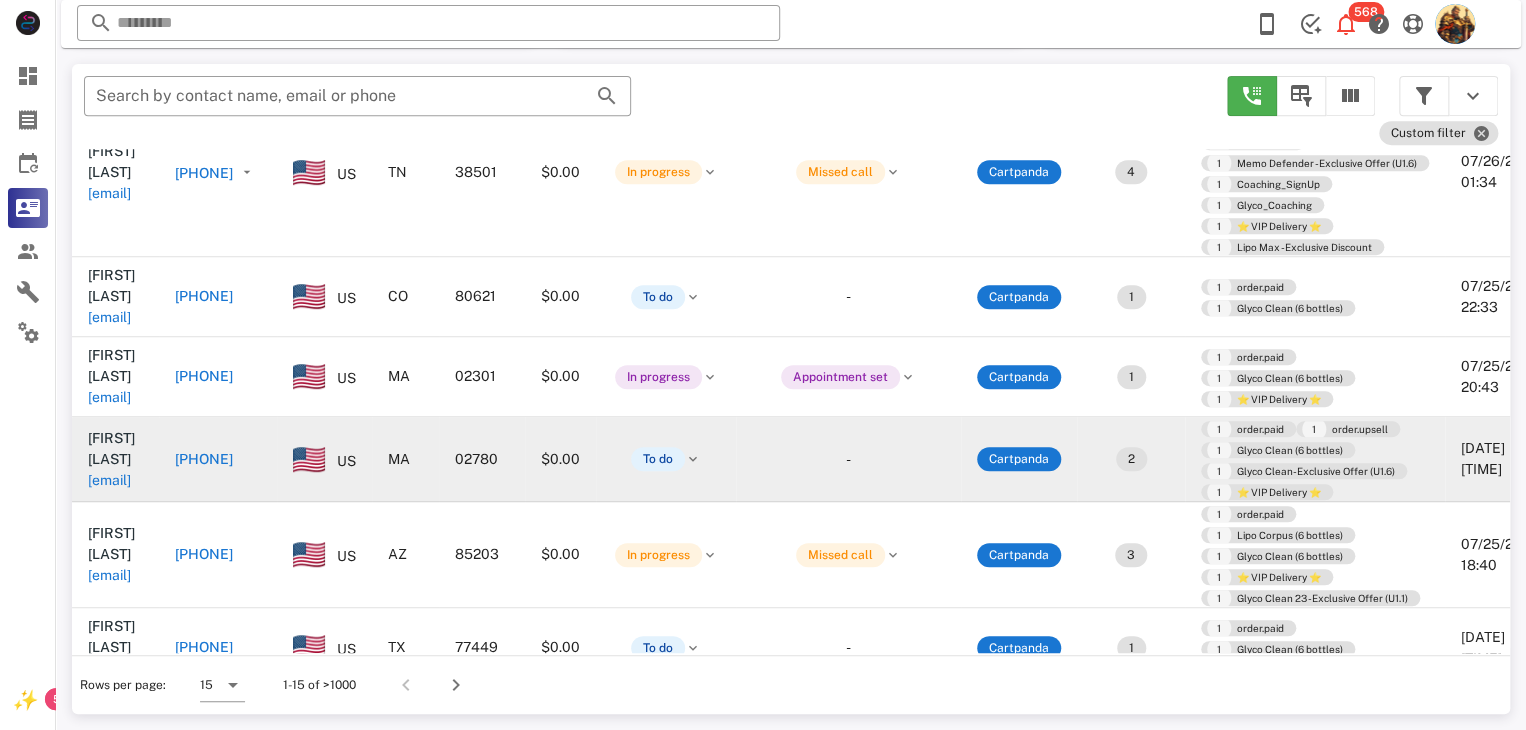click on "[EMAIL]" at bounding box center [109, 480] 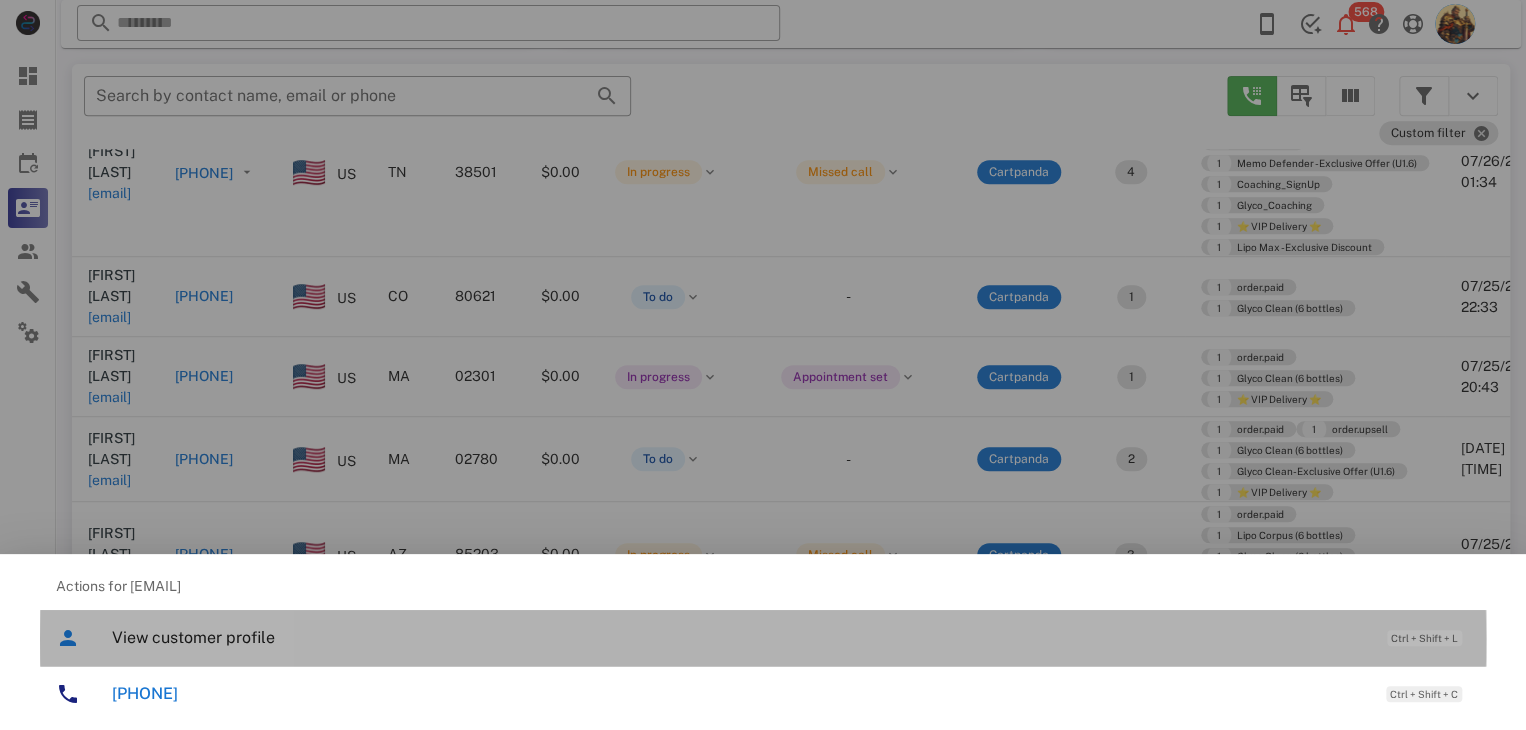 click on "View customer profile Ctrl + Shift + L" at bounding box center [791, 637] 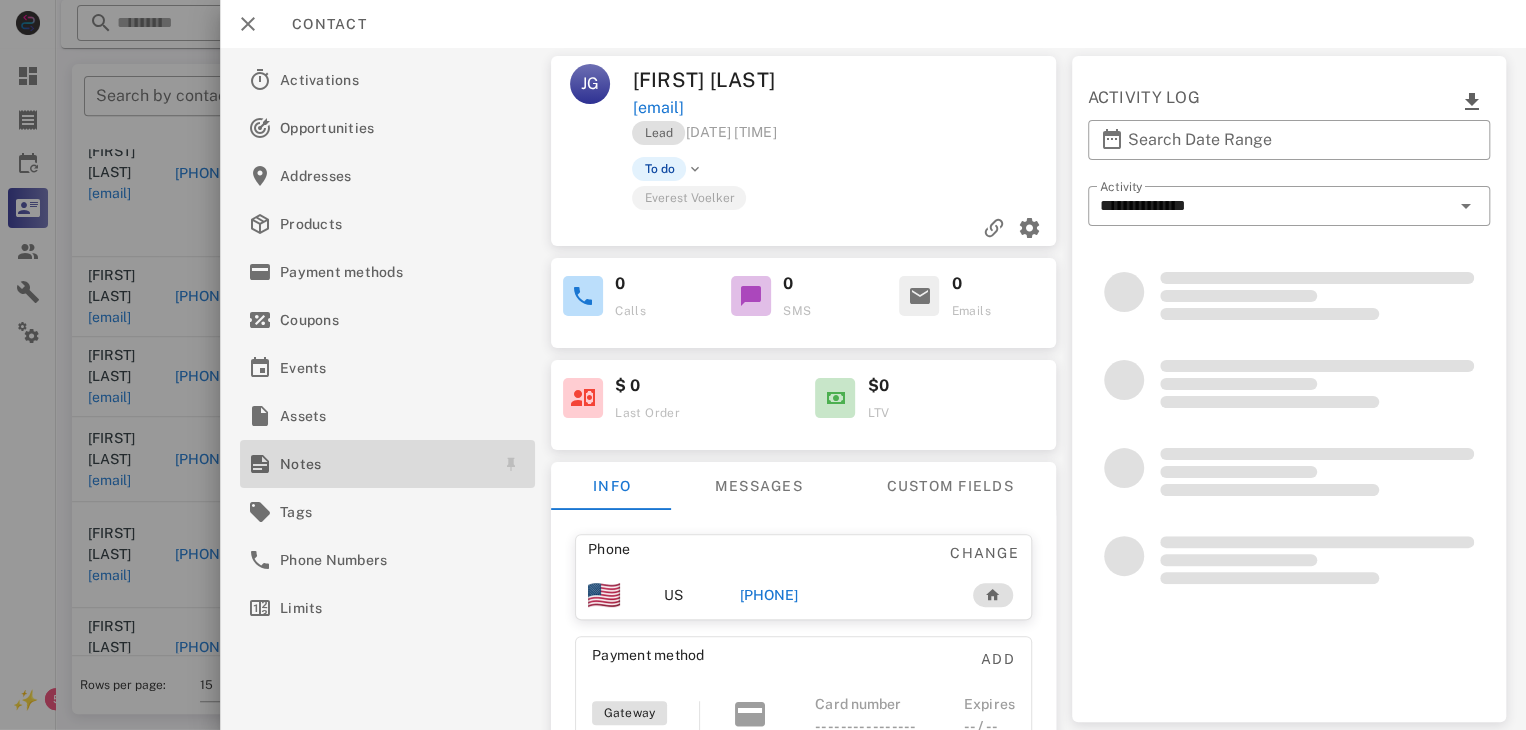 click on "Notes" at bounding box center [383, 464] 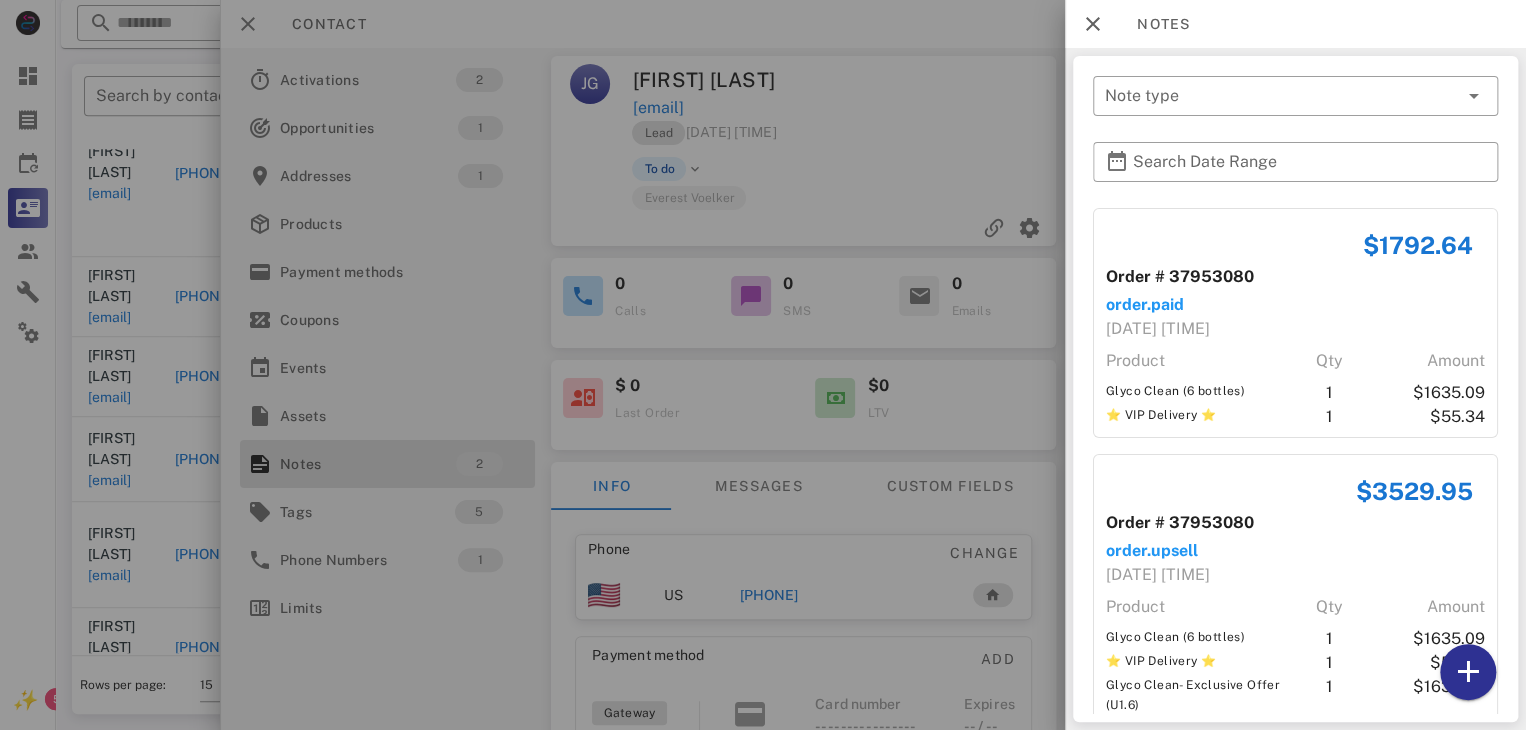 scroll, scrollTop: 38, scrollLeft: 0, axis: vertical 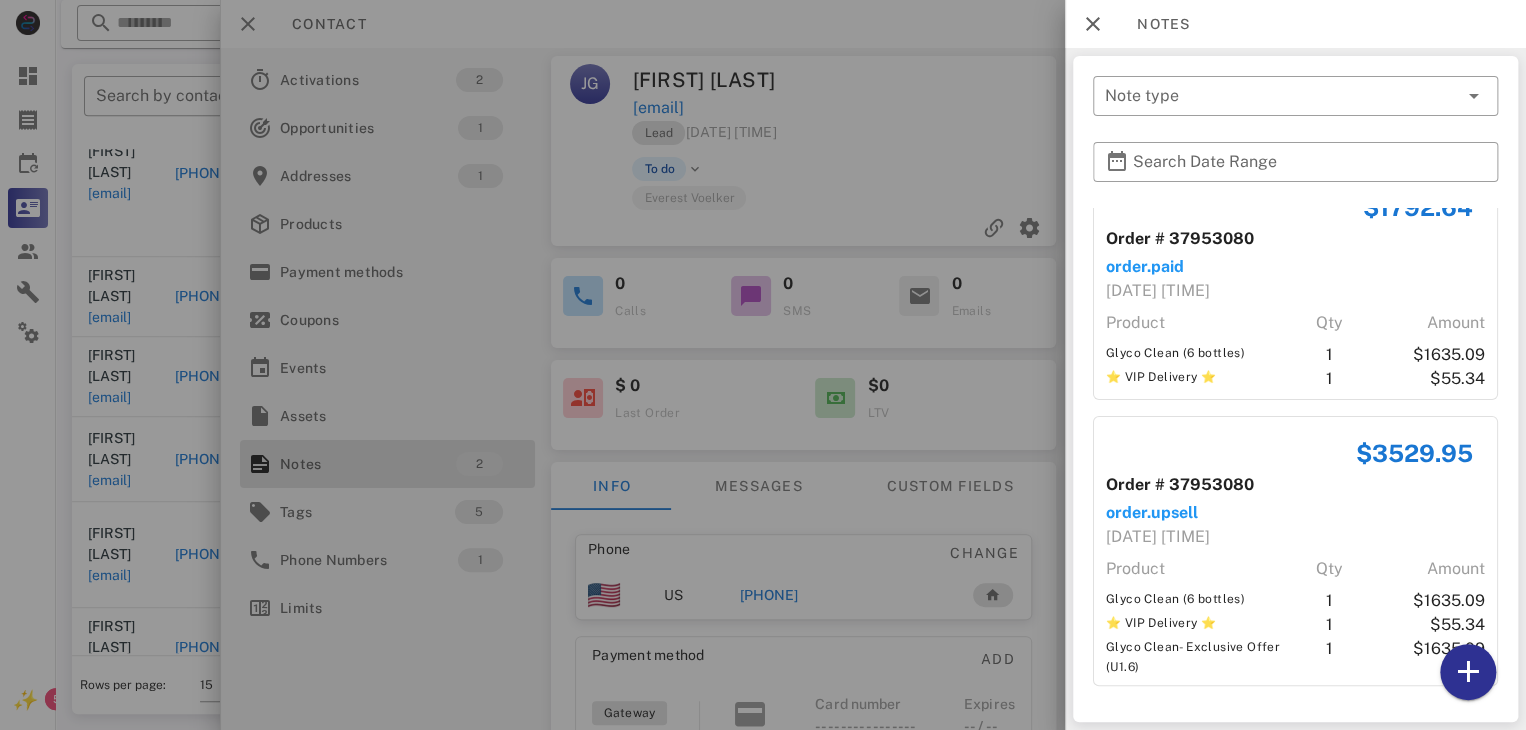 click at bounding box center [763, 365] 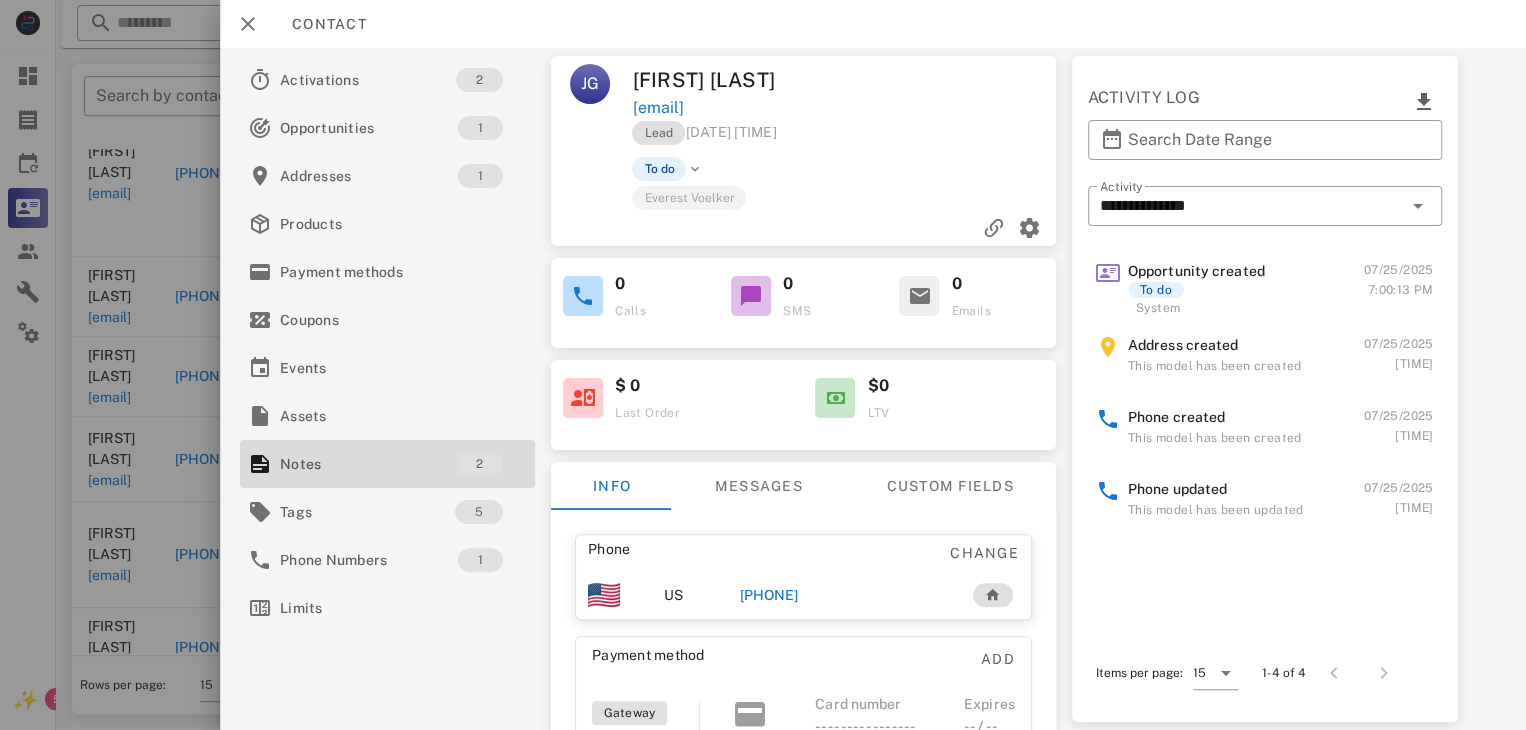 click at bounding box center (763, 365) 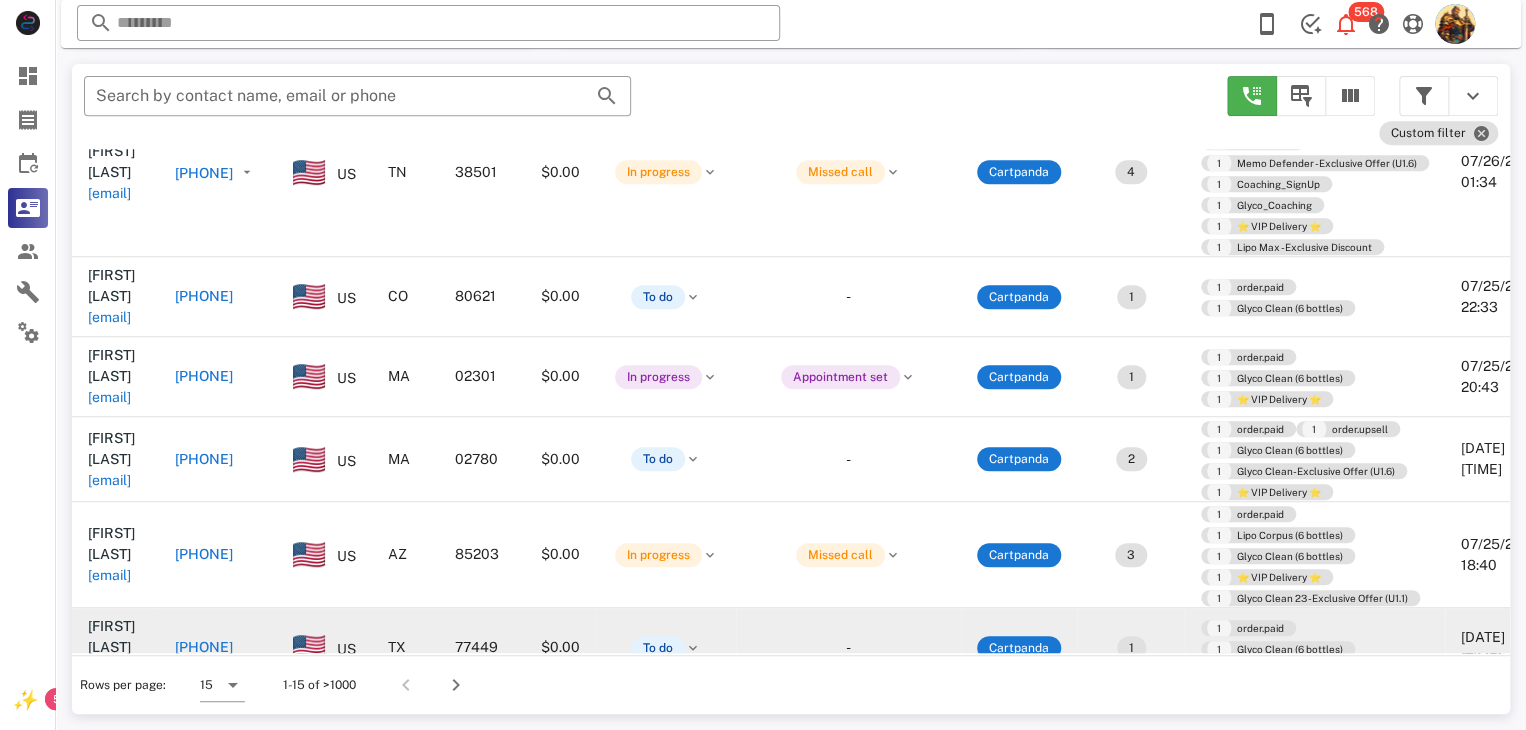 click on "[EMAIL]" at bounding box center [109, 668] 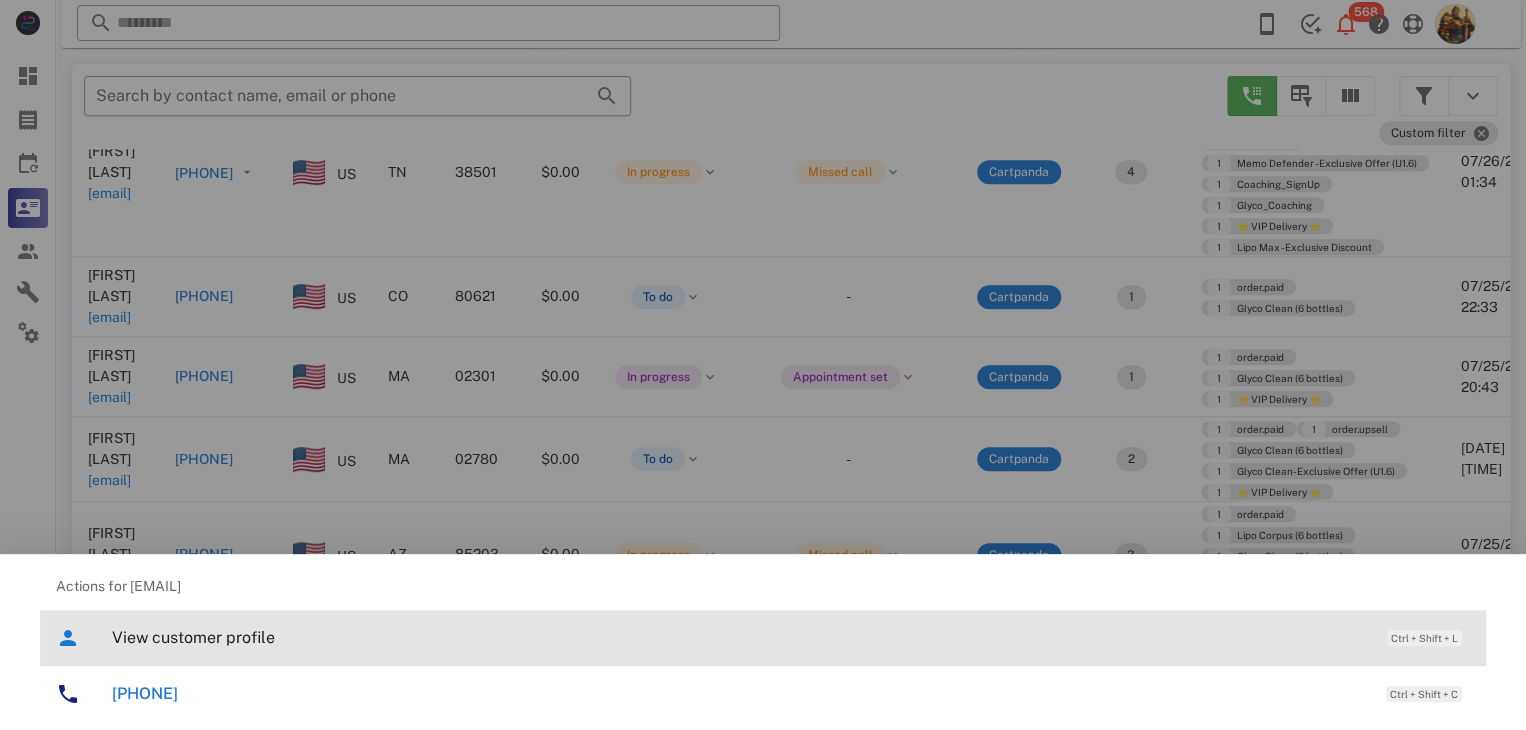 click on "View customer profile Ctrl + Shift + L" at bounding box center [791, 637] 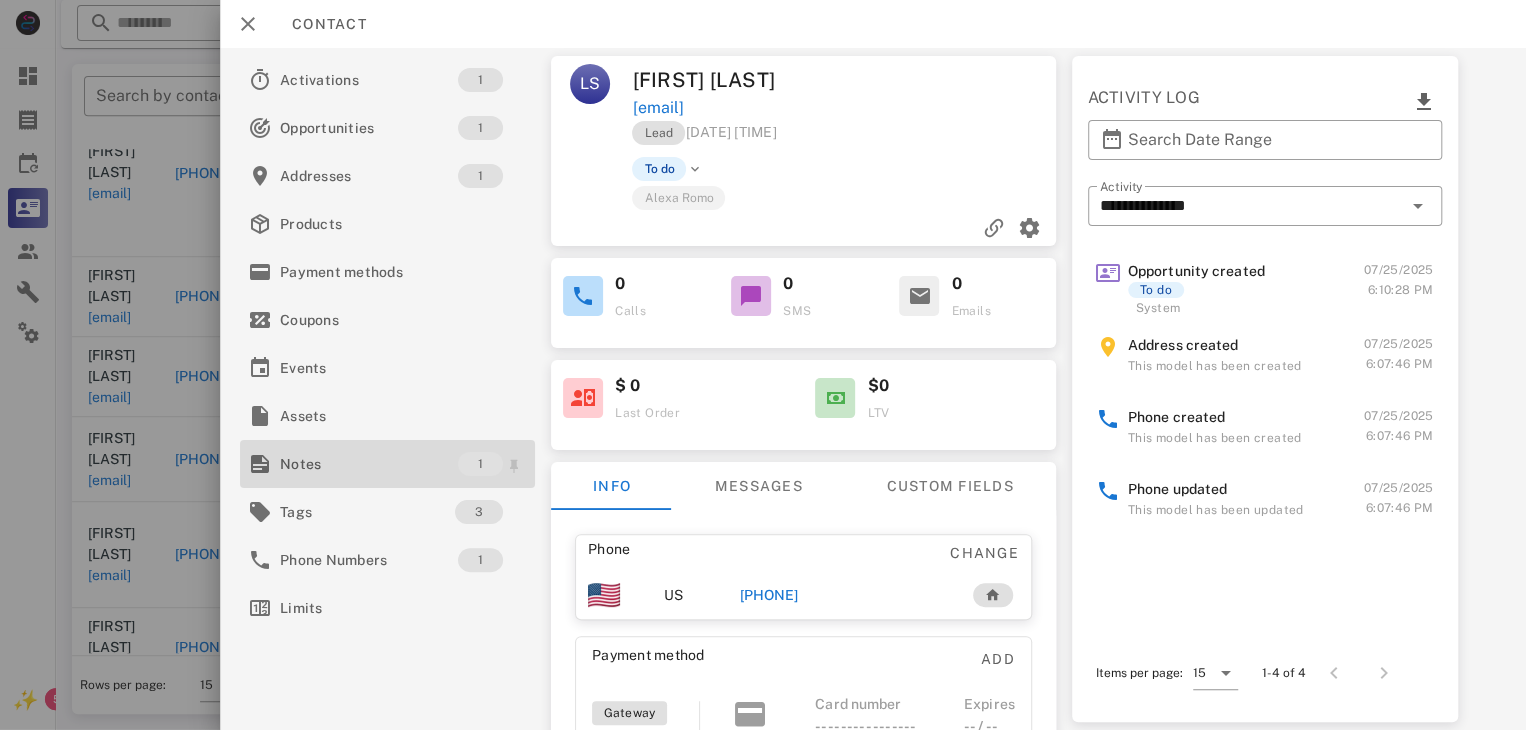 click on "Notes" at bounding box center [369, 464] 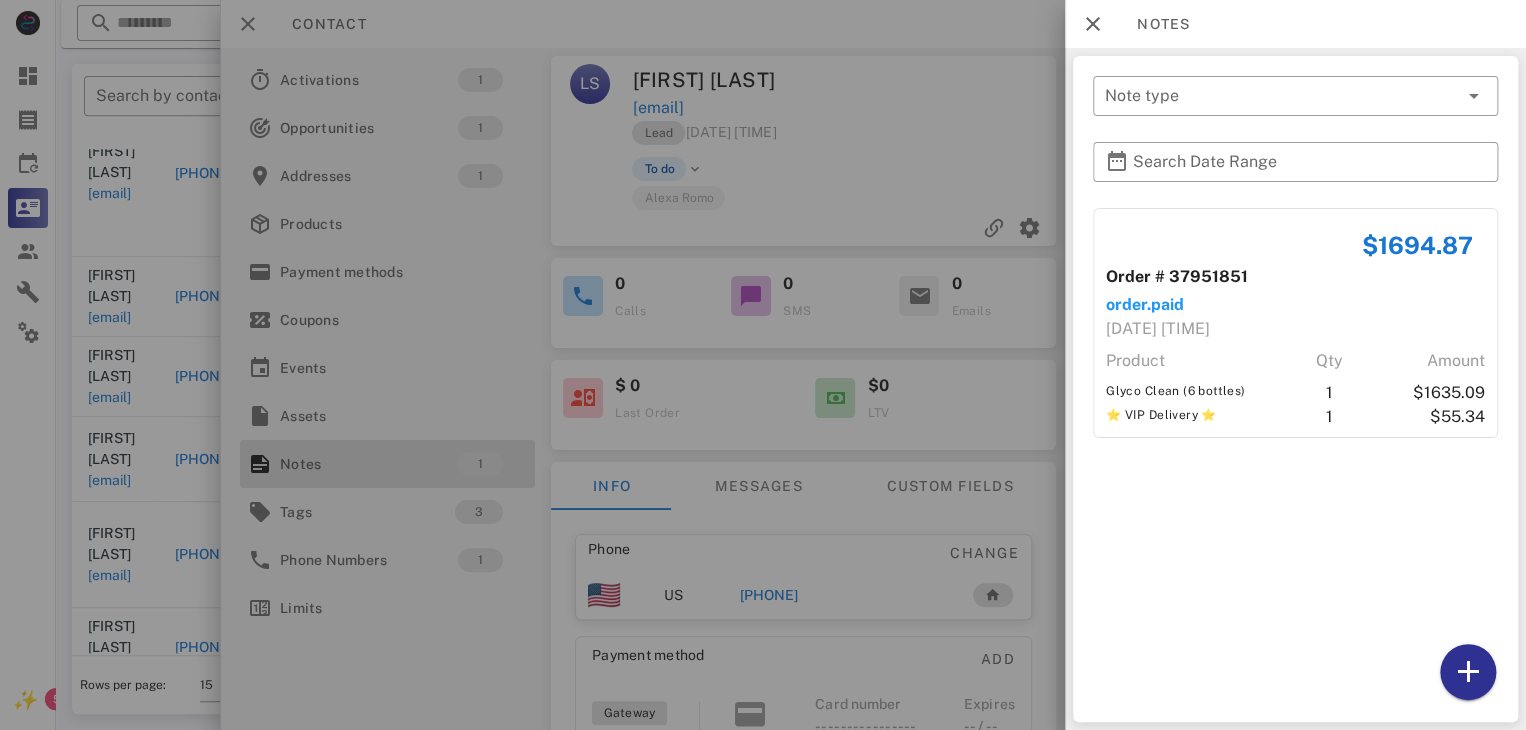 click at bounding box center (763, 365) 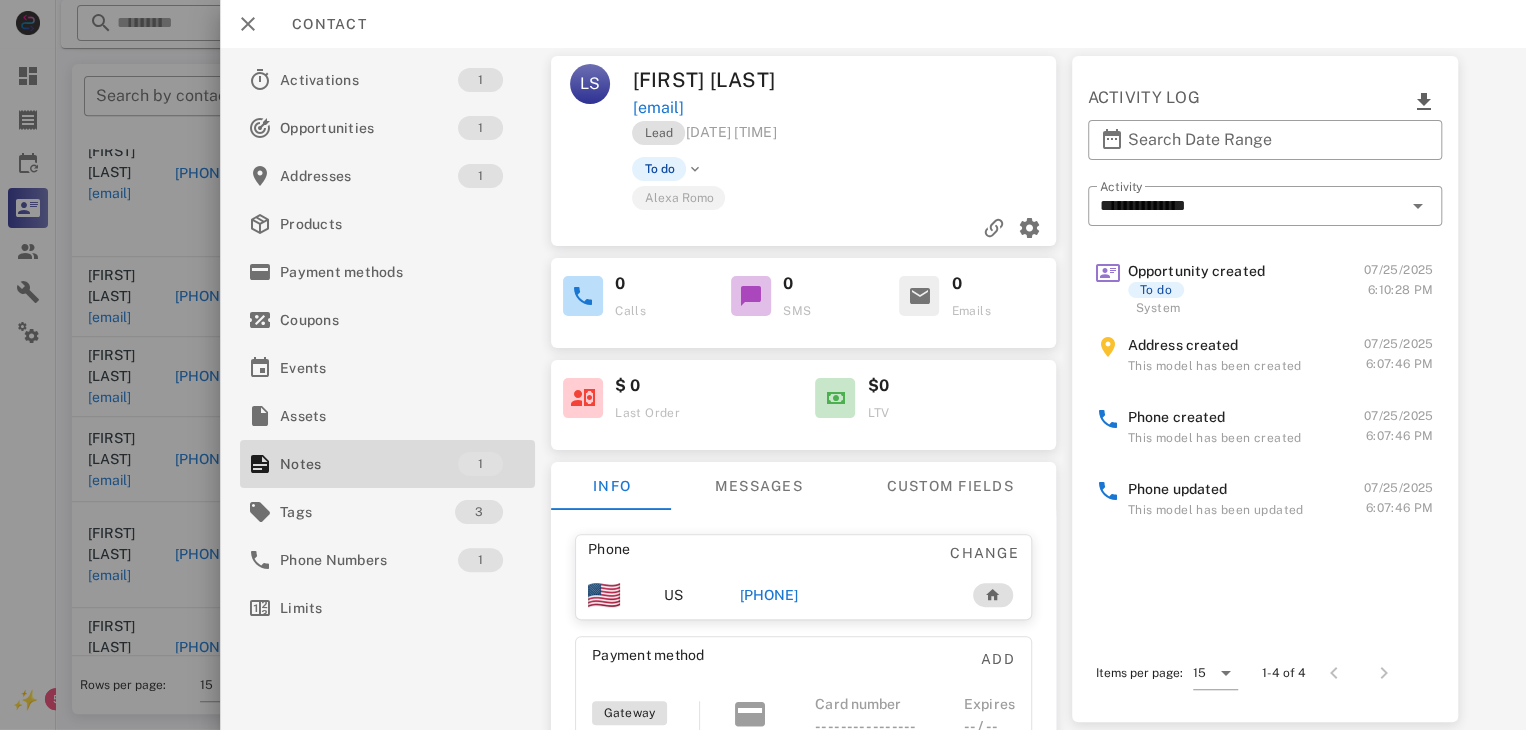click at bounding box center [763, 365] 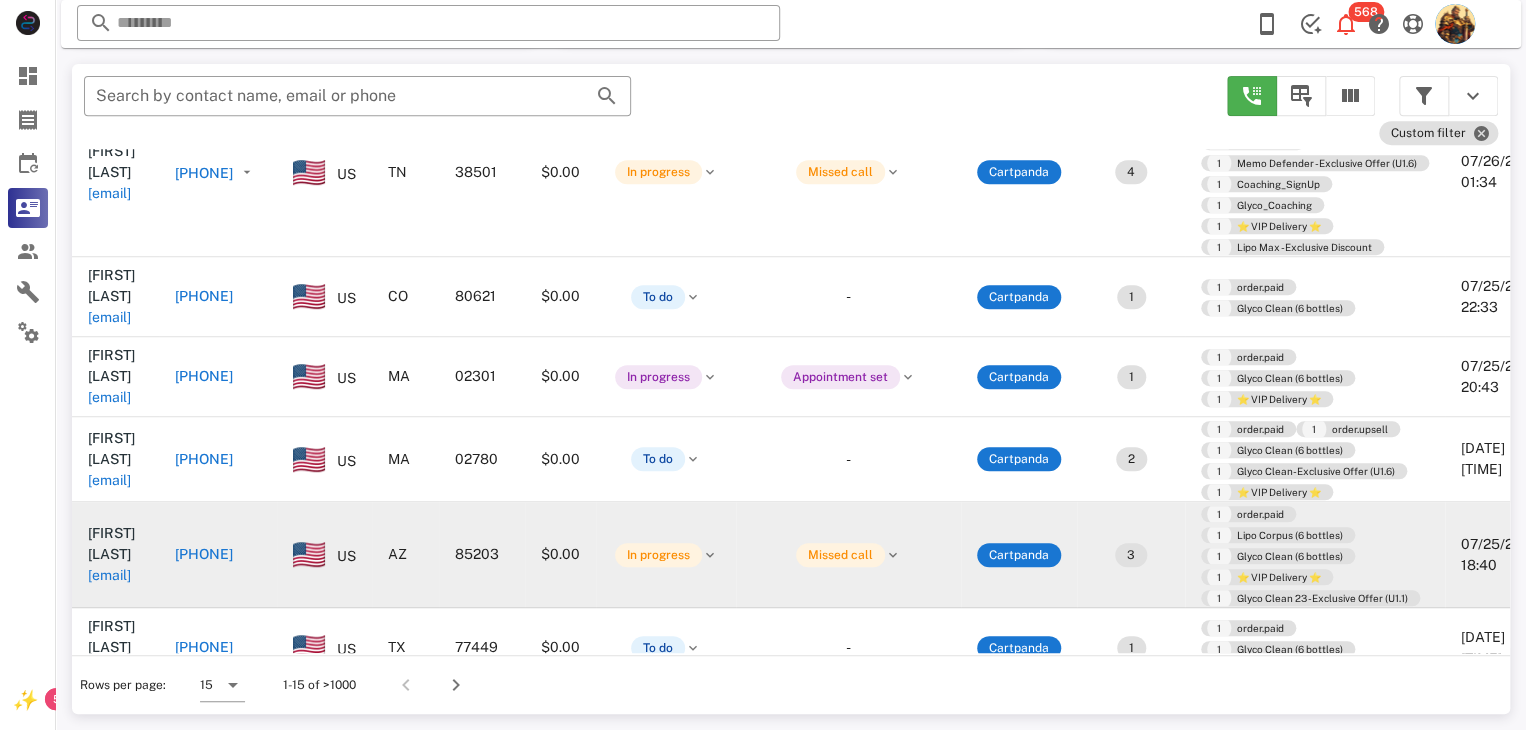 click on "[EMAIL]" at bounding box center [109, 575] 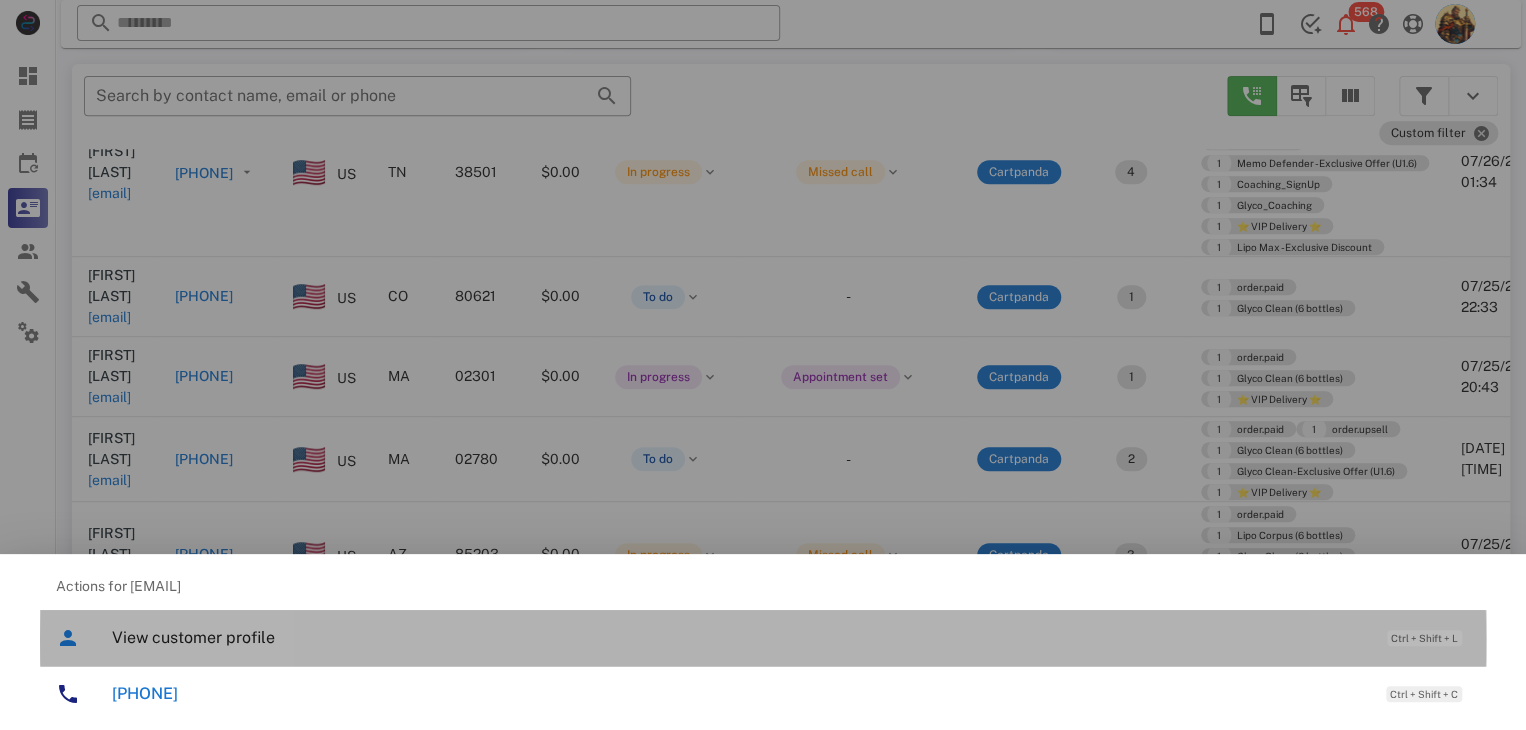 click on "View customer profile" at bounding box center (739, 637) 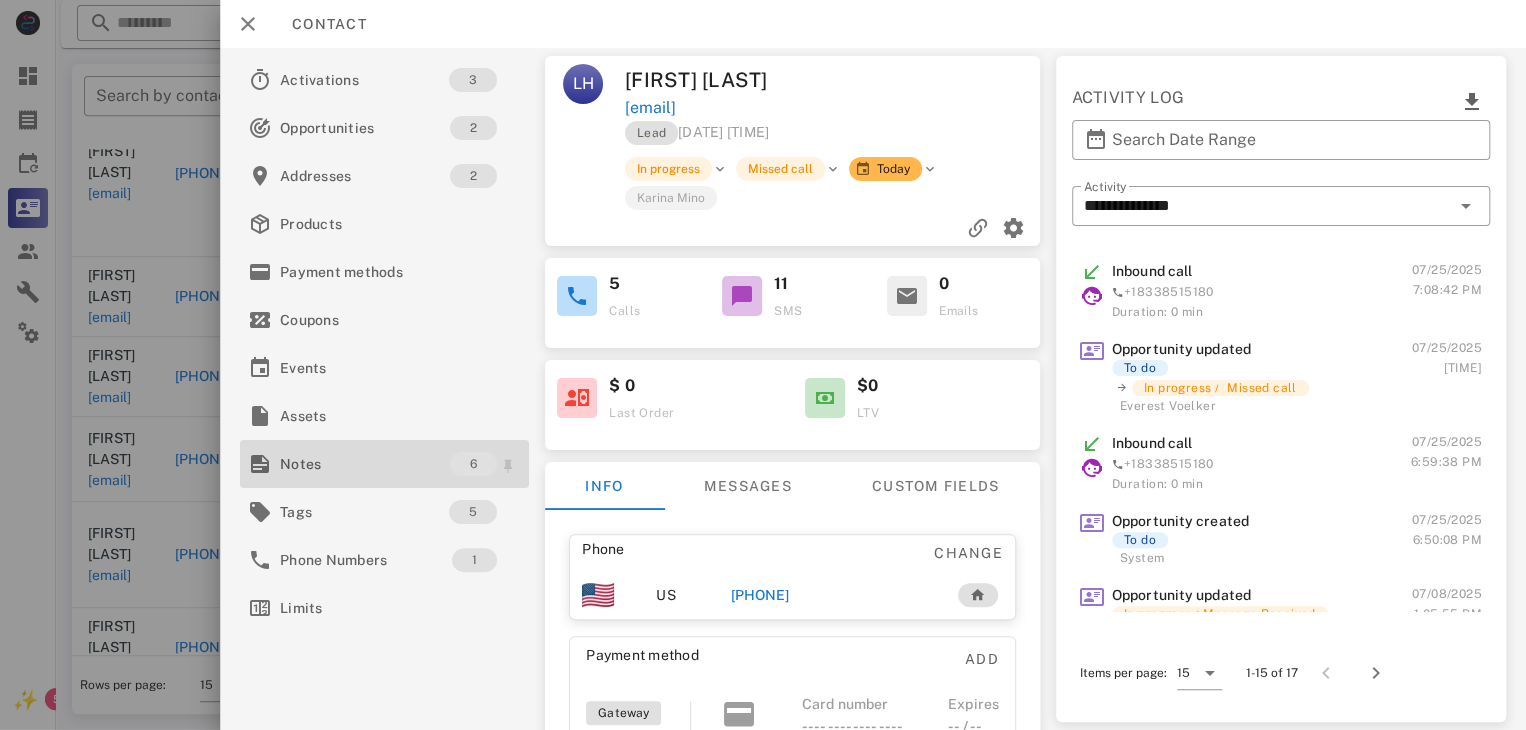 click on "Notes" at bounding box center [365, 464] 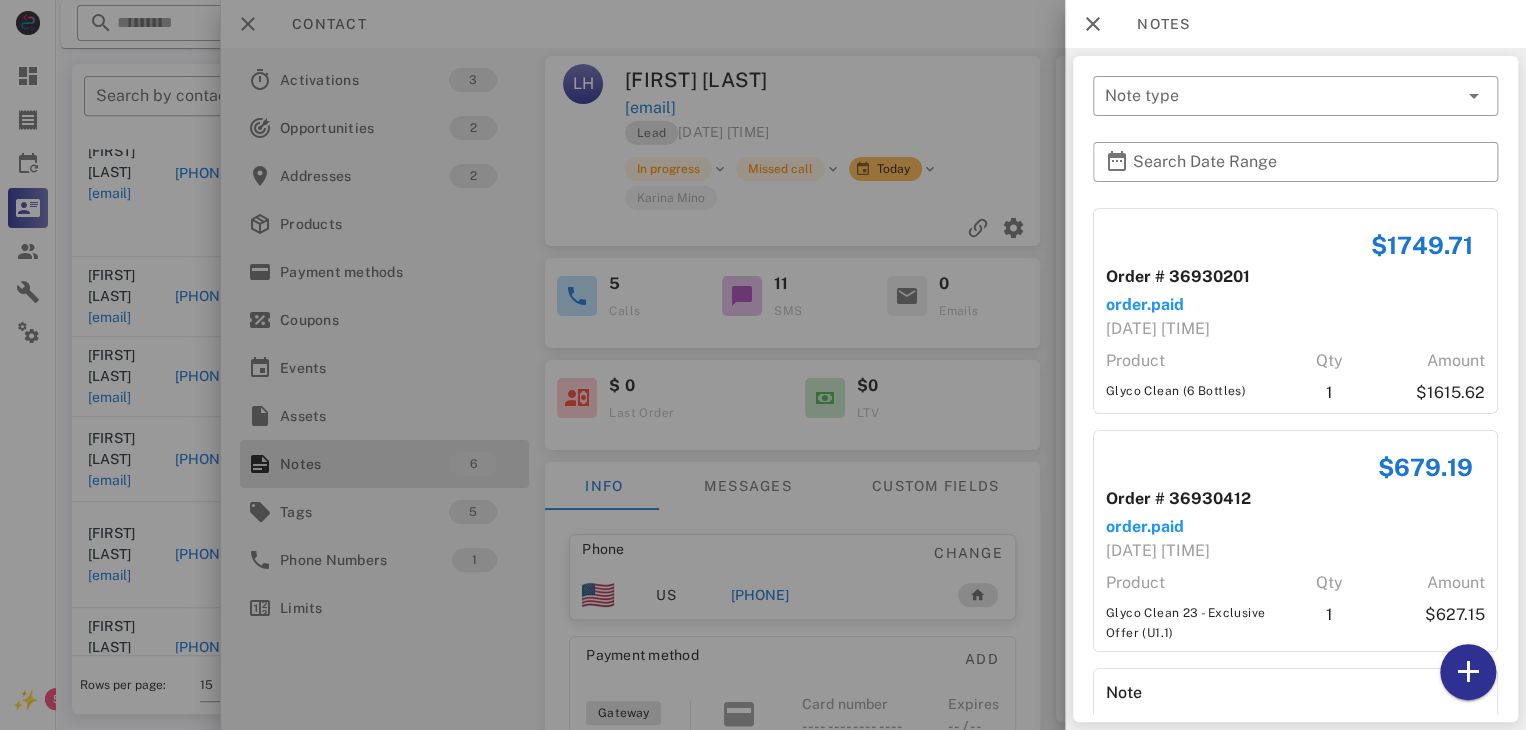scroll, scrollTop: 816, scrollLeft: 0, axis: vertical 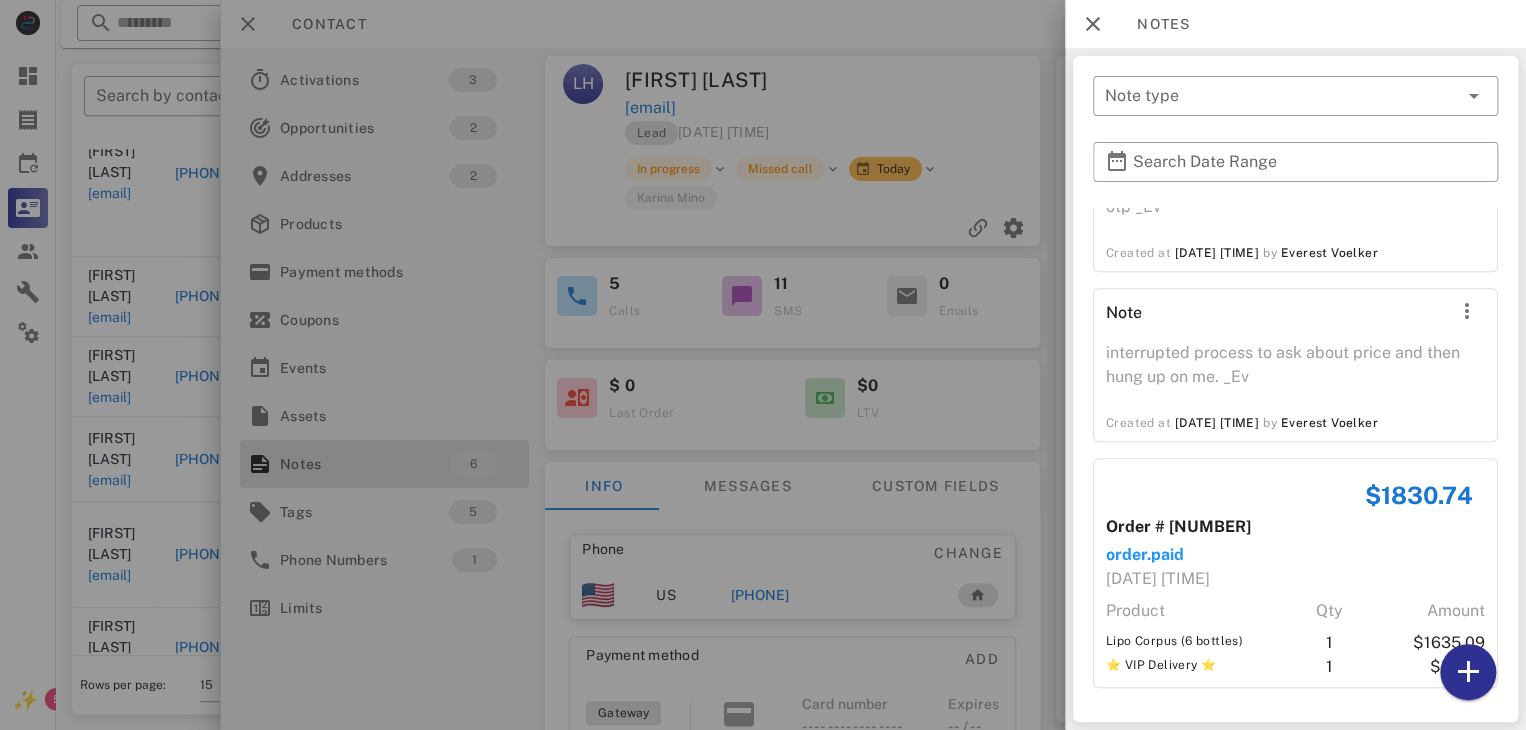 click at bounding box center (763, 365) 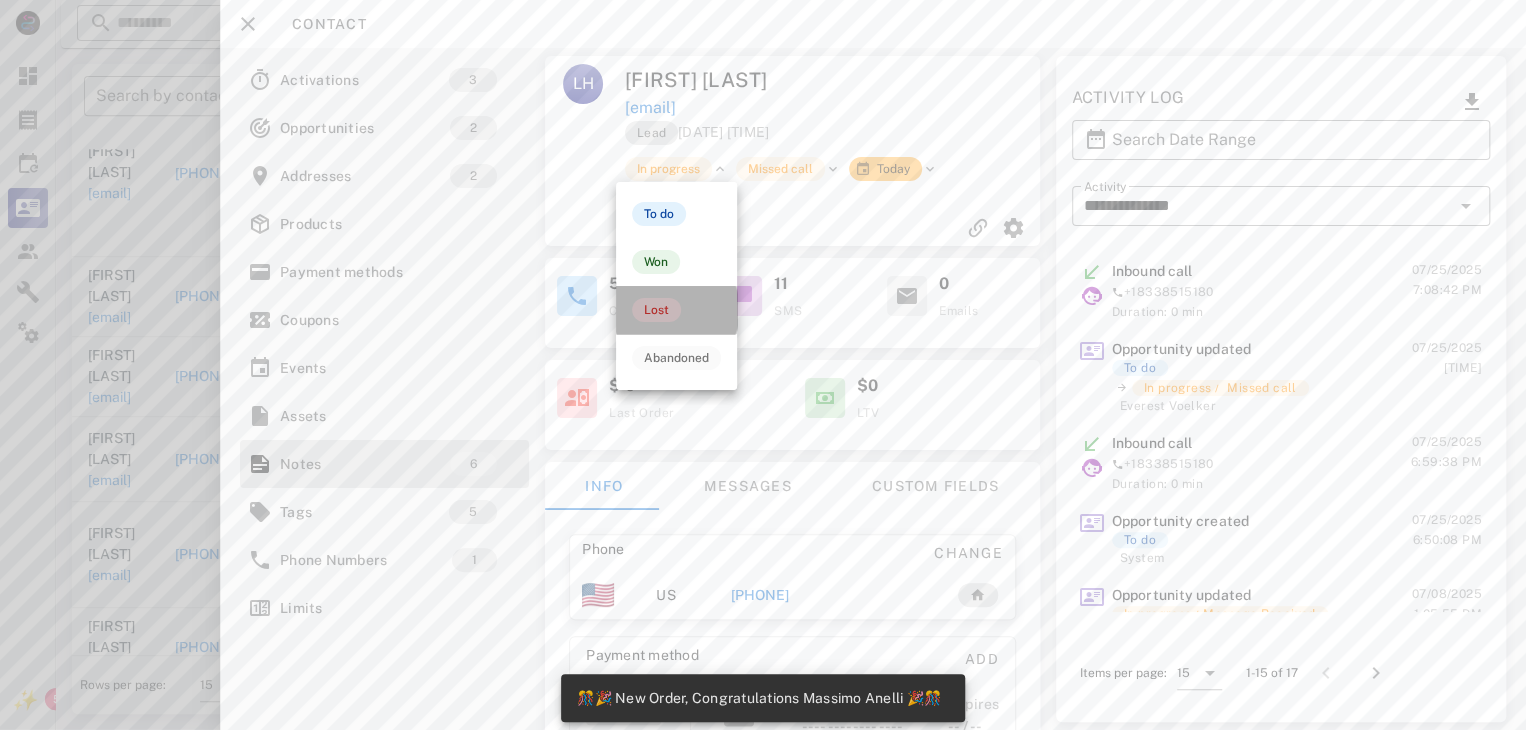 click on "Lost" at bounding box center [676, 310] 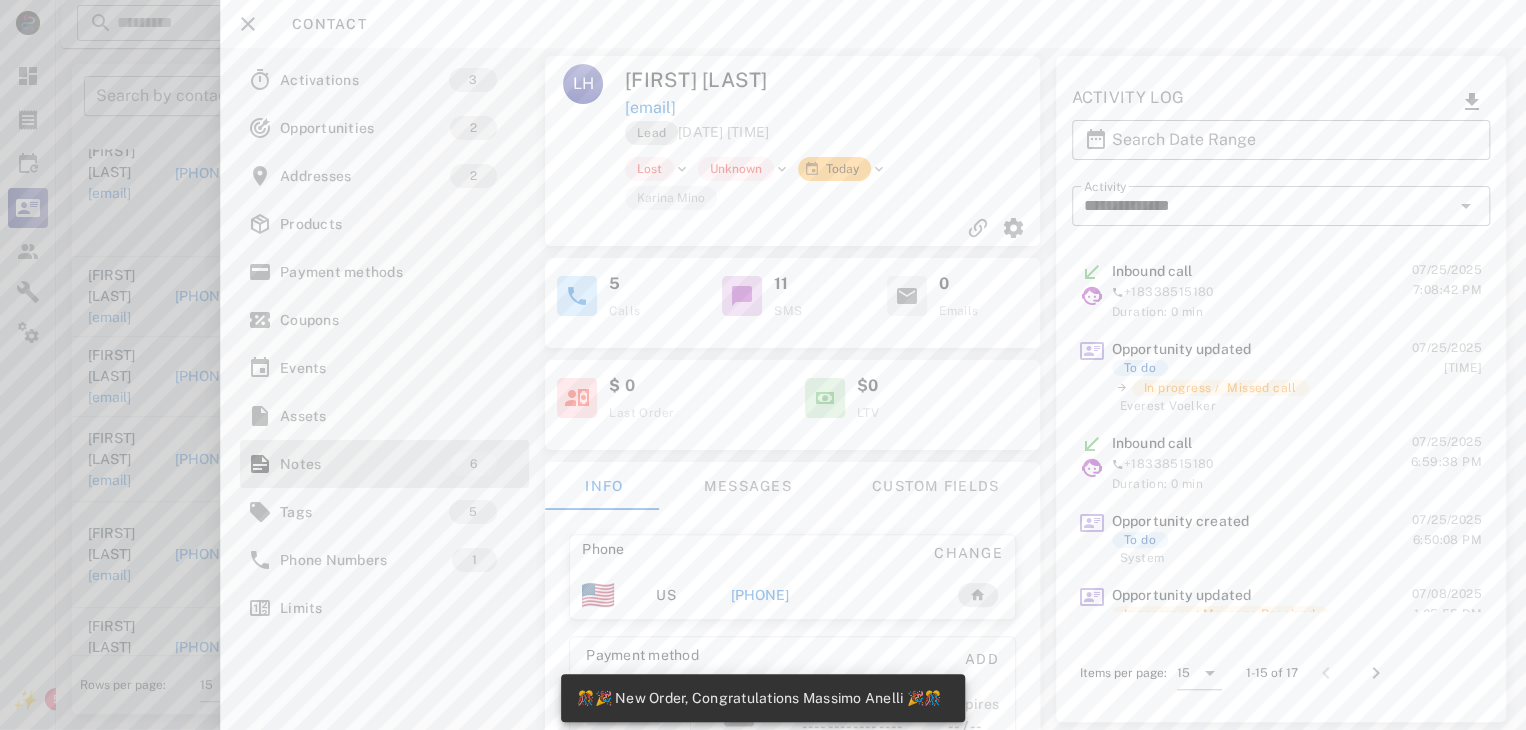 click at bounding box center [763, 365] 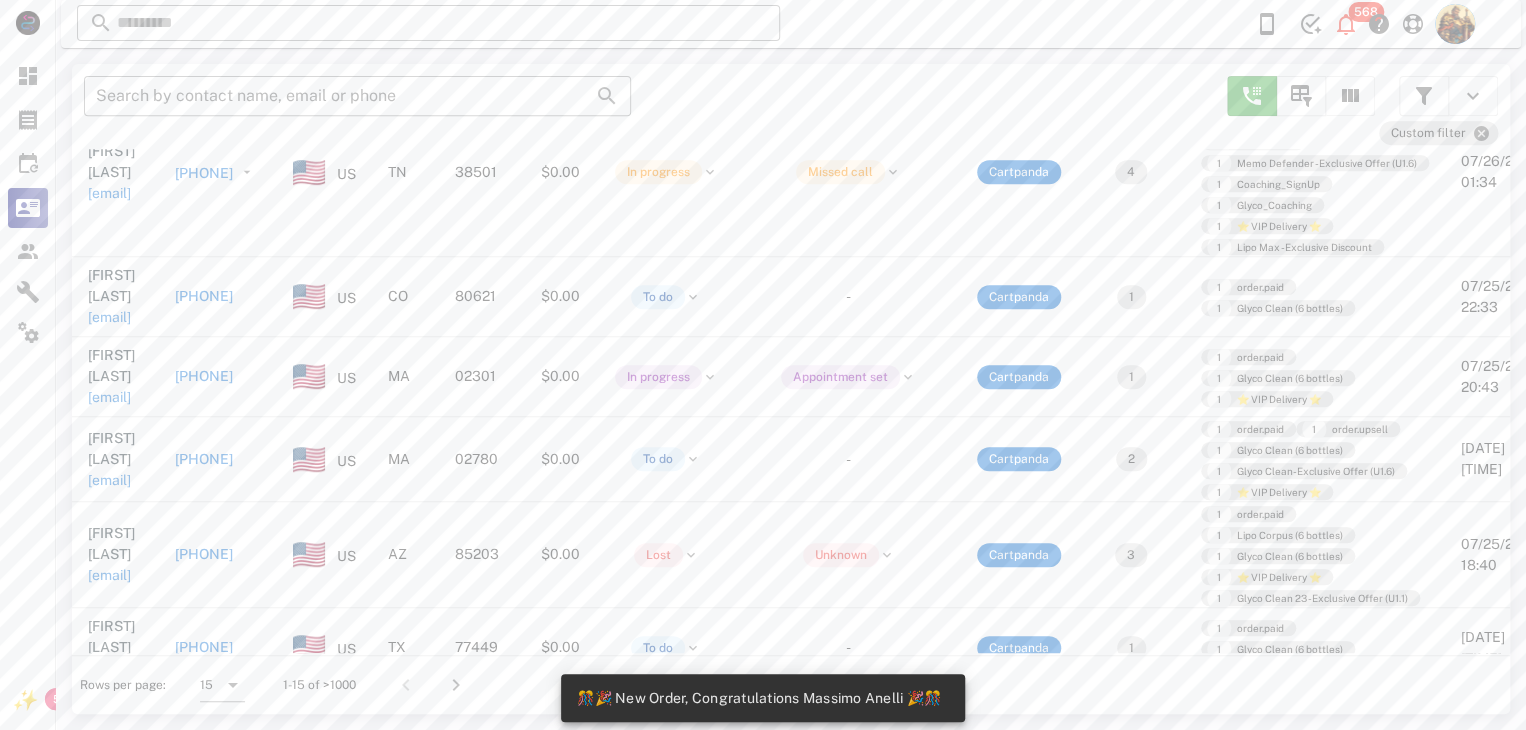 scroll, scrollTop: 307, scrollLeft: 0, axis: vertical 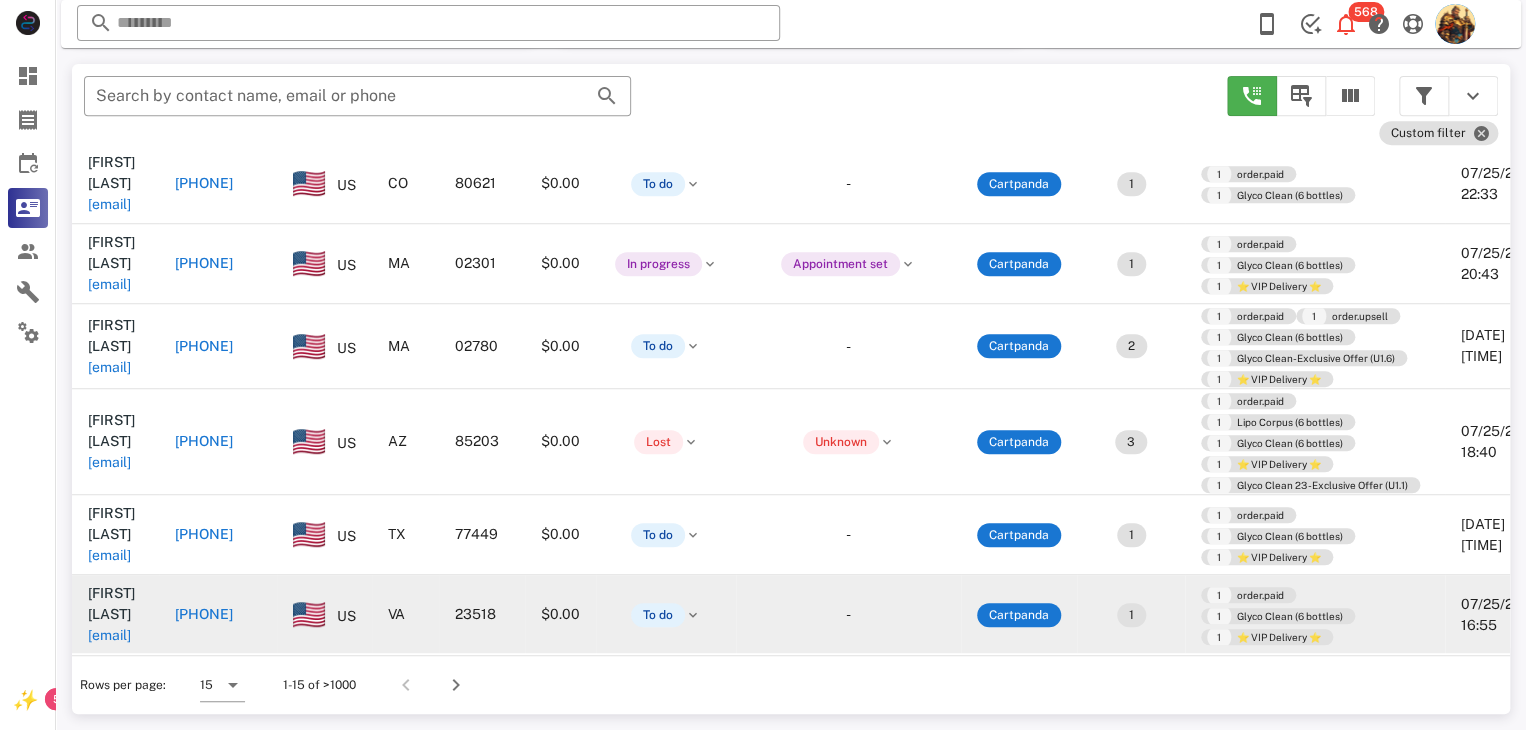 click on "[EMAIL]" at bounding box center [109, 635] 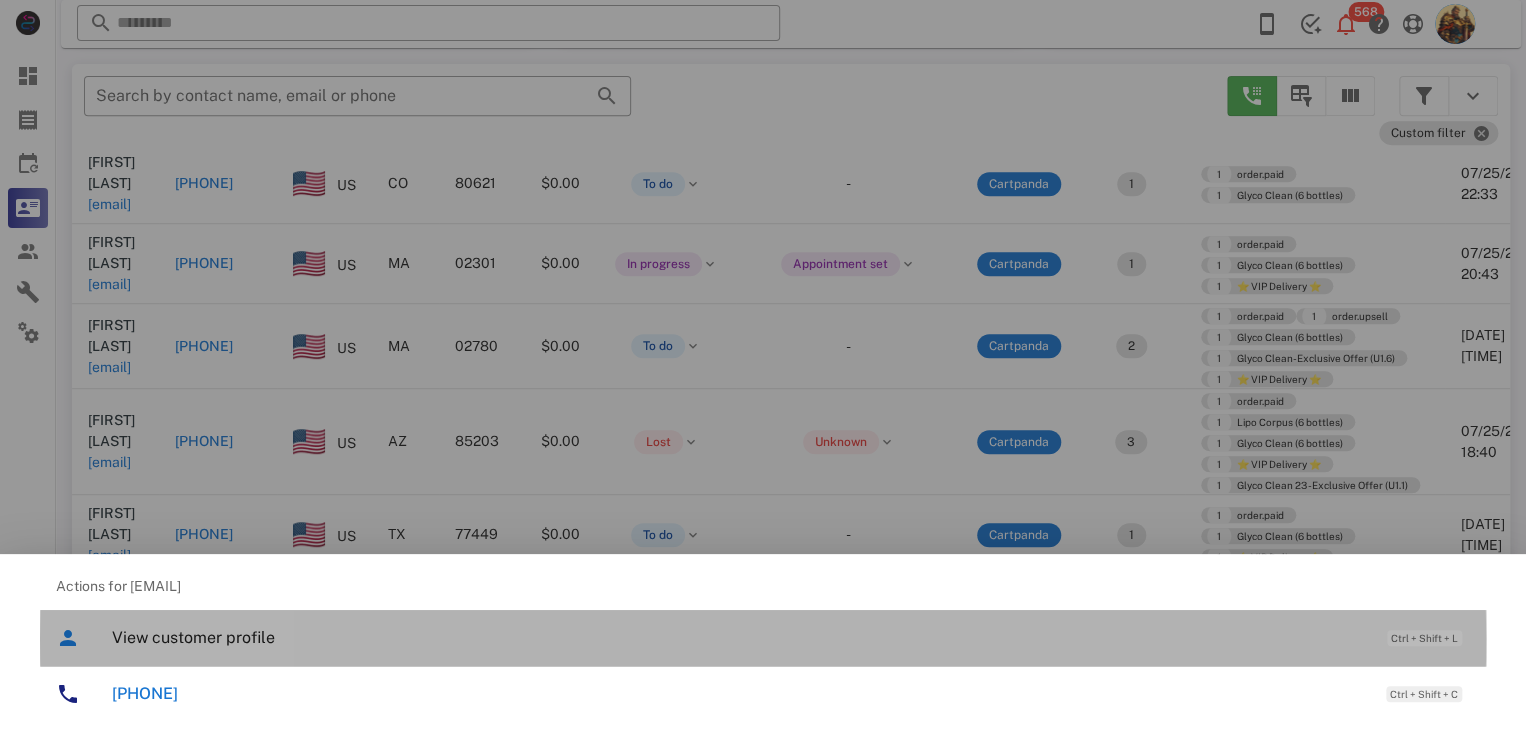 click on "View customer profile Ctrl + Shift + L" at bounding box center (791, 637) 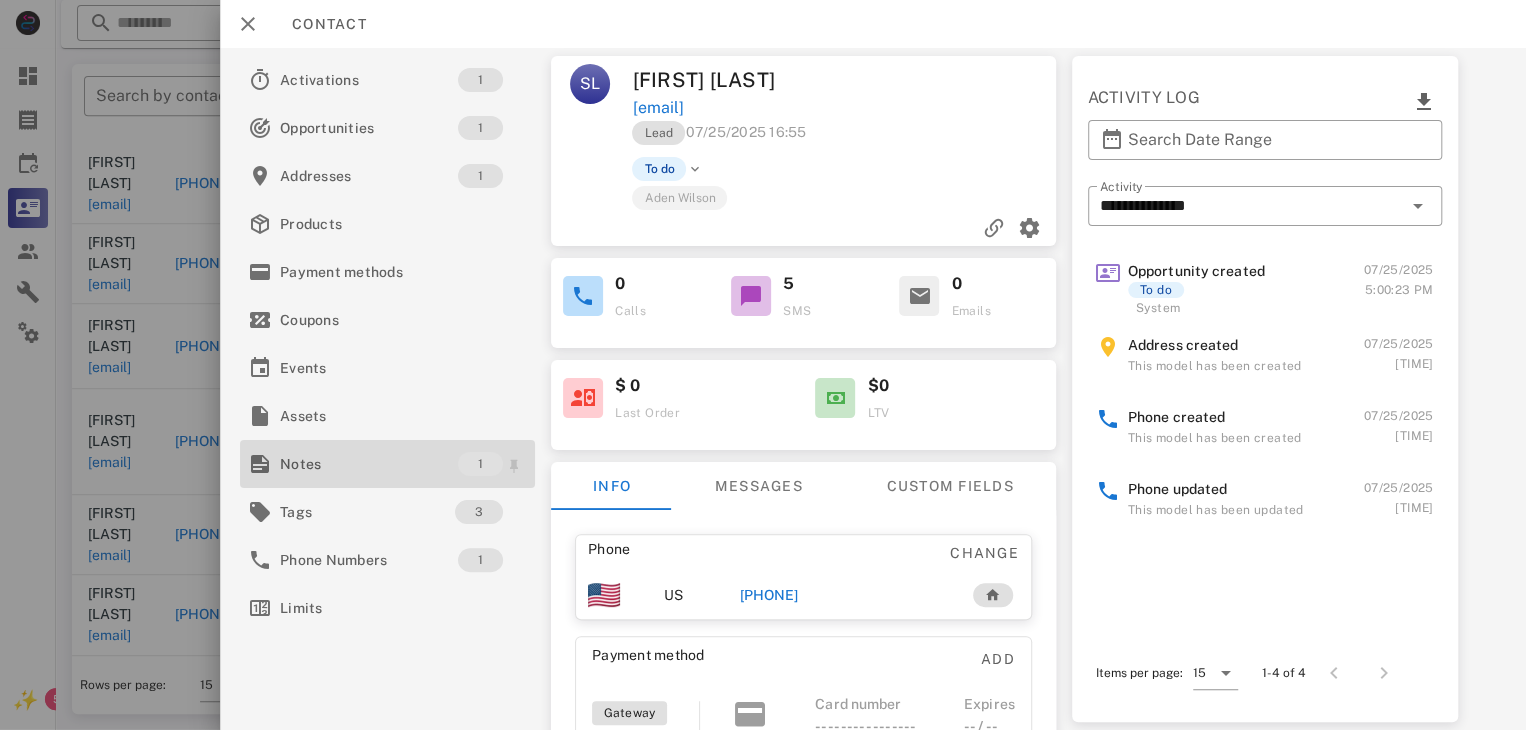 click on "Notes" at bounding box center (369, 464) 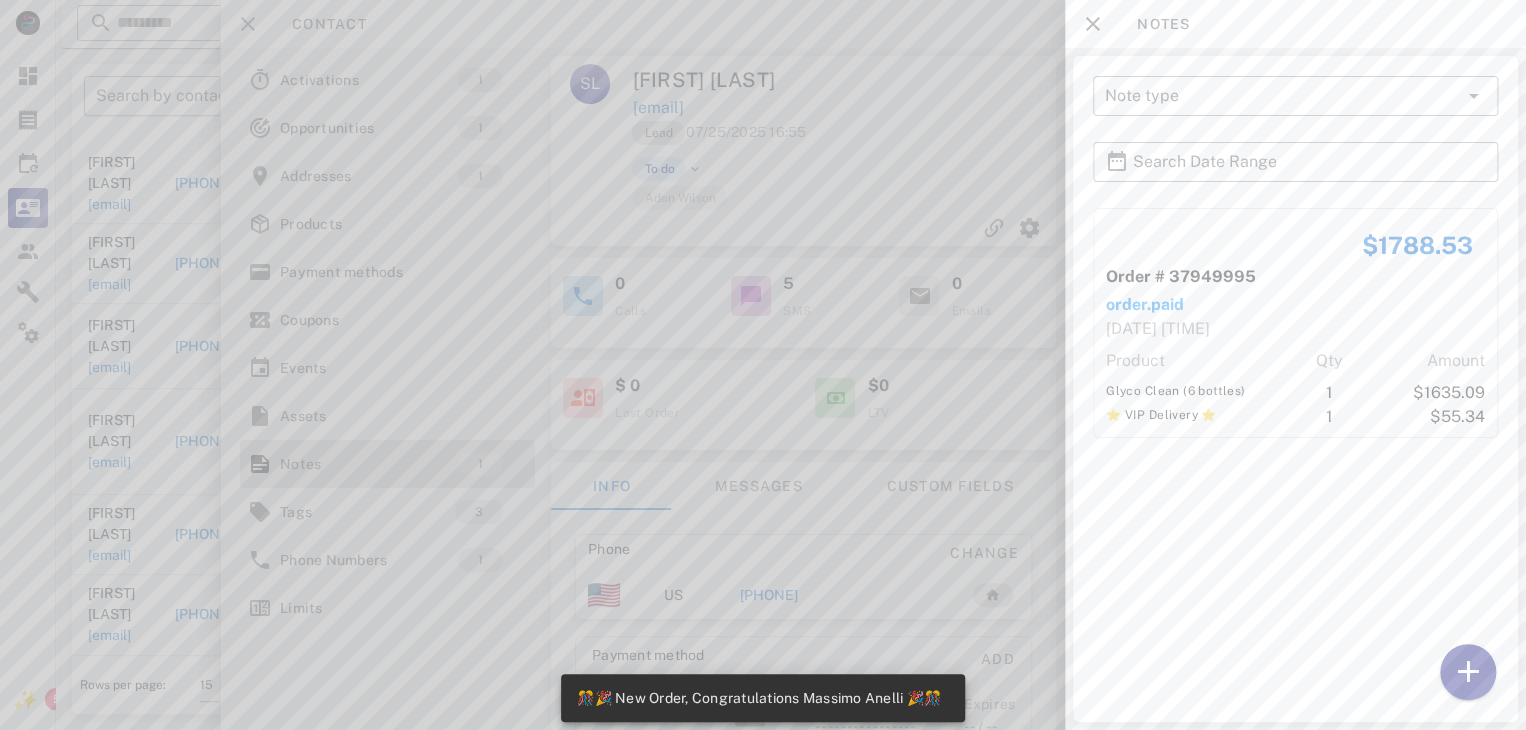 click at bounding box center [763, 365] 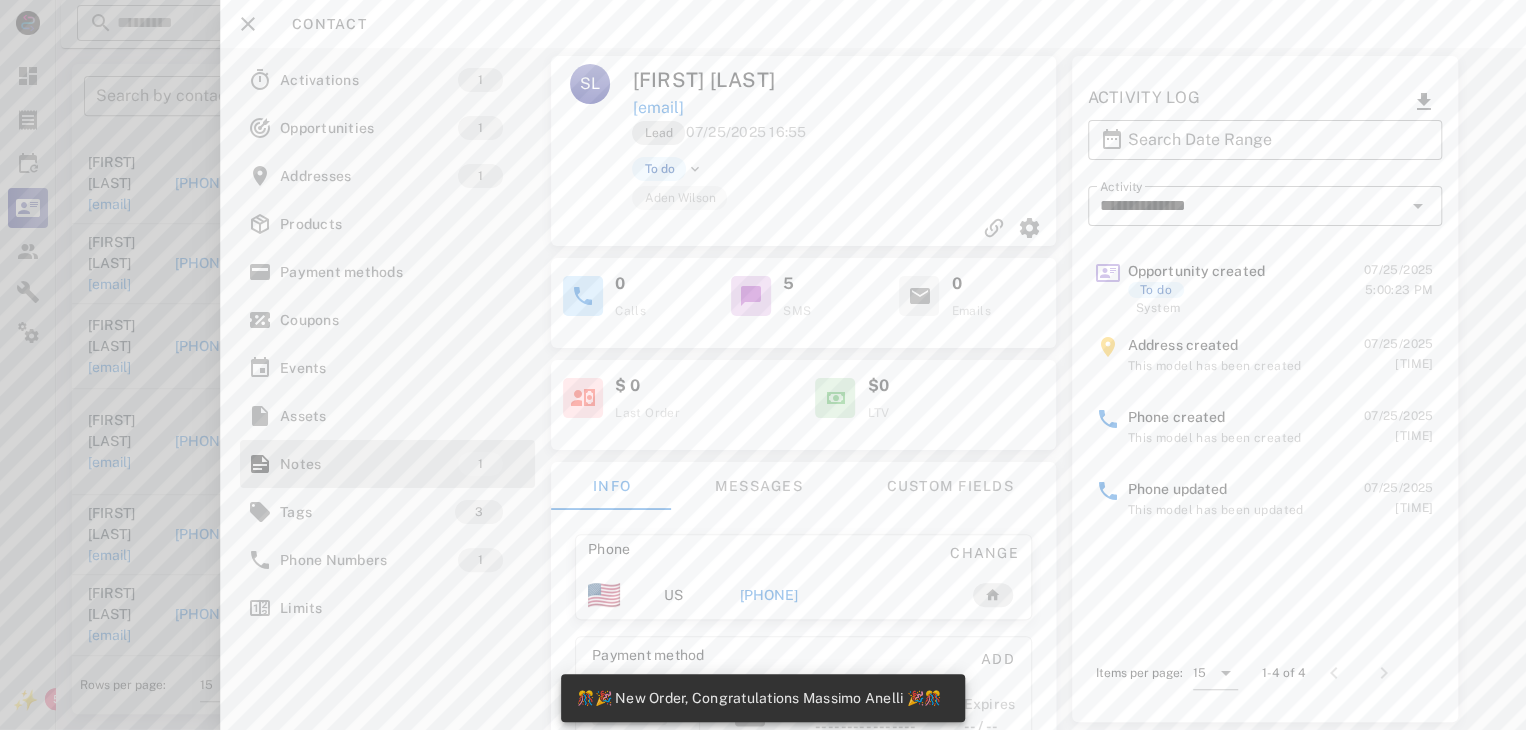 click on "[PHONE]" at bounding box center [769, 595] 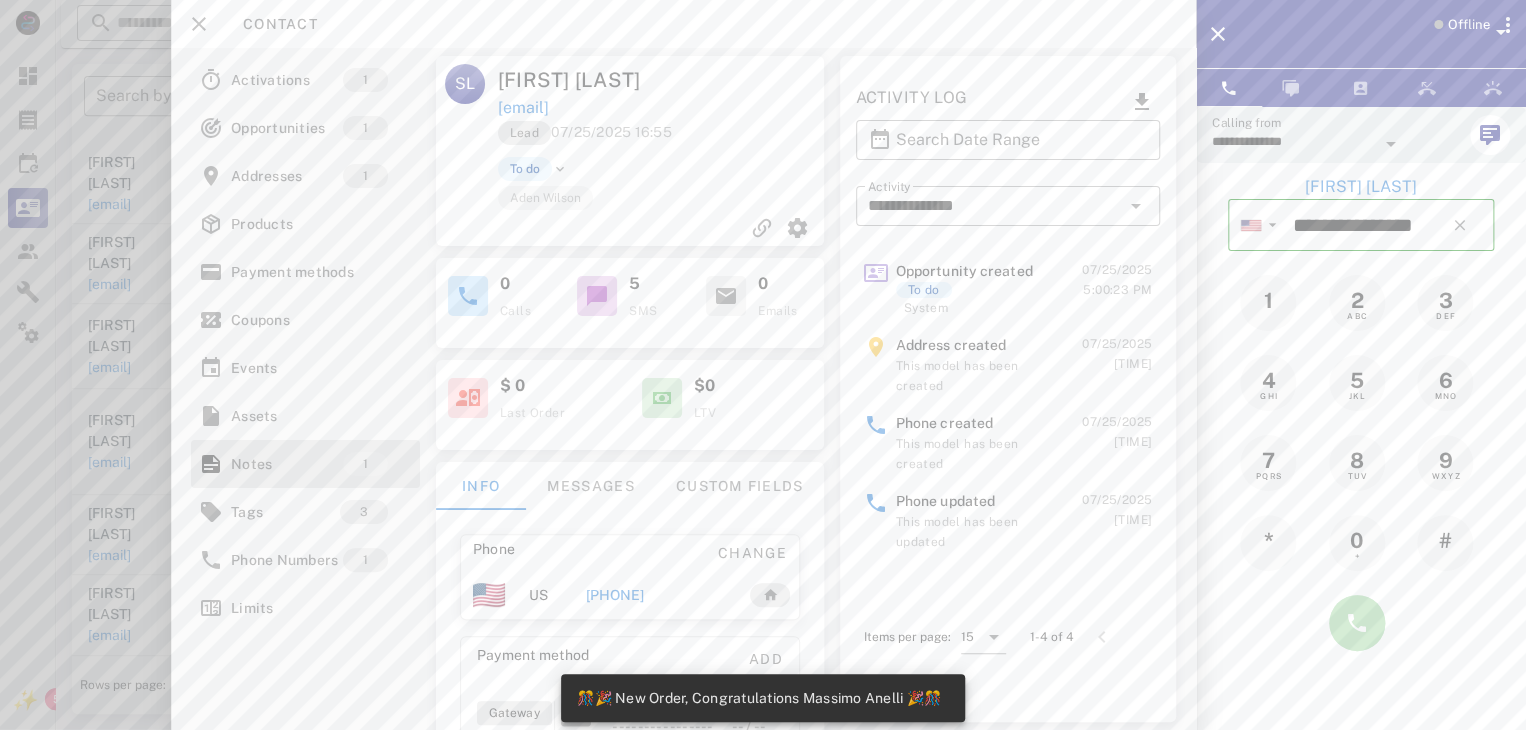 click at bounding box center (1357, 623) 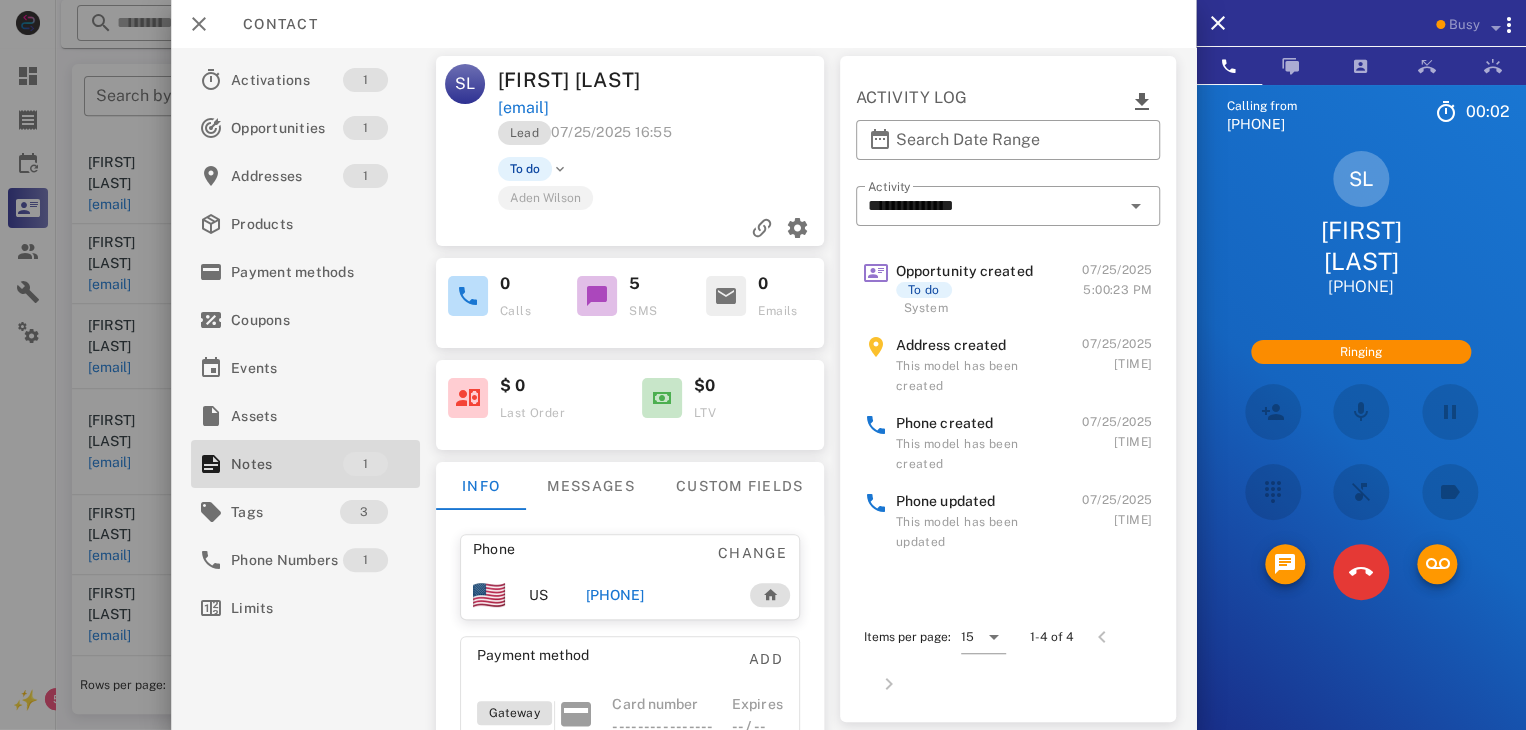 scroll, scrollTop: 243, scrollLeft: 0, axis: vertical 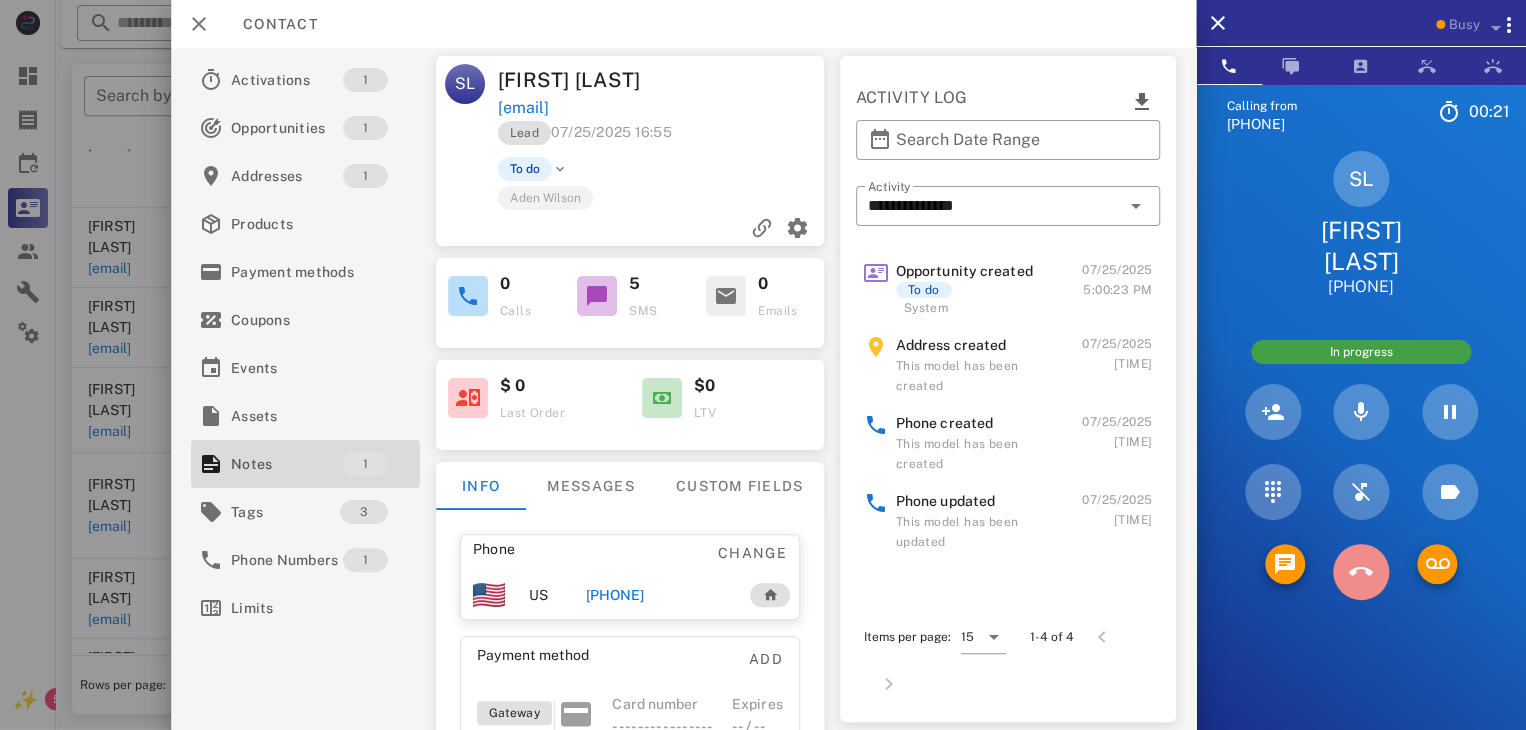 click at bounding box center (1361, 572) 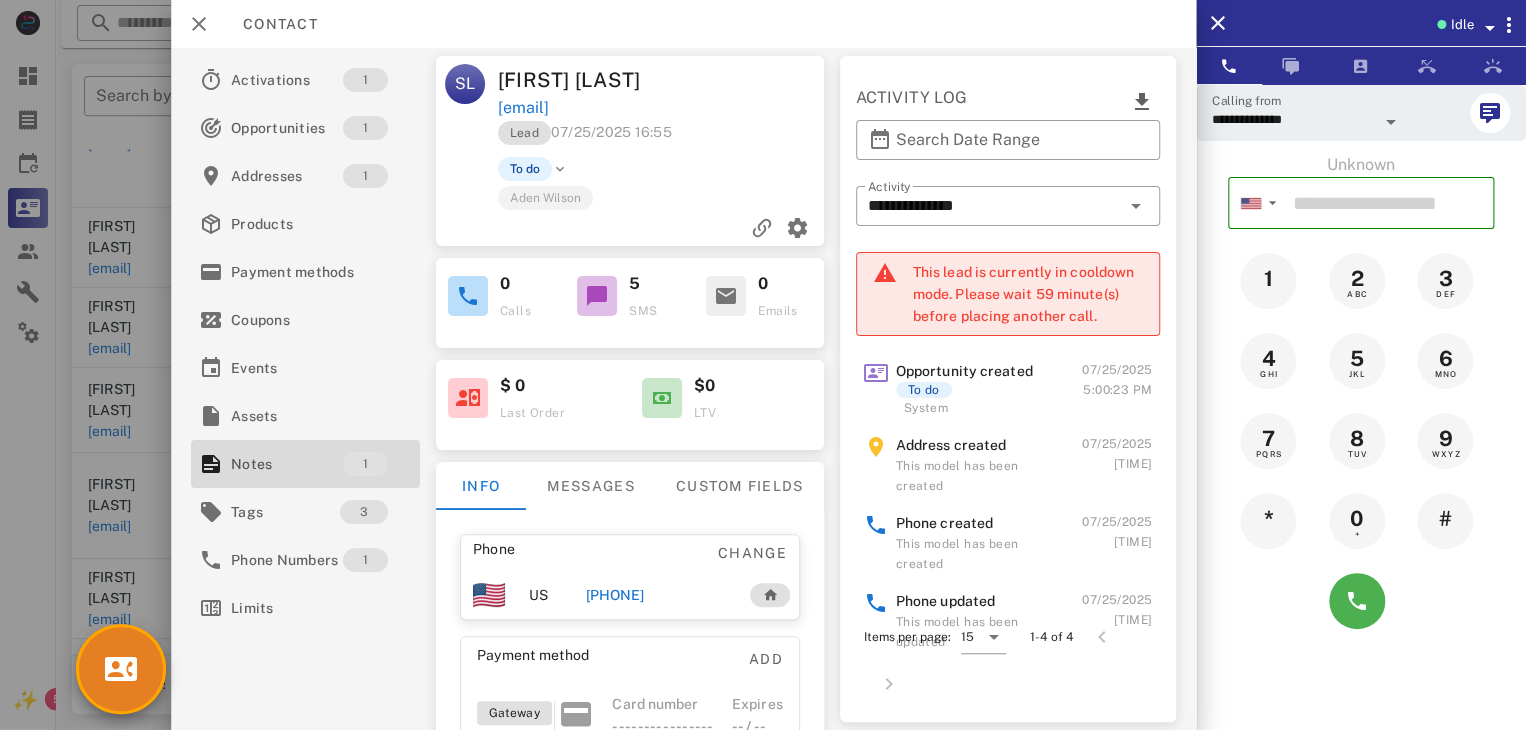 click at bounding box center [763, 365] 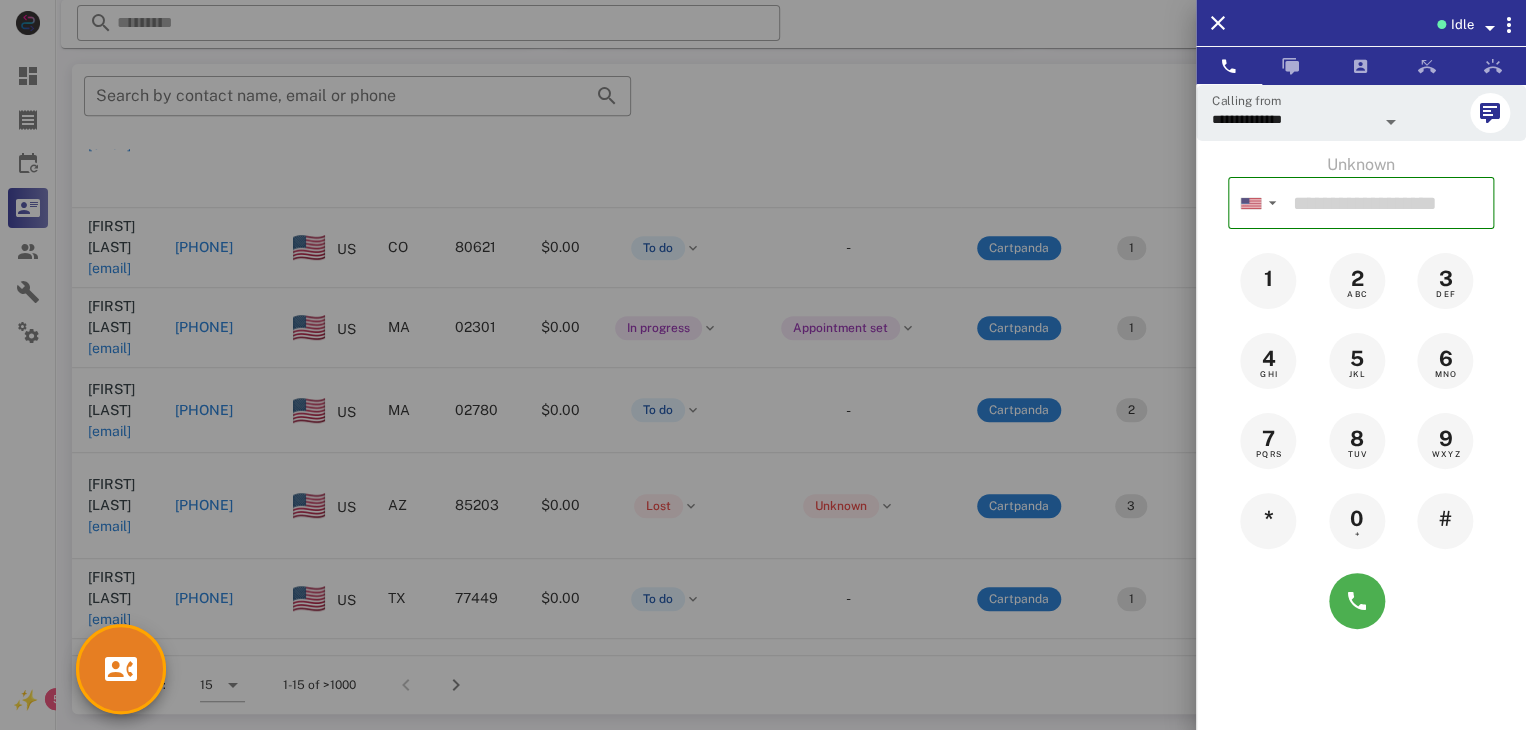 click at bounding box center [763, 365] 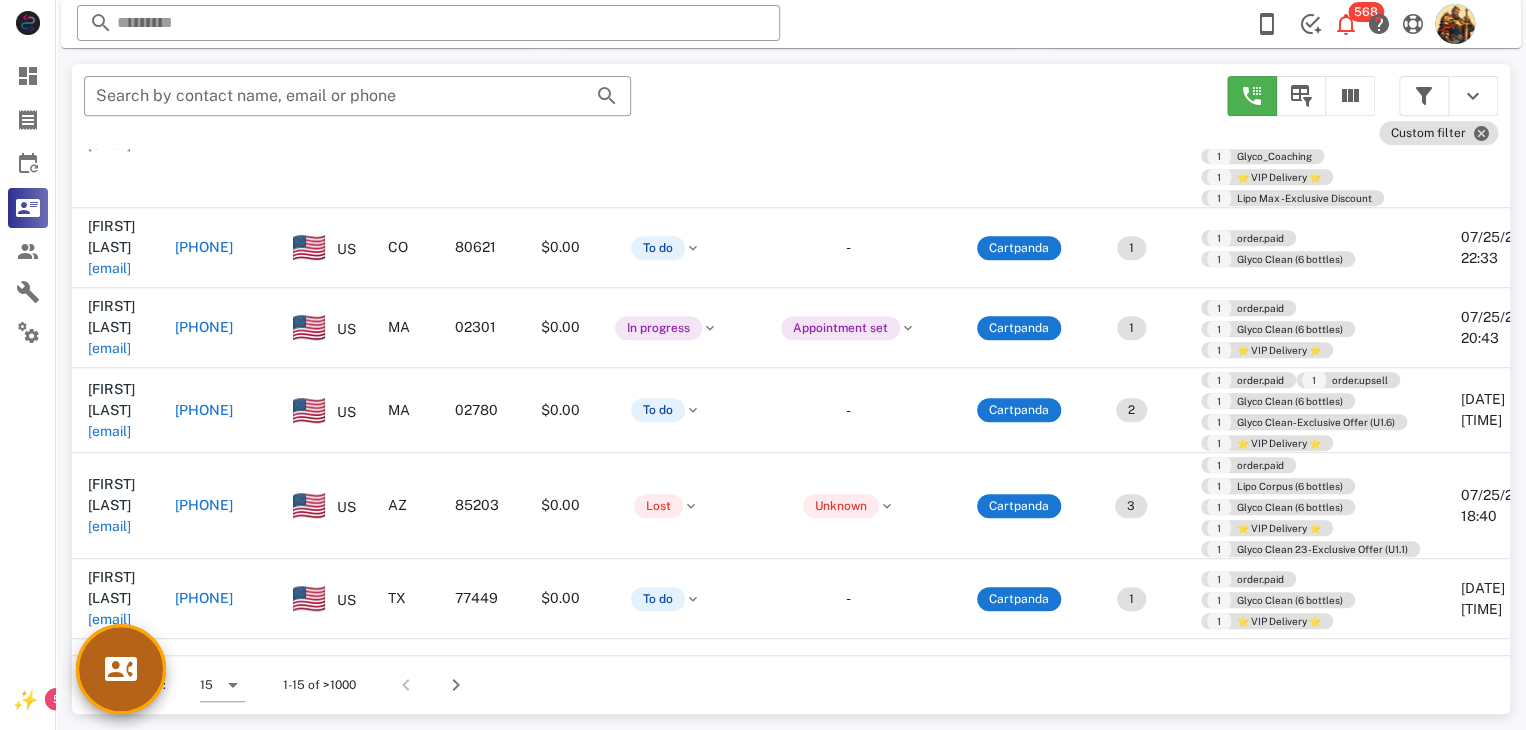 click at bounding box center (121, 669) 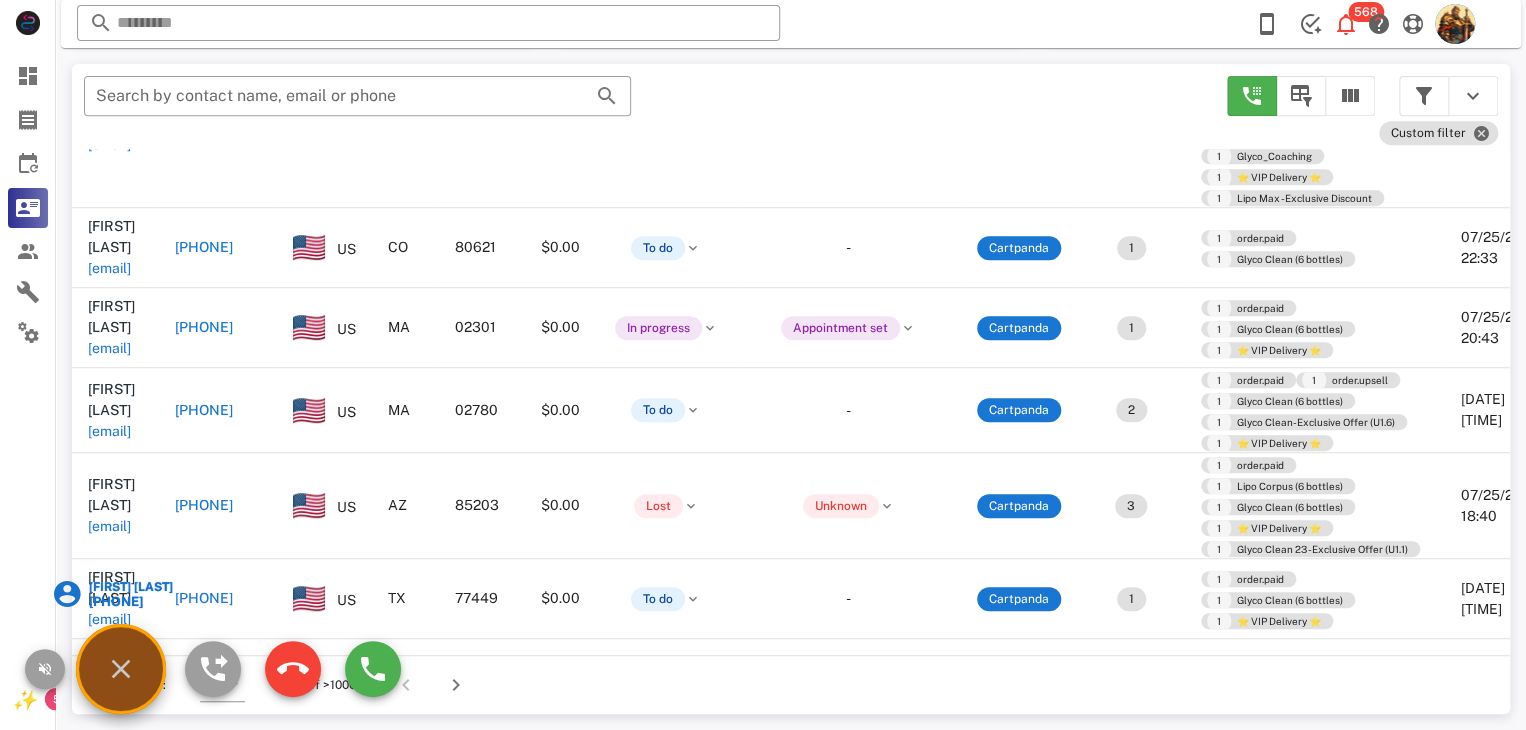 click on "[FIRST] [LAST]" at bounding box center [129, 587] 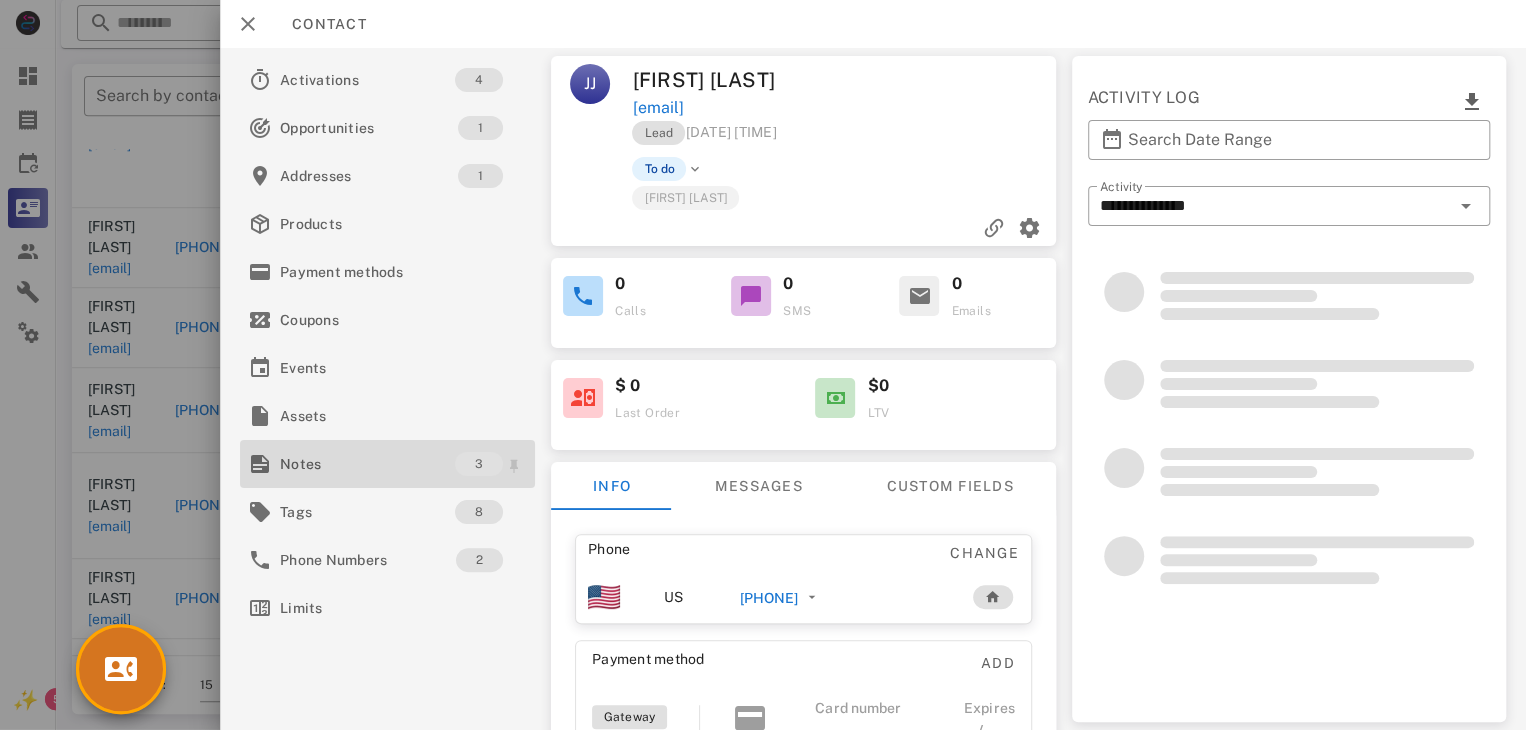 click on "Notes" at bounding box center [367, 464] 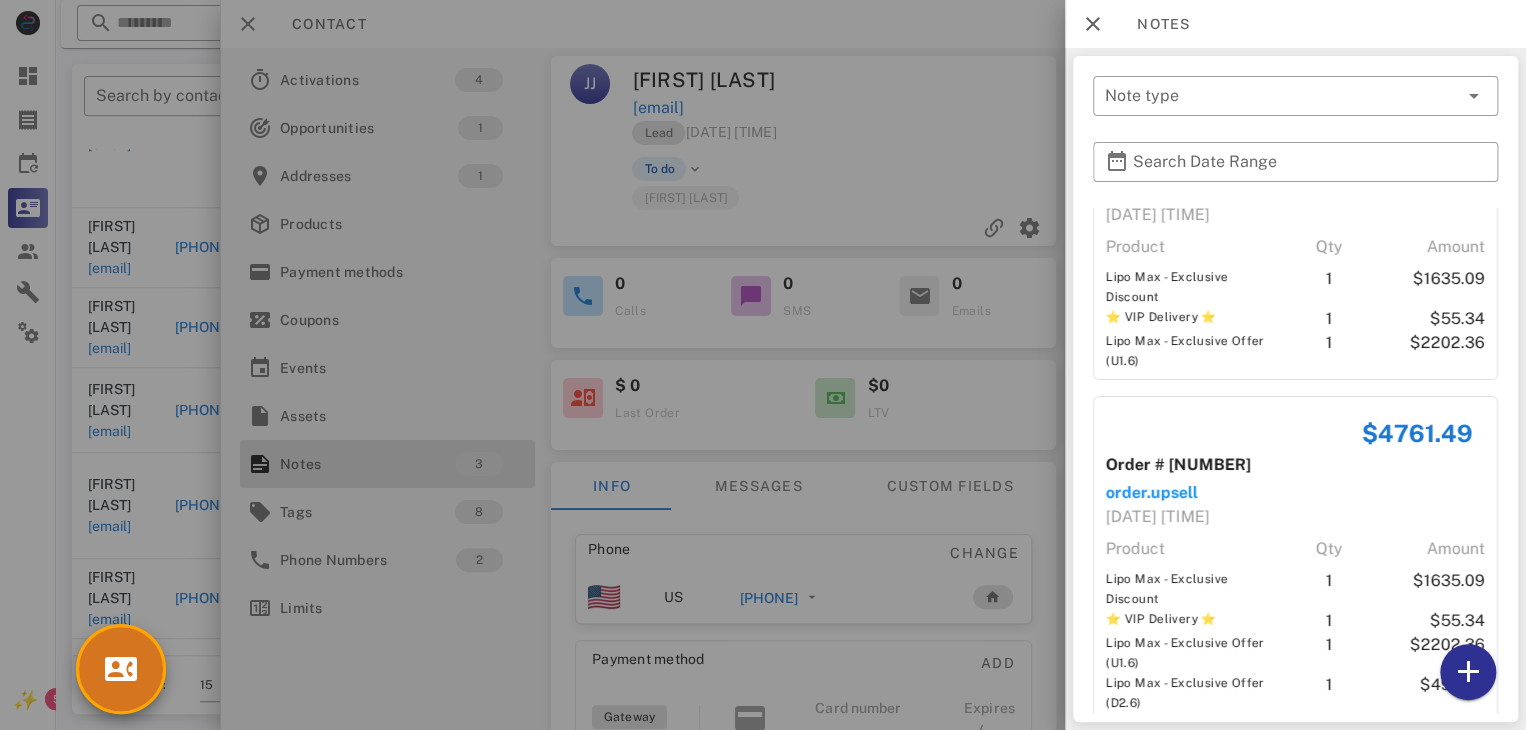 scroll, scrollTop: 412, scrollLeft: 0, axis: vertical 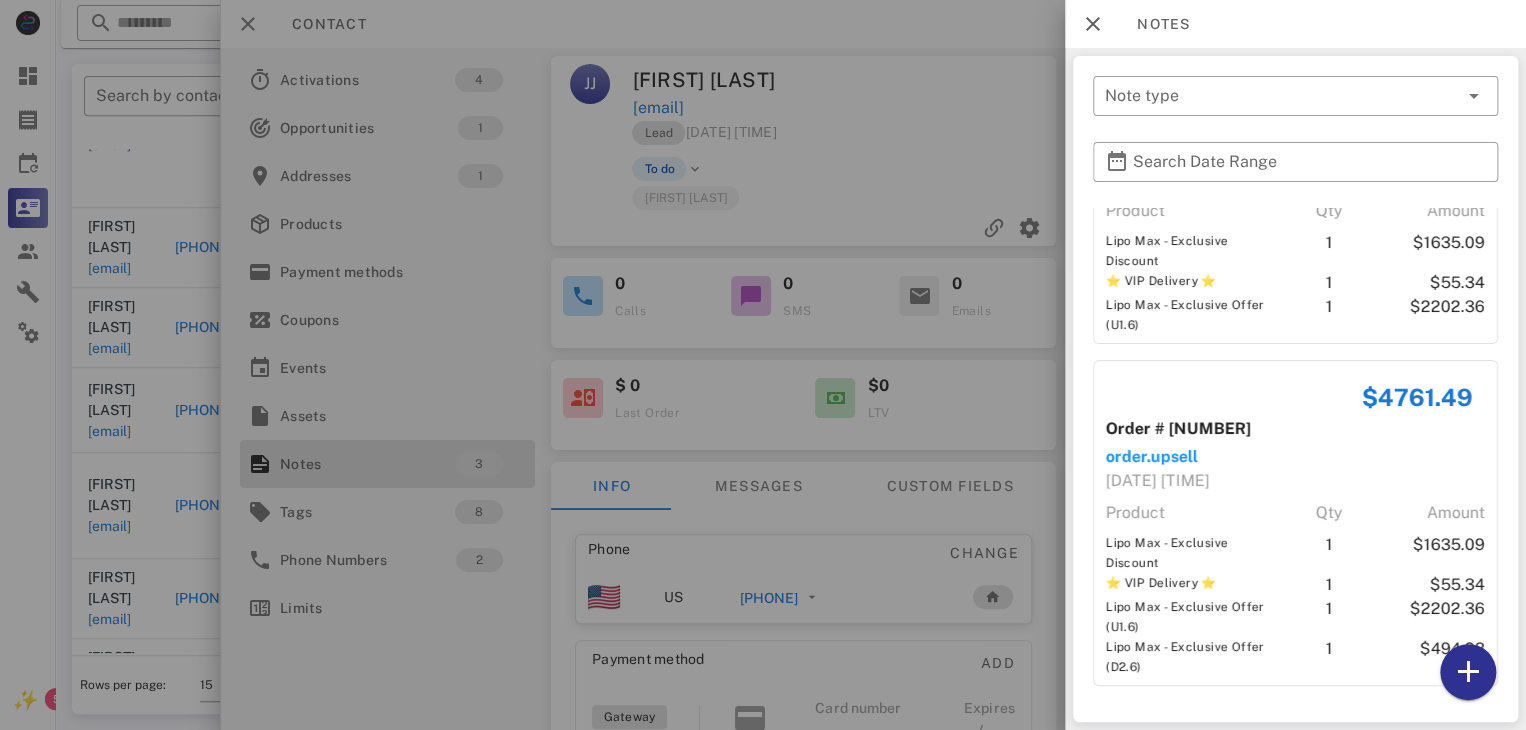 click at bounding box center [763, 365] 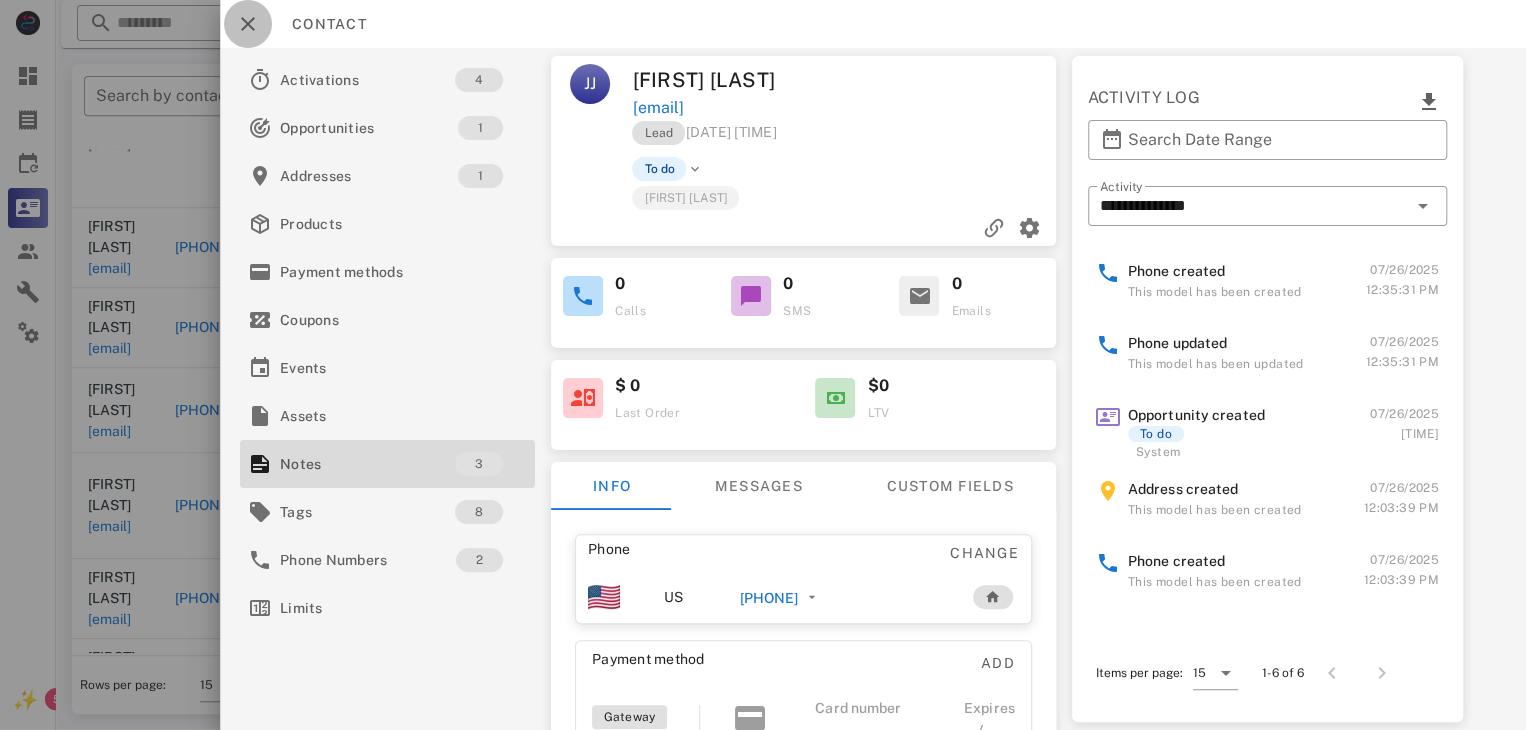 click at bounding box center [248, 24] 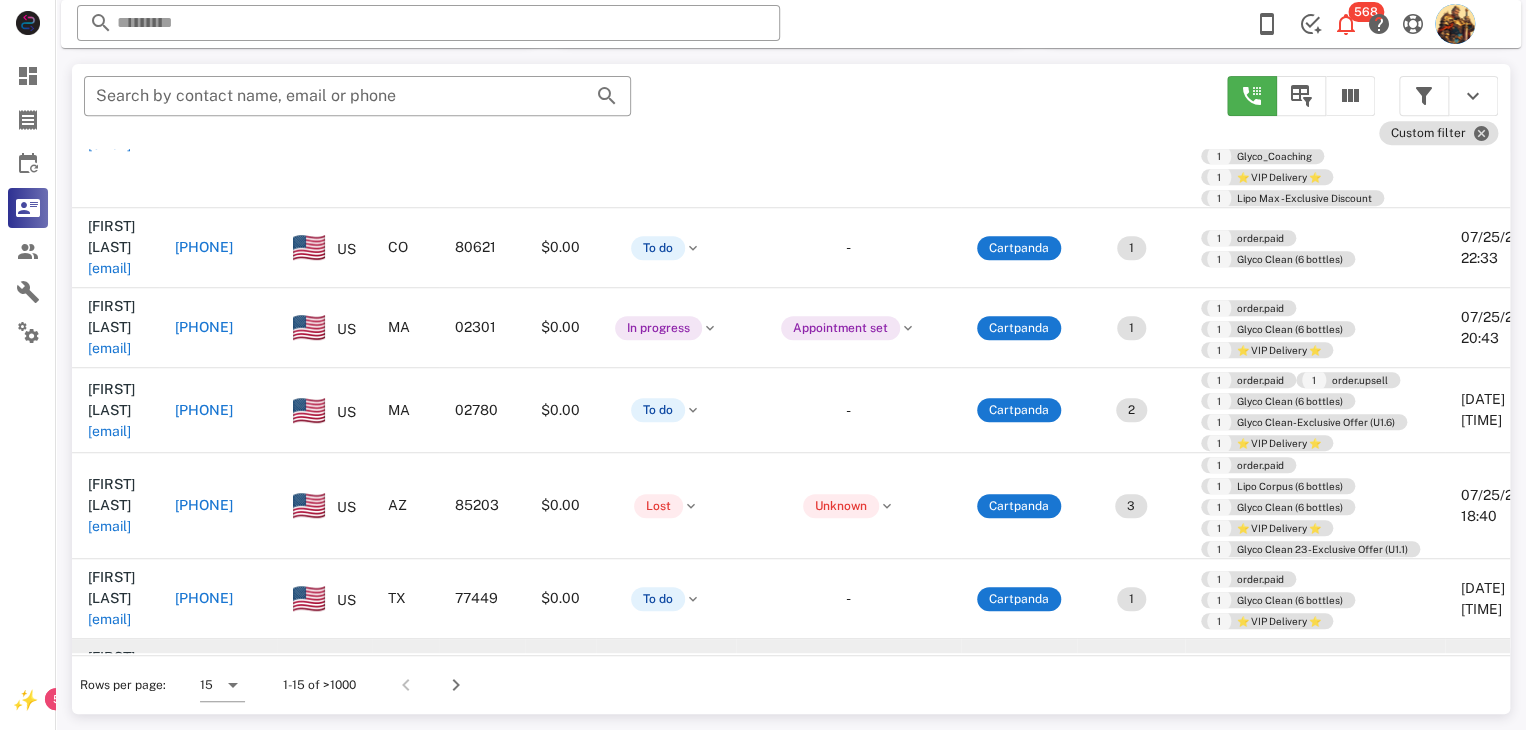 click on "[EMAIL]" at bounding box center (109, 699) 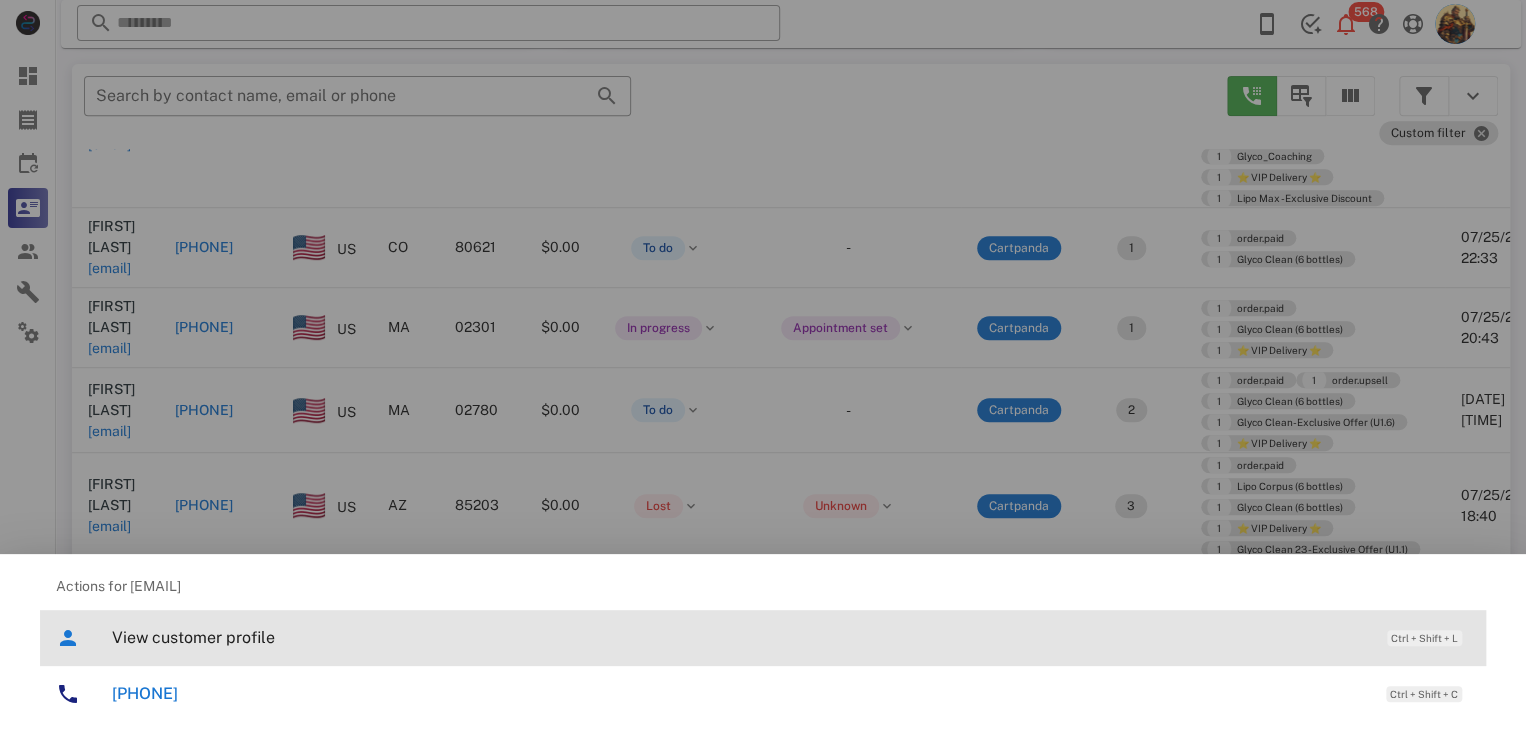 click on "View customer profile" at bounding box center (739, 637) 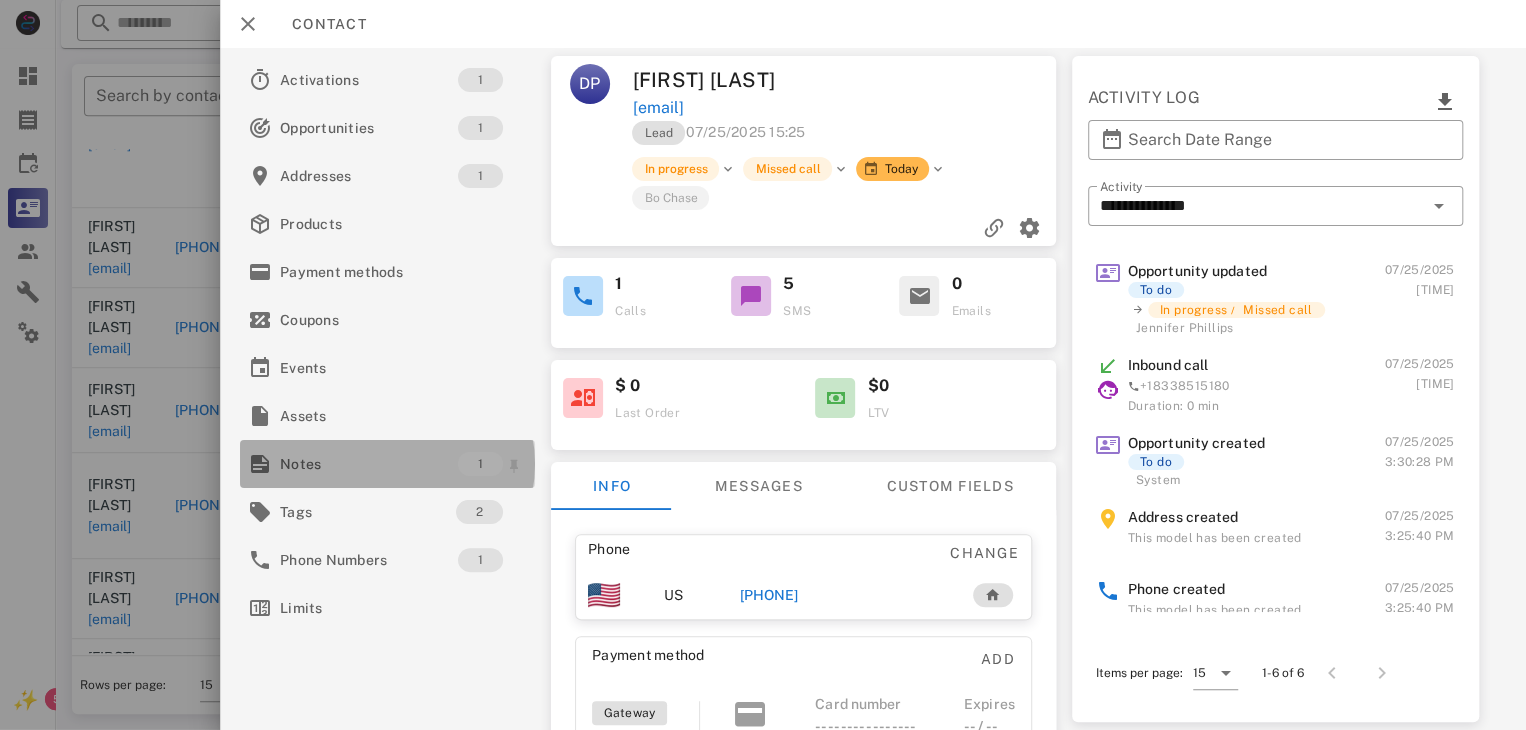 click on "Notes" at bounding box center (369, 464) 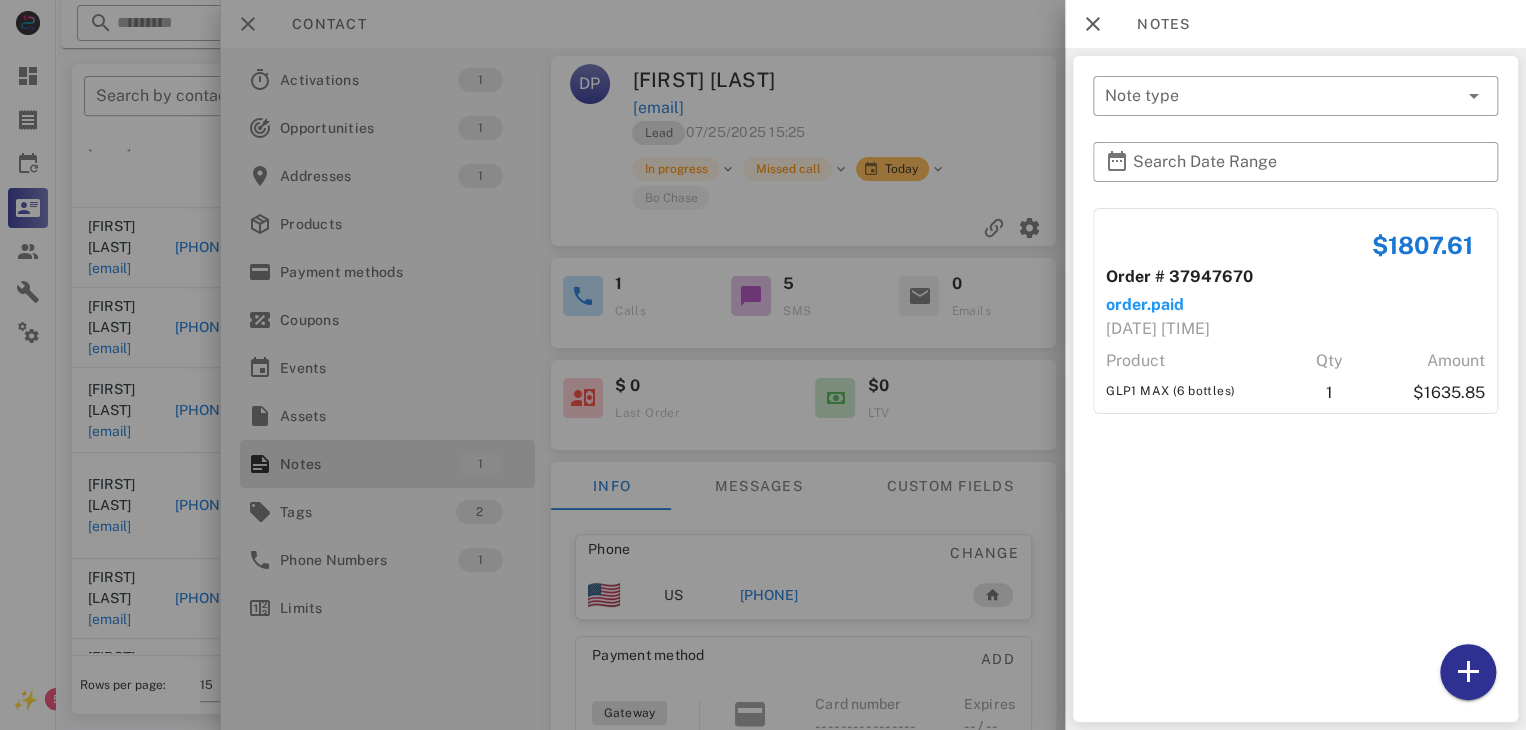 click at bounding box center (763, 365) 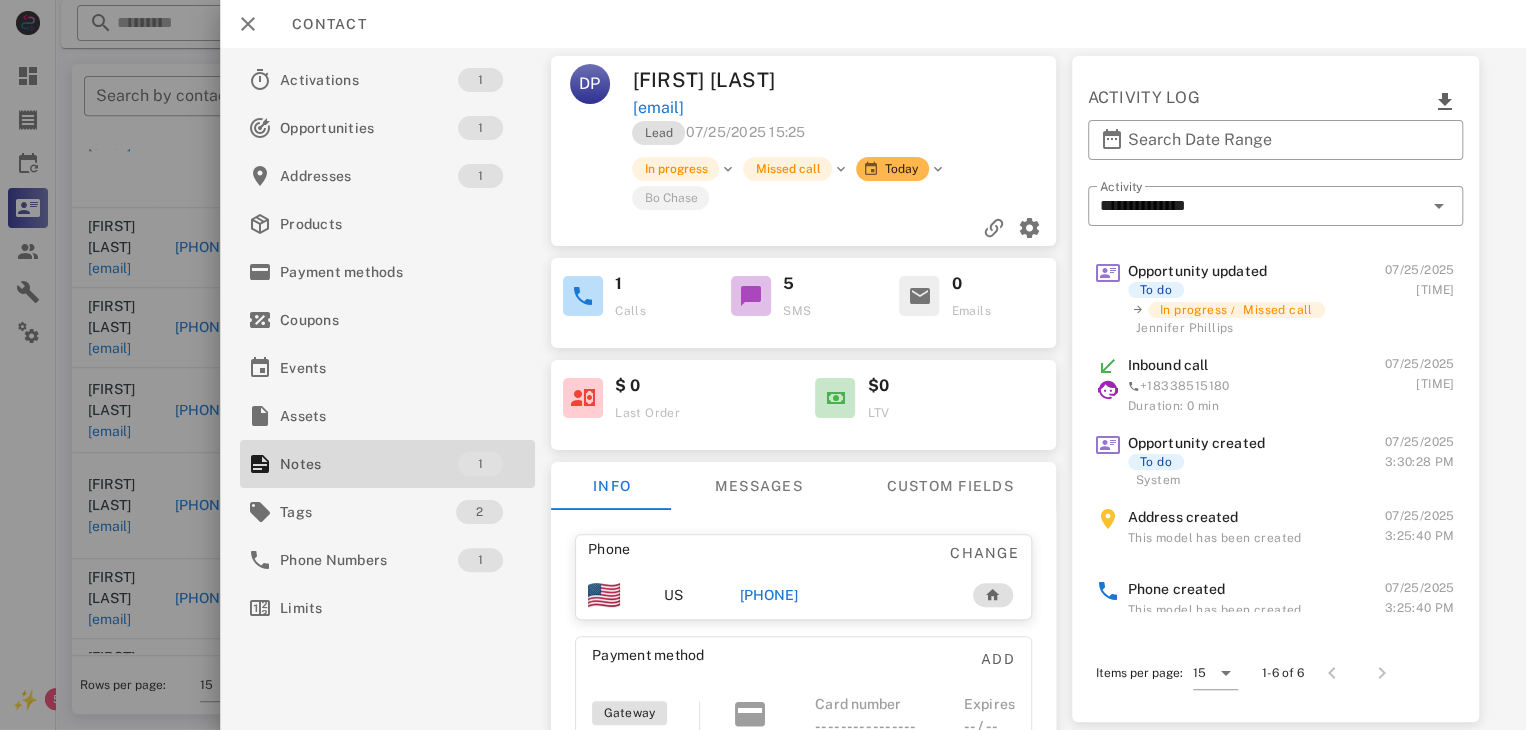 click on "[PHONE]" at bounding box center [769, 595] 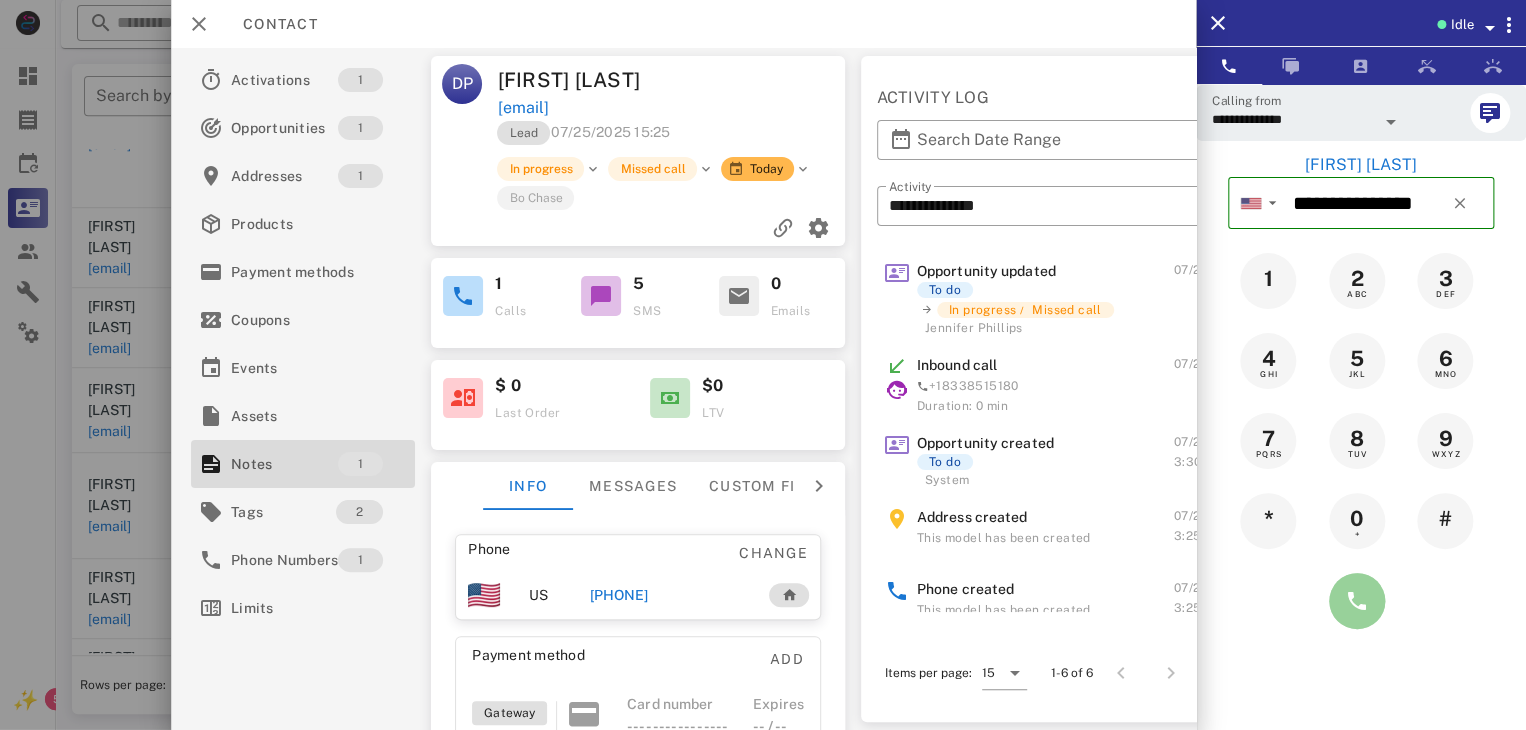click at bounding box center [1357, 601] 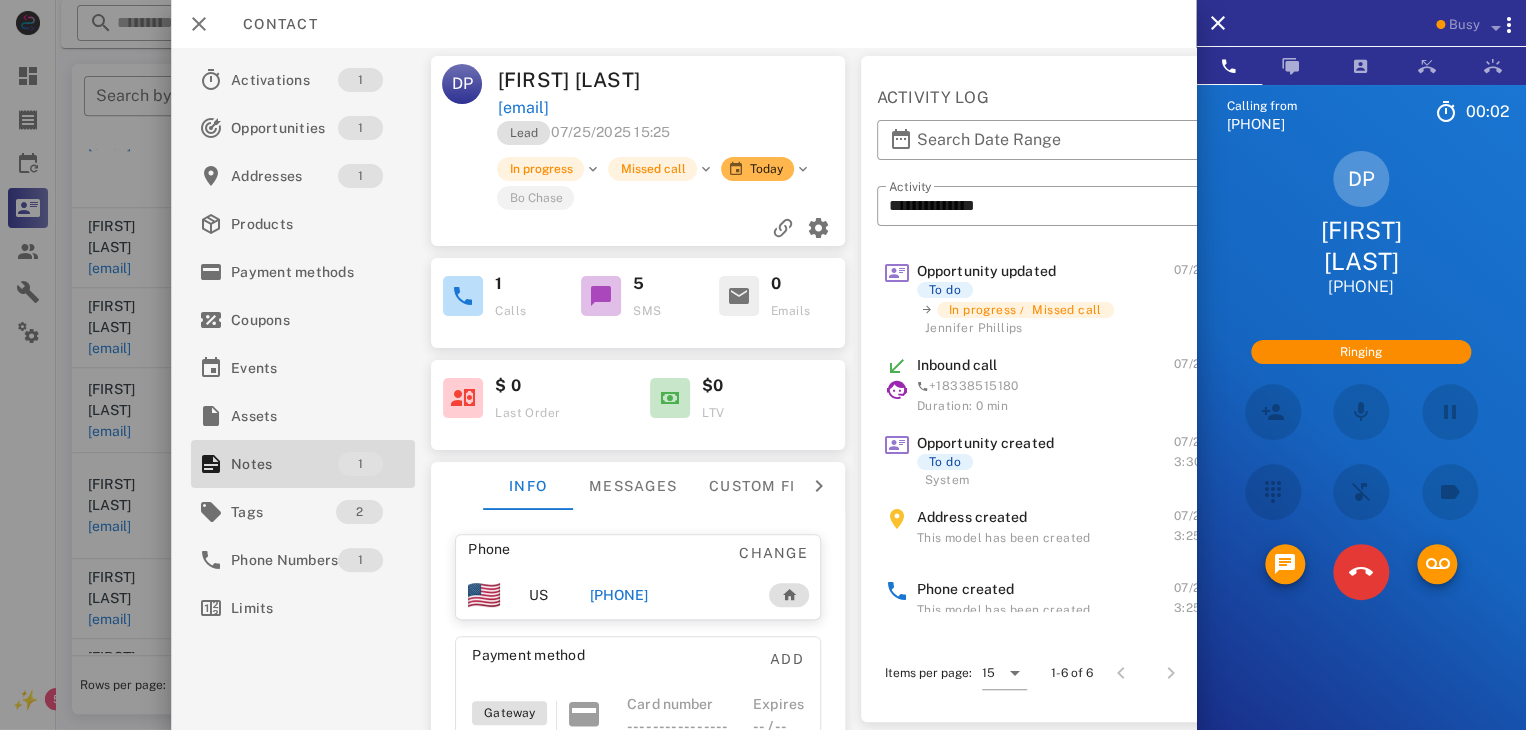 scroll, scrollTop: 184, scrollLeft: 0, axis: vertical 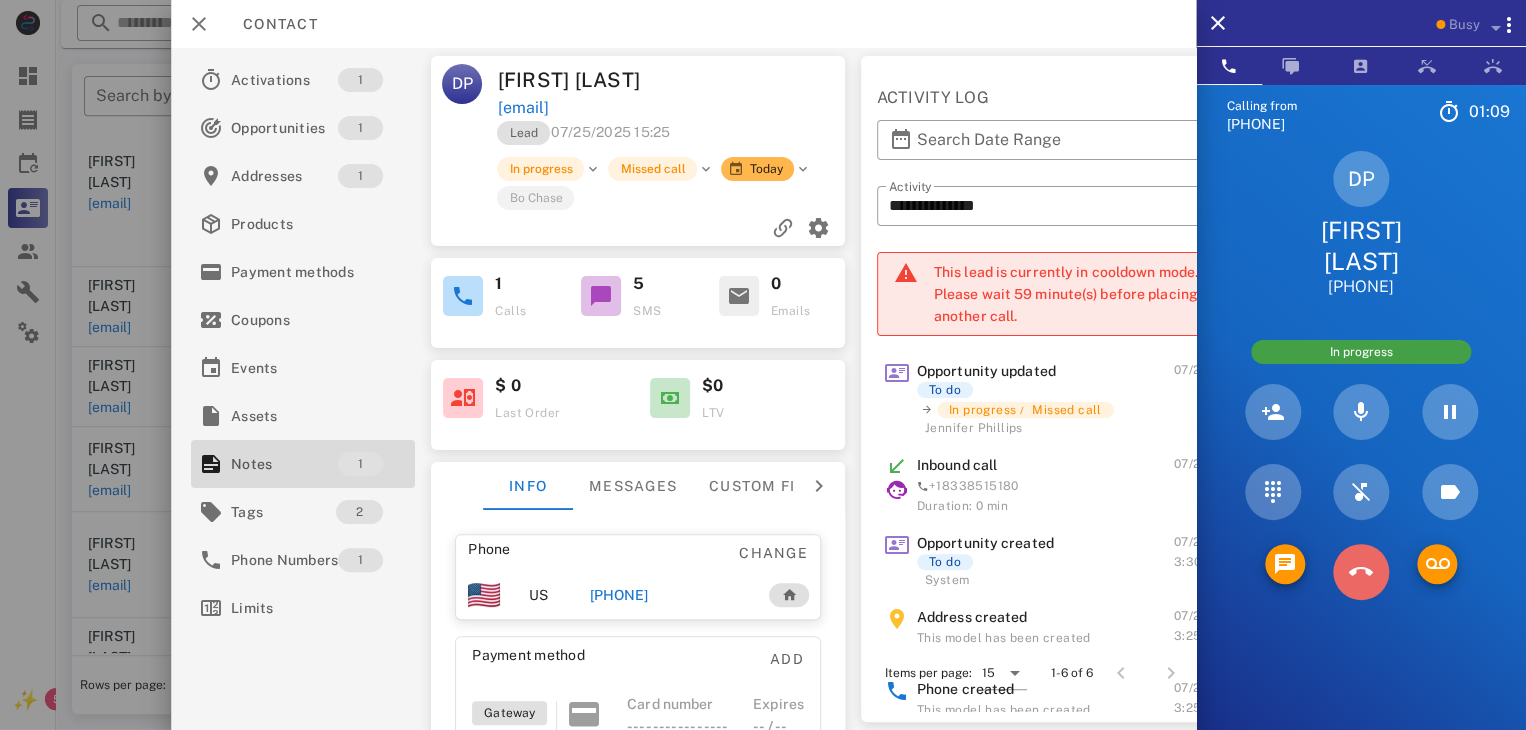 click at bounding box center (1361, 572) 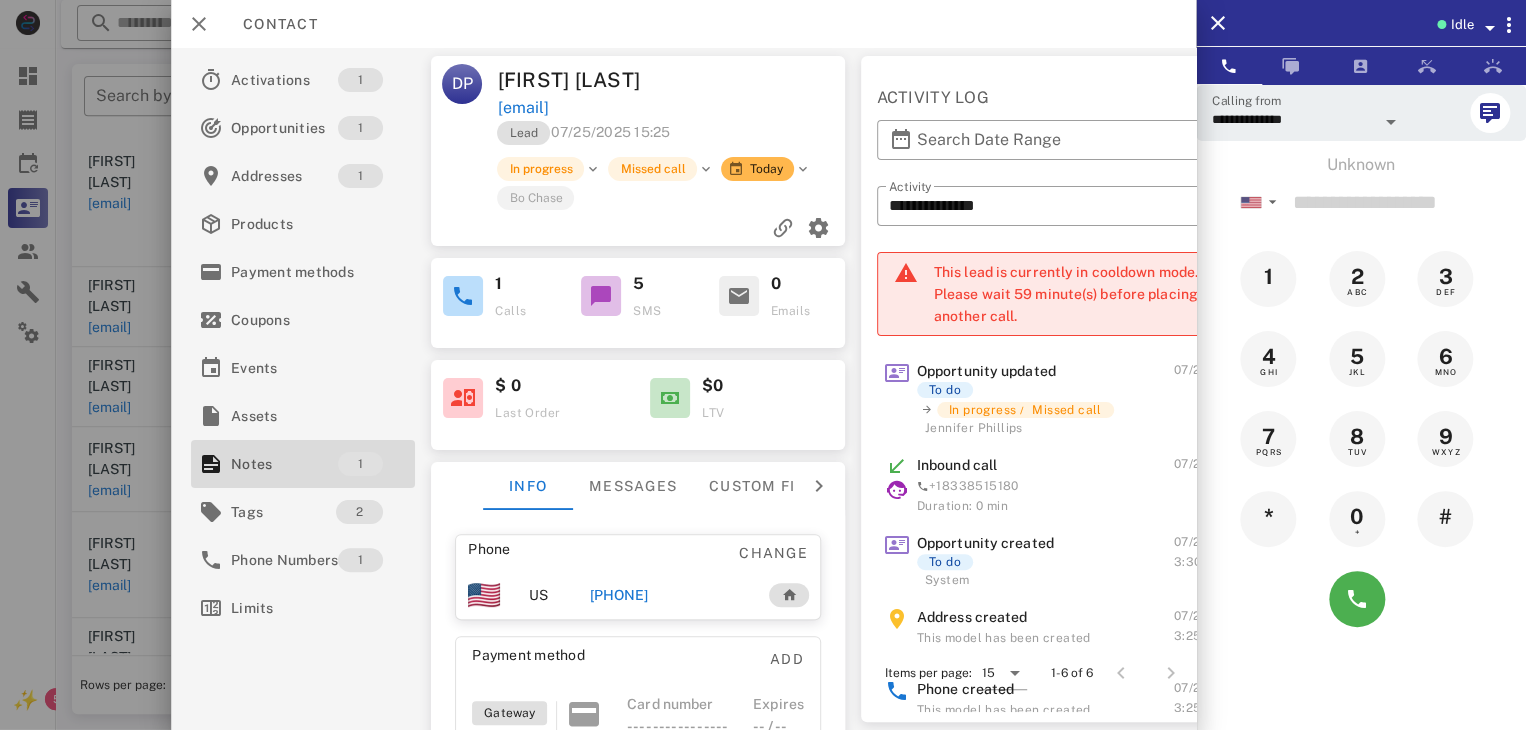 click on "[PHONE]" at bounding box center [618, 595] 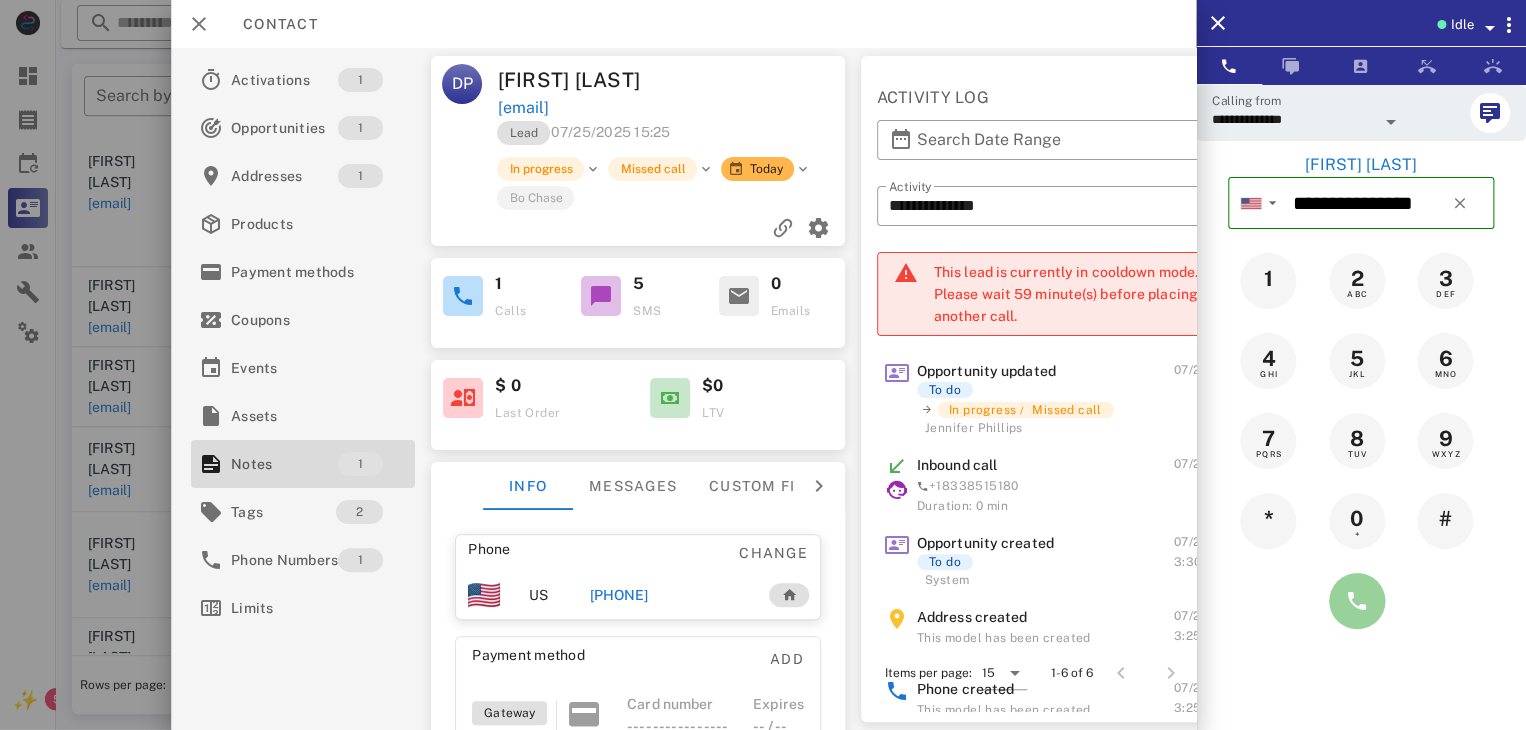 click at bounding box center [1357, 601] 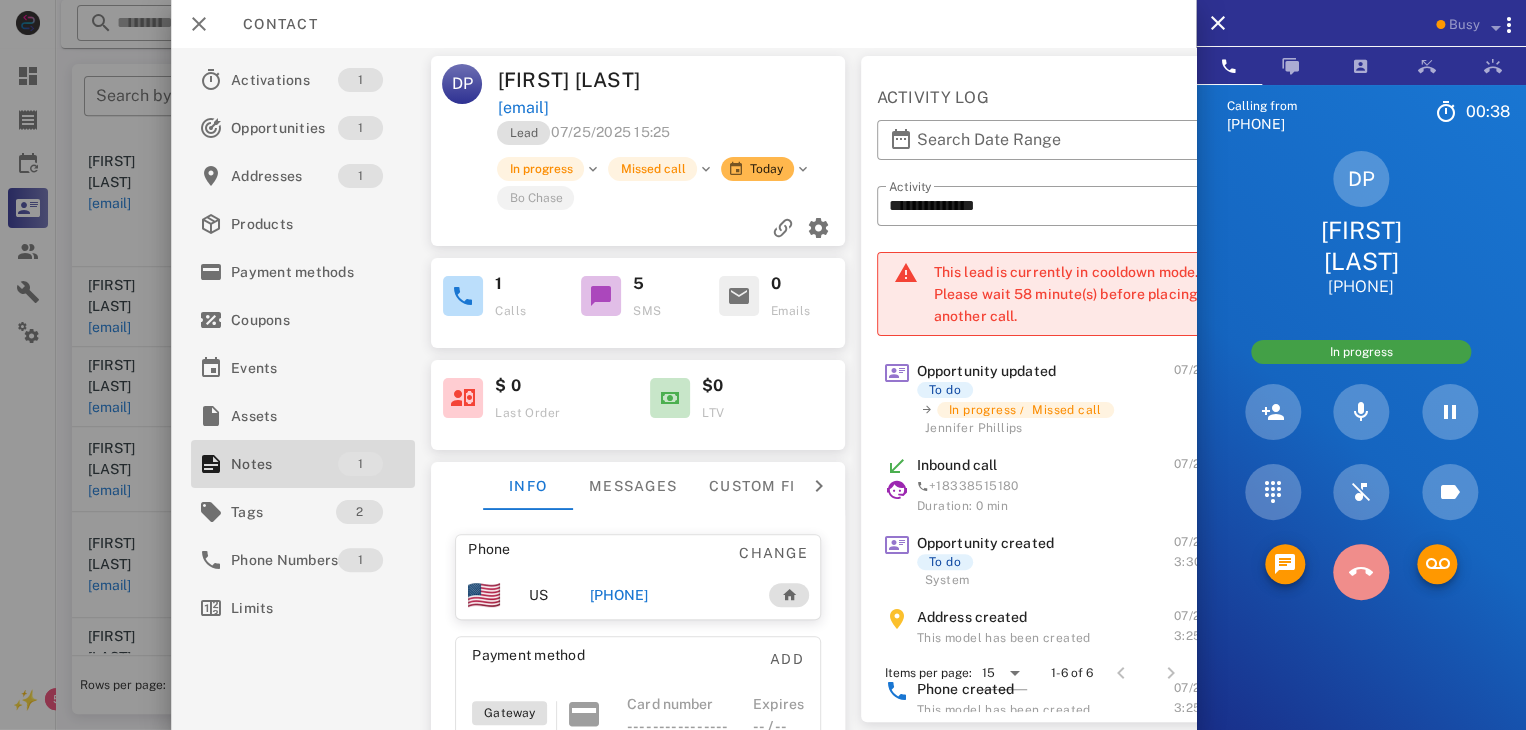 click at bounding box center [1361, 572] 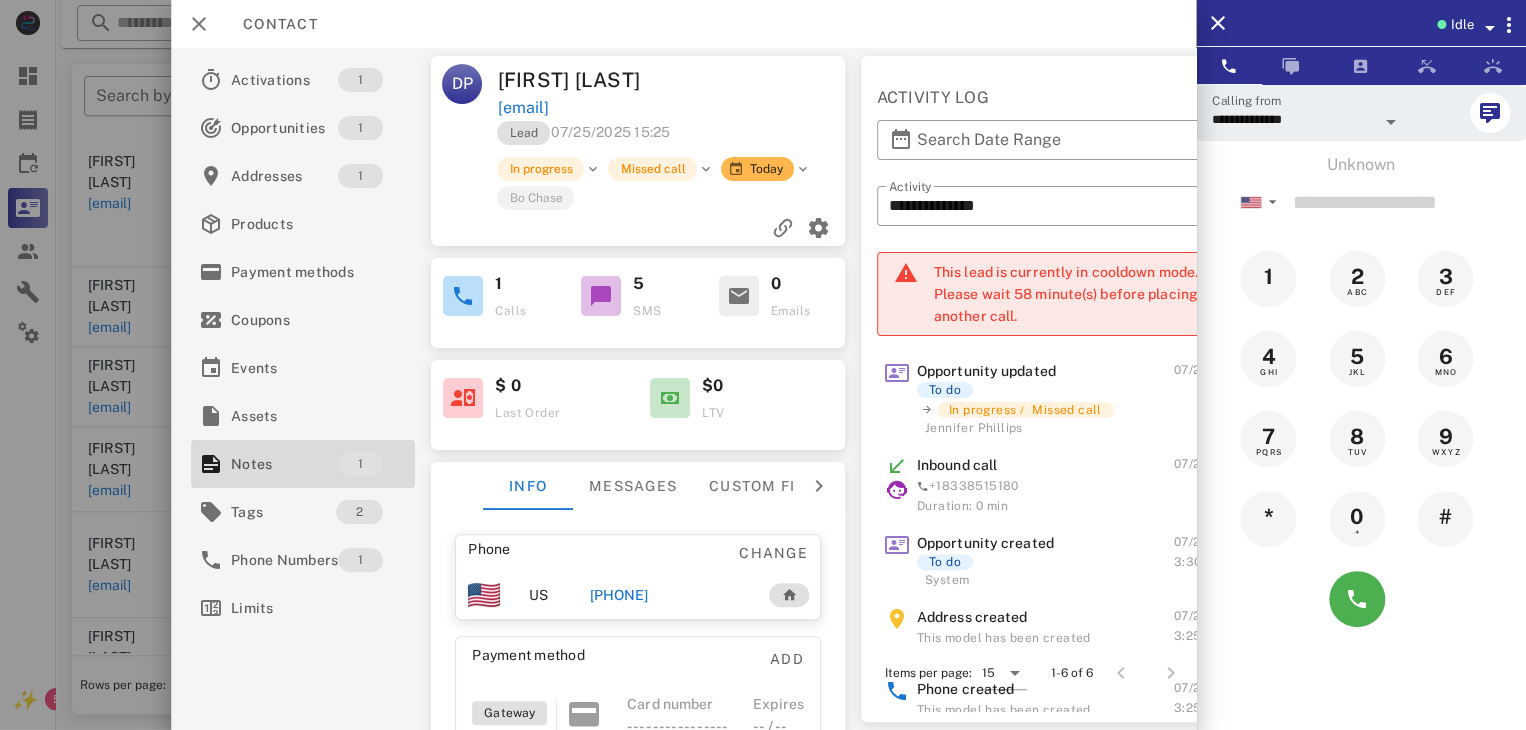 click at bounding box center (763, 365) 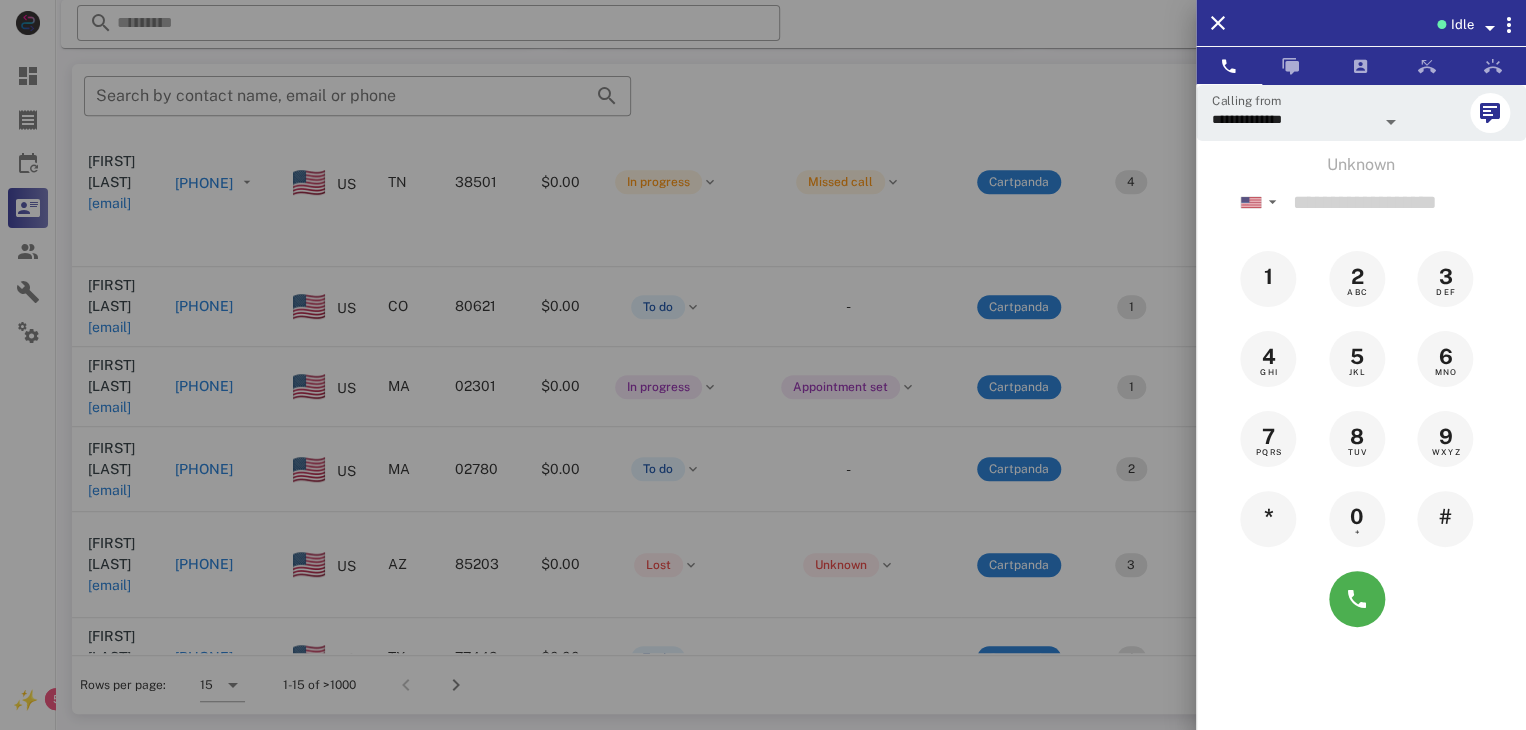 click at bounding box center [763, 365] 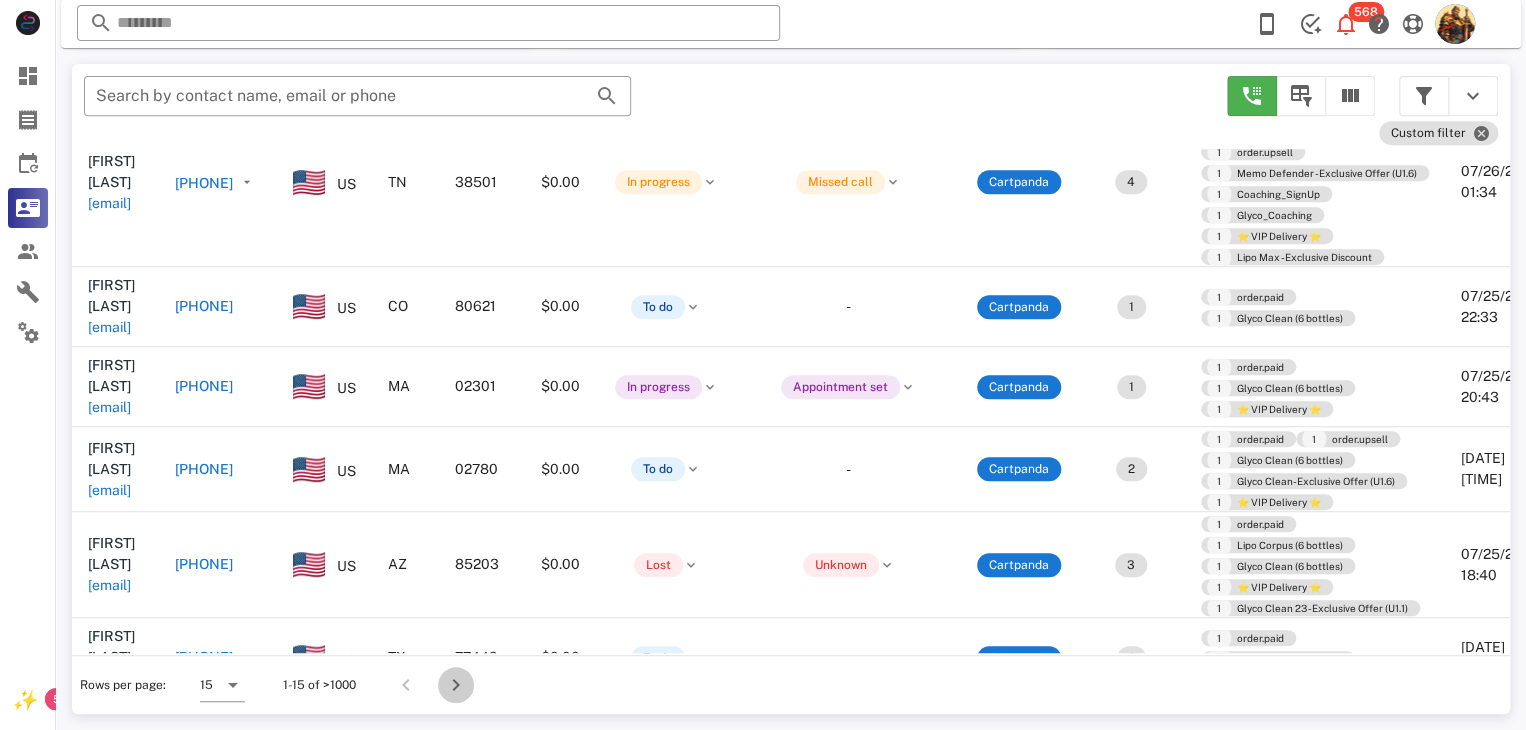 click at bounding box center [456, 685] 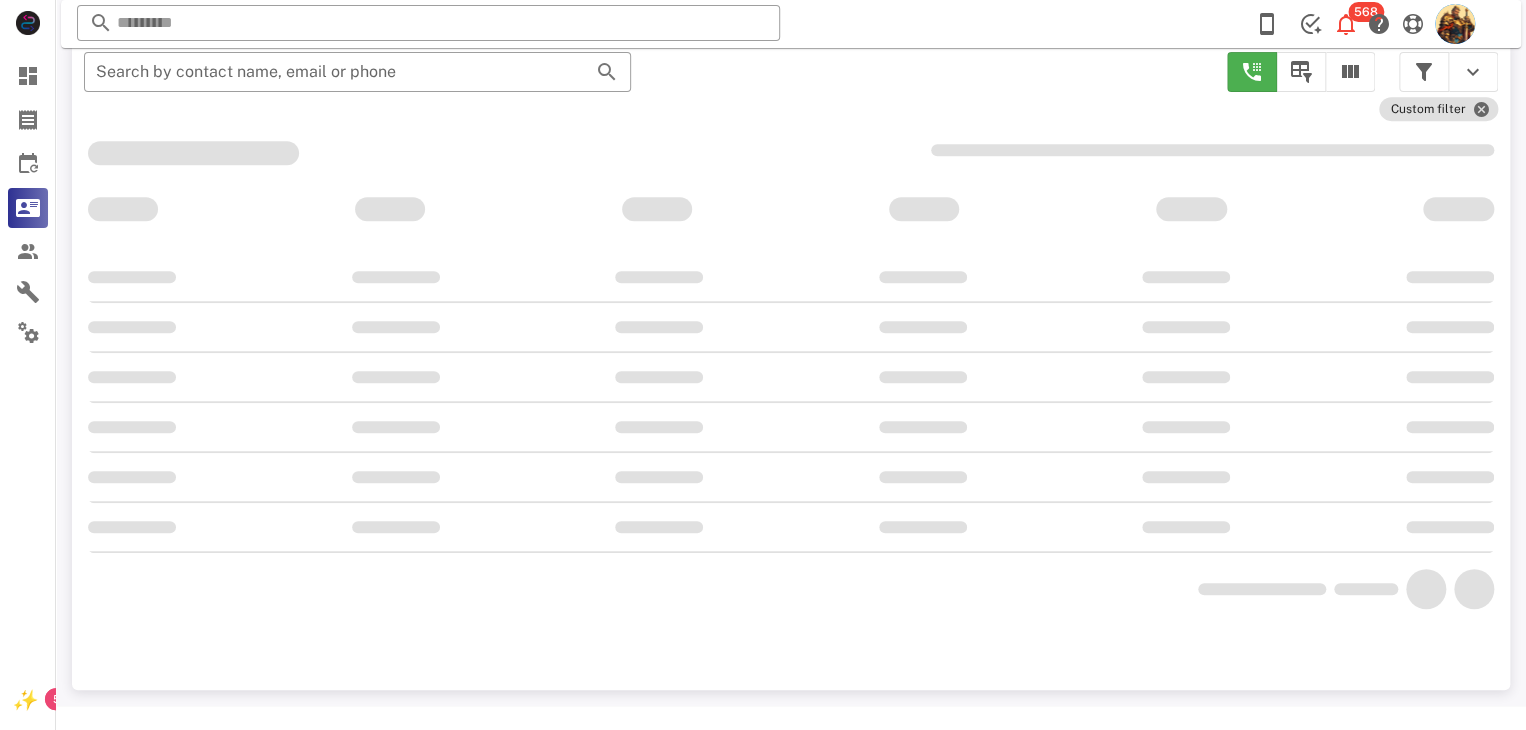 scroll, scrollTop: 356, scrollLeft: 0, axis: vertical 